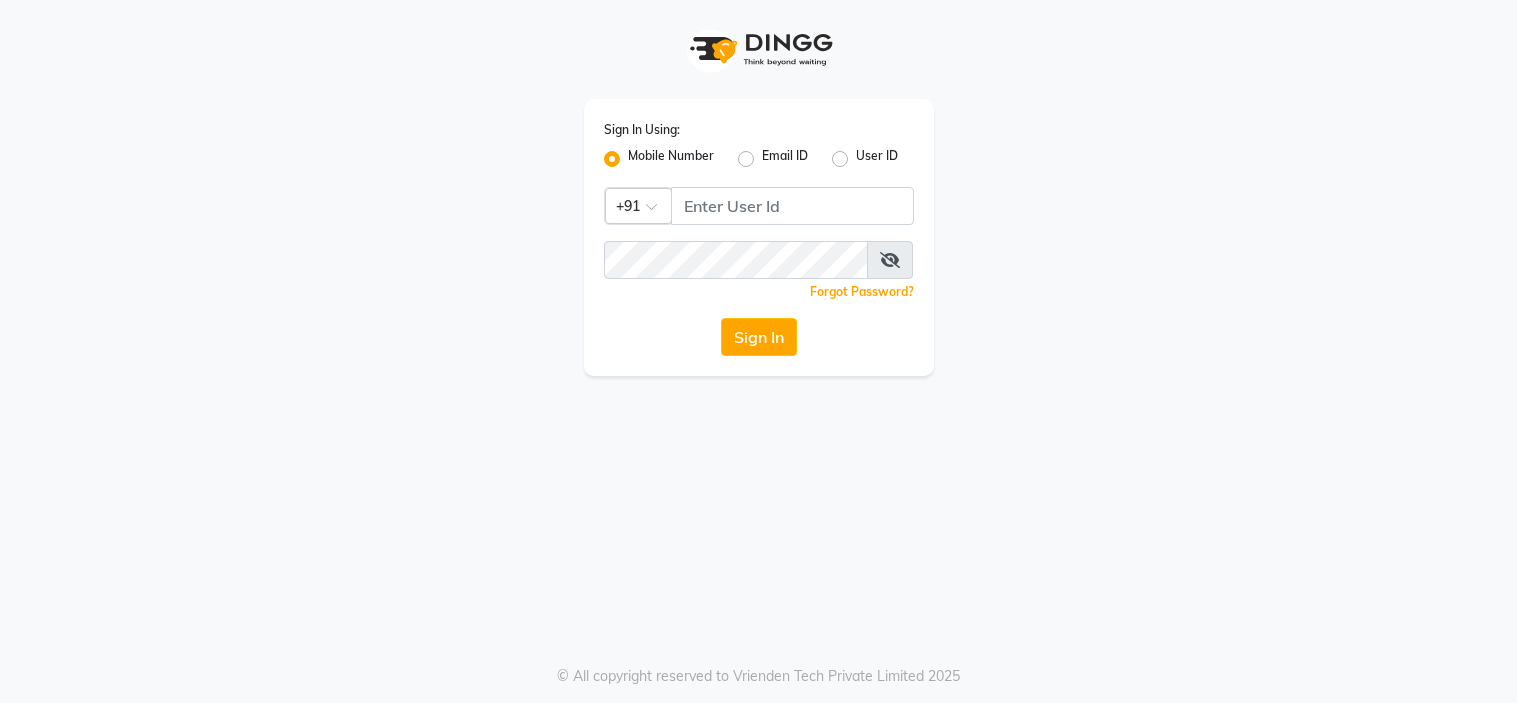 scroll, scrollTop: 0, scrollLeft: 0, axis: both 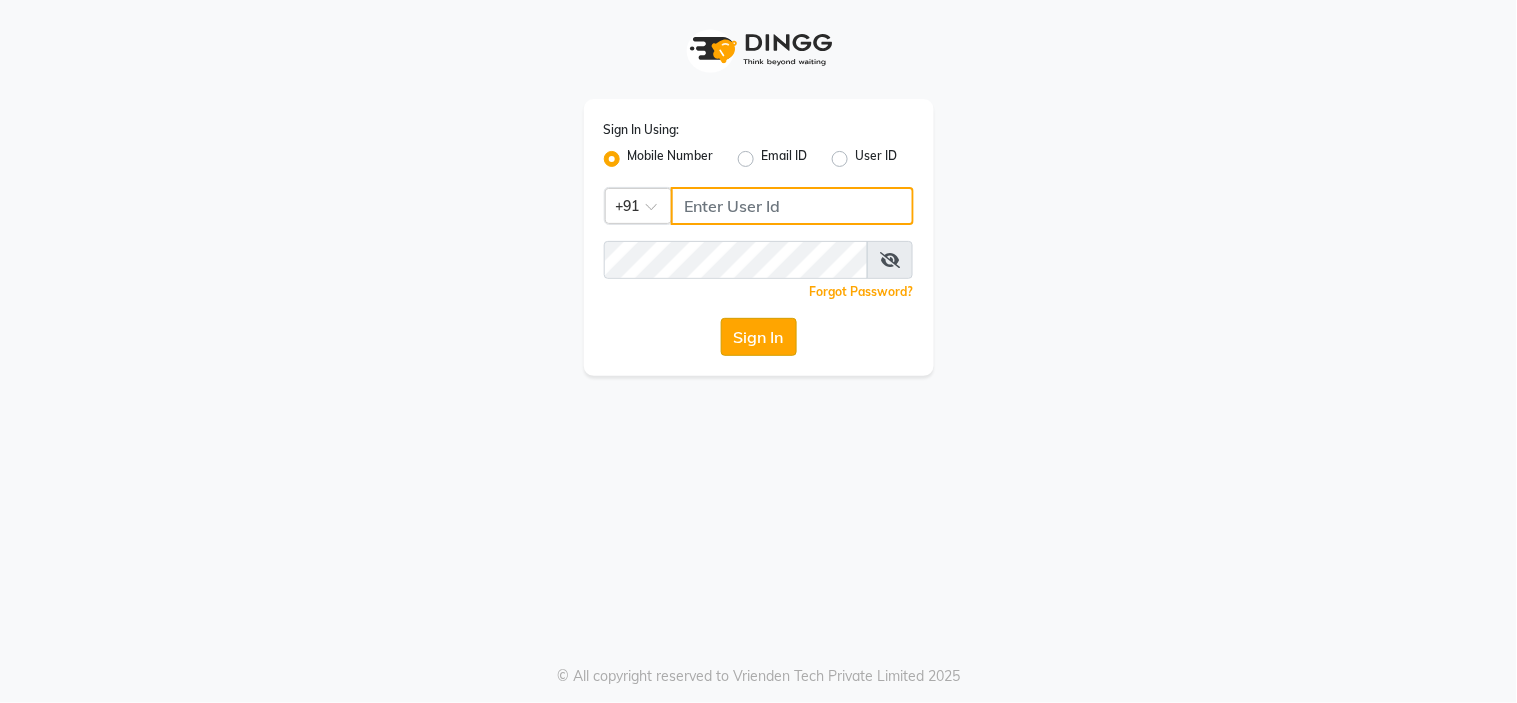 type on "8999659395" 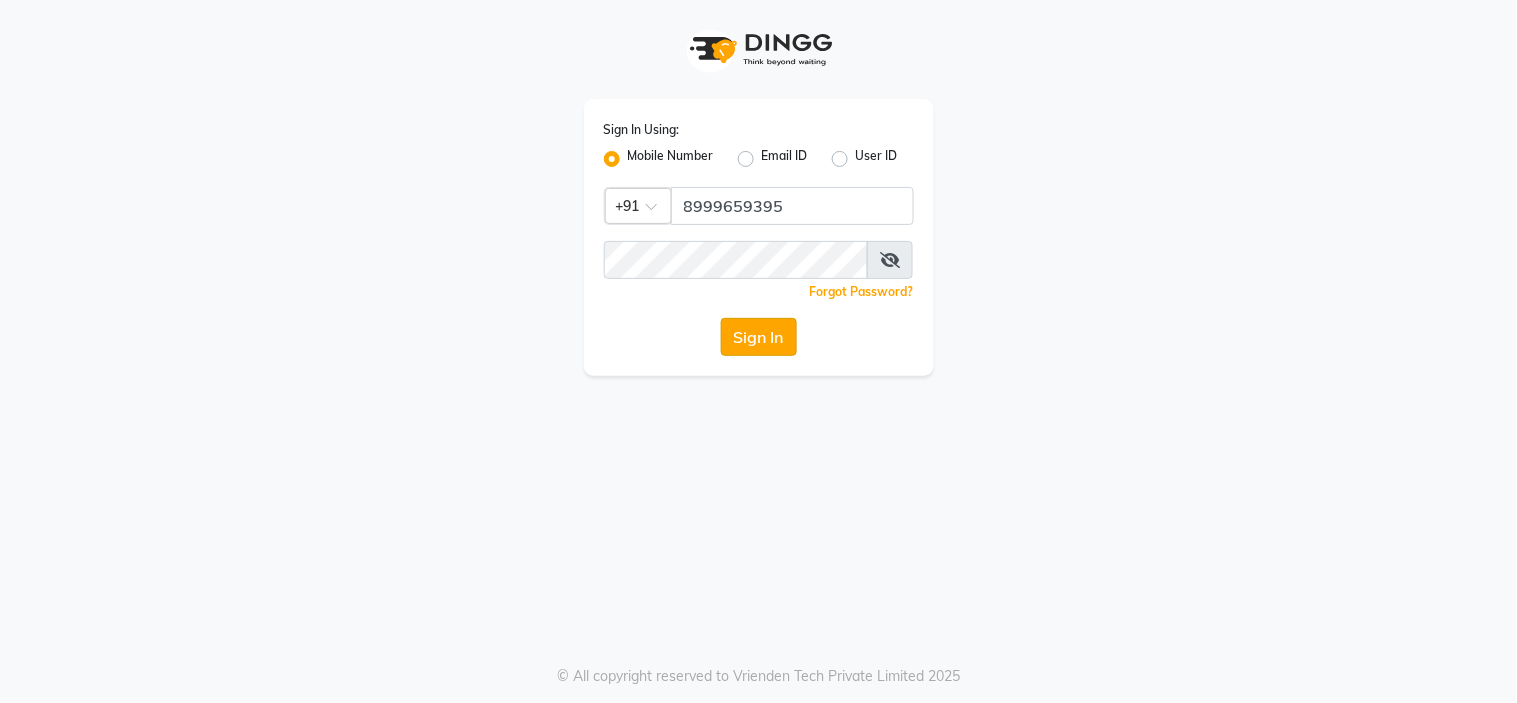 click on "Sign In" 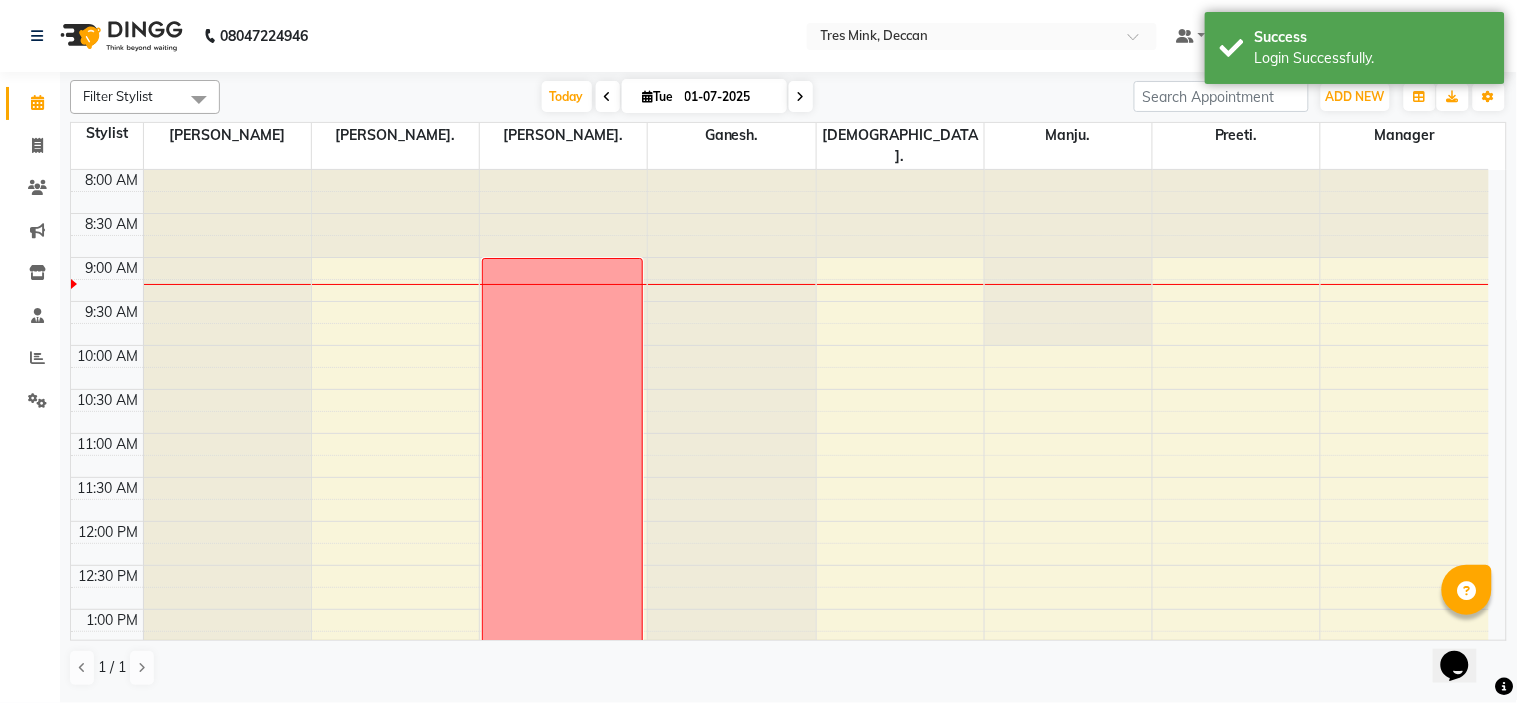 scroll, scrollTop: 0, scrollLeft: 0, axis: both 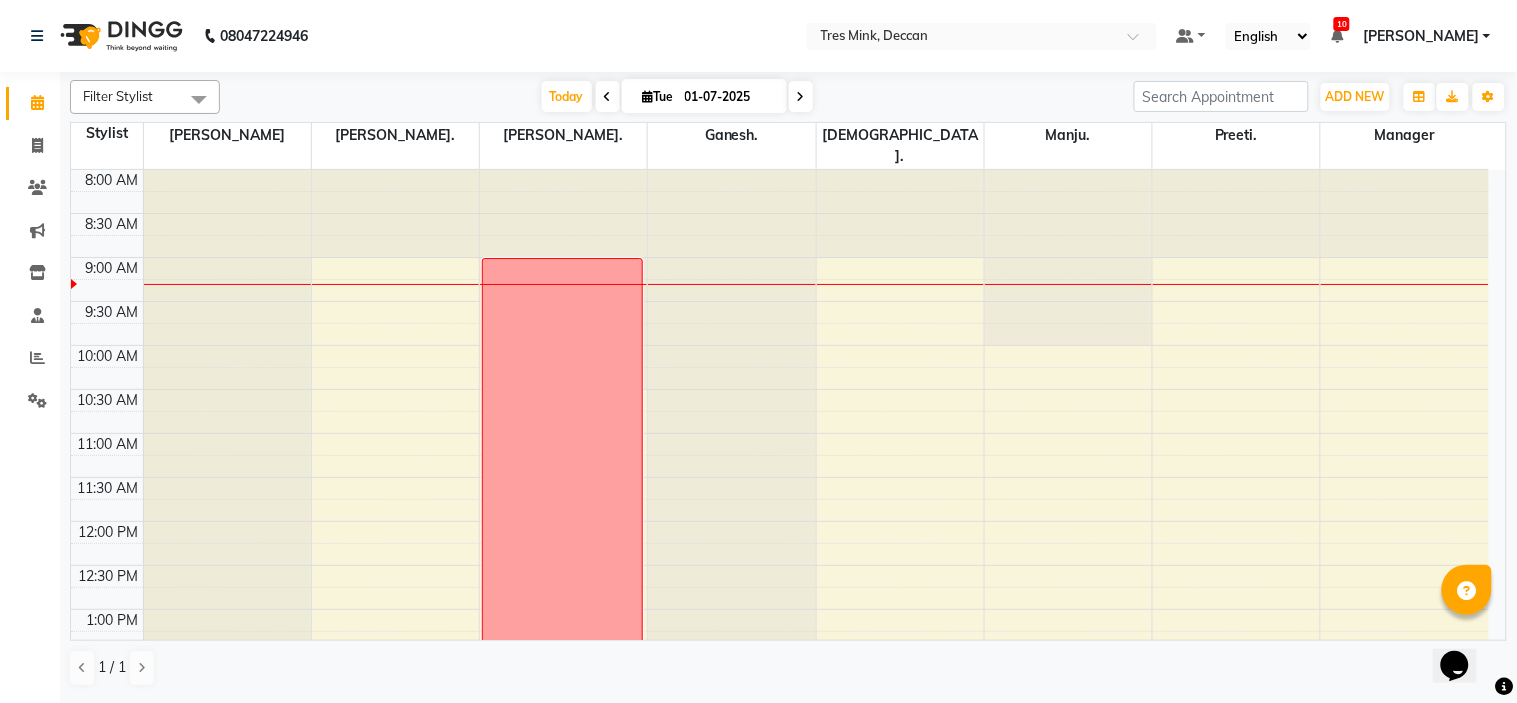 click on "8:00 AM 8:30 AM 9:00 AM 9:30 AM 10:00 AM 10:30 AM 11:00 AM 11:30 AM 12:00 PM 12:30 PM 1:00 PM 1:30 PM 2:00 PM 2:30 PM 3:00 PM 3:30 PM 4:00 PM 4:30 PM 5:00 PM 5:30 PM 6:00 PM 6:30 PM 7:00 PM 7:30 PM 8:00 PM 8:30 PM  Off     AMISHA JADHAV, TK01, 06:00 PM-07:00 PM, Hair Cuts -Sr. Salon Stylist (Women)" at bounding box center (780, 741) 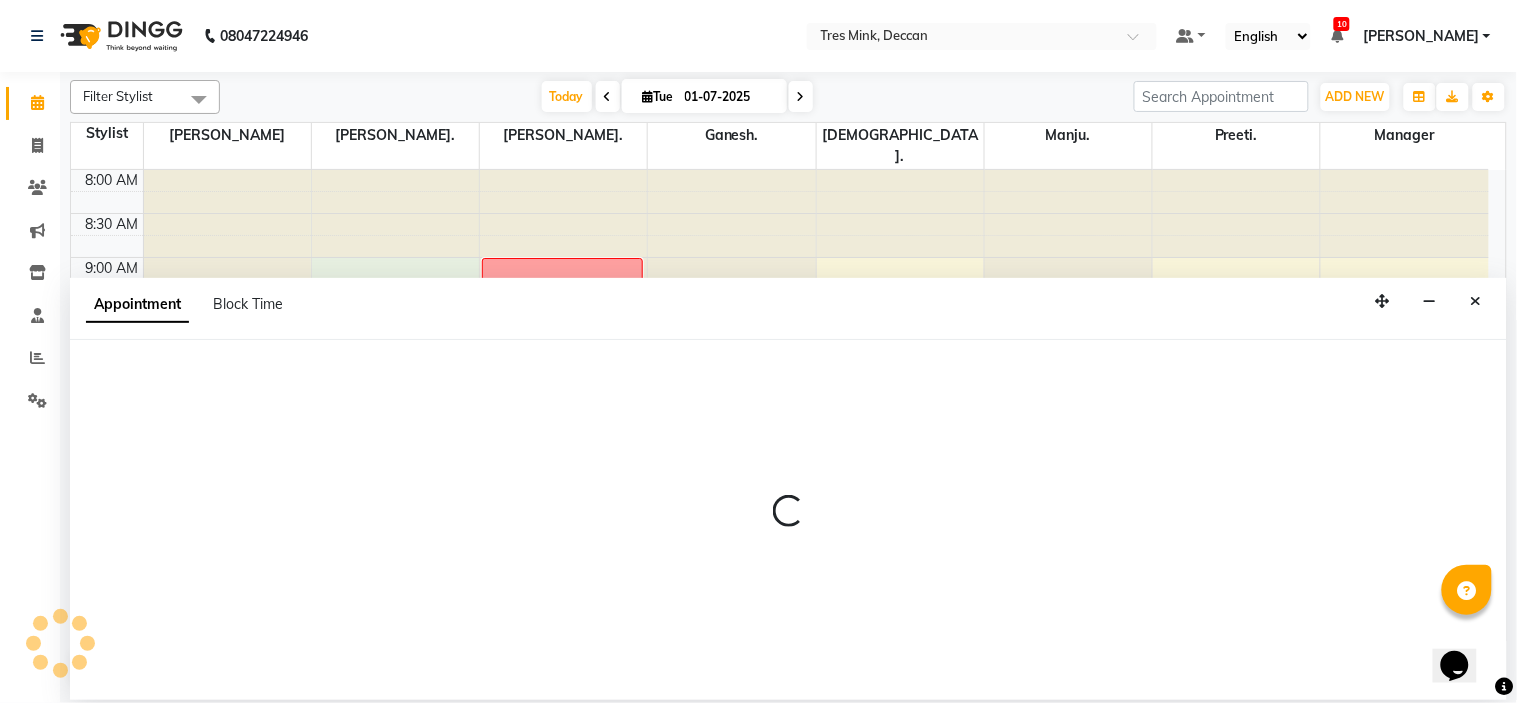 select on "59498" 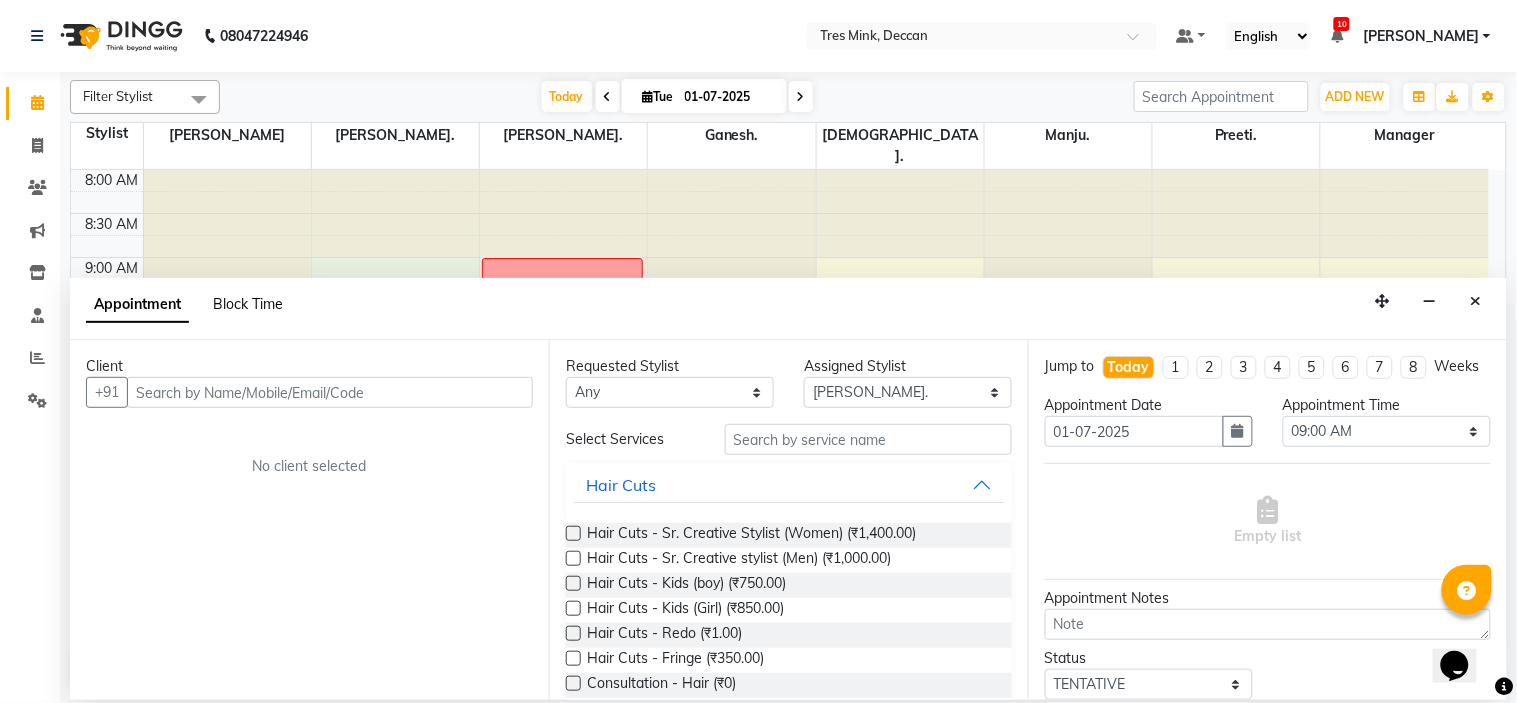 click on "Block Time" at bounding box center [248, 304] 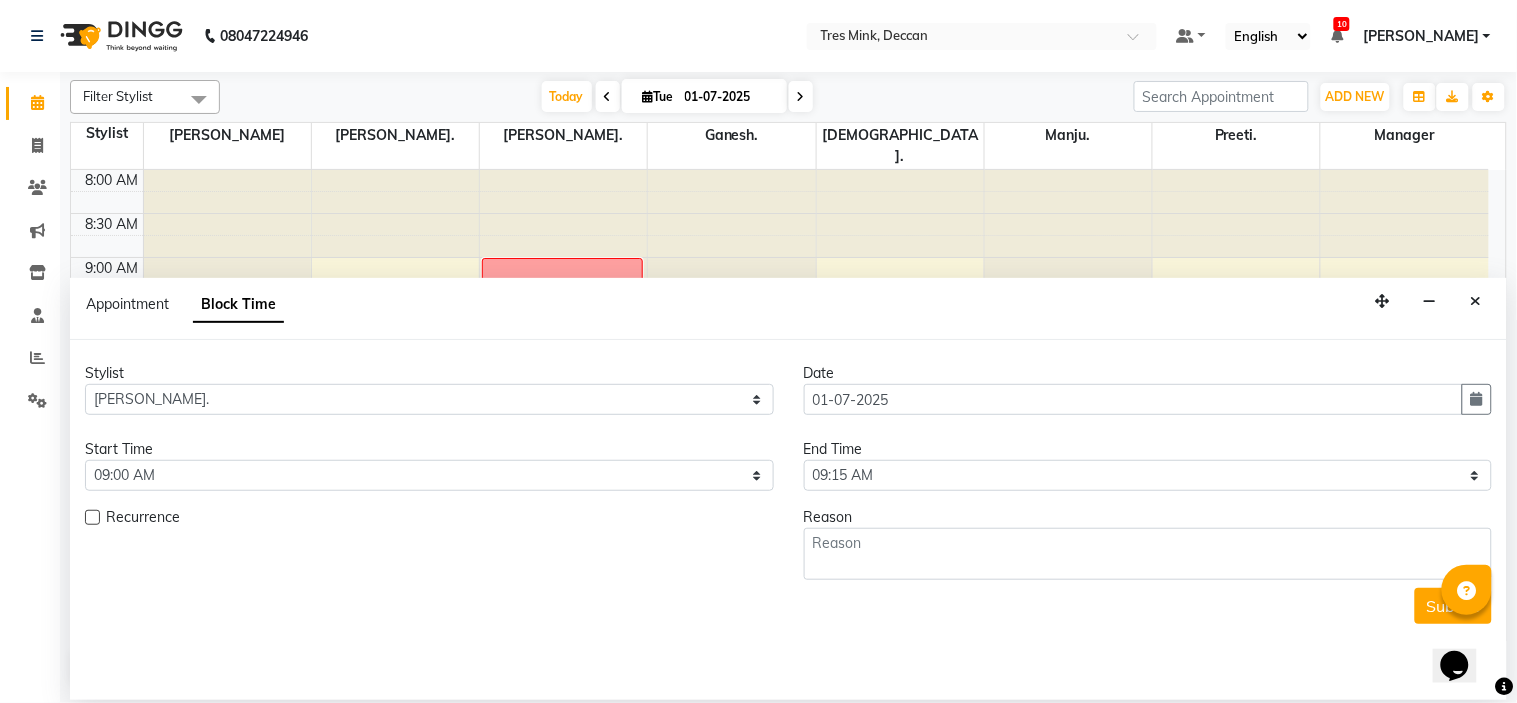 scroll, scrollTop: 88, scrollLeft: 0, axis: vertical 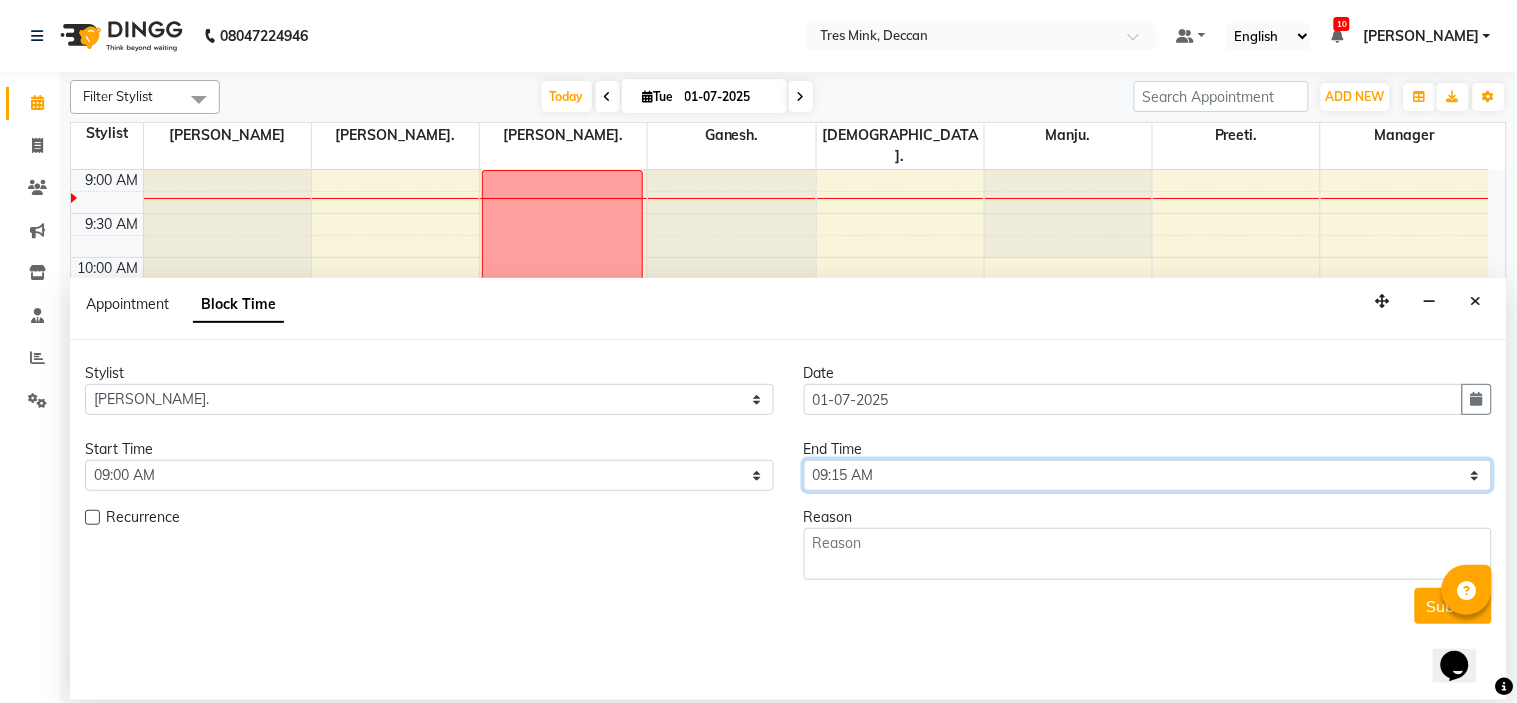 click on "Select 09:00 AM 09:15 AM 09:30 AM 09:45 AM 10:00 AM 10:15 AM 10:30 AM 10:45 AM 11:00 AM 11:15 AM 11:30 AM 11:45 AM 12:00 PM 12:15 PM 12:30 PM 12:45 PM 01:00 PM 01:15 PM 01:30 PM 01:45 PM 02:00 PM 02:15 PM 02:30 PM 02:45 PM 03:00 PM 03:15 PM 03:30 PM 03:45 PM 04:00 PM 04:15 PM 04:30 PM 04:45 PM 05:00 PM 05:15 PM 05:30 PM 05:45 PM 06:00 PM 06:15 PM 06:30 PM 06:45 PM 07:00 PM 07:15 PM 07:30 PM 07:45 PM 08:00 PM" at bounding box center (1148, 475) 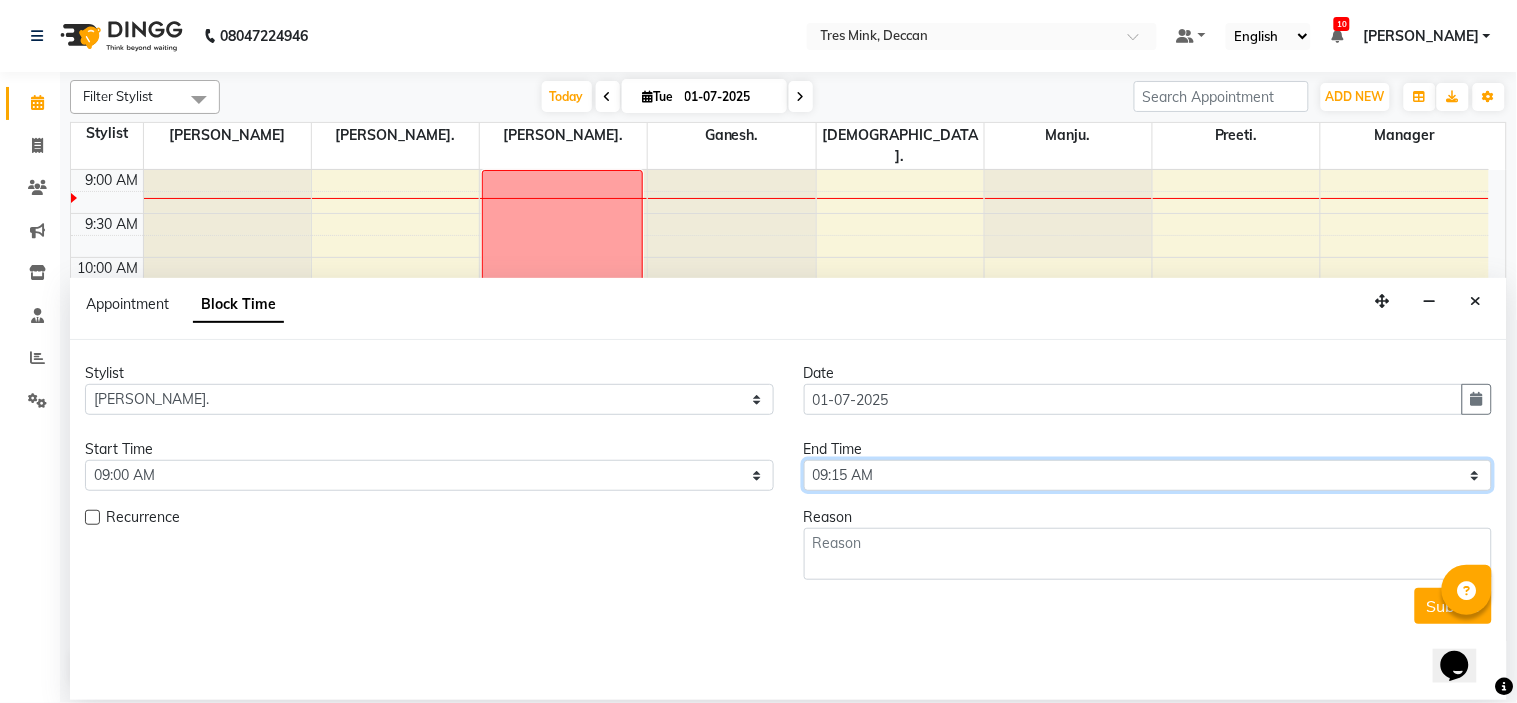 select on "1200" 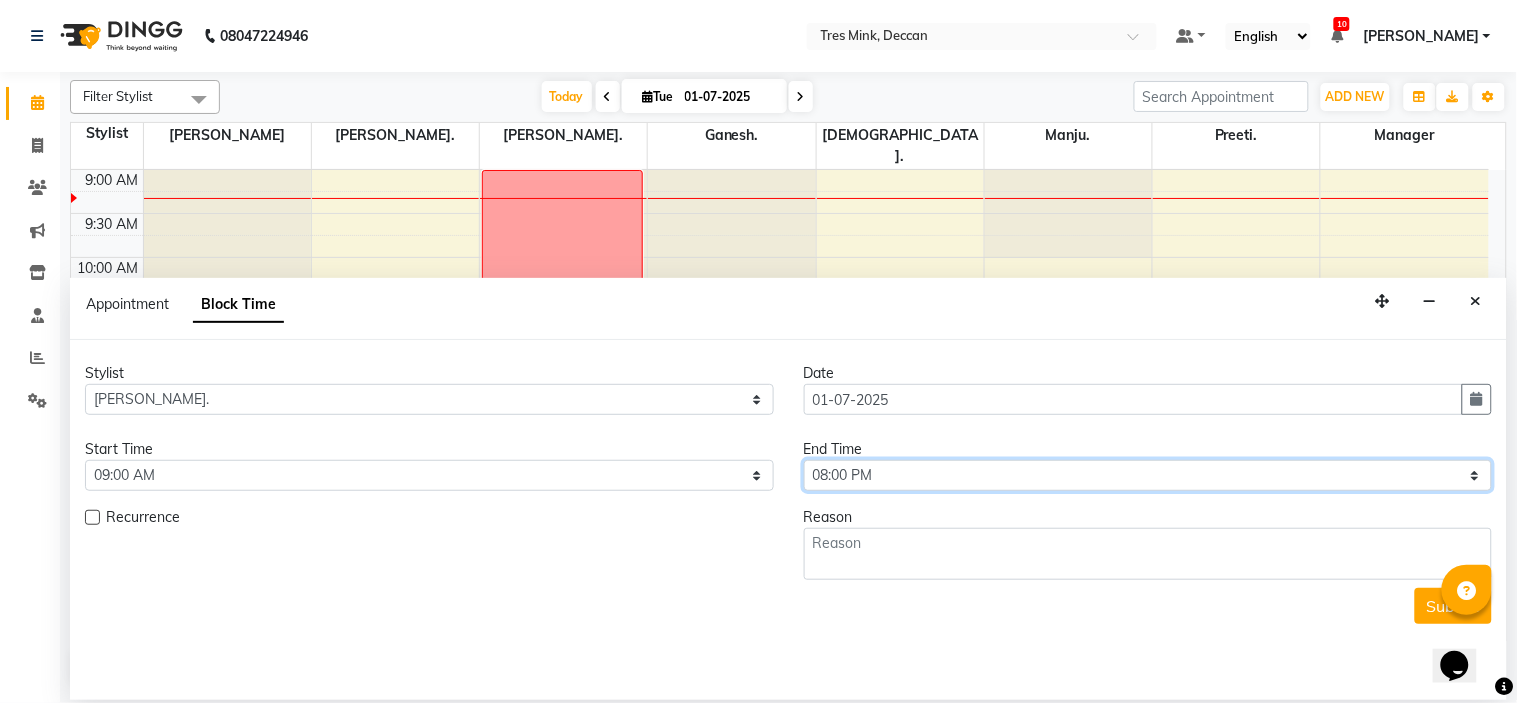 click on "Select 09:00 AM 09:15 AM 09:30 AM 09:45 AM 10:00 AM 10:15 AM 10:30 AM 10:45 AM 11:00 AM 11:15 AM 11:30 AM 11:45 AM 12:00 PM 12:15 PM 12:30 PM 12:45 PM 01:00 PM 01:15 PM 01:30 PM 01:45 PM 02:00 PM 02:15 PM 02:30 PM 02:45 PM 03:00 PM 03:15 PM 03:30 PM 03:45 PM 04:00 PM 04:15 PM 04:30 PM 04:45 PM 05:00 PM 05:15 PM 05:30 PM 05:45 PM 06:00 PM 06:15 PM 06:30 PM 06:45 PM 07:00 PM 07:15 PM 07:30 PM 07:45 PM 08:00 PM" at bounding box center (1148, 475) 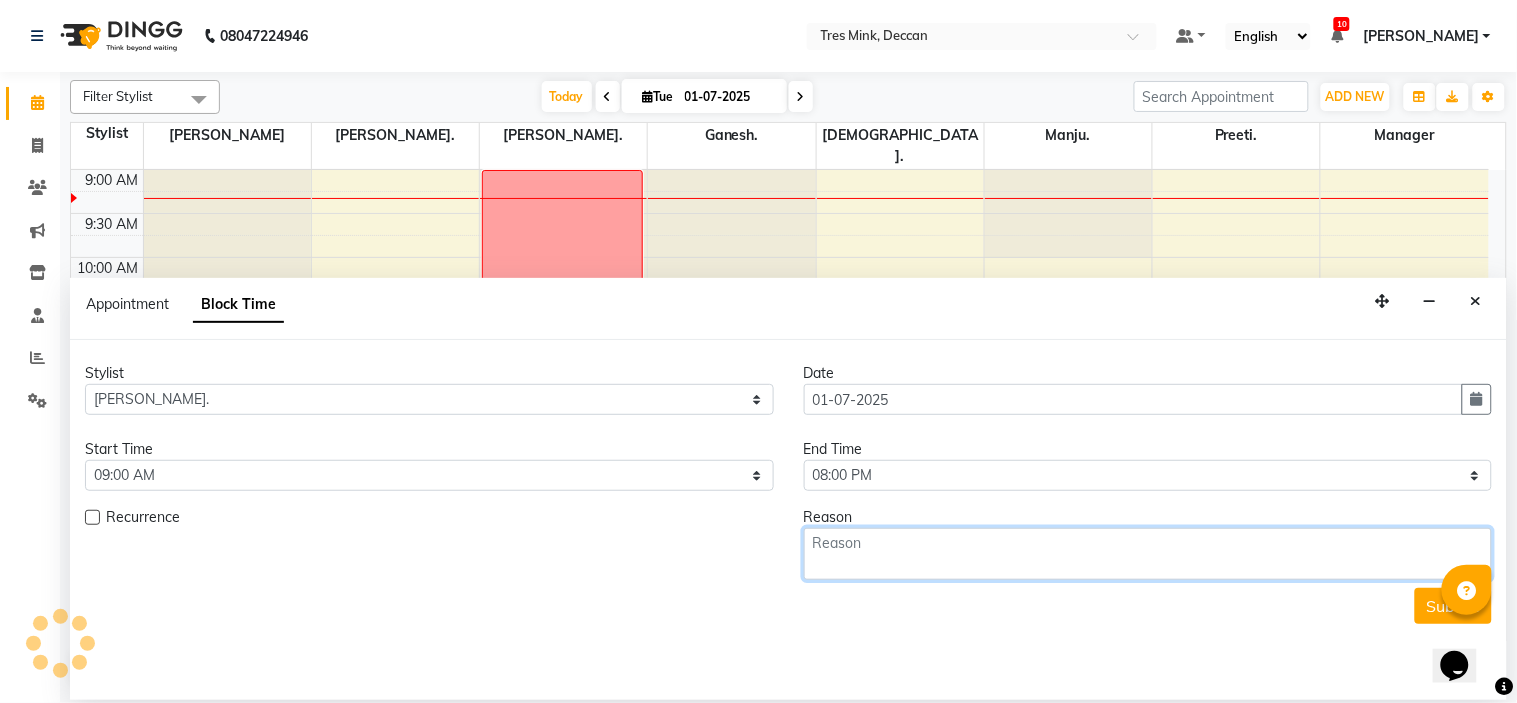 click at bounding box center [1148, 554] 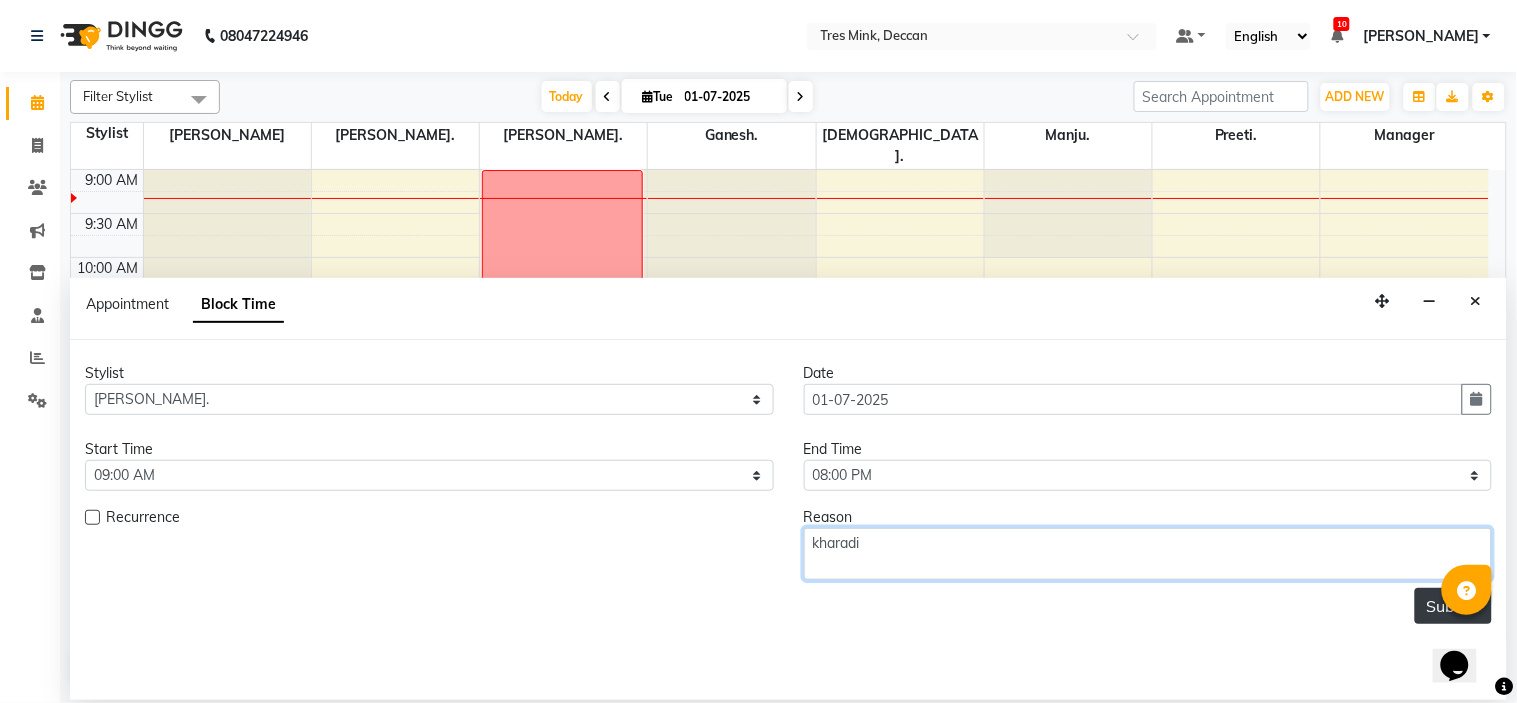 type on "kharadi" 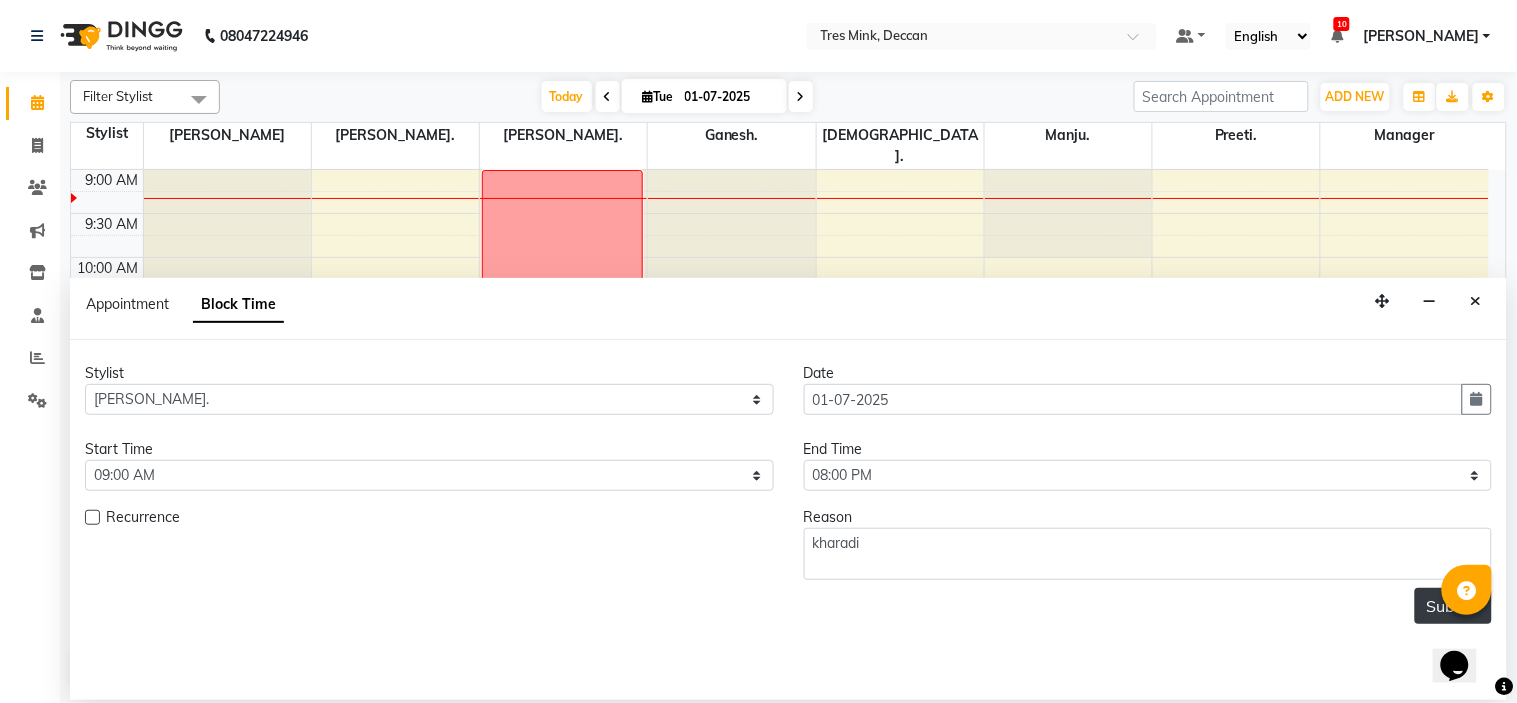 click on "Submit" at bounding box center (1453, 606) 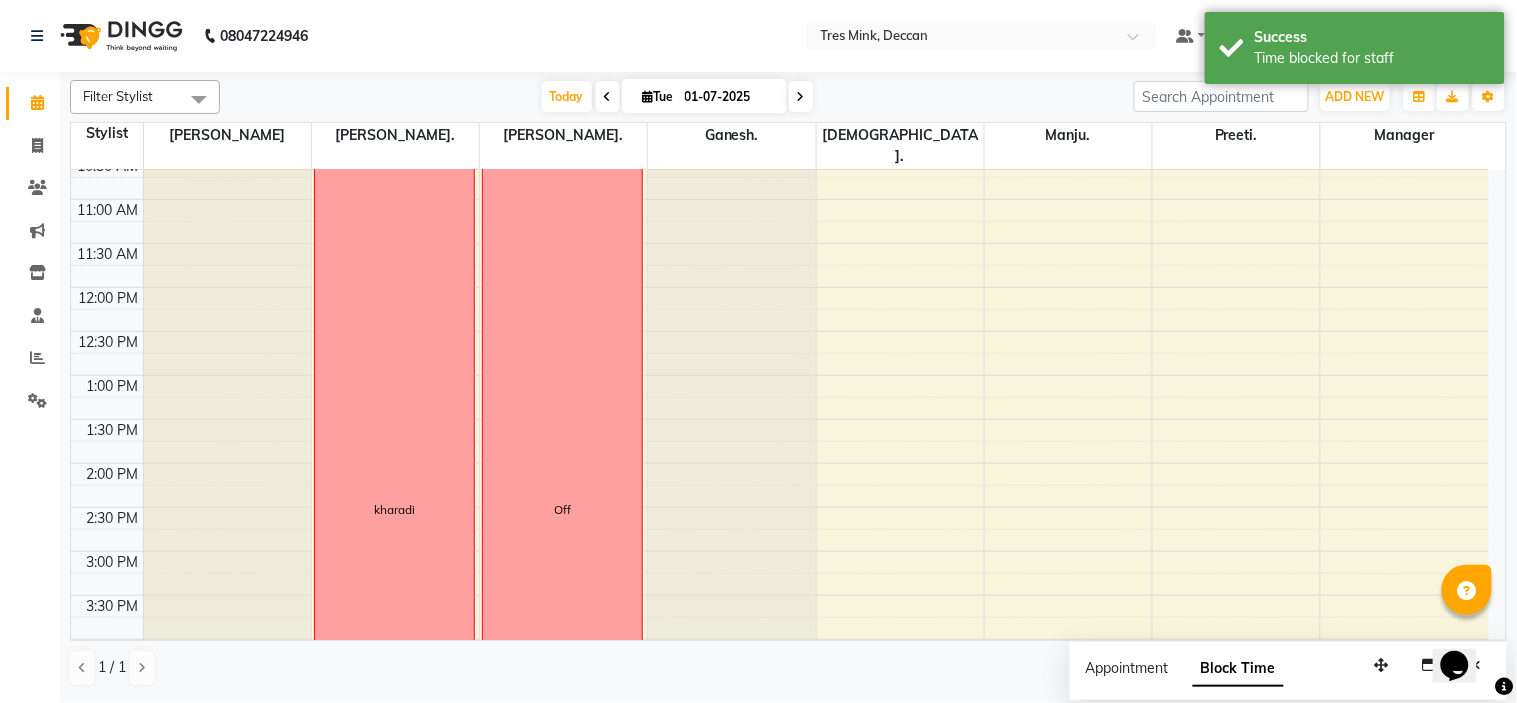 scroll, scrollTop: 422, scrollLeft: 0, axis: vertical 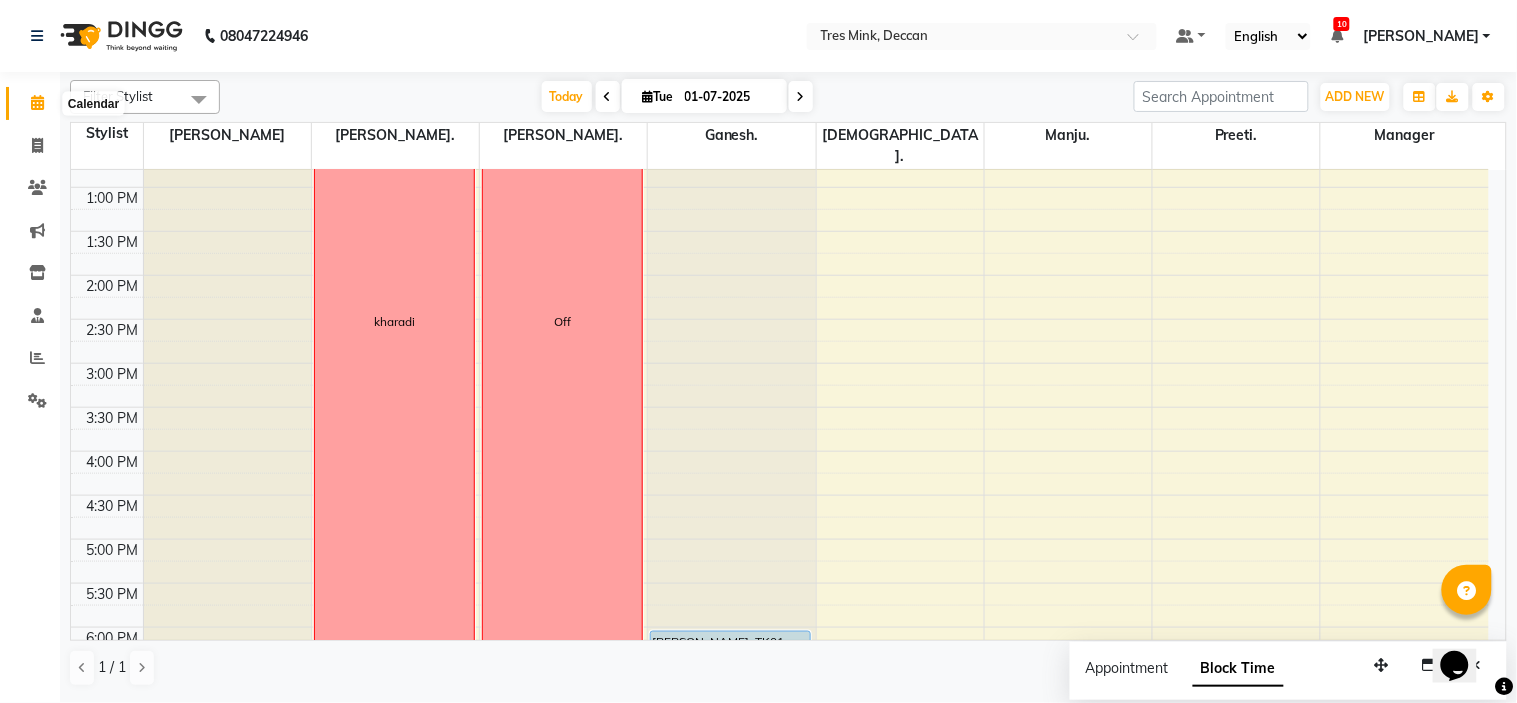 click 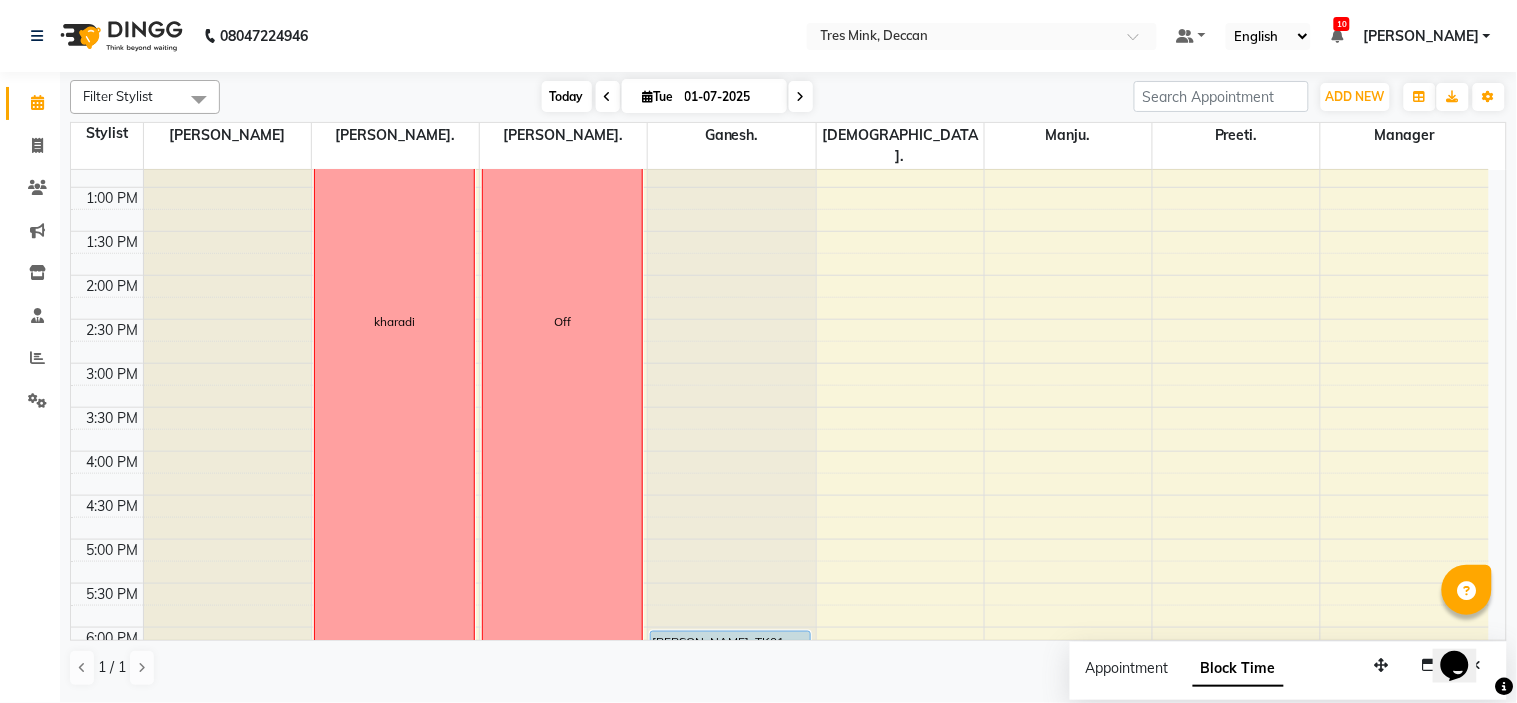 click on "Today" at bounding box center [567, 96] 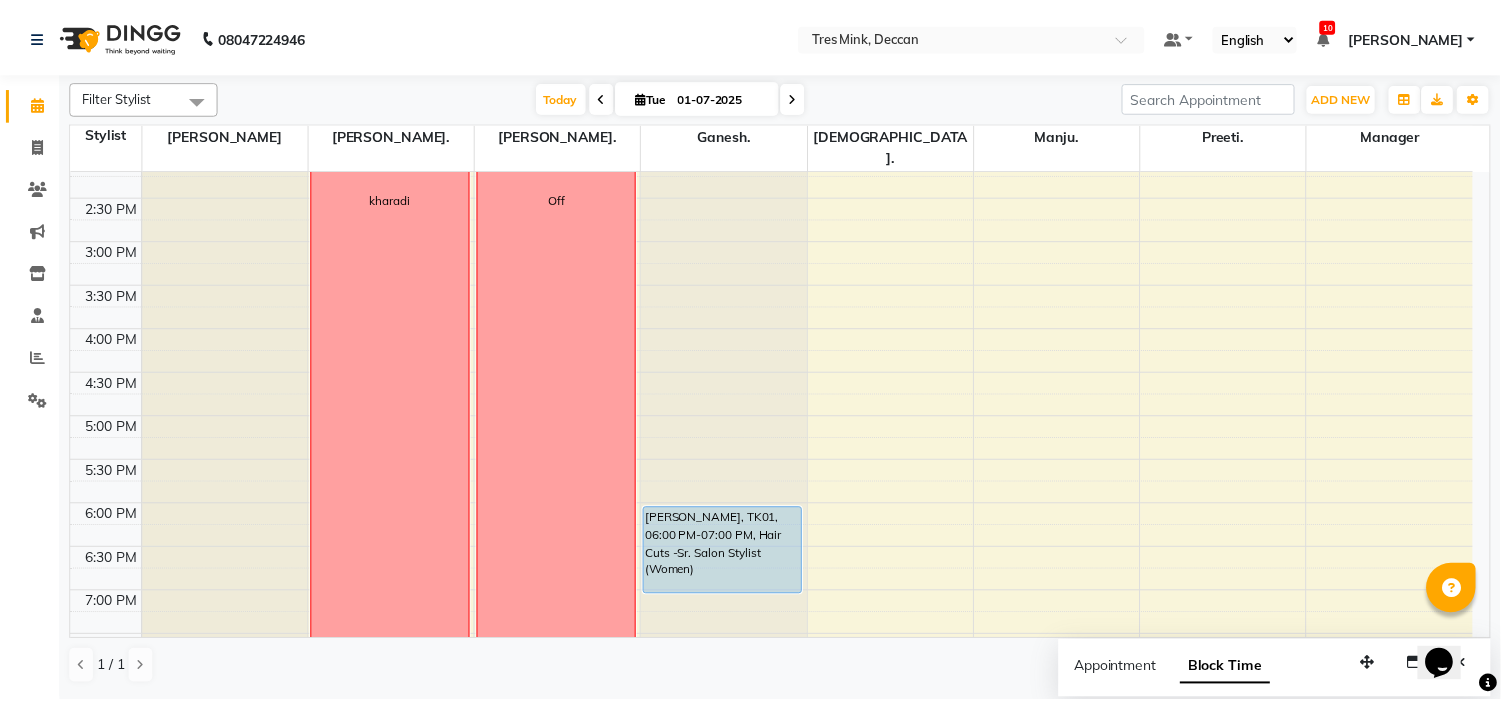 scroll, scrollTop: 422, scrollLeft: 0, axis: vertical 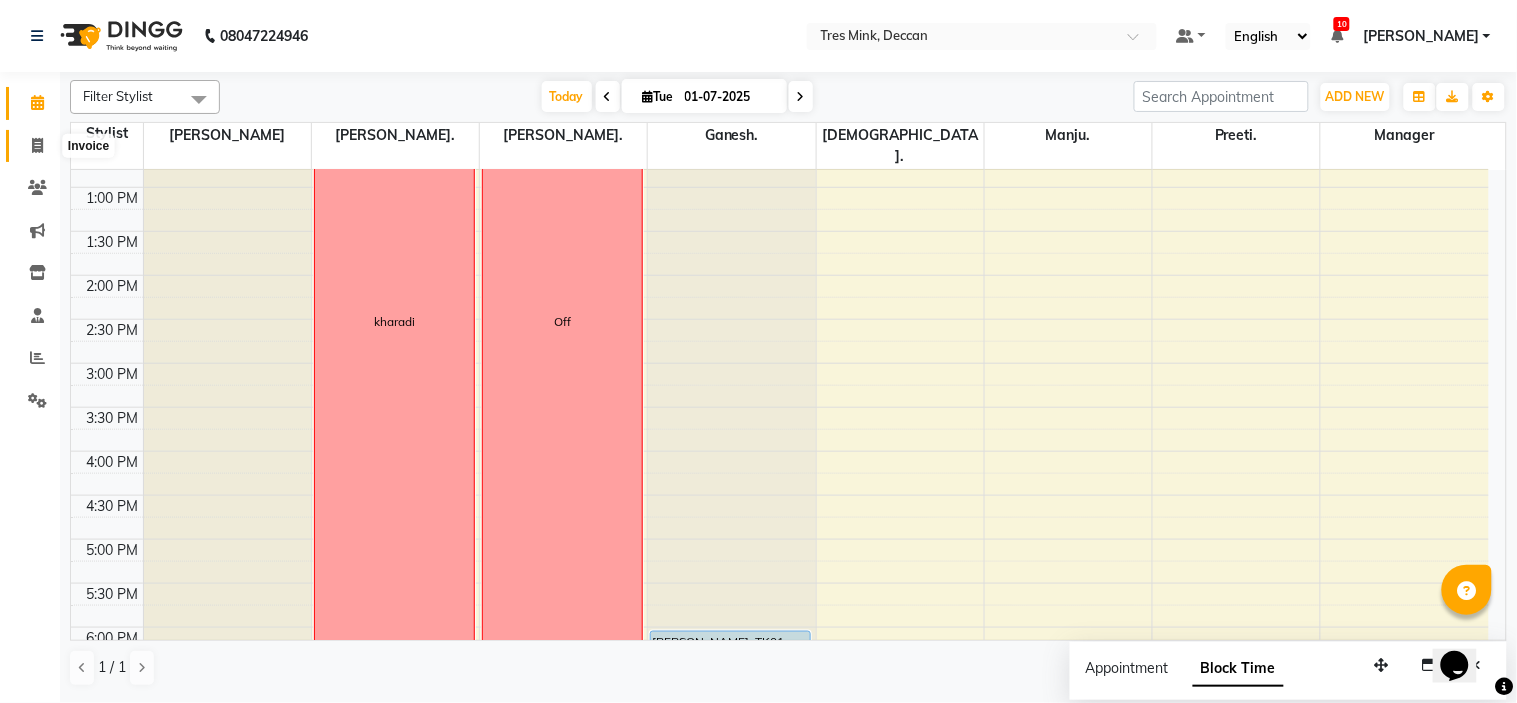 click 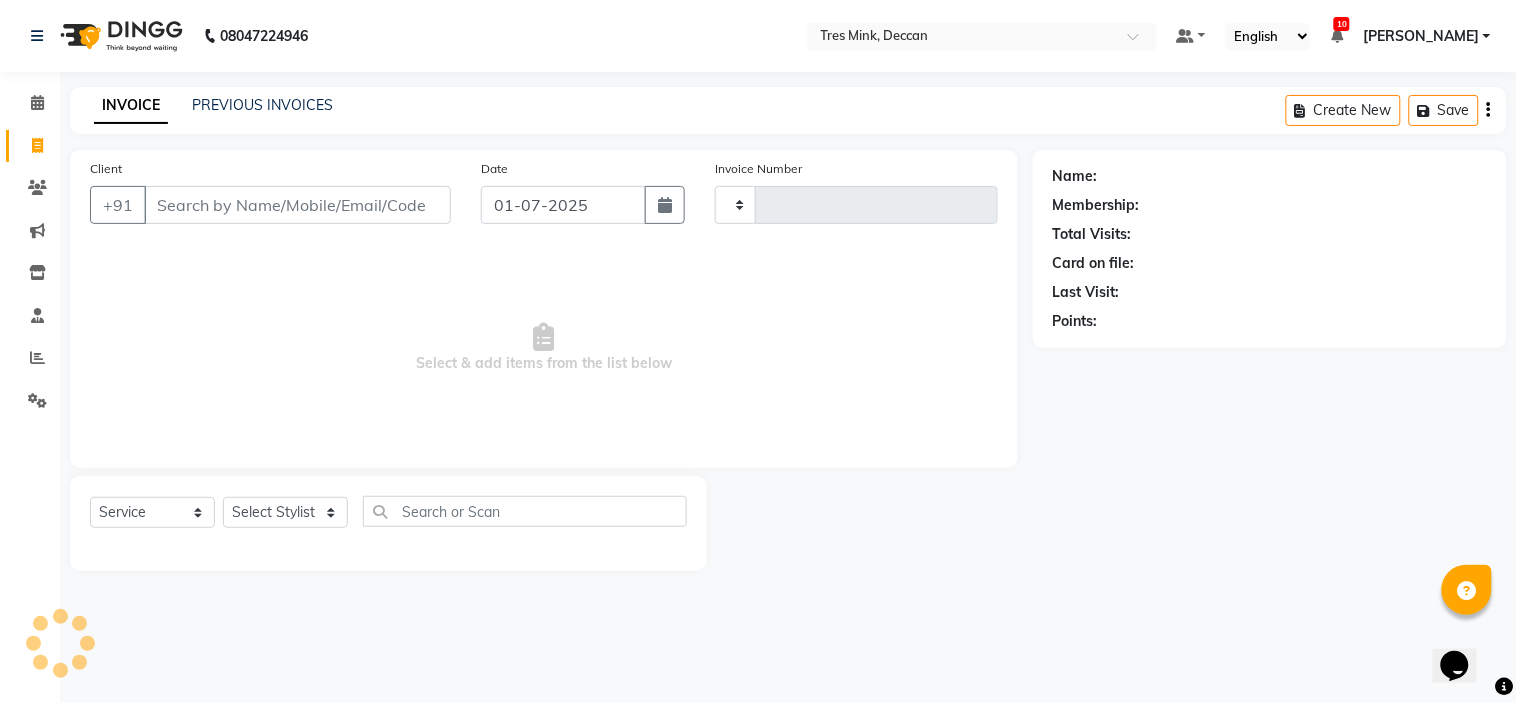 type on "0569" 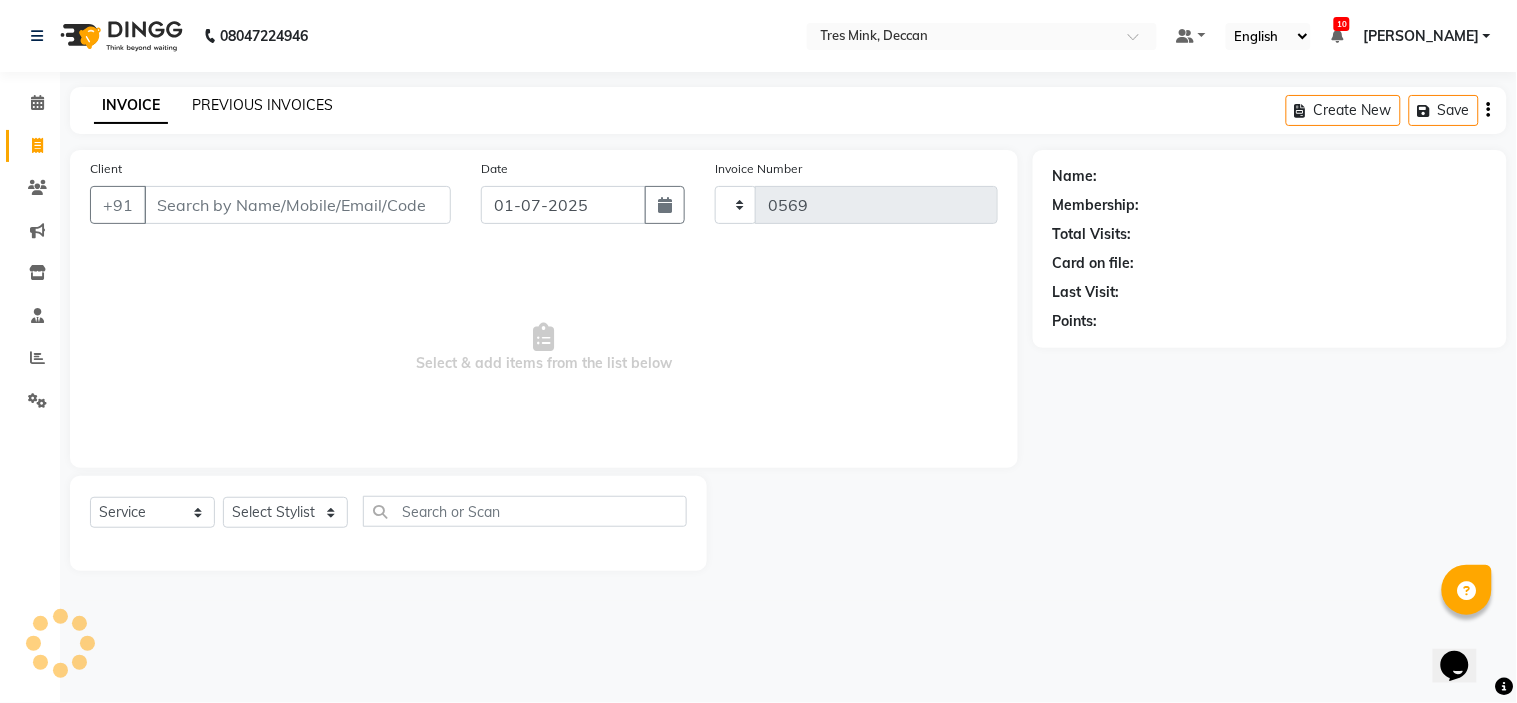 select on "8055" 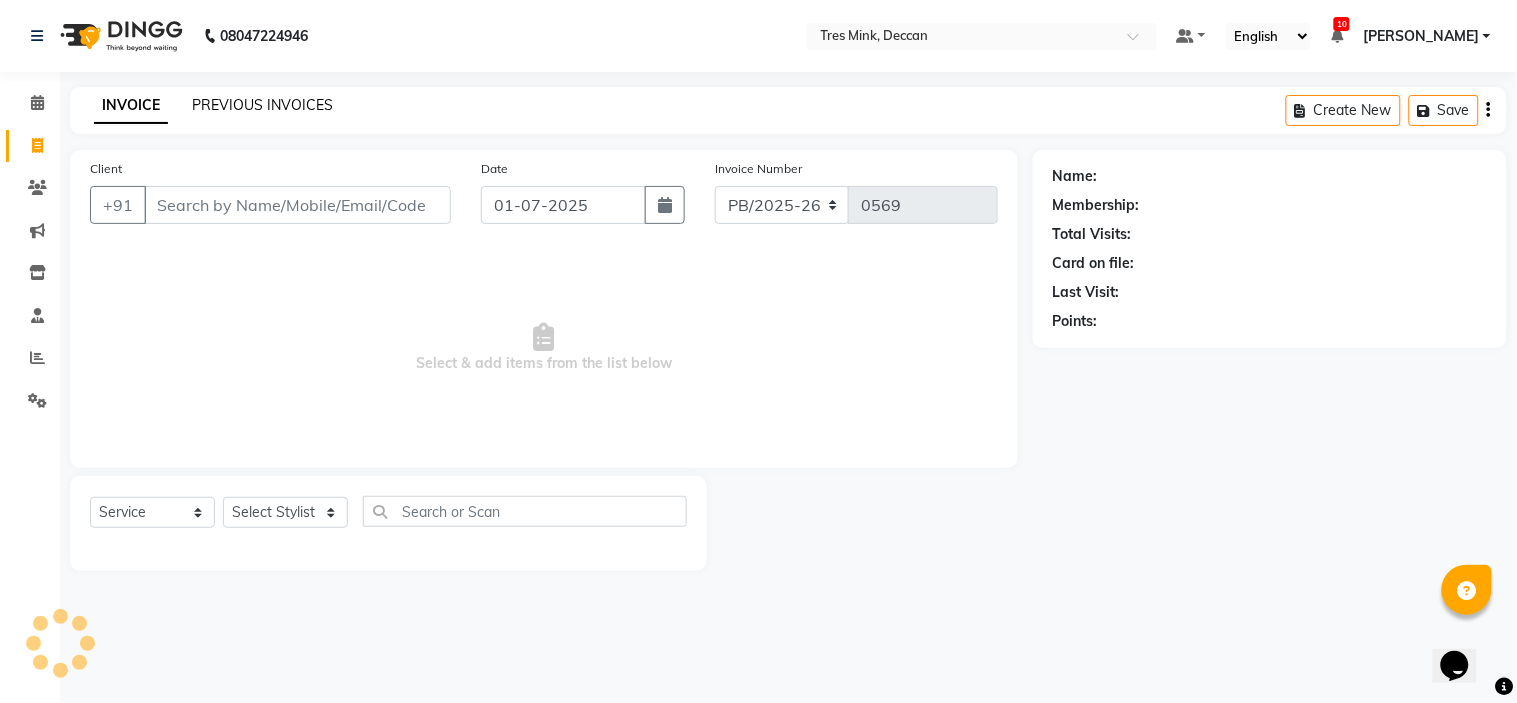 click on "PREVIOUS INVOICES" 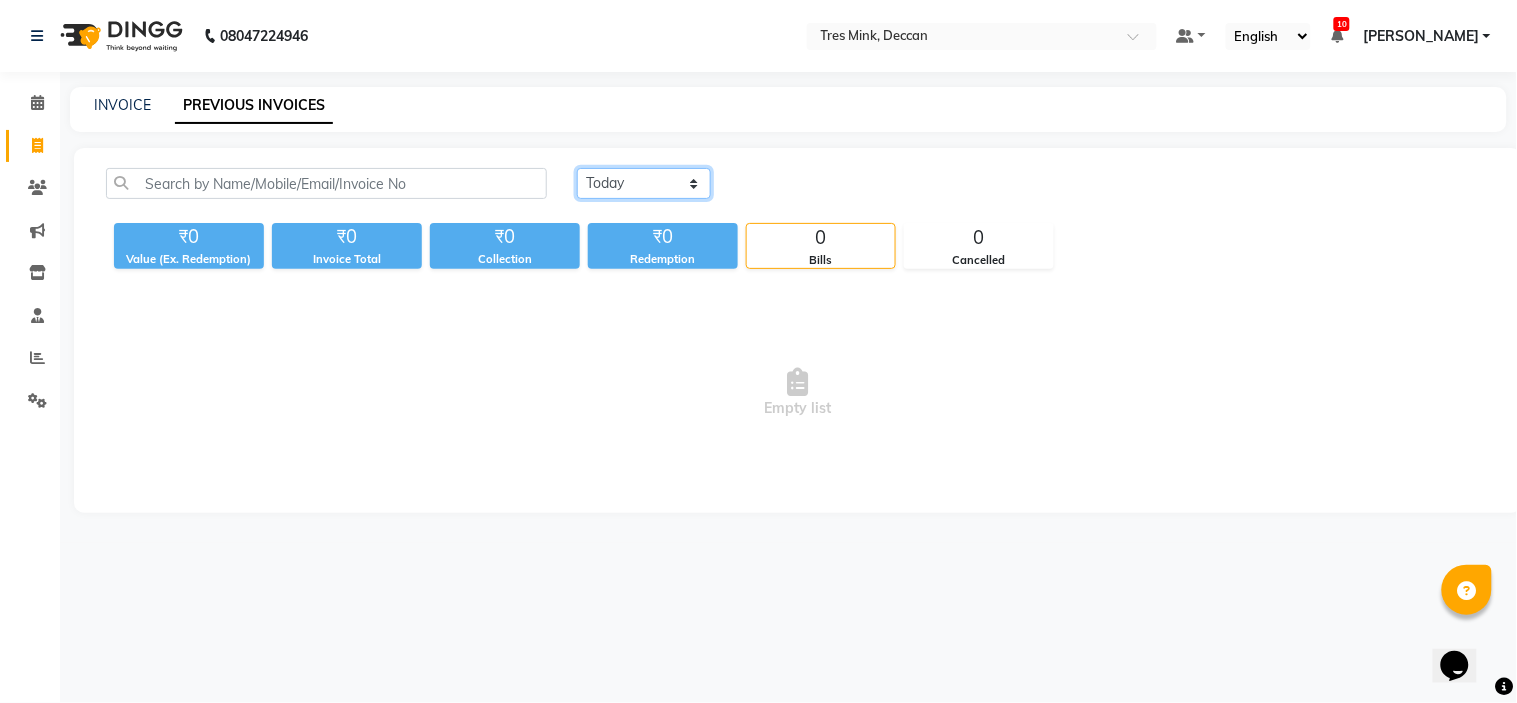 click on "Today Yesterday Custom Range" 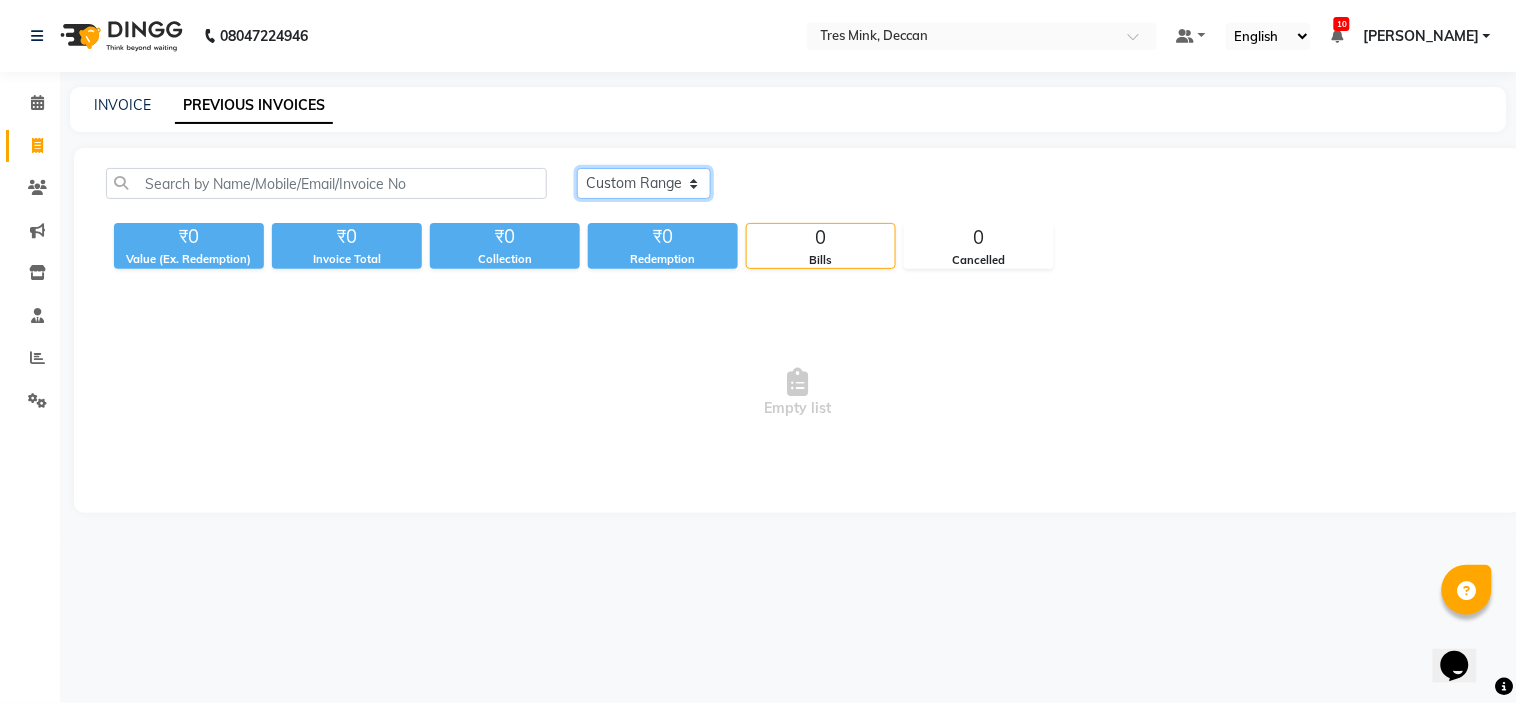 click on "Today Yesterday Custom Range" 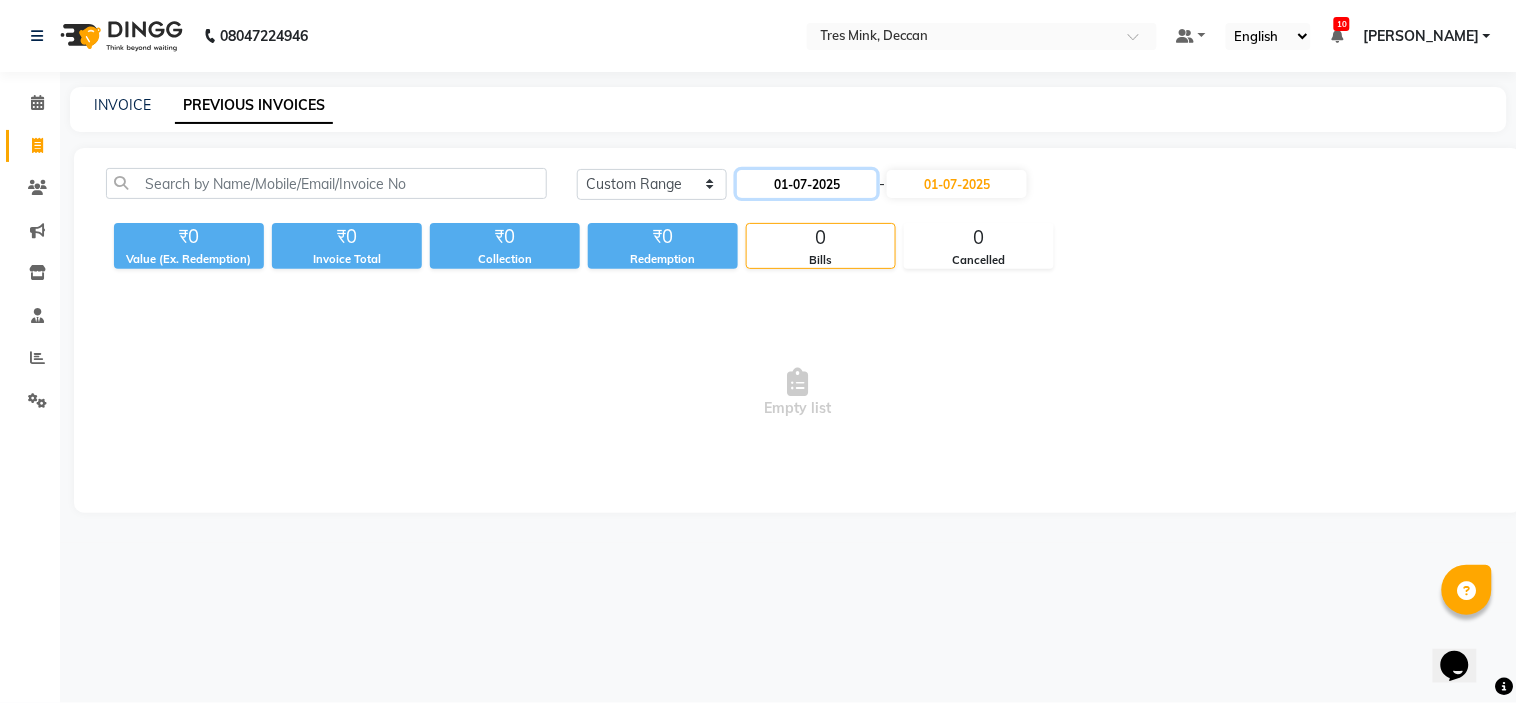 click on "01-07-2025" 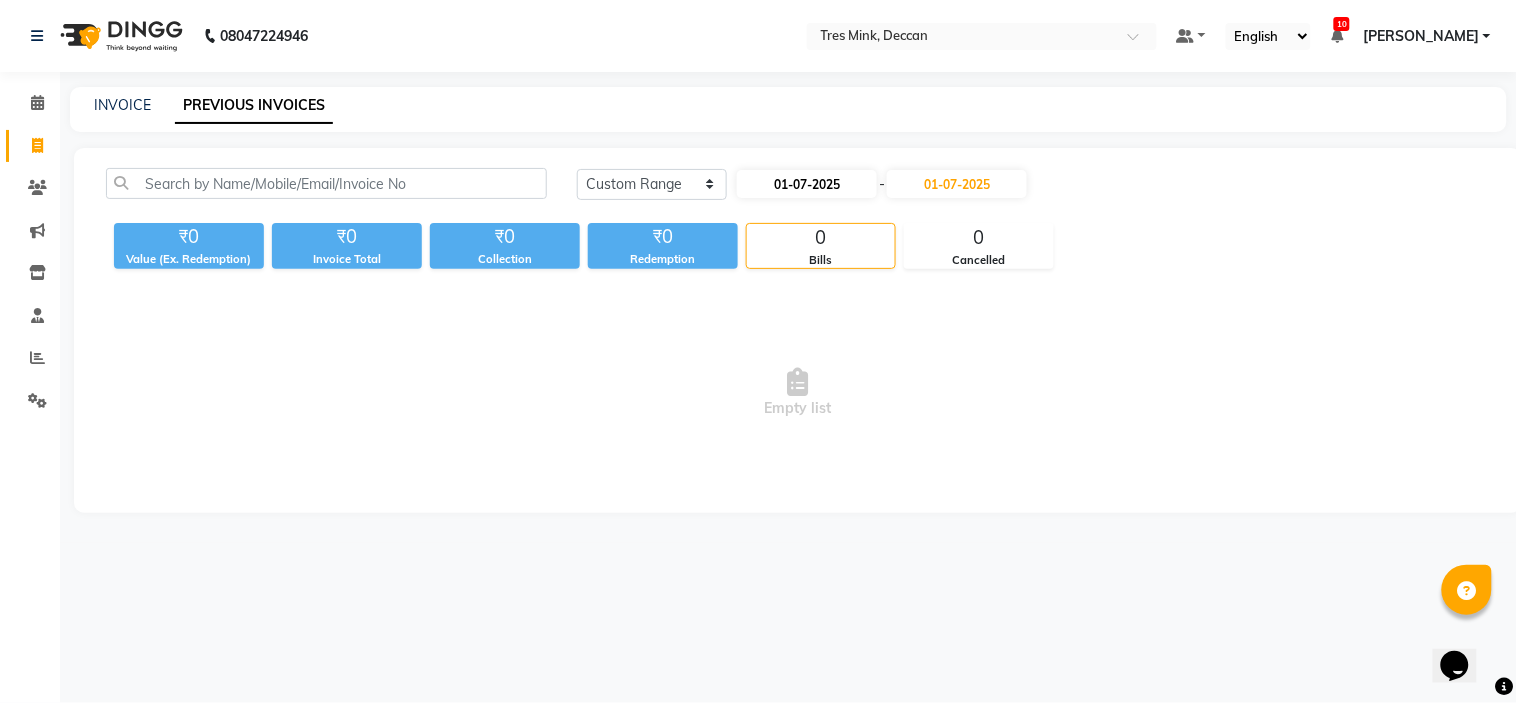 select on "7" 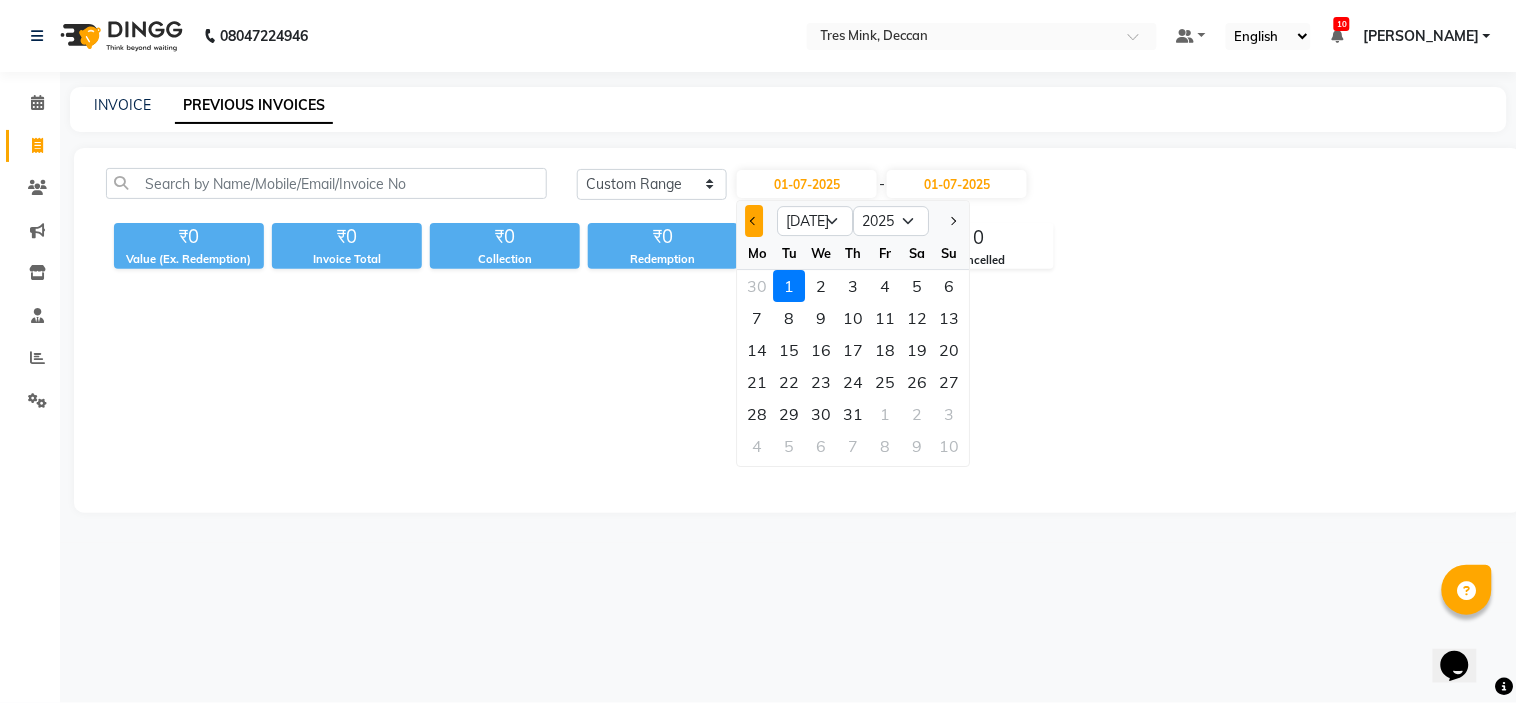 click 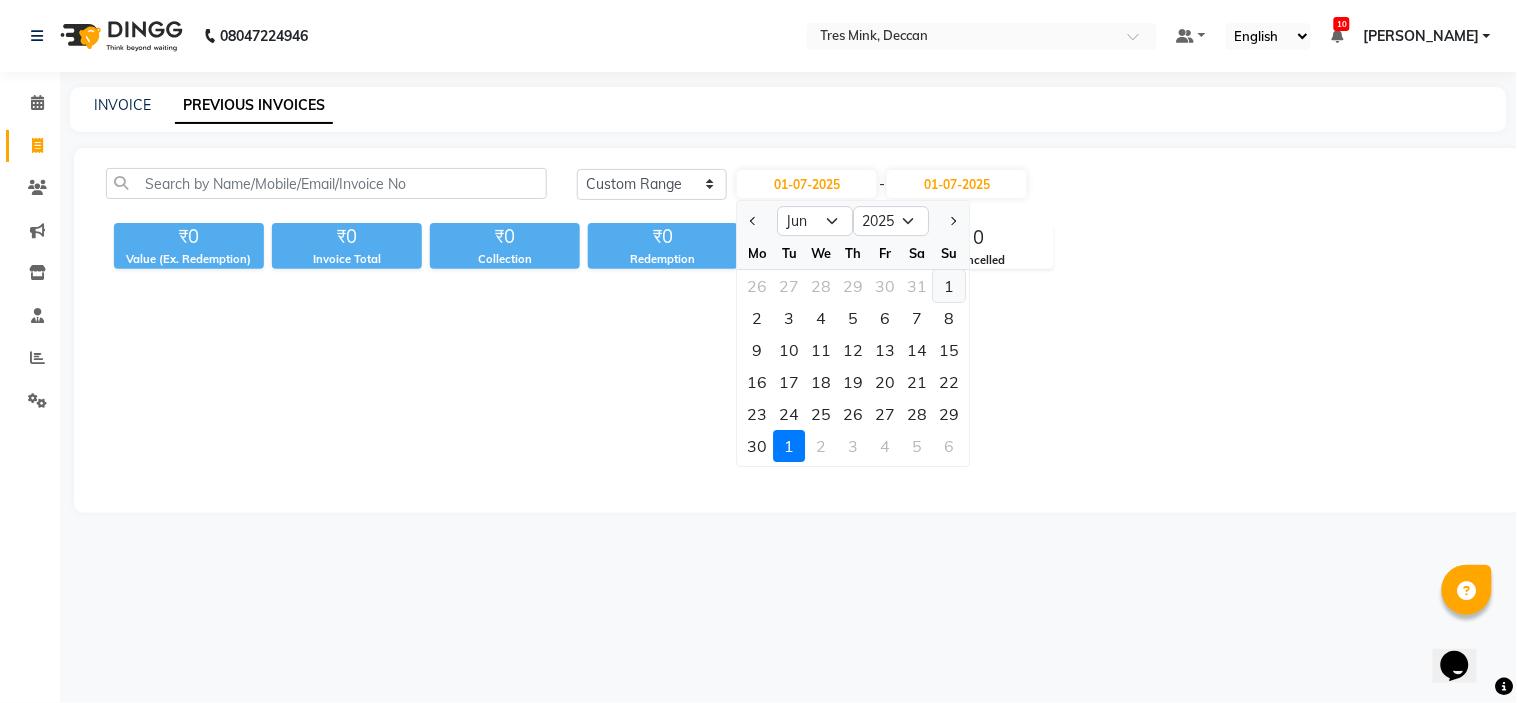 click on "1" 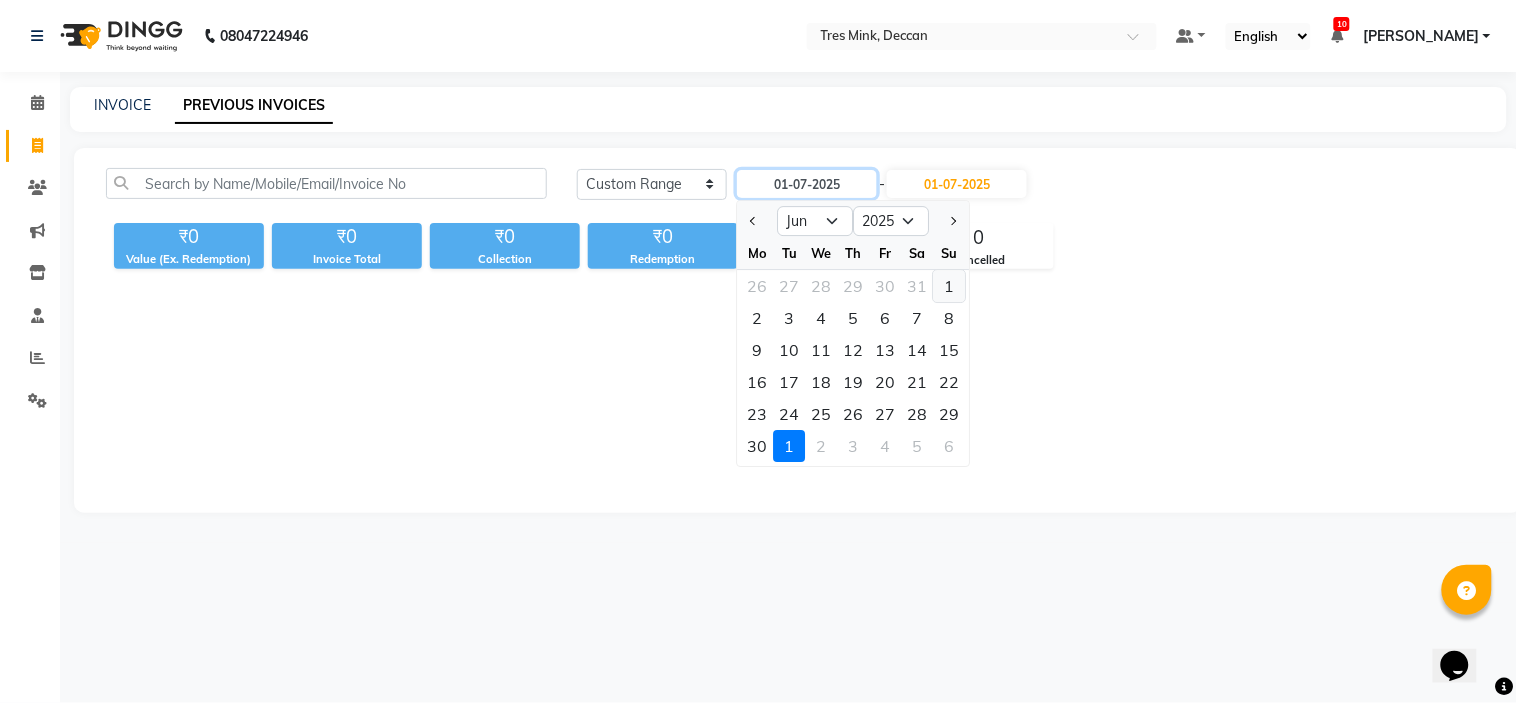 type on "01-06-2025" 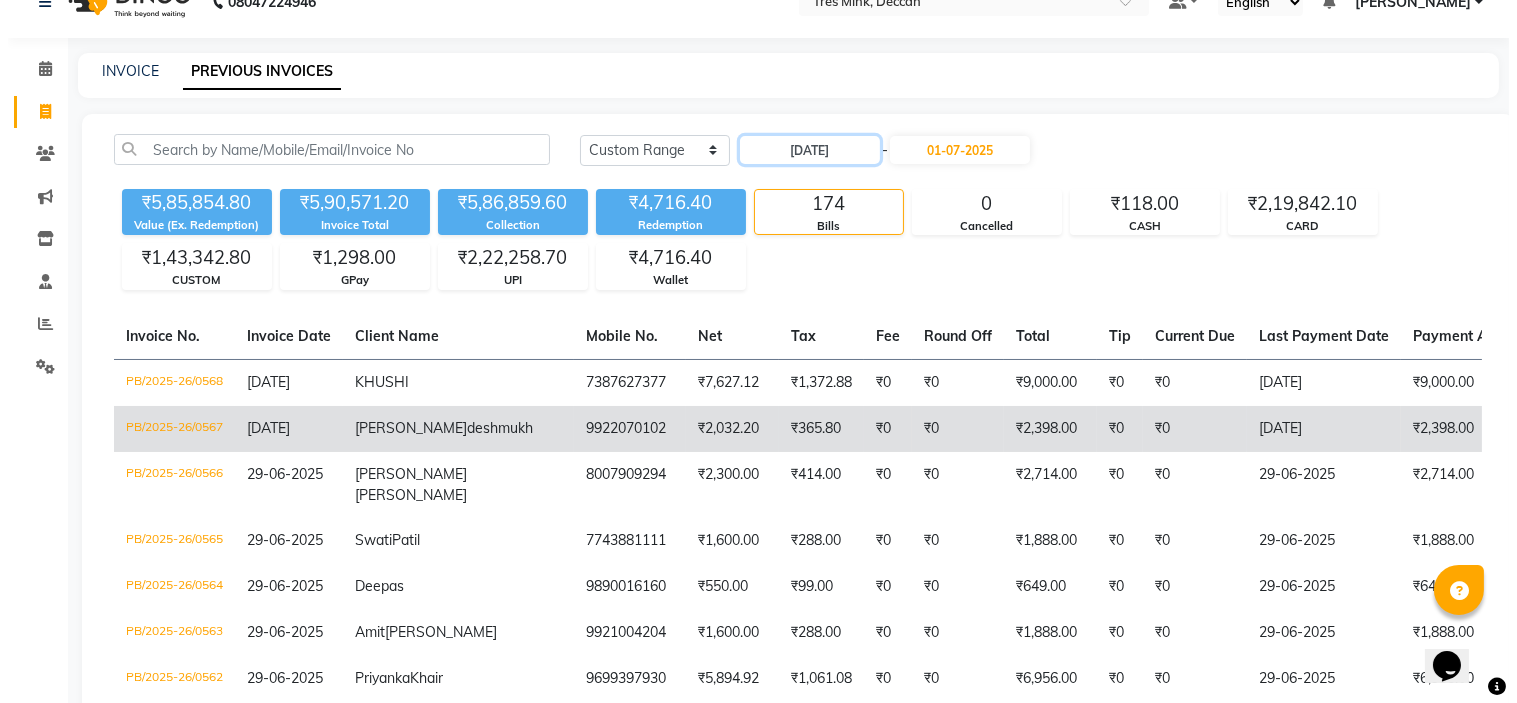 scroll, scrollTop: 0, scrollLeft: 0, axis: both 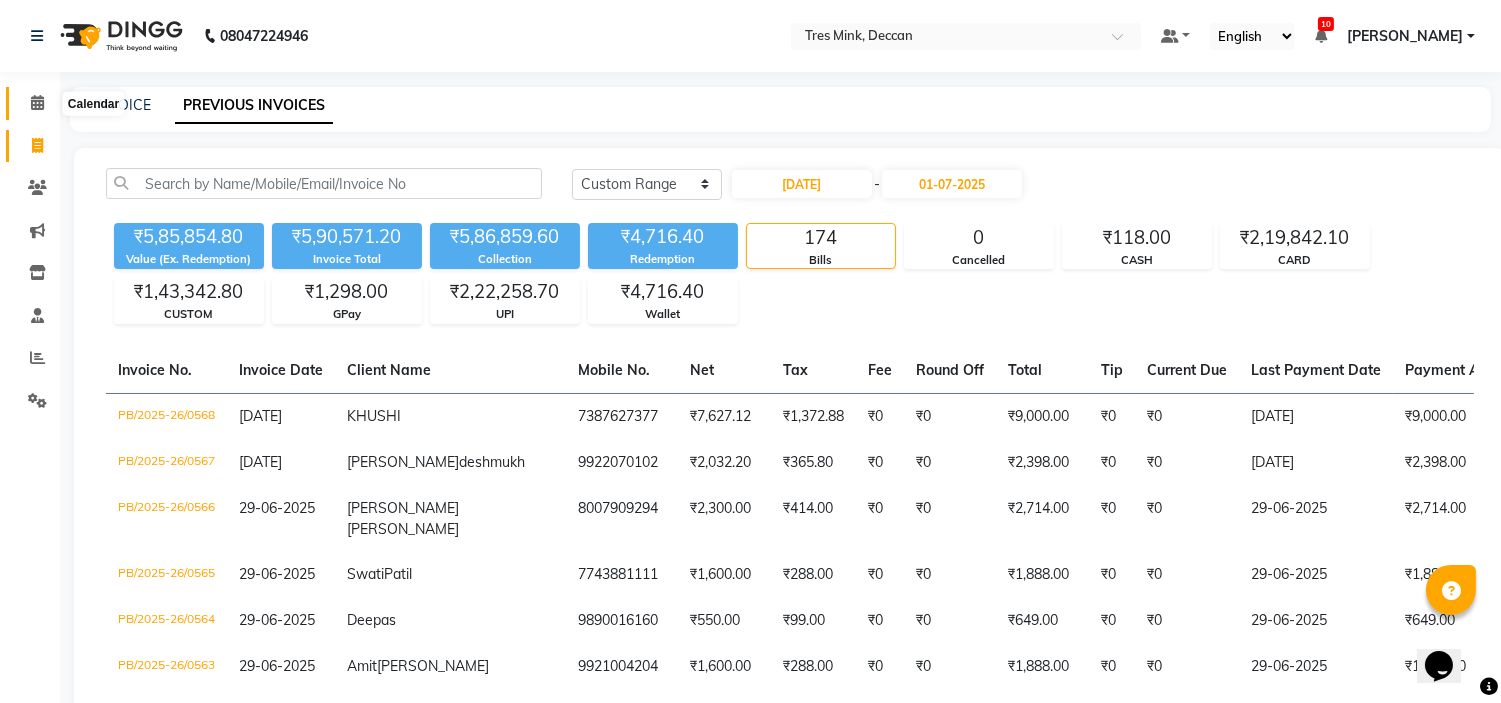 click 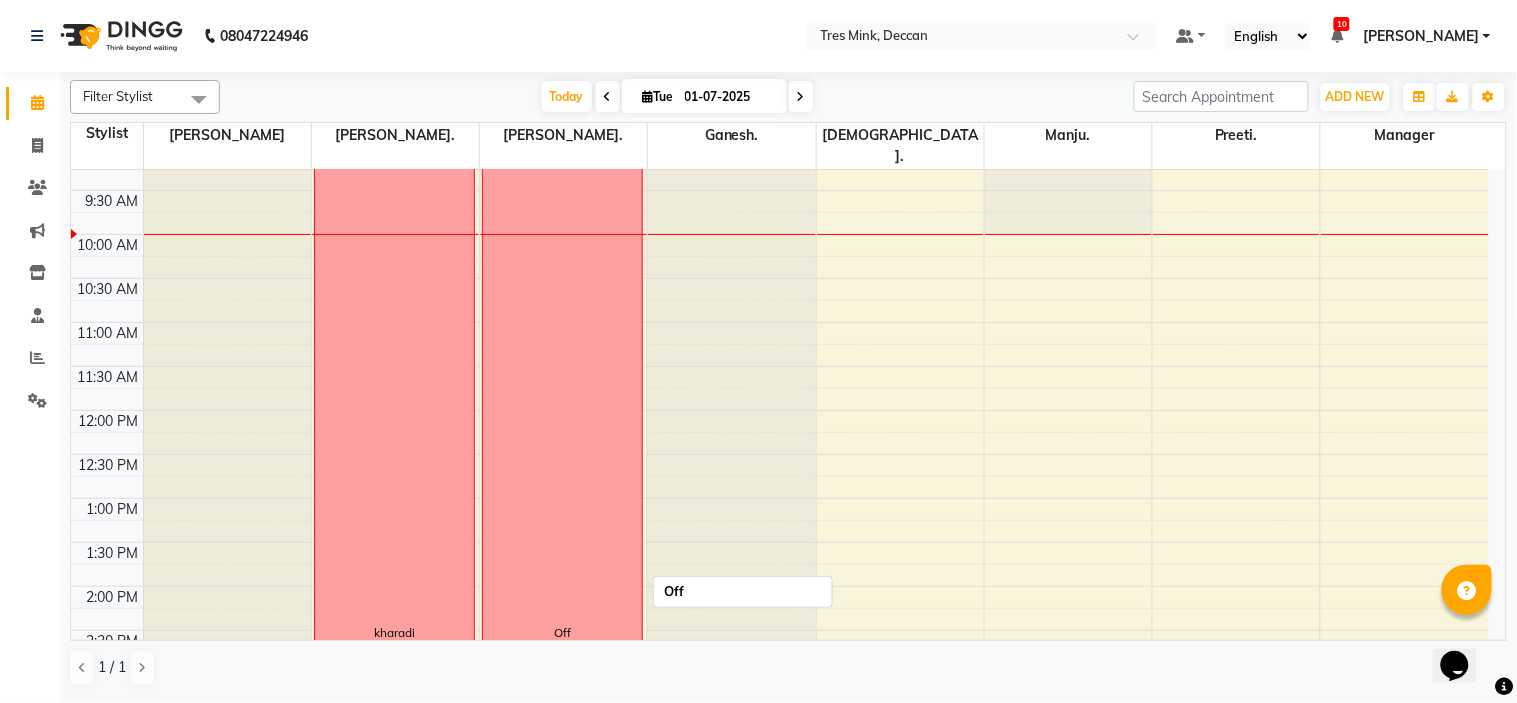 scroll, scrollTop: 222, scrollLeft: 0, axis: vertical 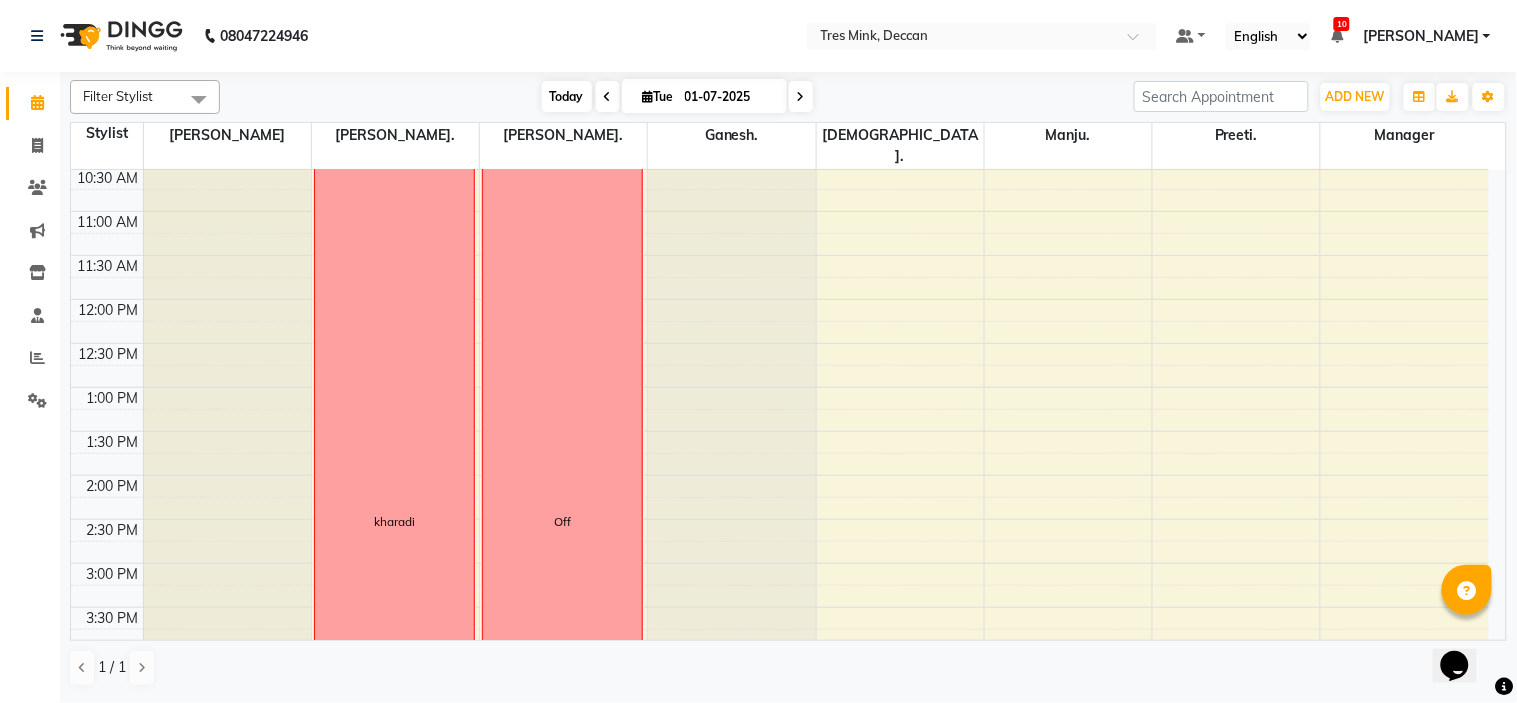 click on "Today" at bounding box center (567, 96) 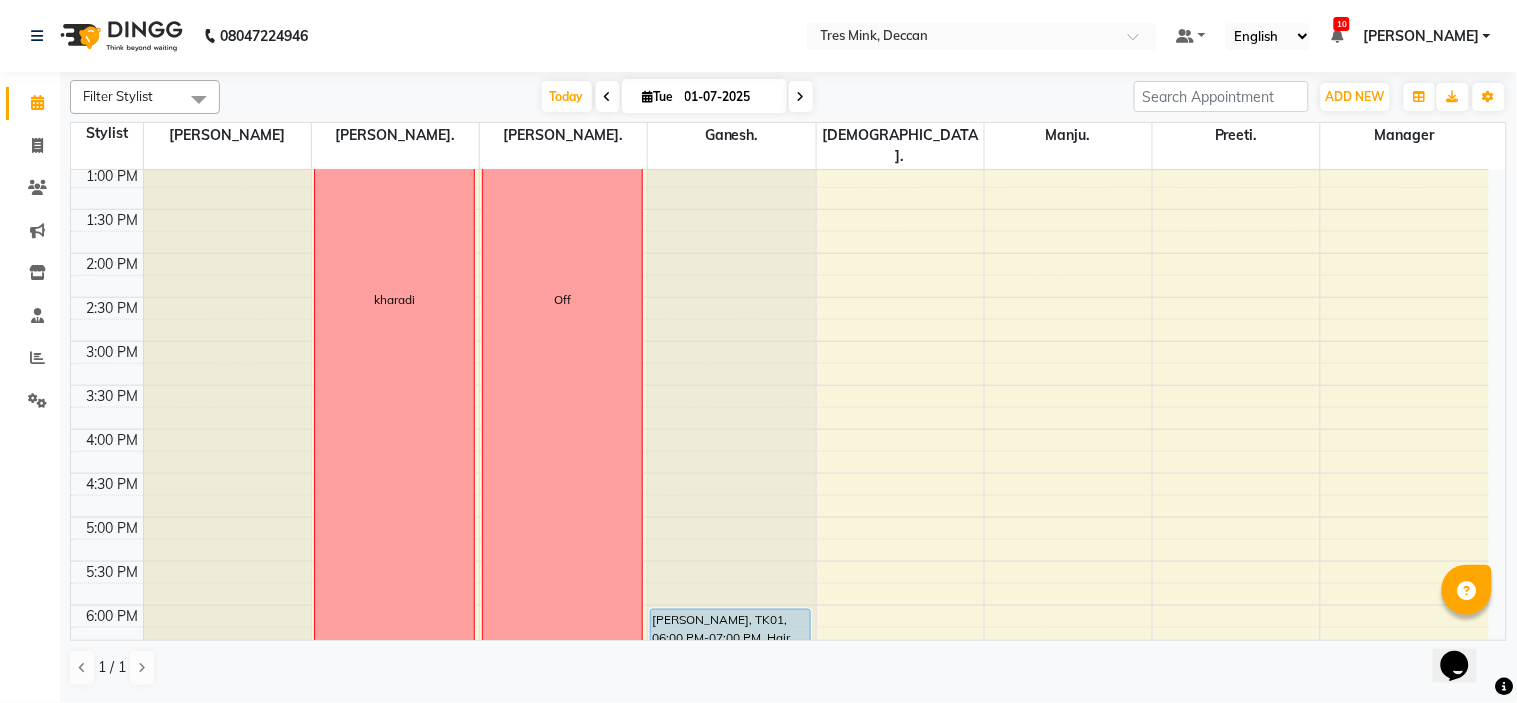 scroll, scrollTop: 656, scrollLeft: 0, axis: vertical 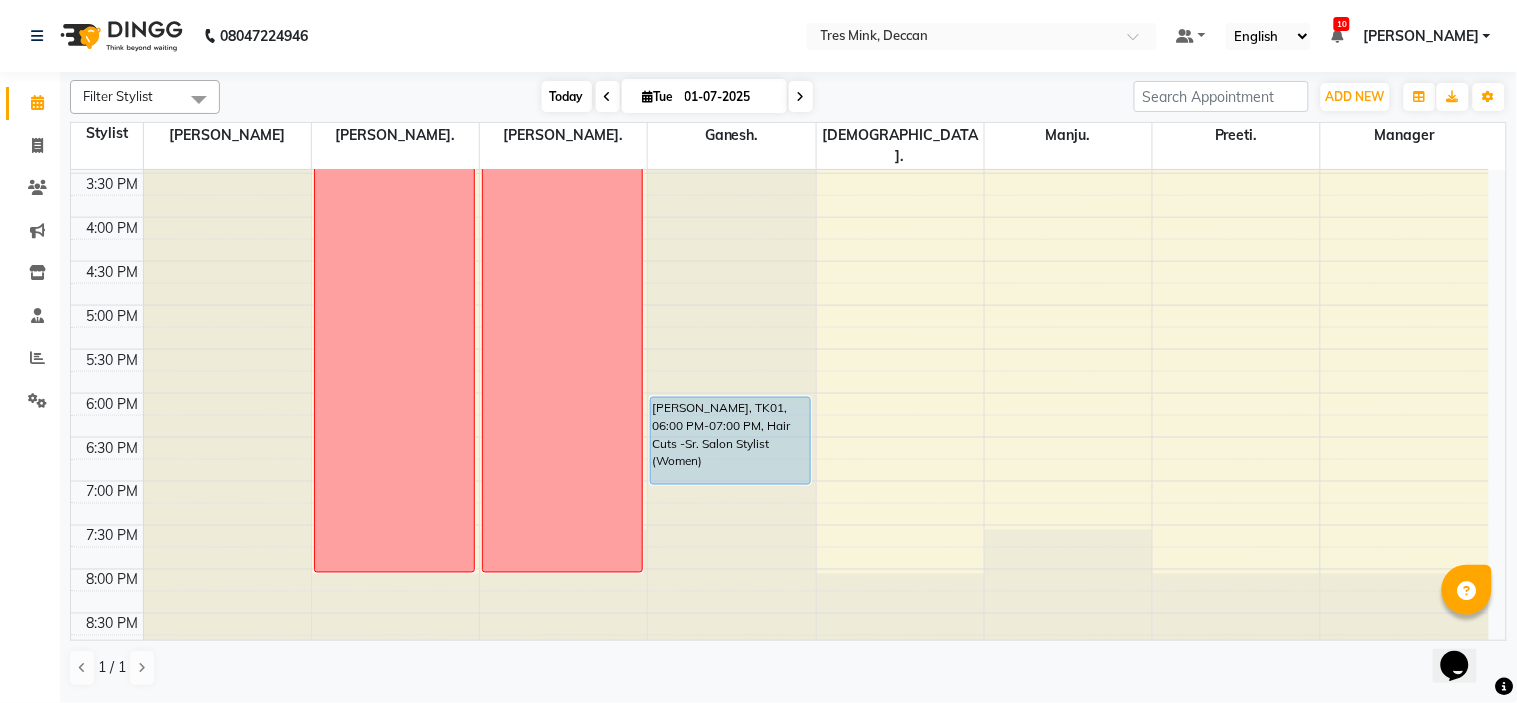 click on "Today" at bounding box center (567, 96) 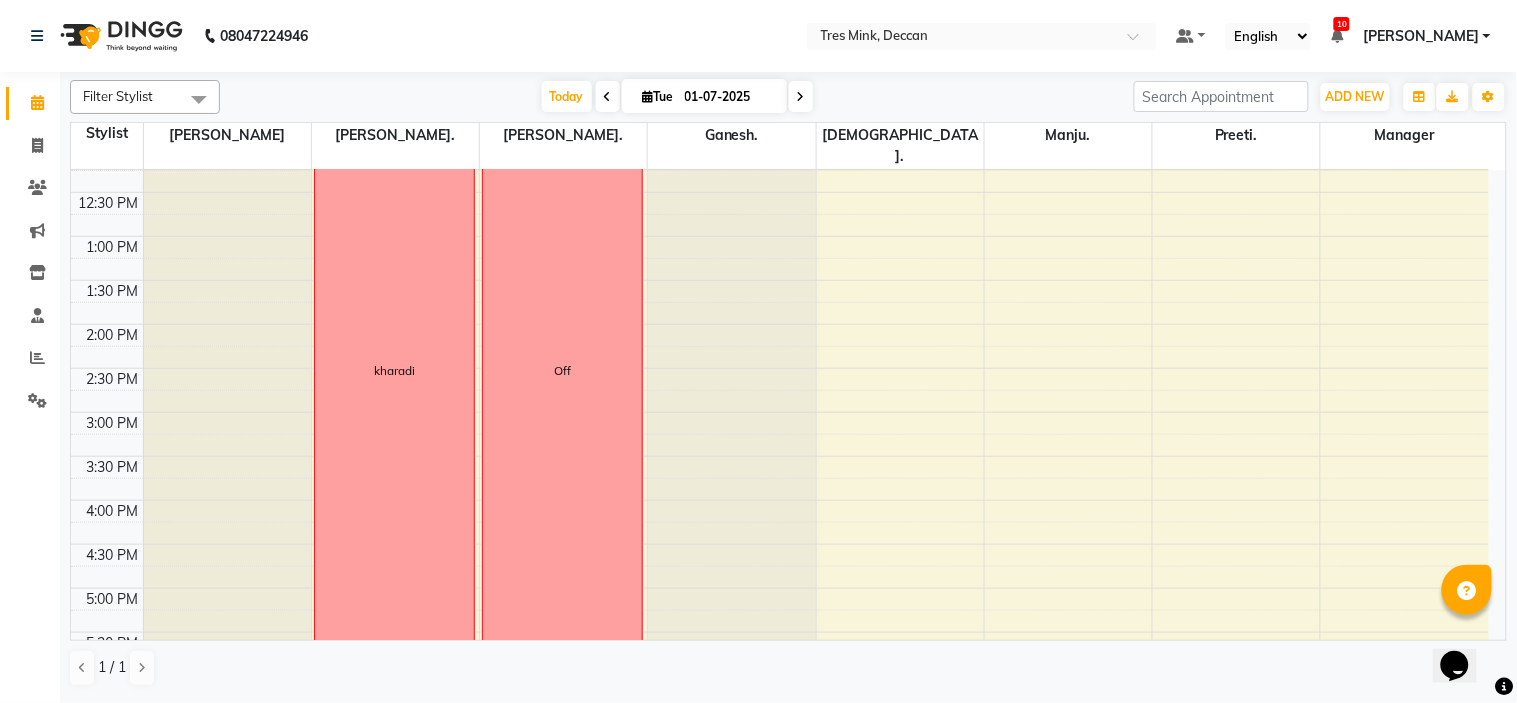 scroll, scrollTop: 656, scrollLeft: 0, axis: vertical 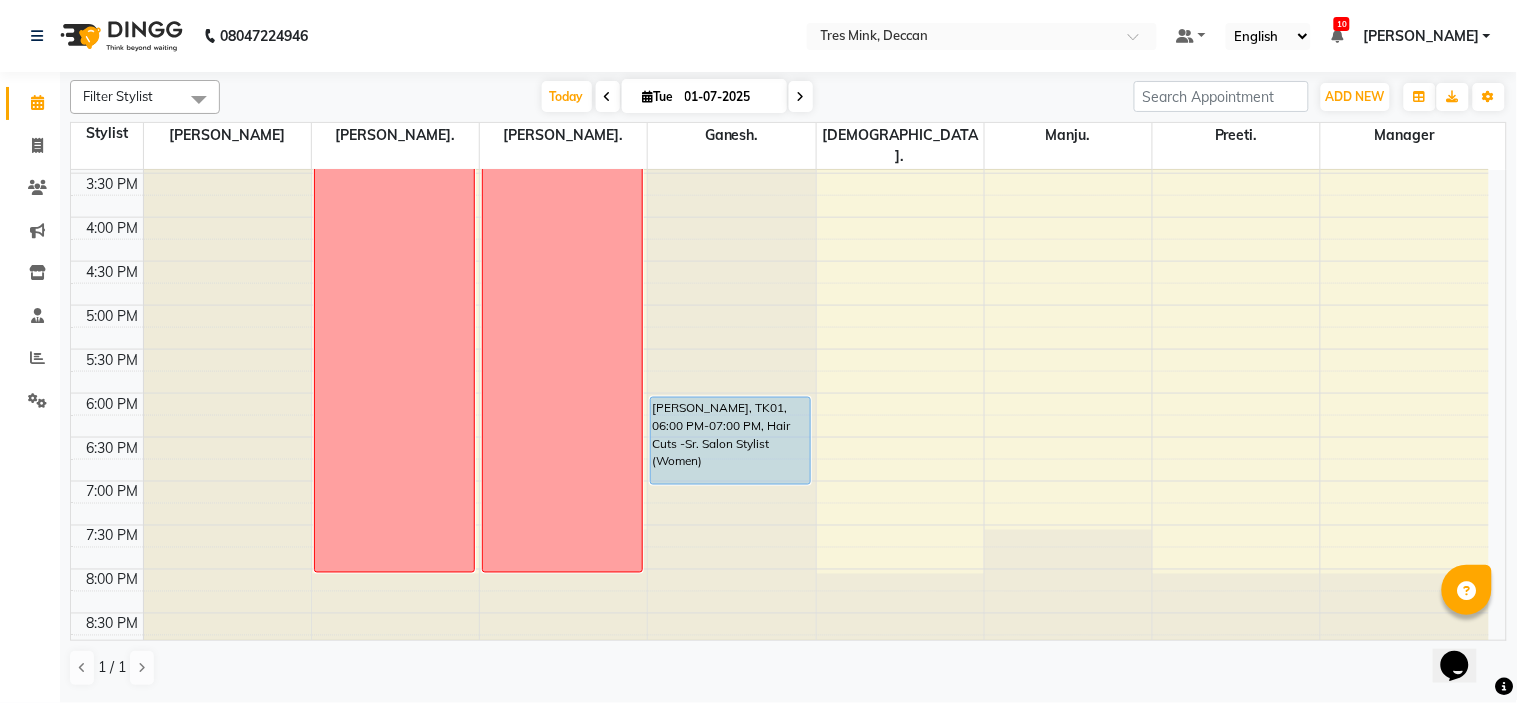 click at bounding box center [731, -486] 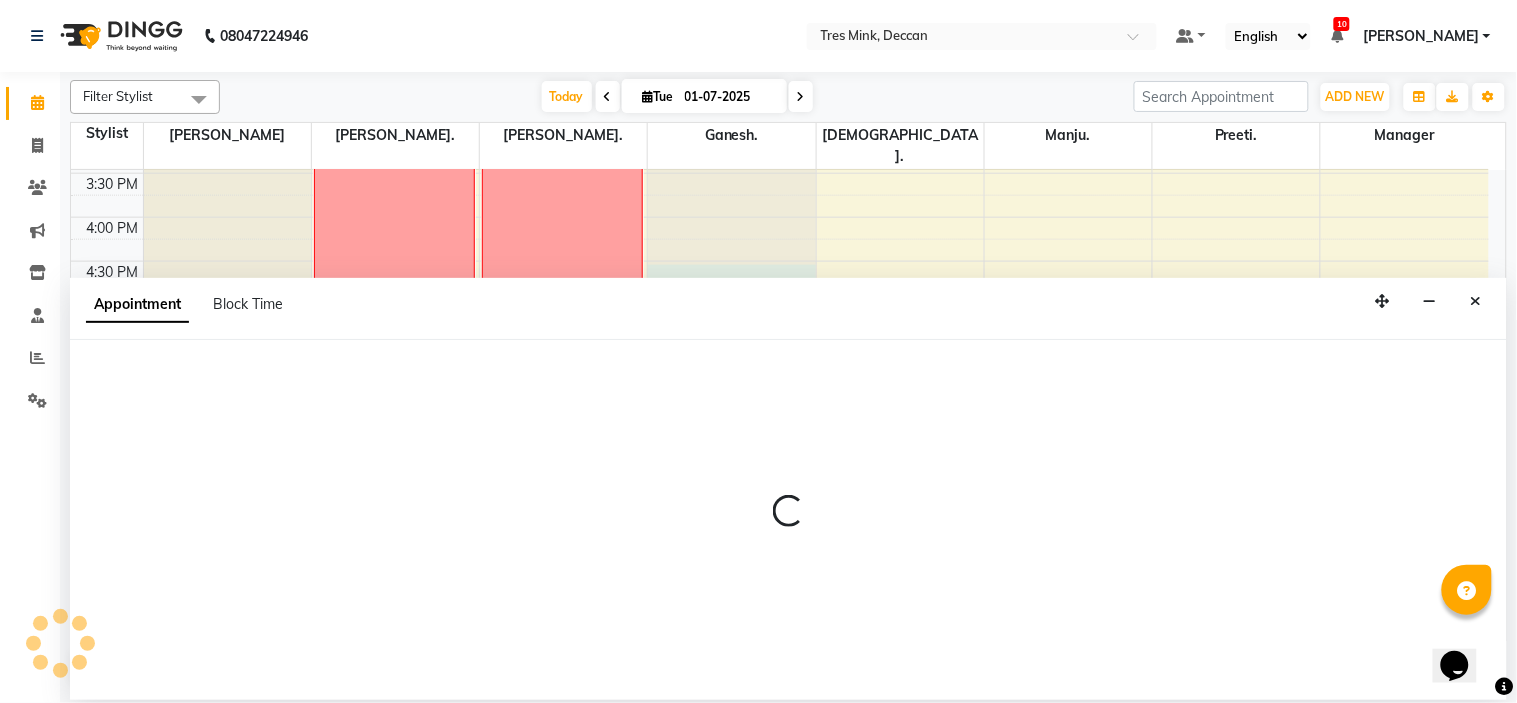 select on "59501" 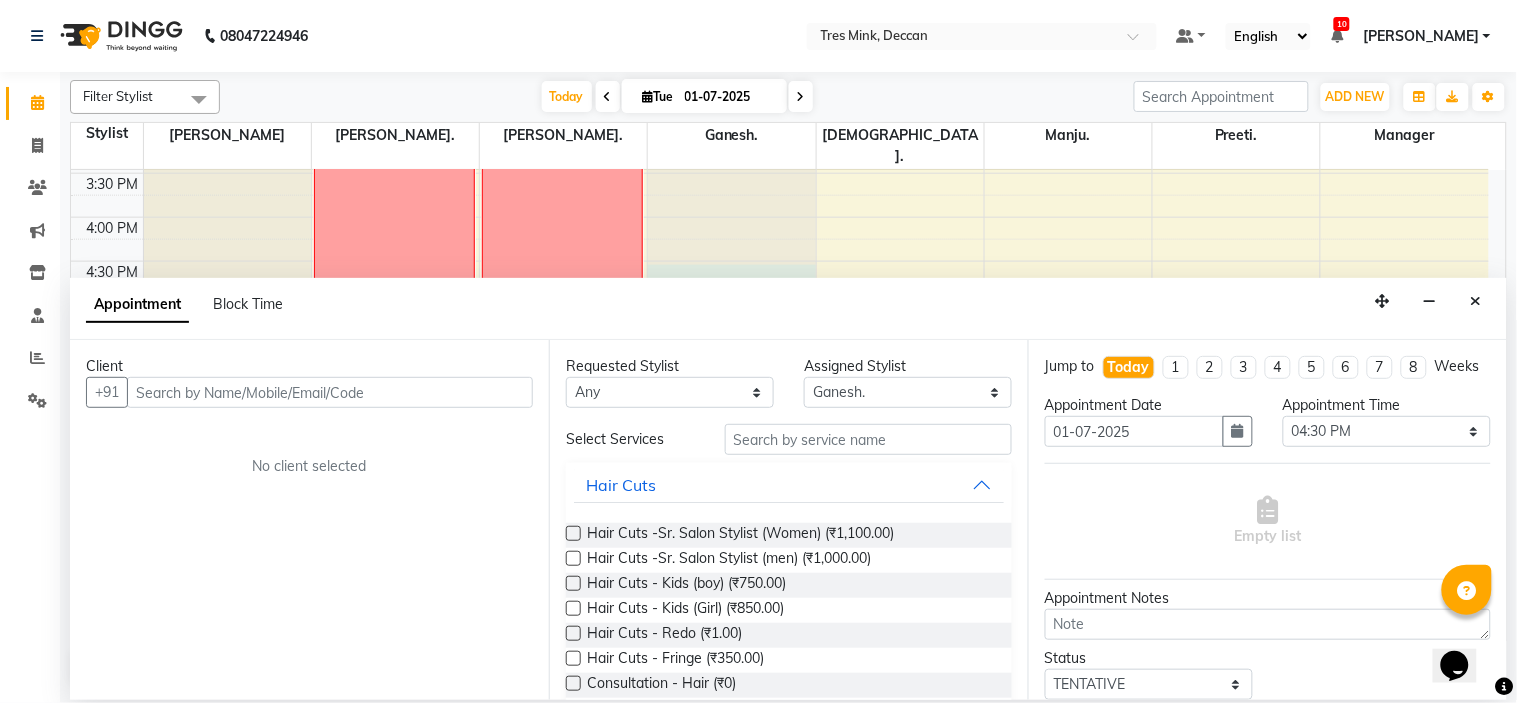 click at bounding box center (330, 392) 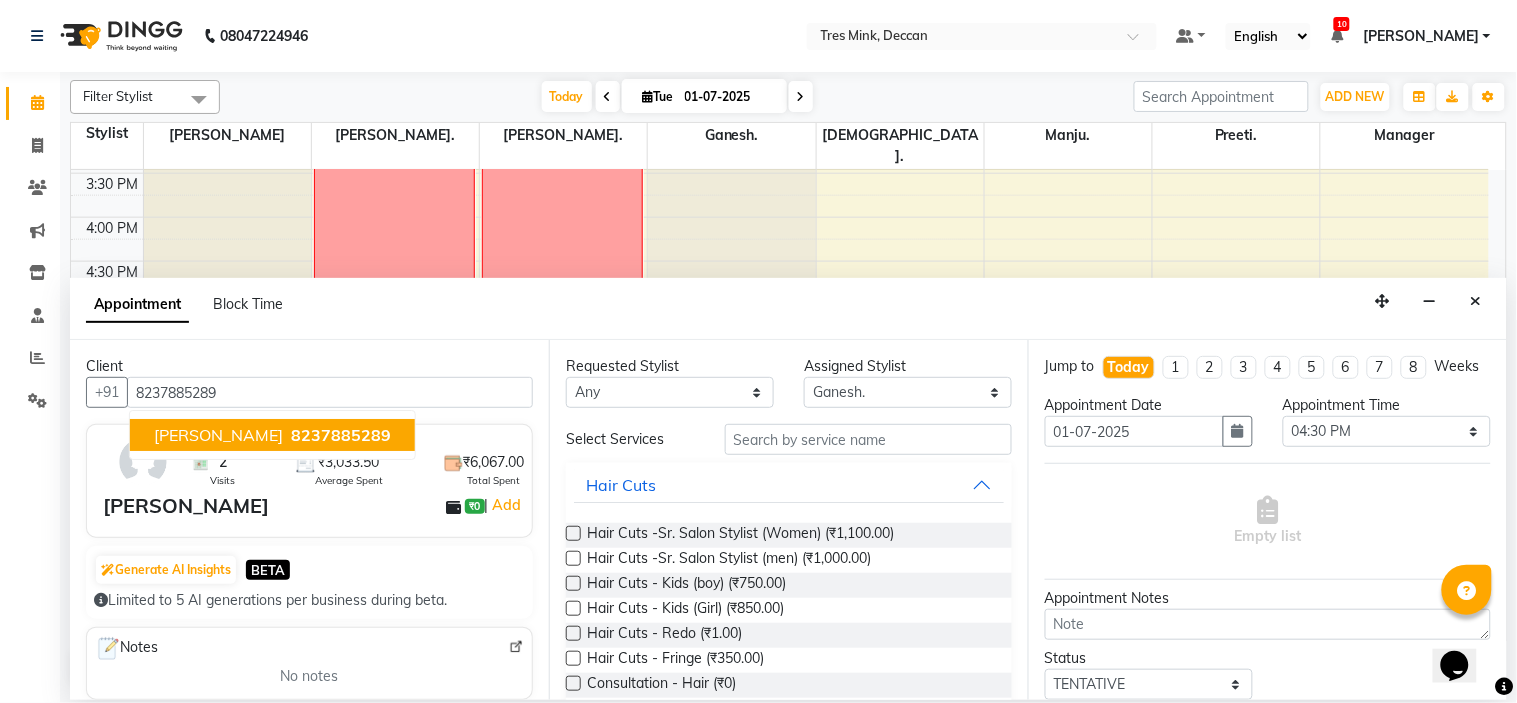click on "Shruti Bapat   8237885289" at bounding box center [272, 435] 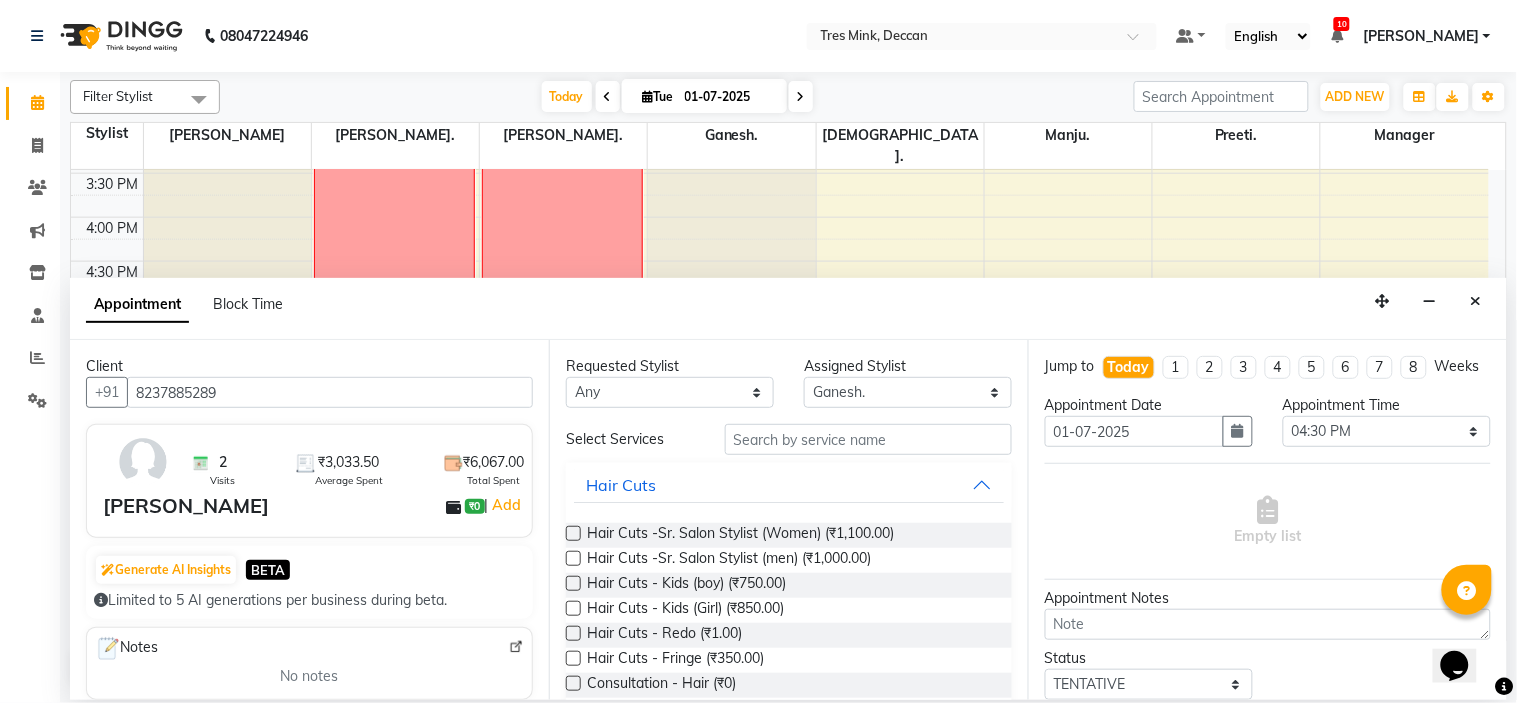 type on "8237885289" 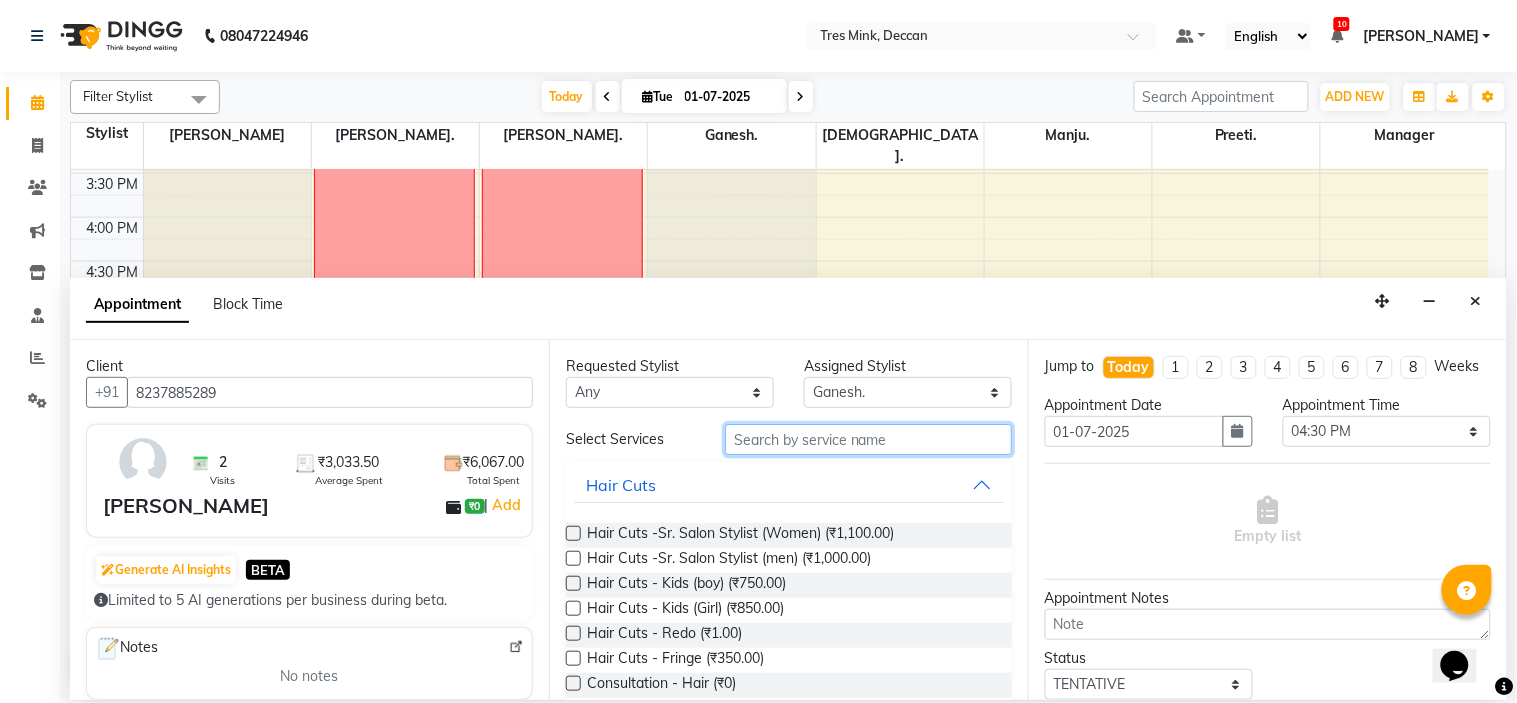 click at bounding box center [868, 439] 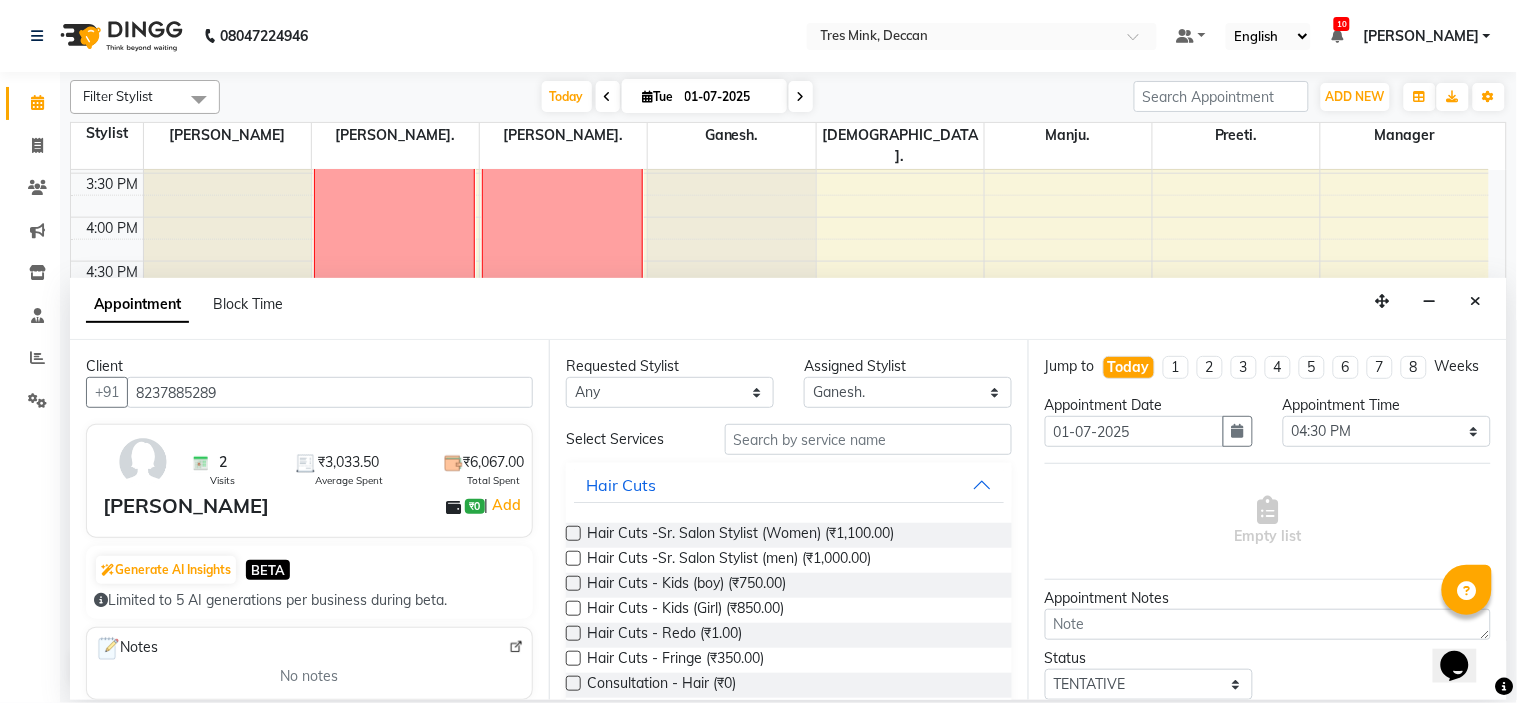 click at bounding box center [573, 533] 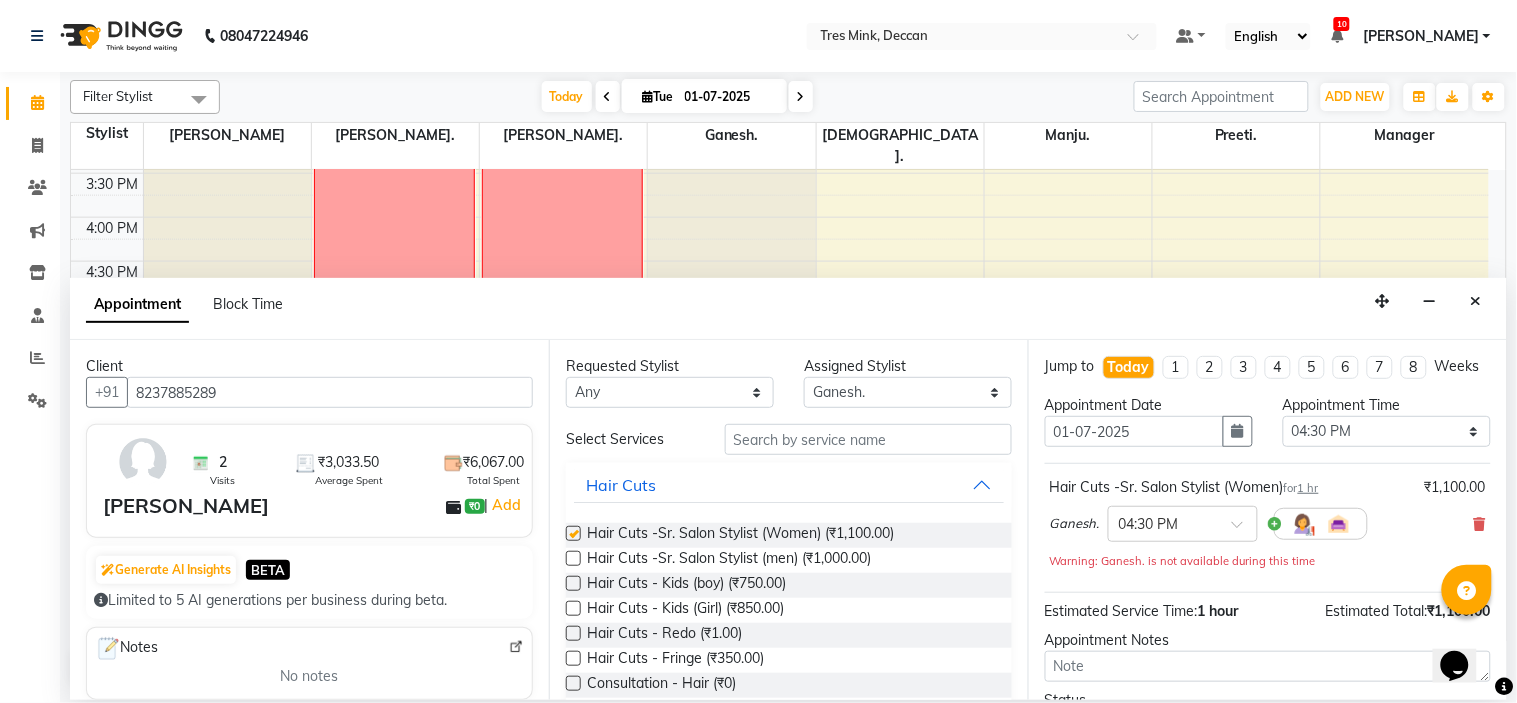 checkbox on "false" 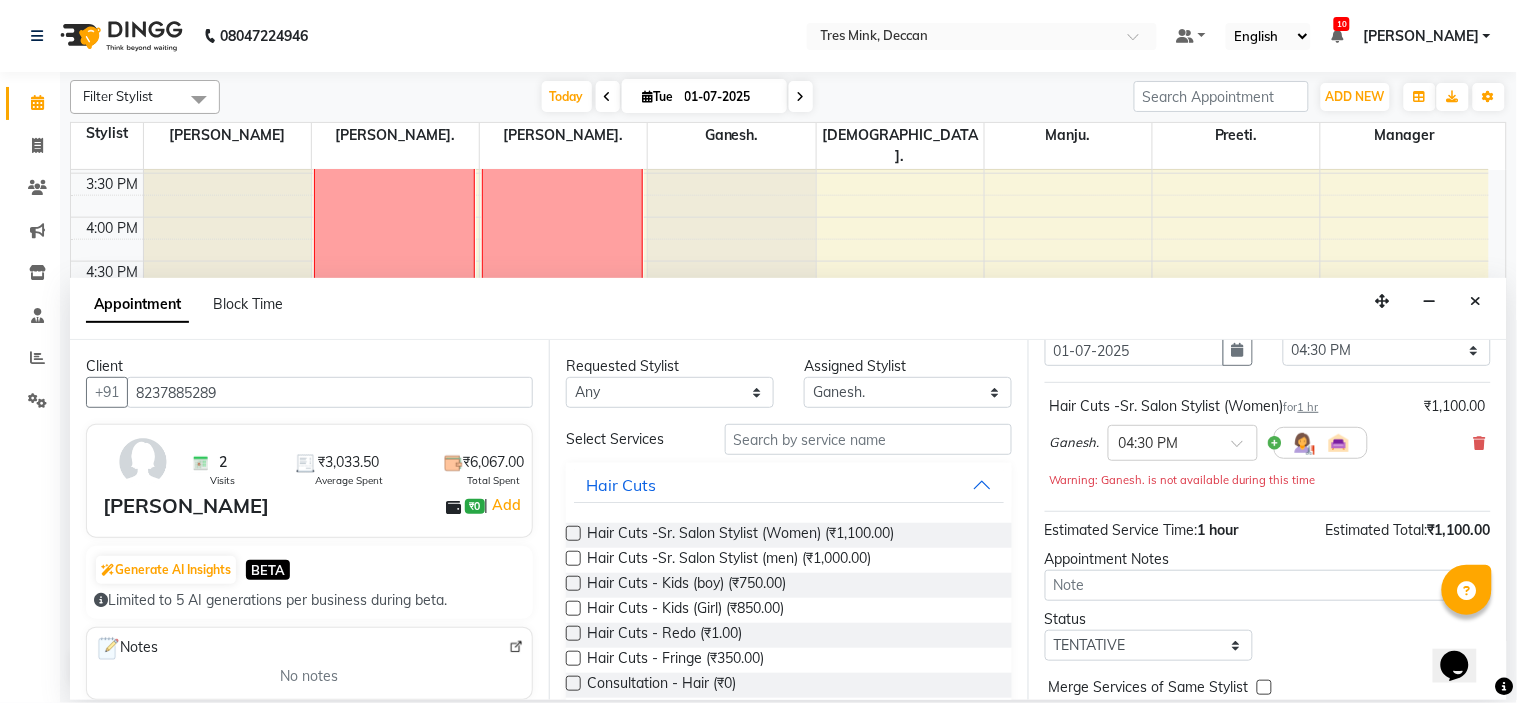 scroll, scrollTop: 187, scrollLeft: 0, axis: vertical 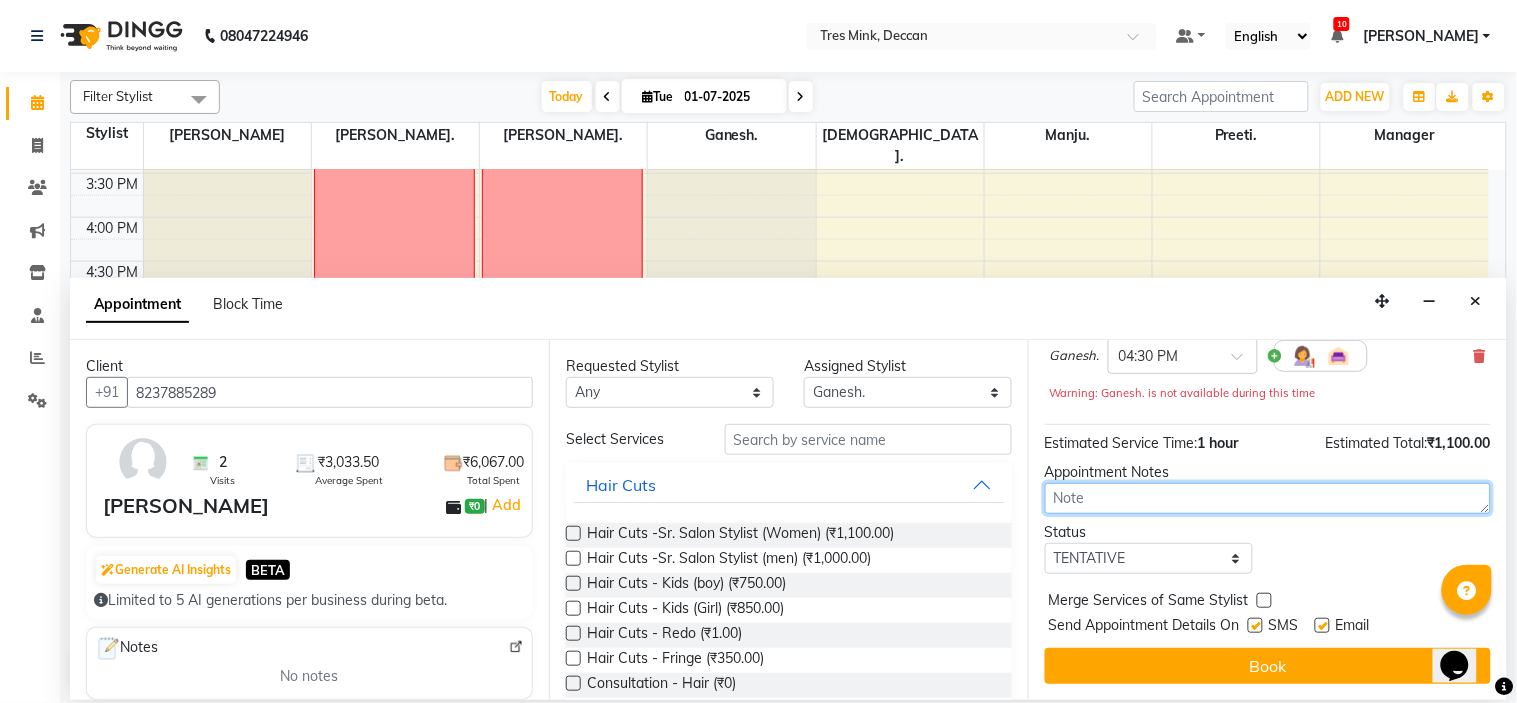 click at bounding box center [1268, 498] 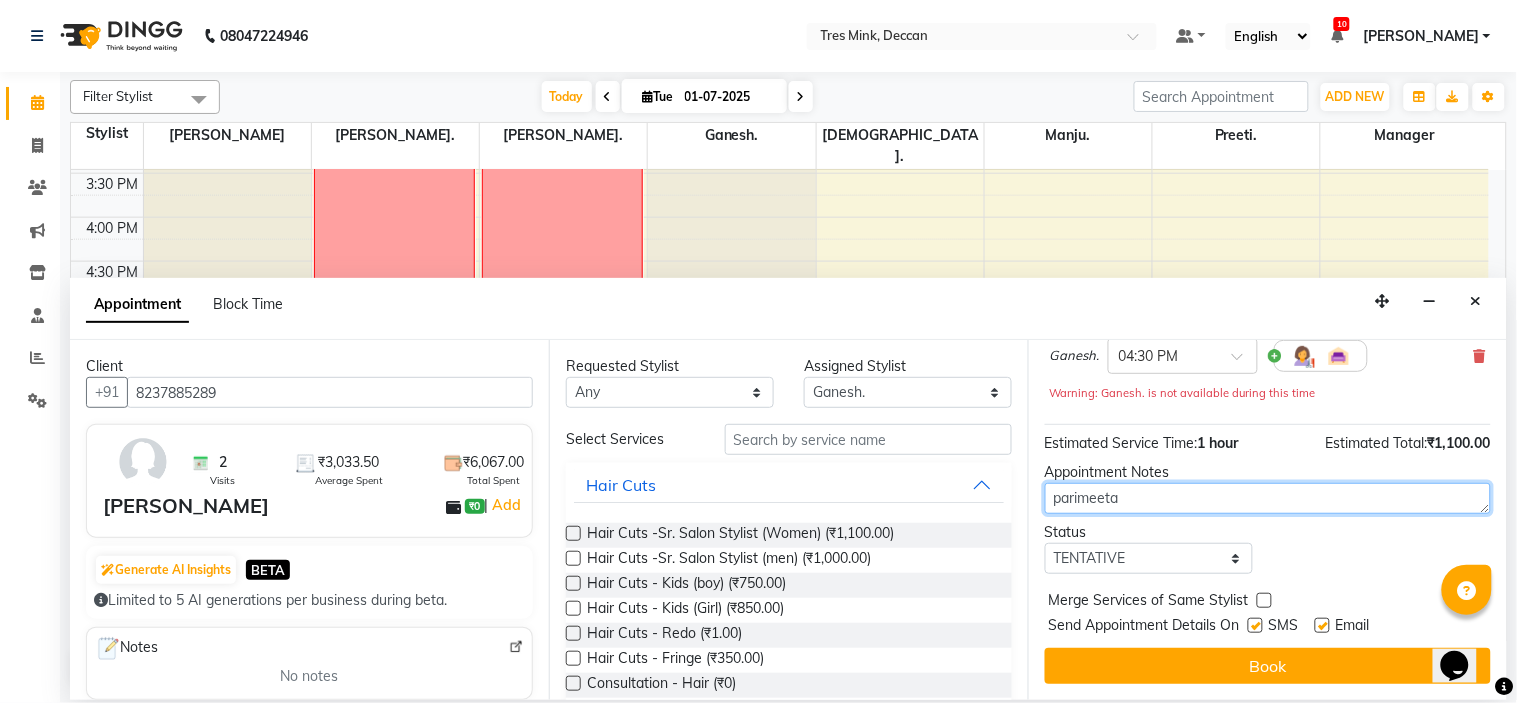 type on "parimeeta" 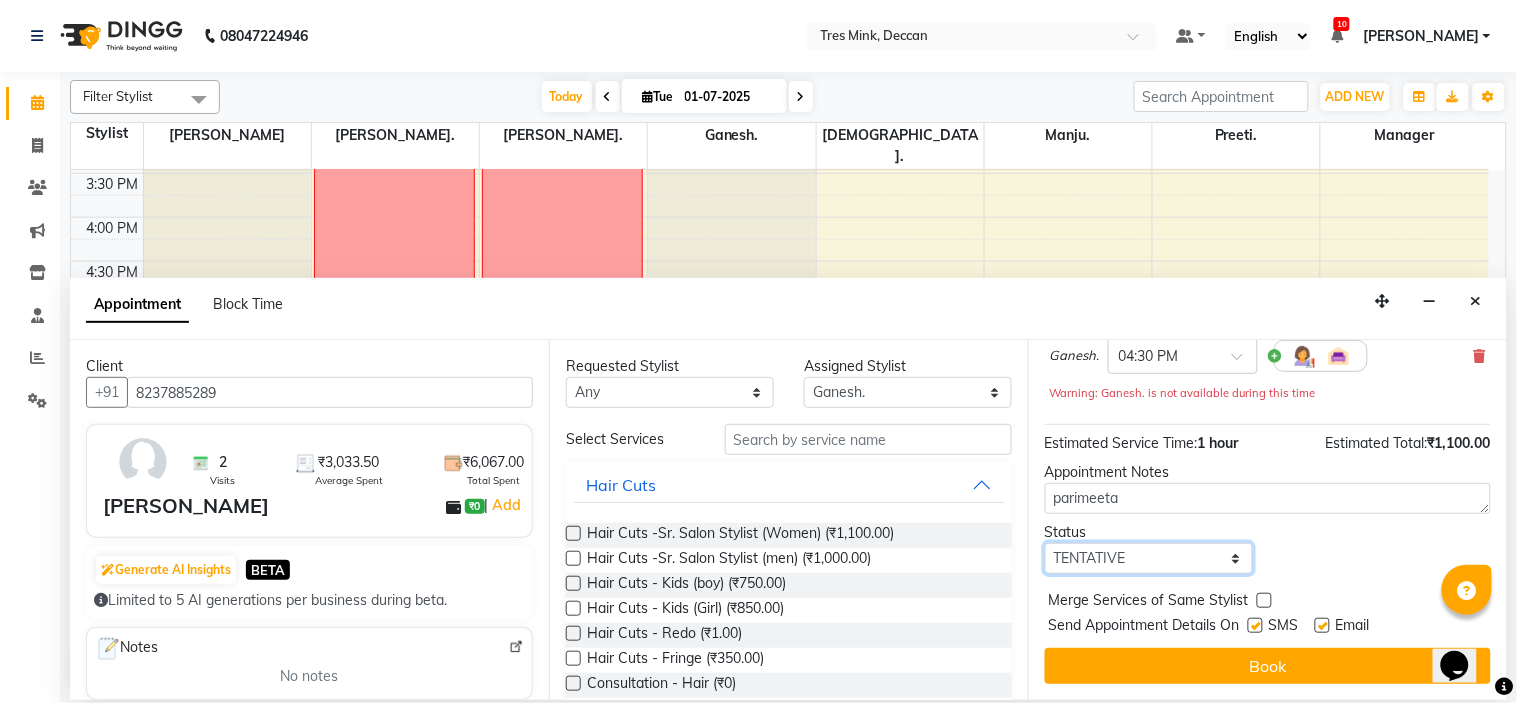 click on "Select TENTATIVE CONFIRM CHECK-IN UPCOMING" at bounding box center [1149, 558] 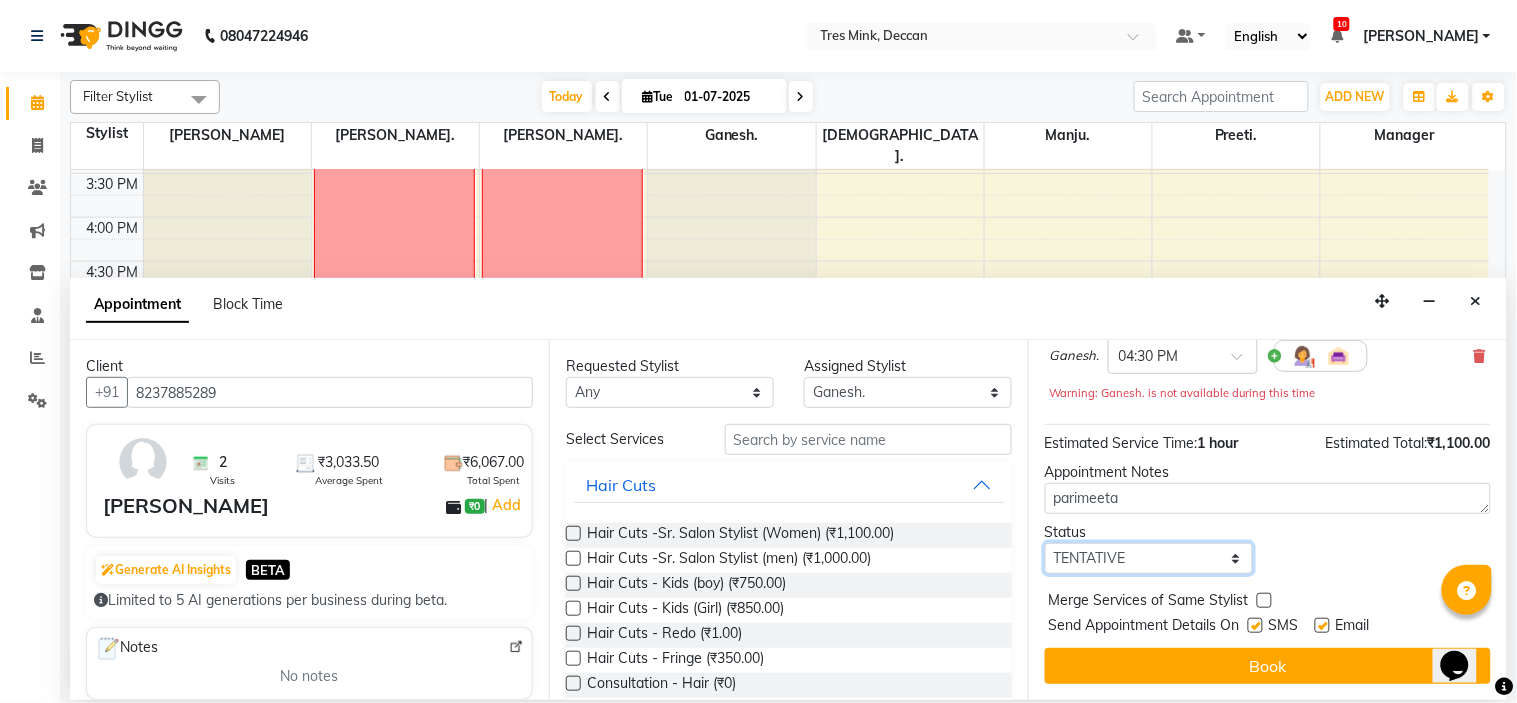 select on "confirm booking" 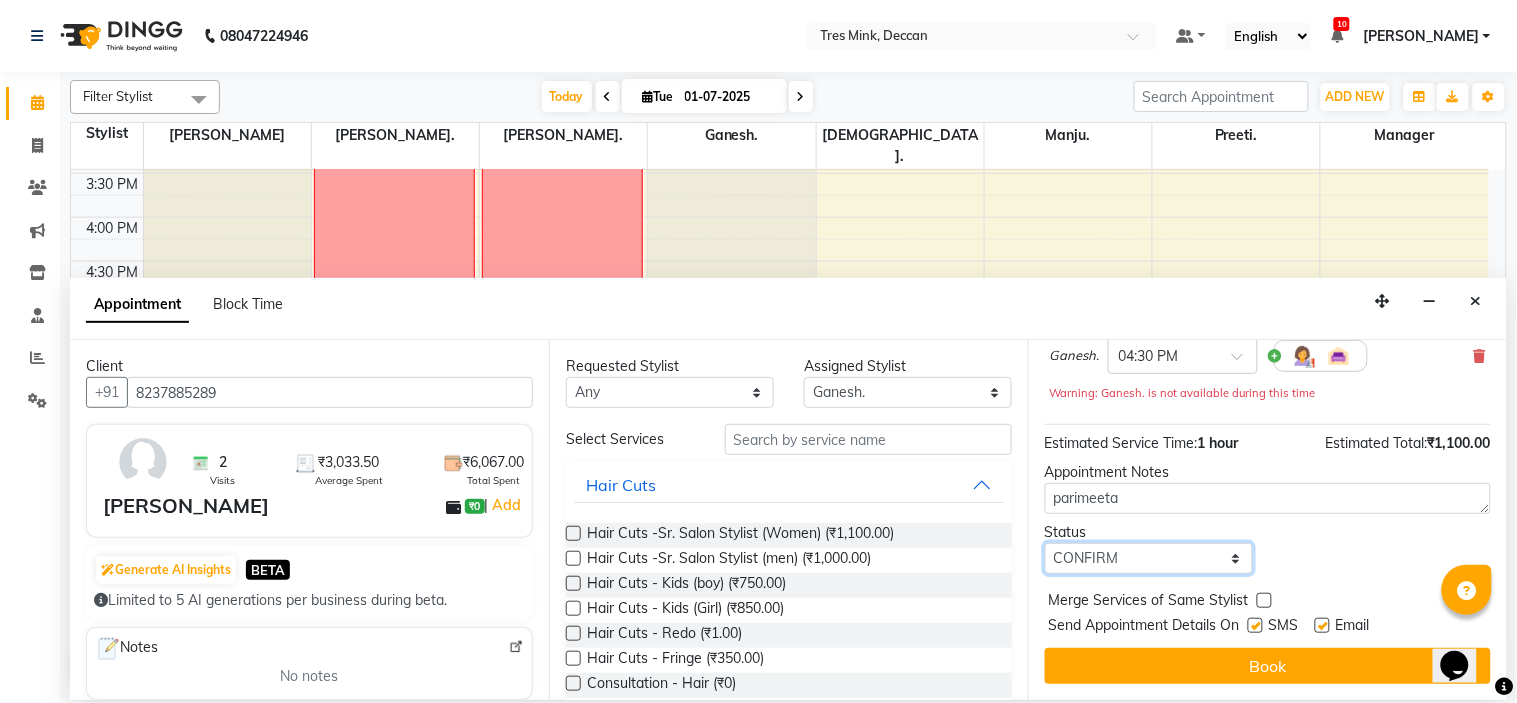 click on "Select TENTATIVE CONFIRM CHECK-IN UPCOMING" at bounding box center [1149, 558] 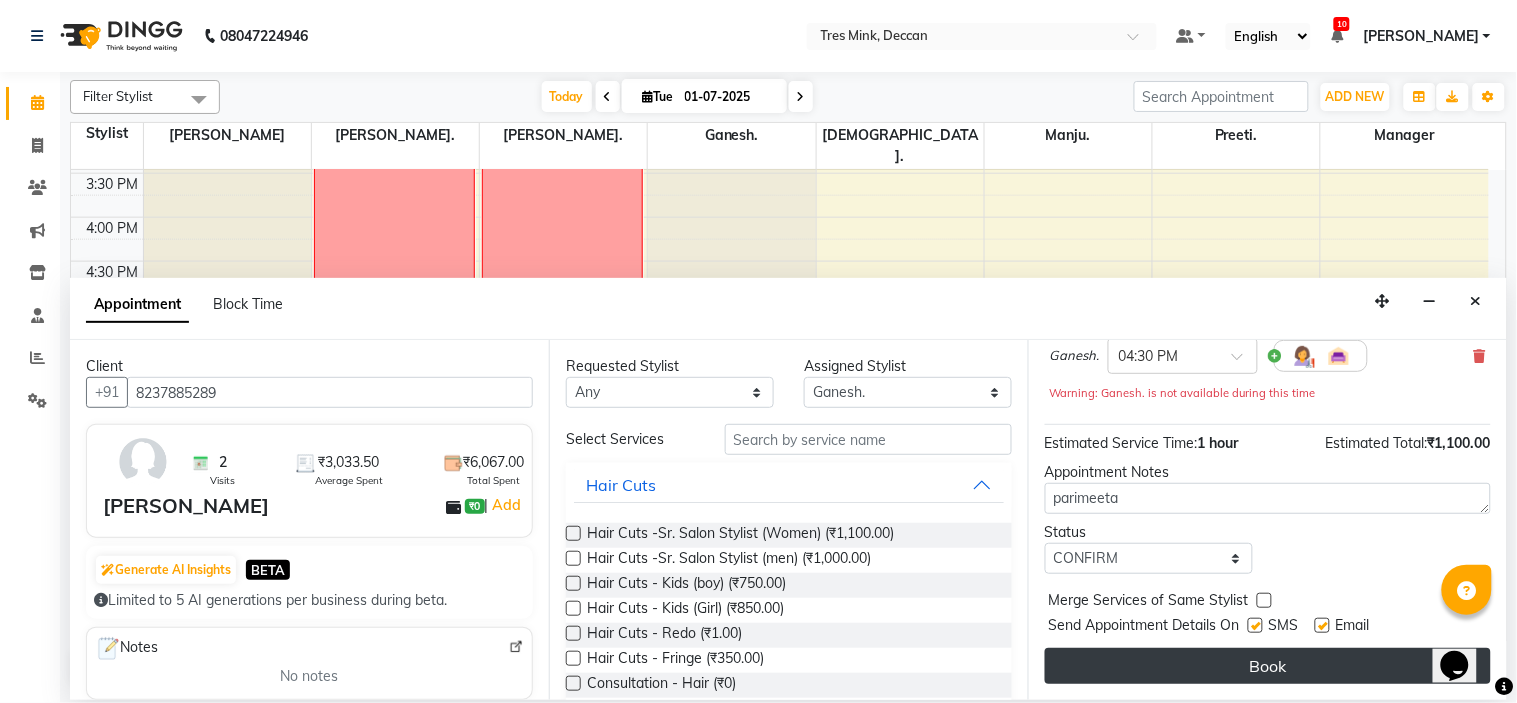 click on "Book" at bounding box center (1268, 666) 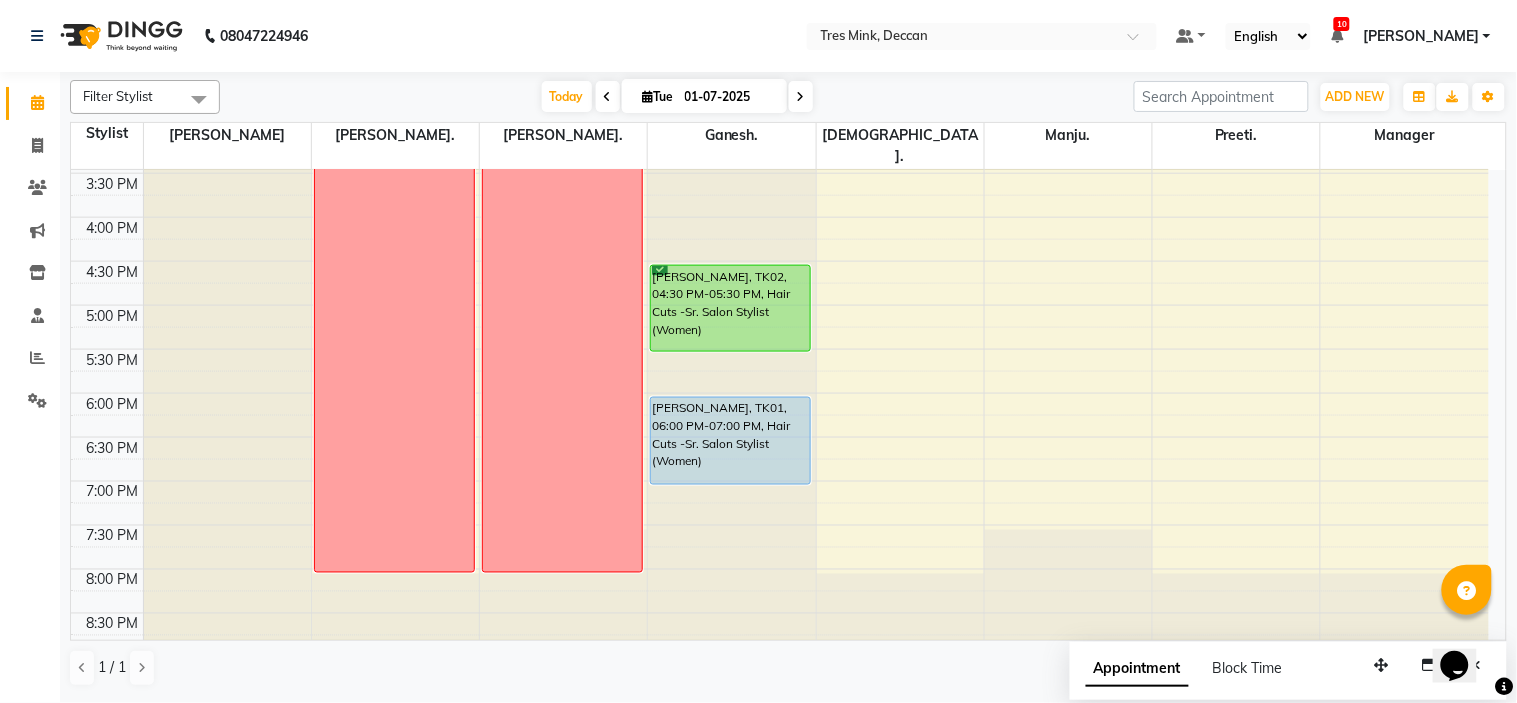 click on "8:00 AM 8:30 AM 9:00 AM 9:30 AM 10:00 AM 10:30 AM 11:00 AM 11:30 AM 12:00 PM 12:30 PM 1:00 PM 1:30 PM 2:00 PM 2:30 PM 3:00 PM 3:30 PM 4:00 PM 4:30 PM 5:00 PM 5:30 PM 6:00 PM 6:30 PM 7:00 PM 7:30 PM 8:00 PM 8:30 PM  kharadi   Off      Shruti Bapat, TK02, 04:30 PM-05:30 PM, Hair Cuts -Sr. Salon Stylist (Women)    AMISHA JADHAV, TK01, 06:00 PM-07:00 PM, Hair Cuts -Sr. Salon Stylist (Women)" at bounding box center (780, 85) 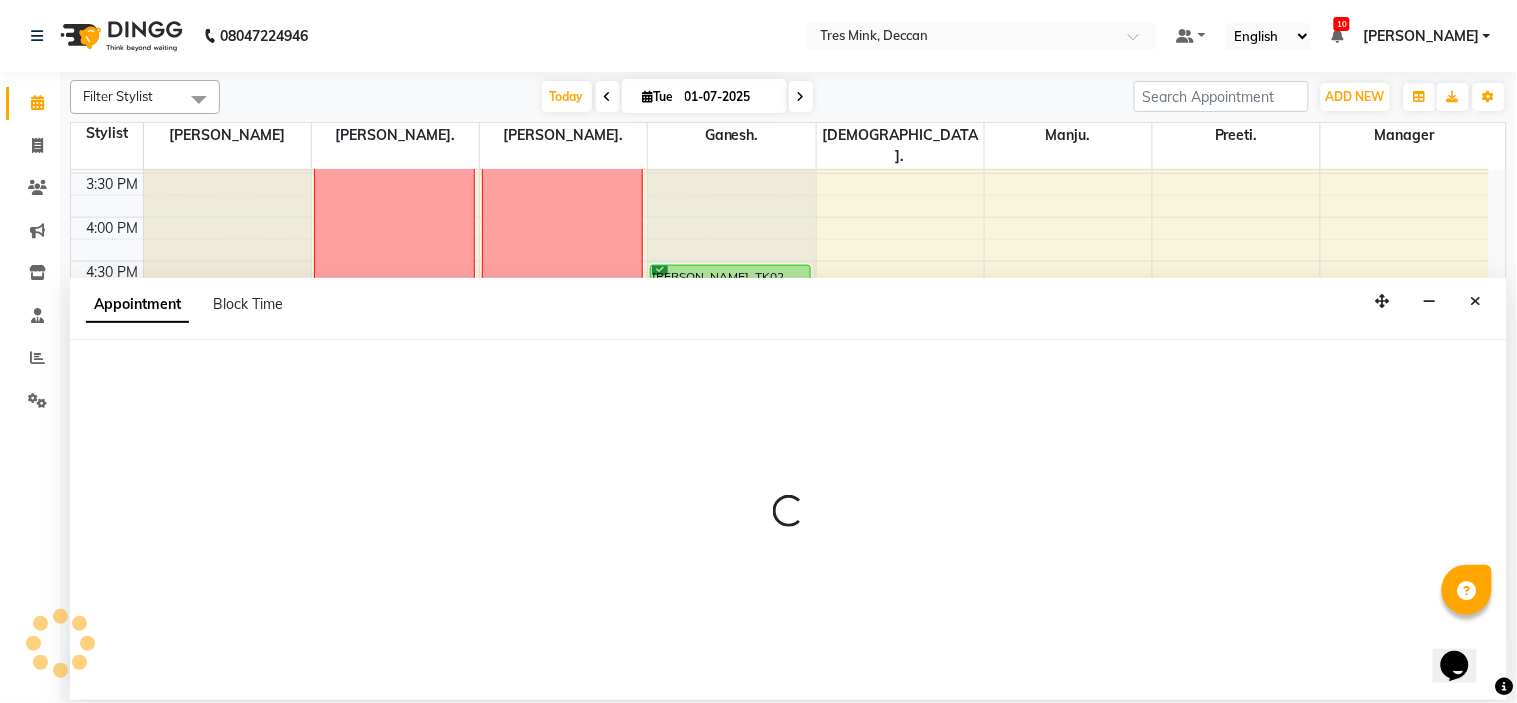select on "82698" 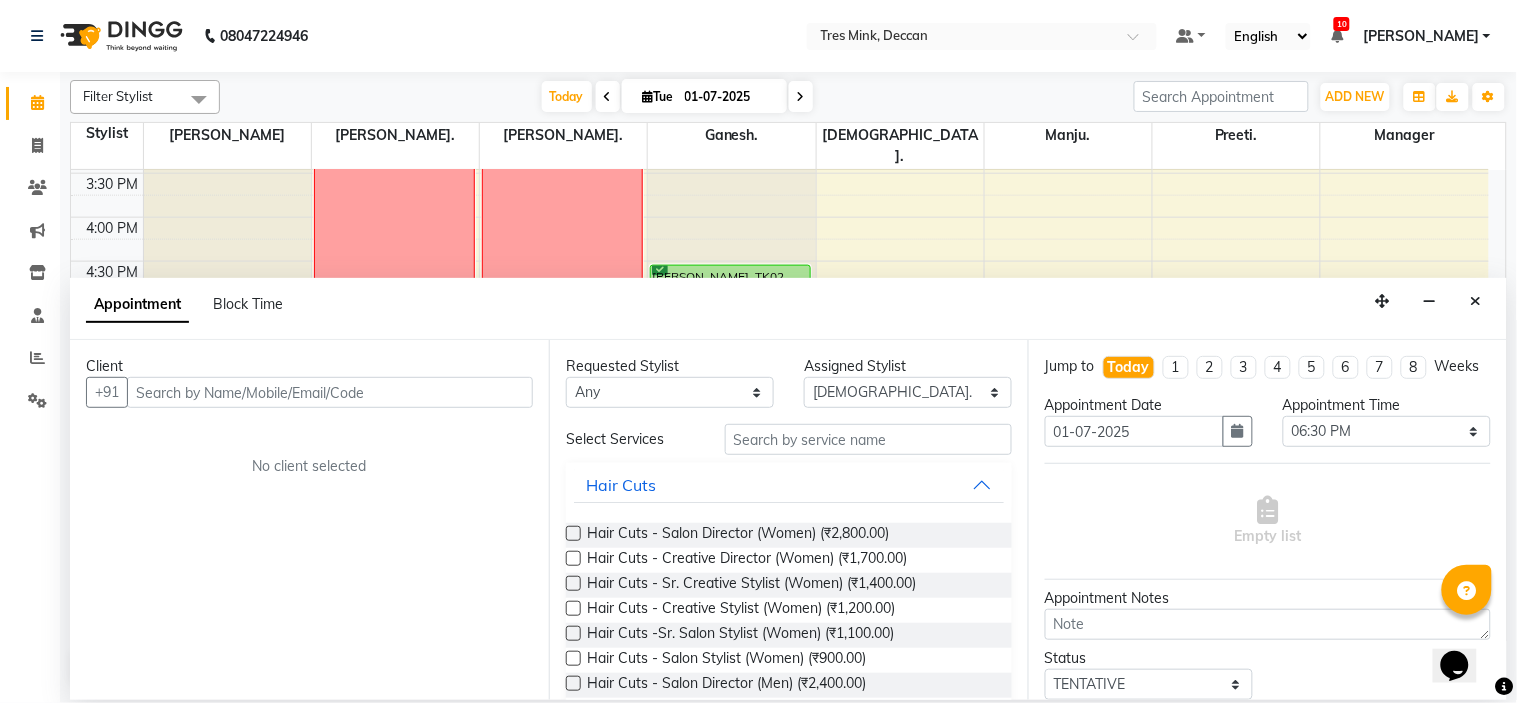 click on "Appointment Block Time" at bounding box center (788, 309) 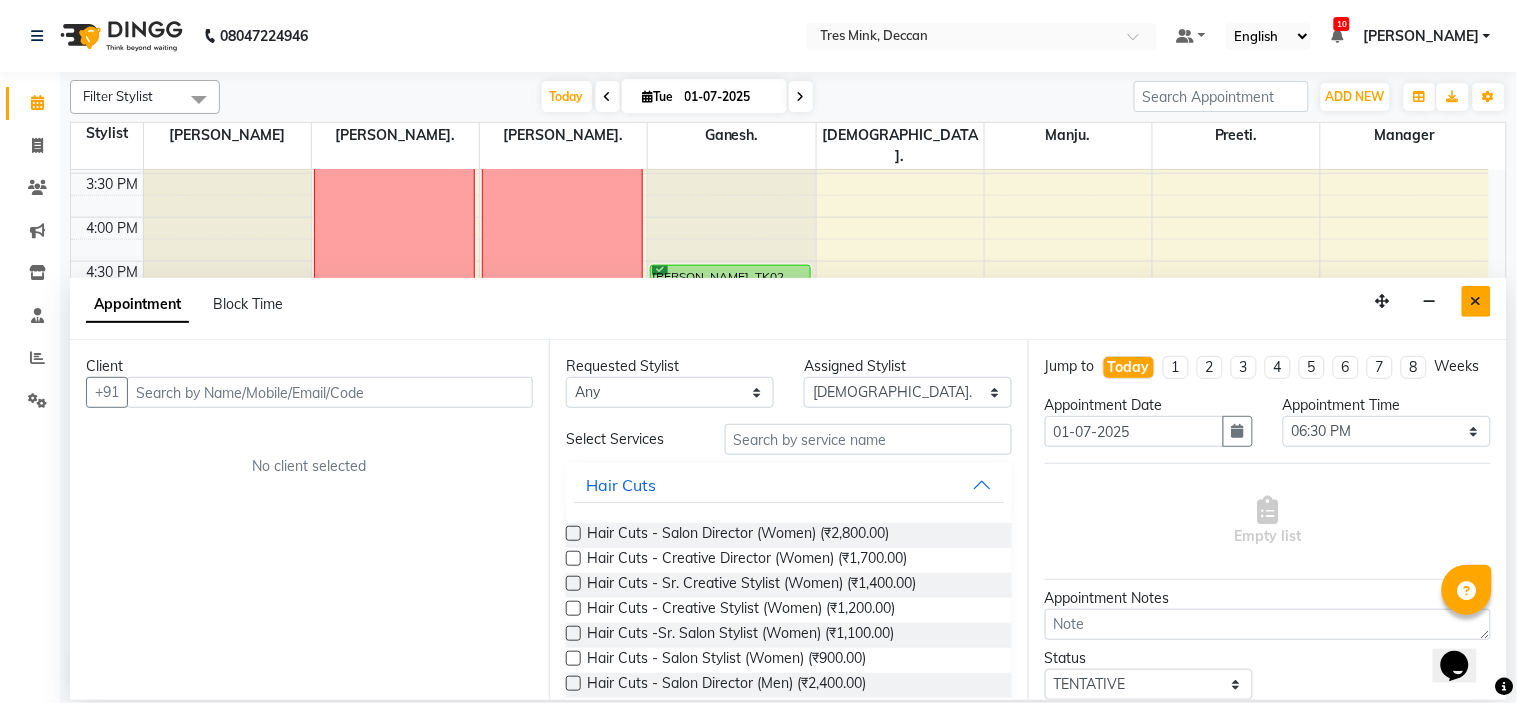 click at bounding box center (1476, 301) 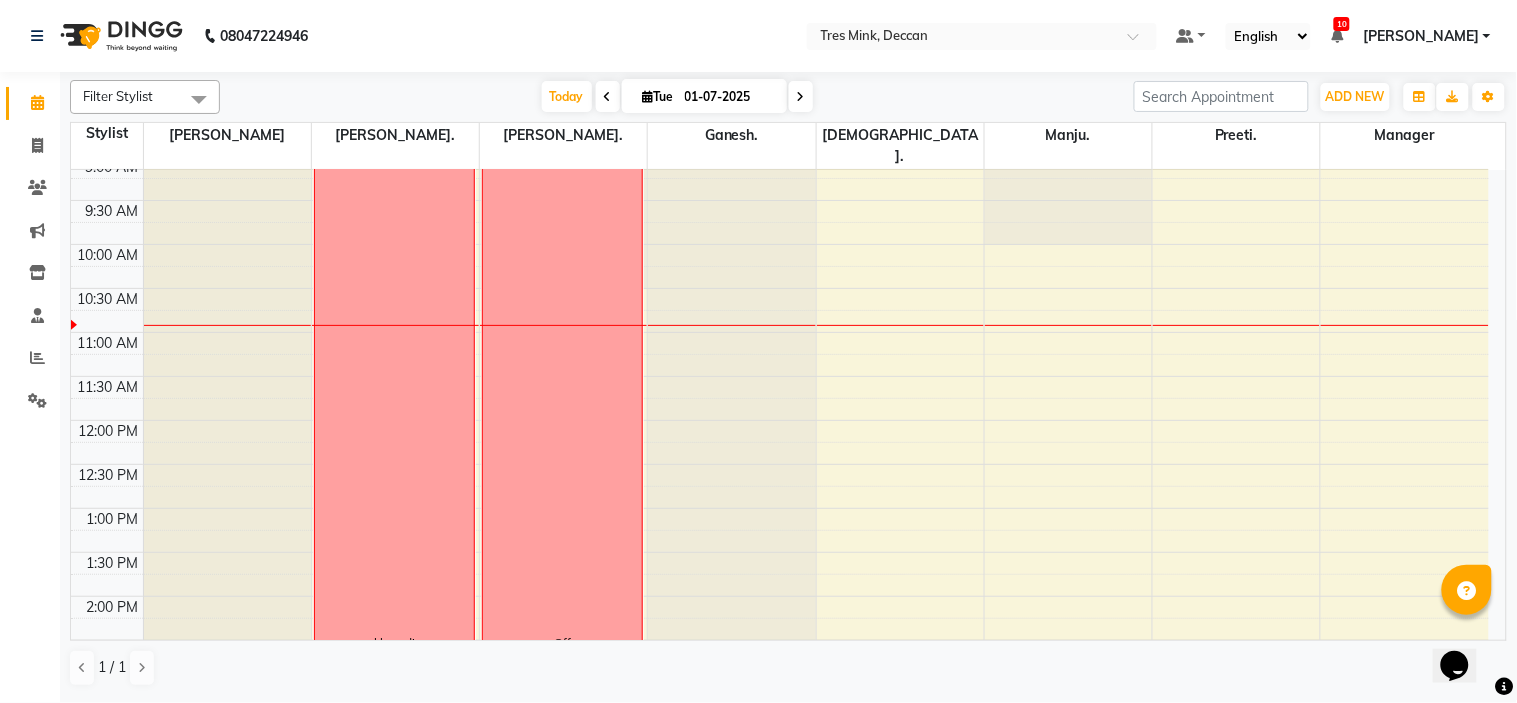 scroll, scrollTop: 0, scrollLeft: 0, axis: both 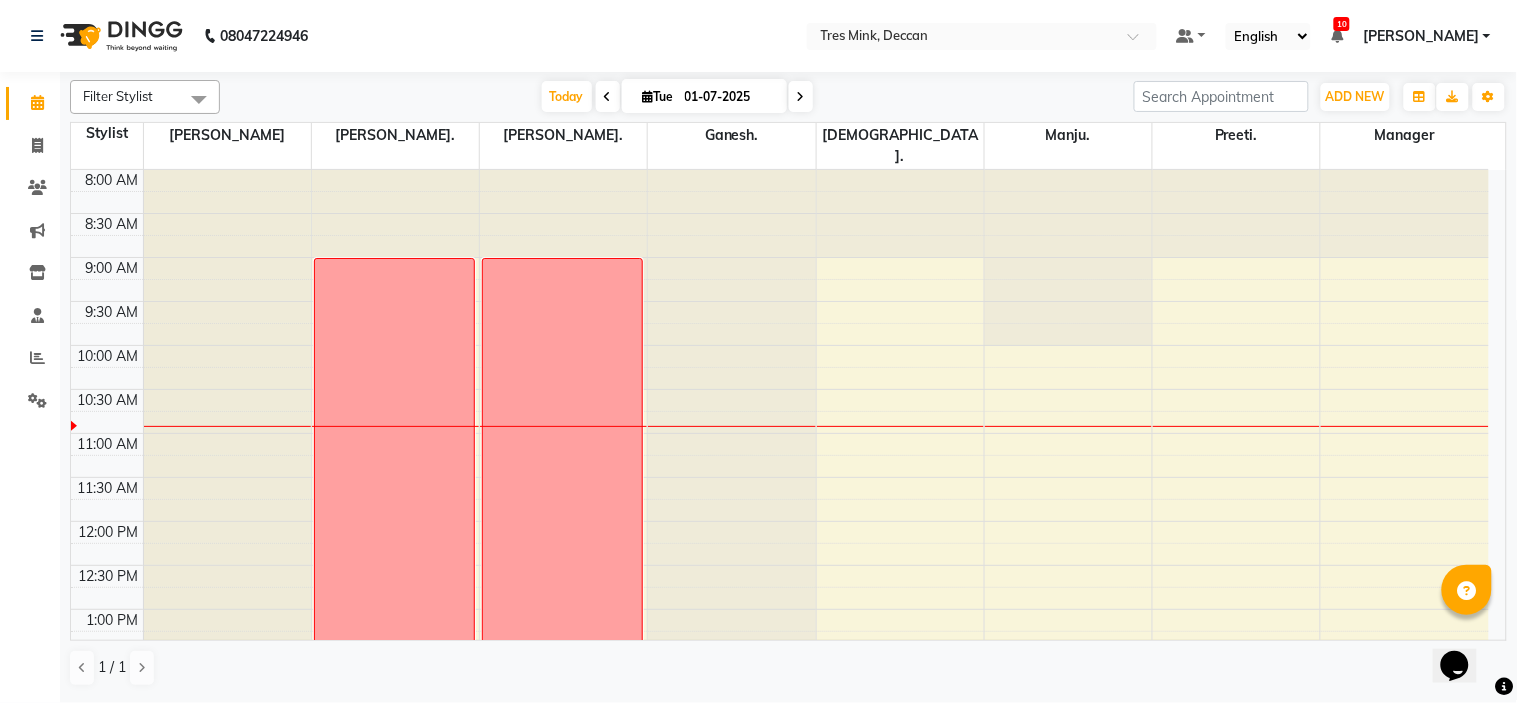 click at bounding box center (608, 96) 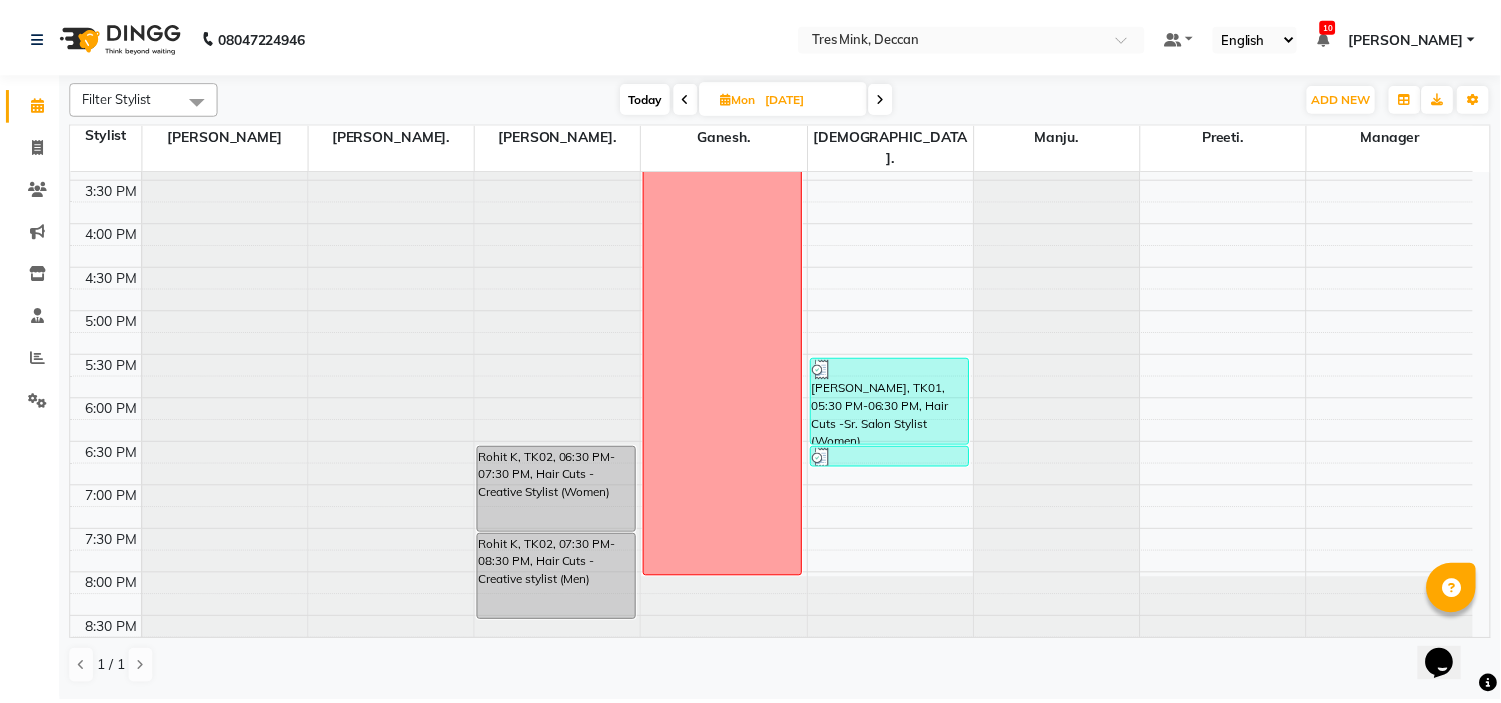 scroll, scrollTop: 656, scrollLeft: 0, axis: vertical 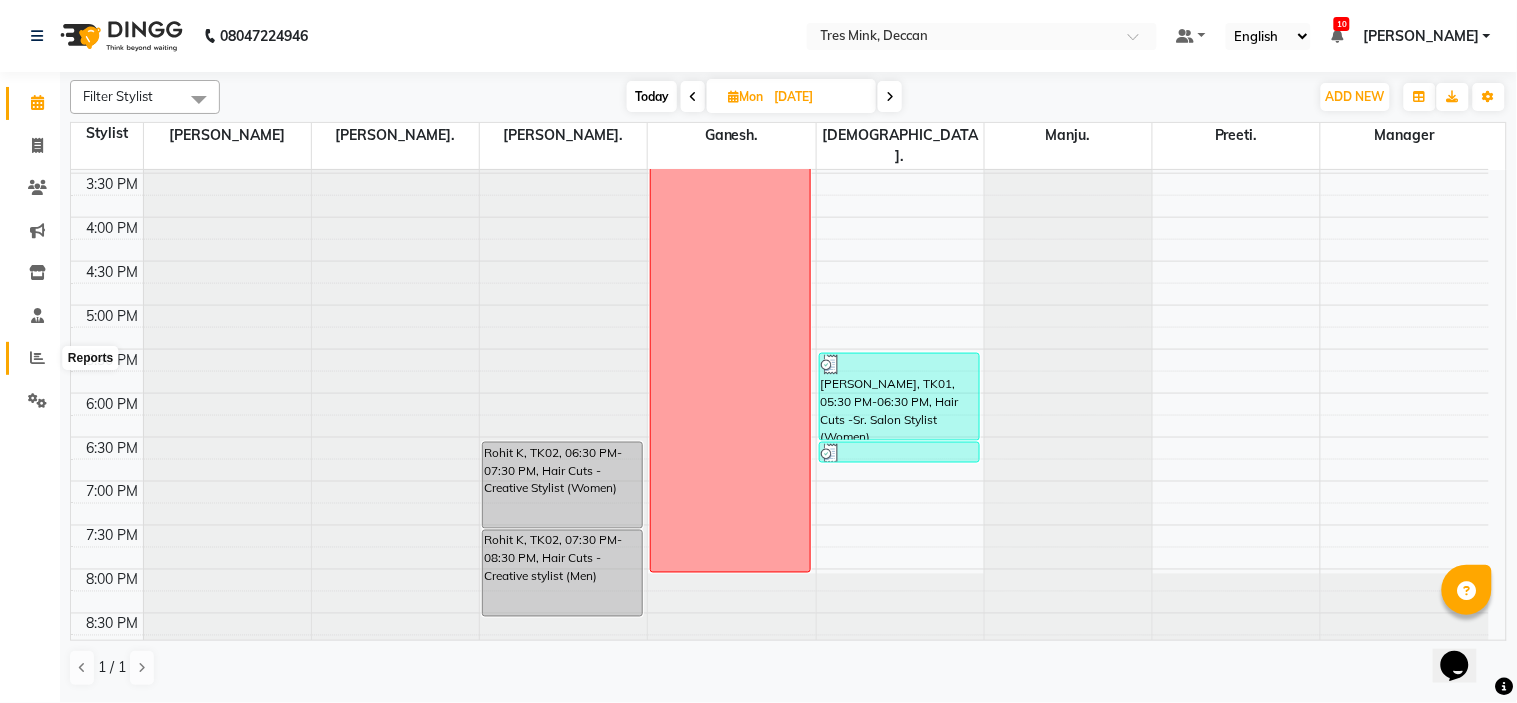 click 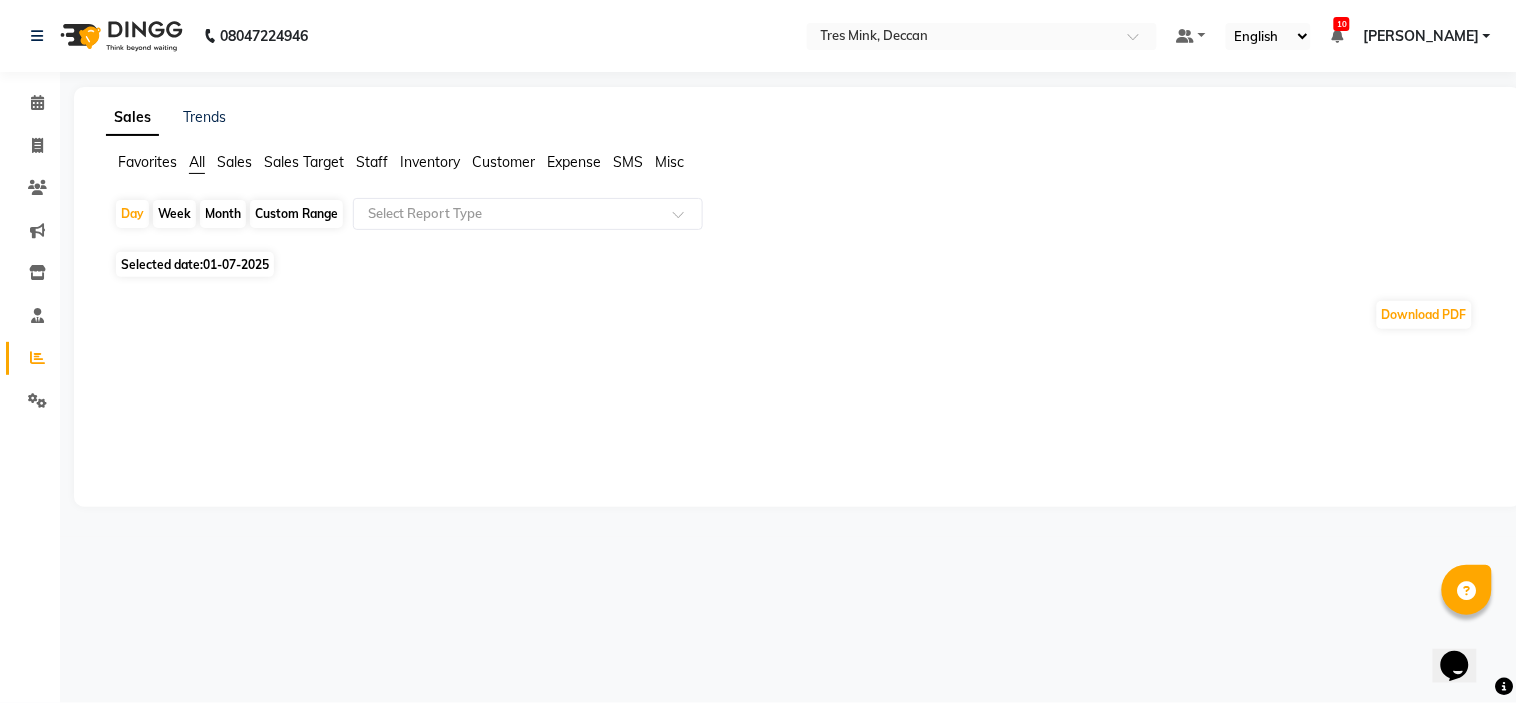 click on "01-07-2025" 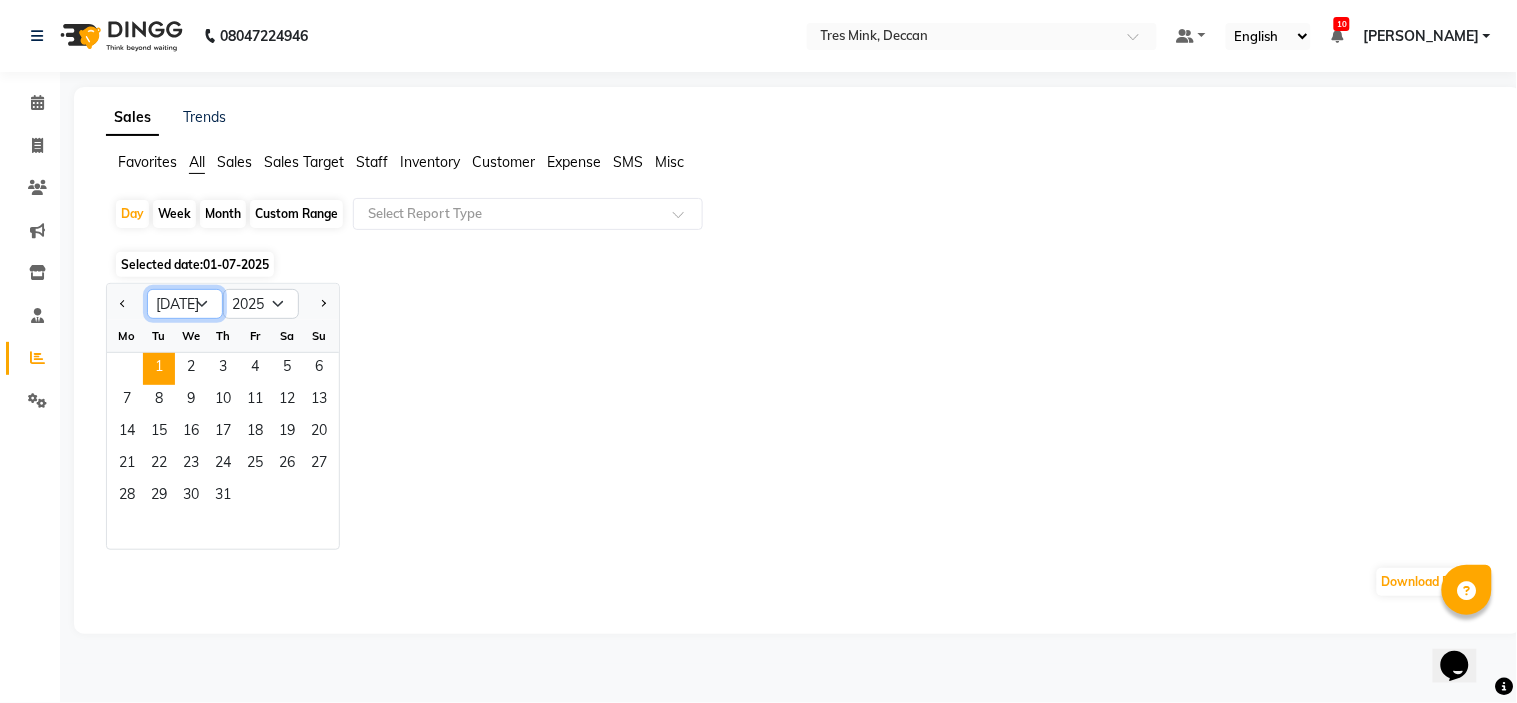 click on "Jan Feb Mar Apr May Jun [DATE] Aug Sep Oct Nov Dec" 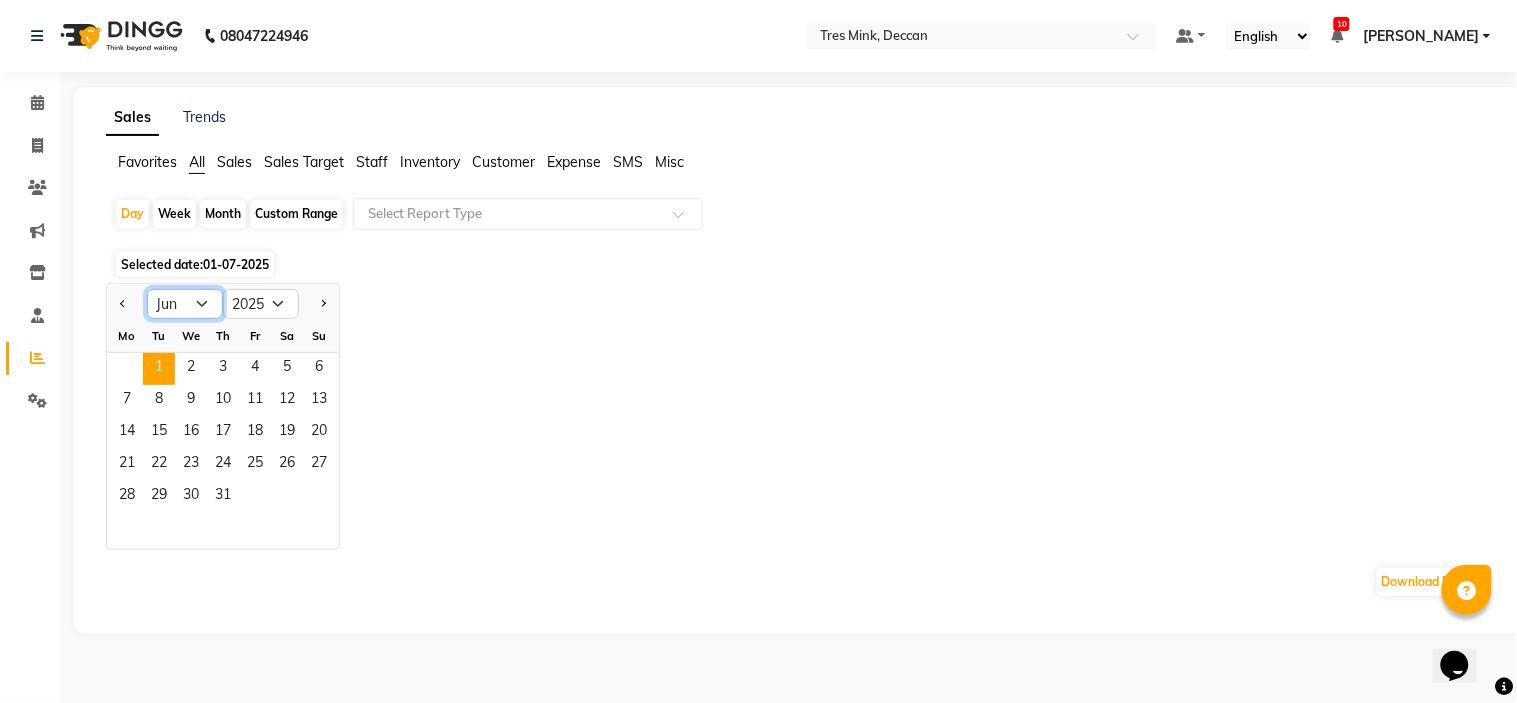 click on "Jan Feb Mar Apr May Jun [DATE] Aug Sep Oct Nov Dec" 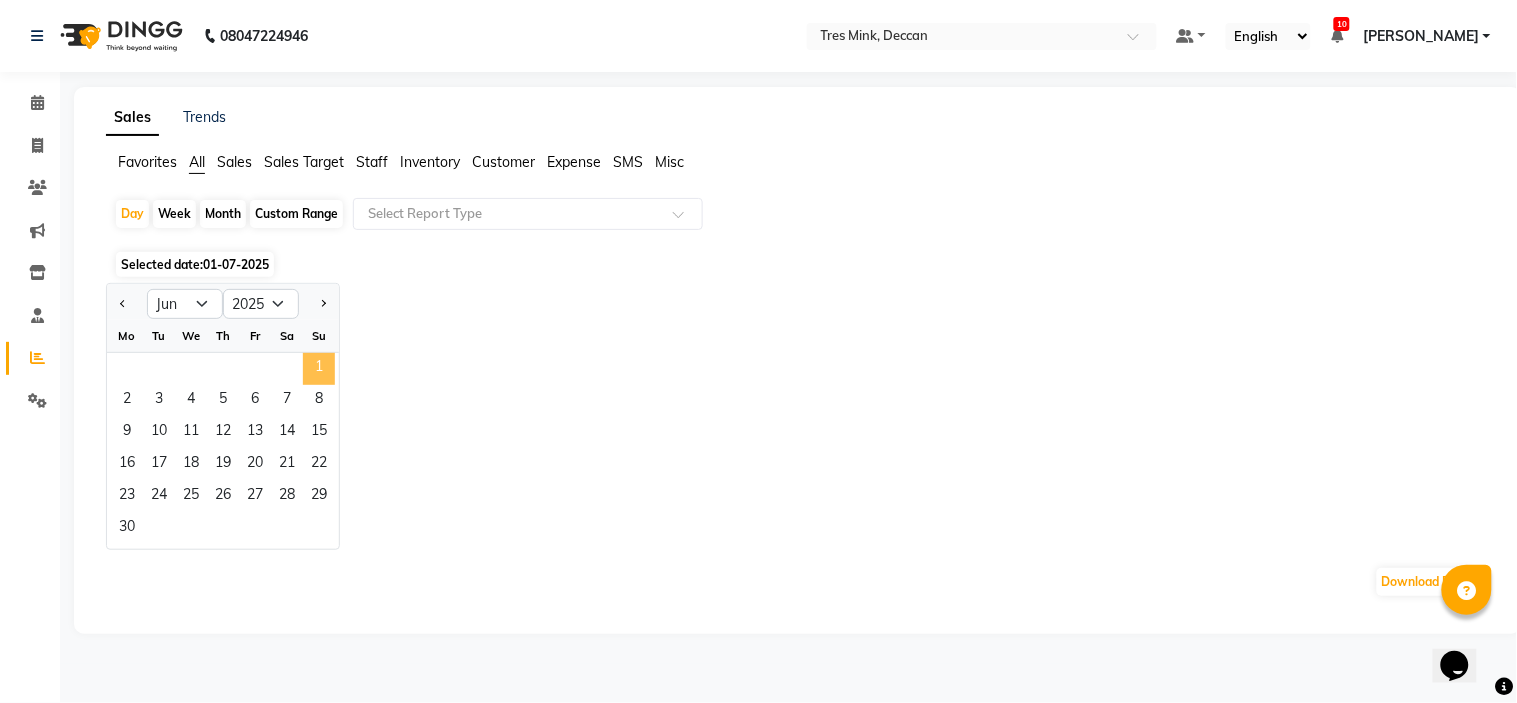 click on "1" 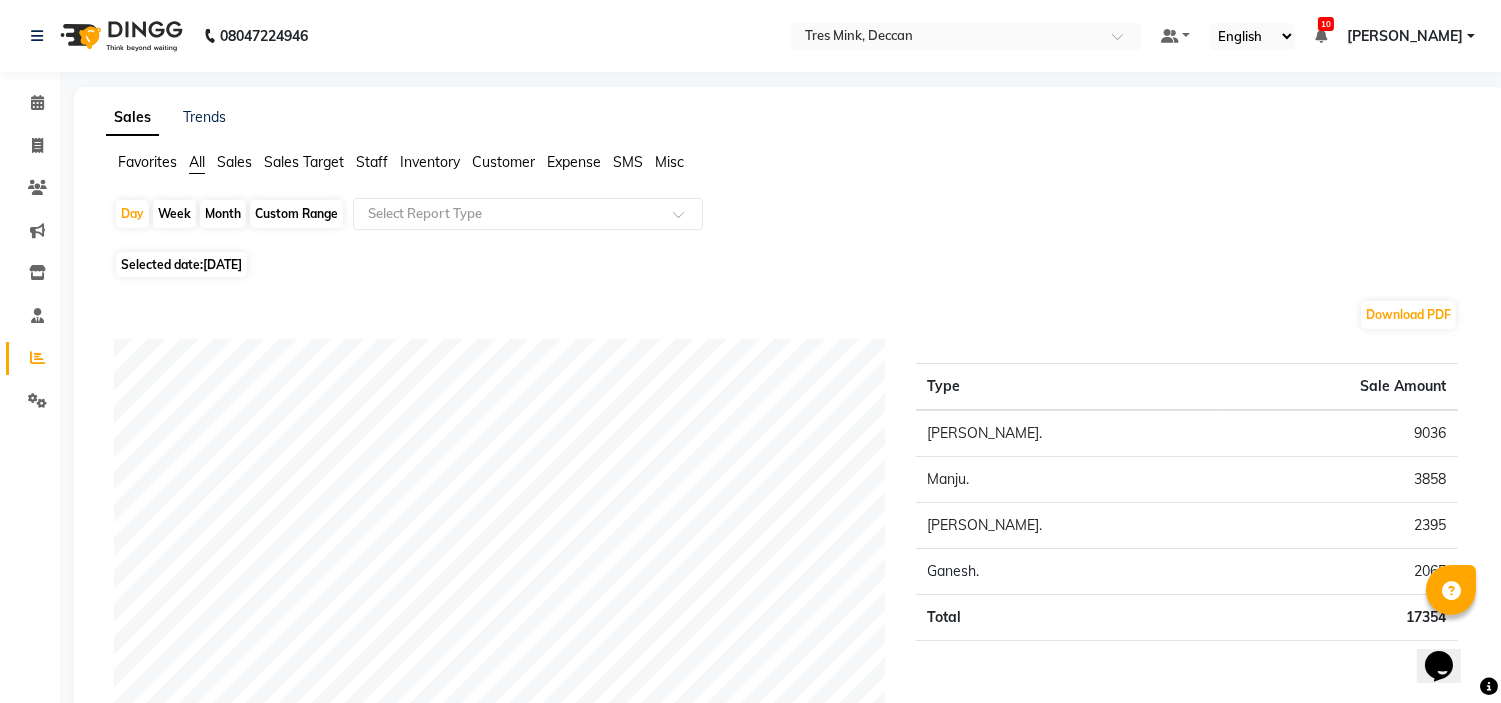 click on "01-06-2025" 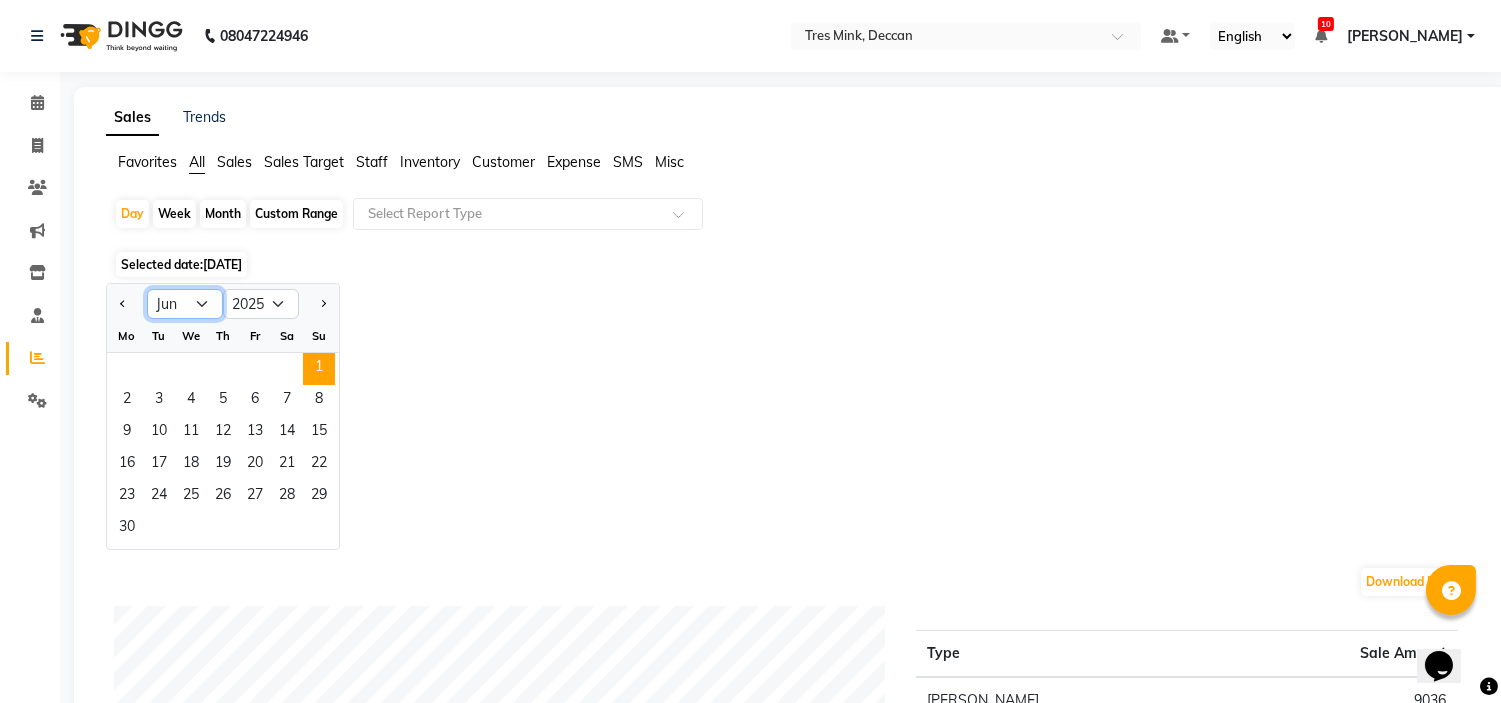 click on "Jan Feb Mar Apr May Jun [DATE] Aug Sep Oct Nov Dec" 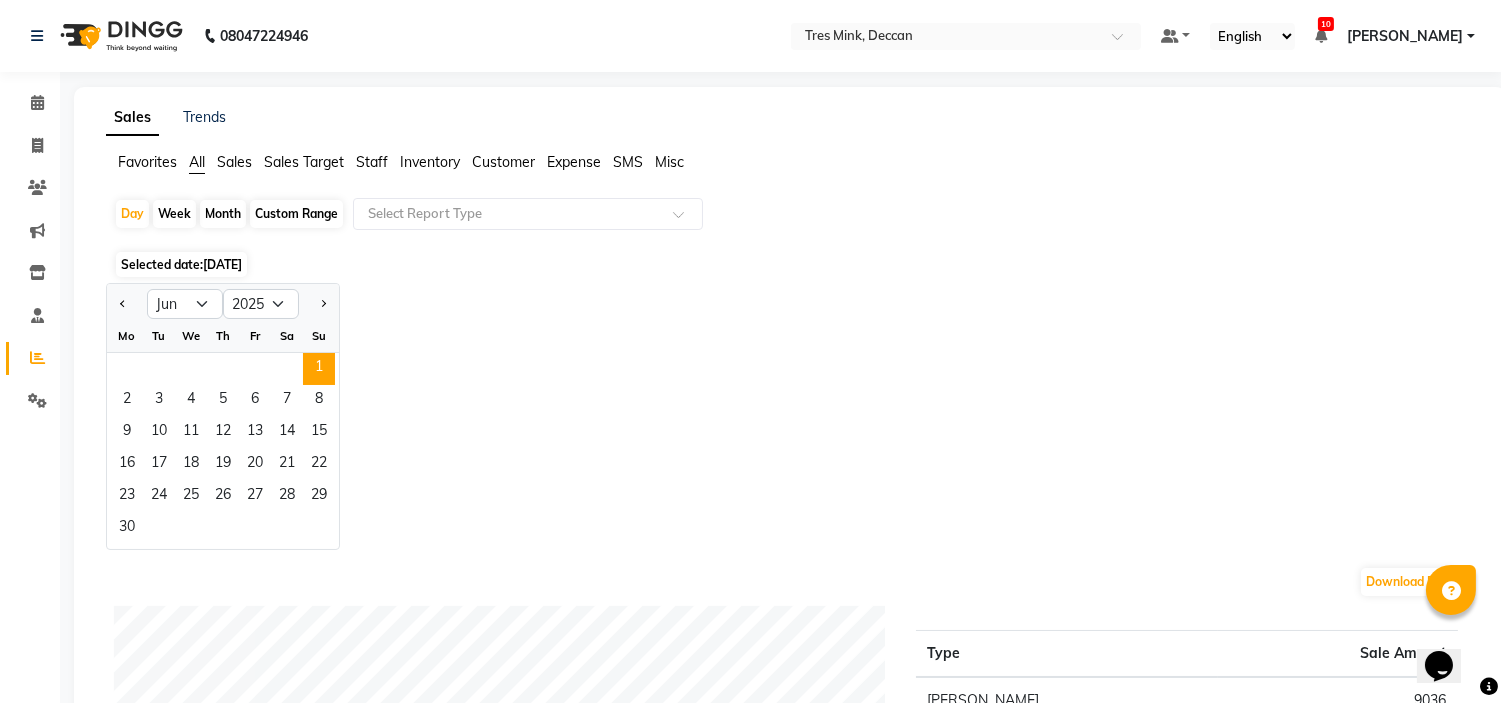 click on "Month" 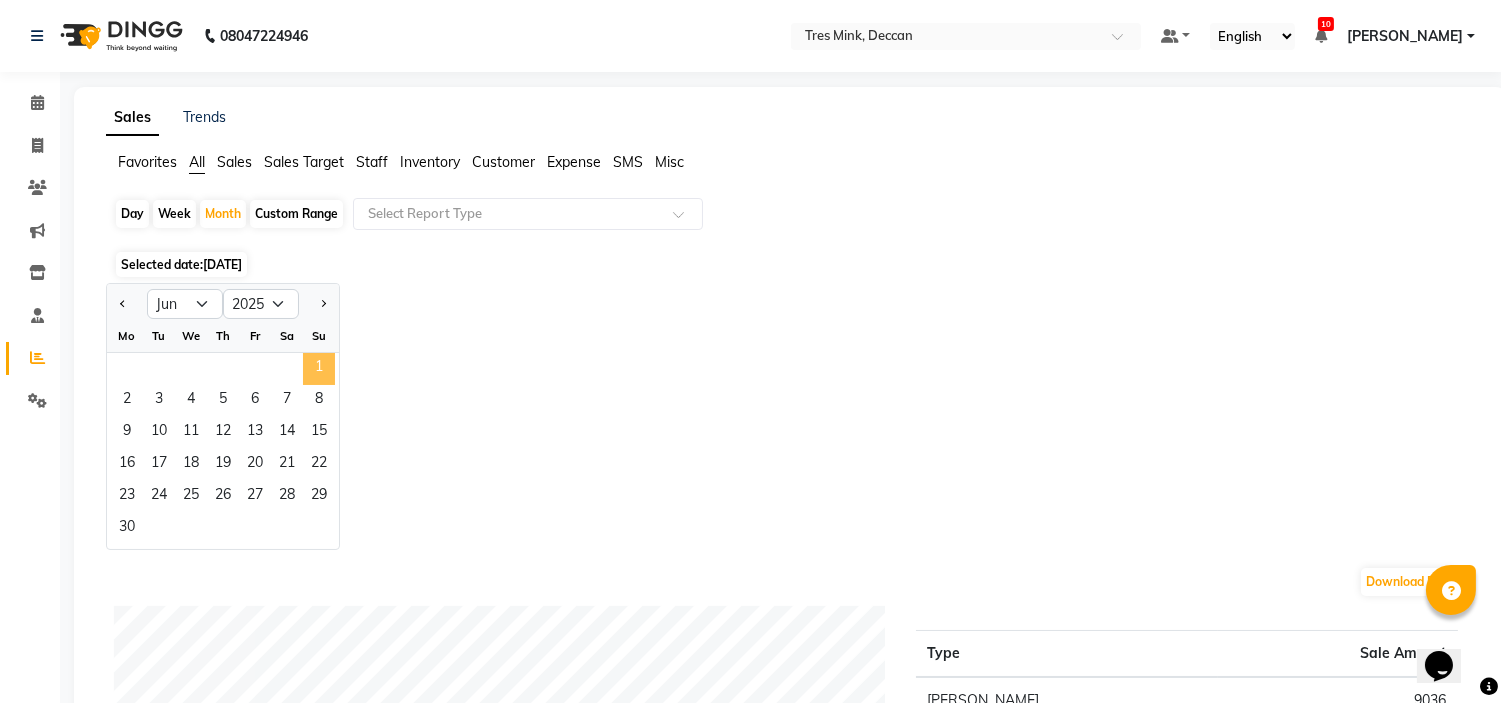 click on "1" 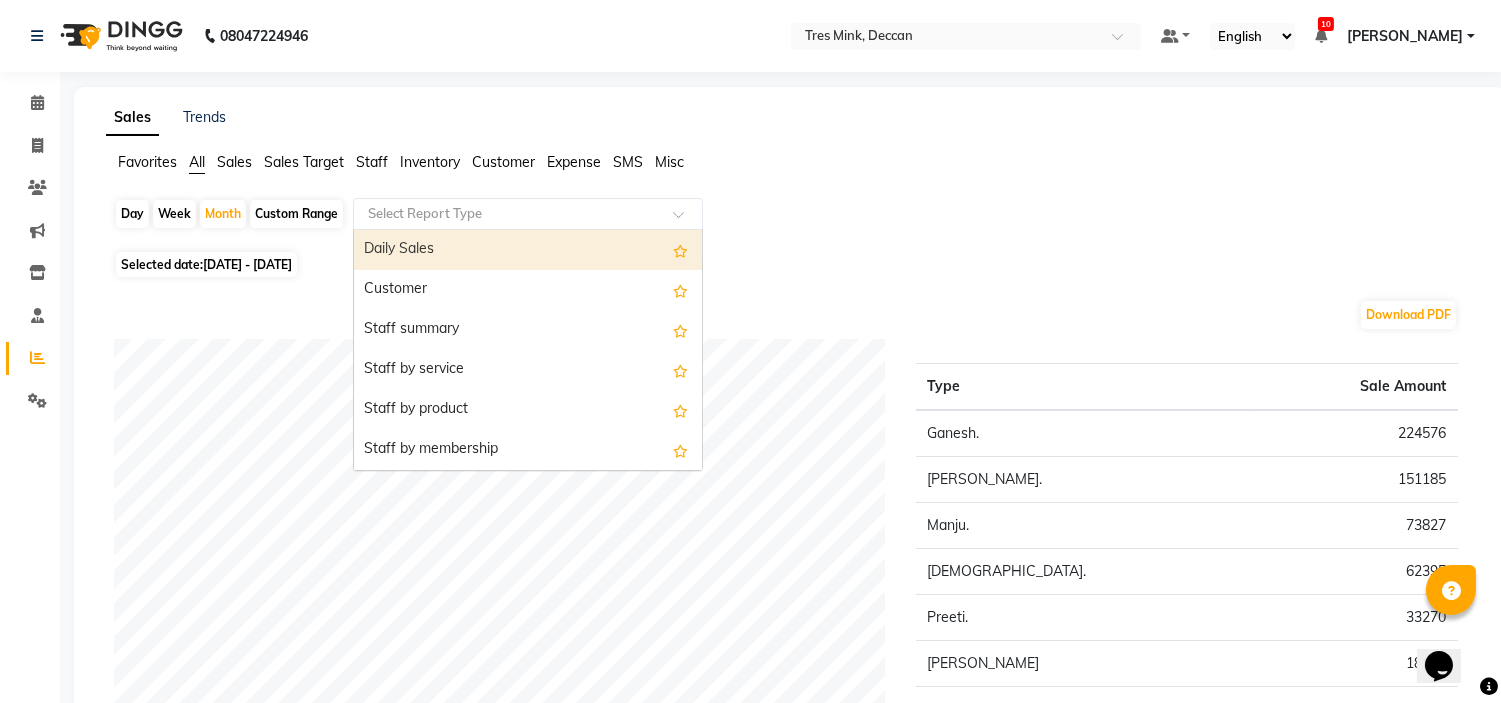 click on "Select Report Type" 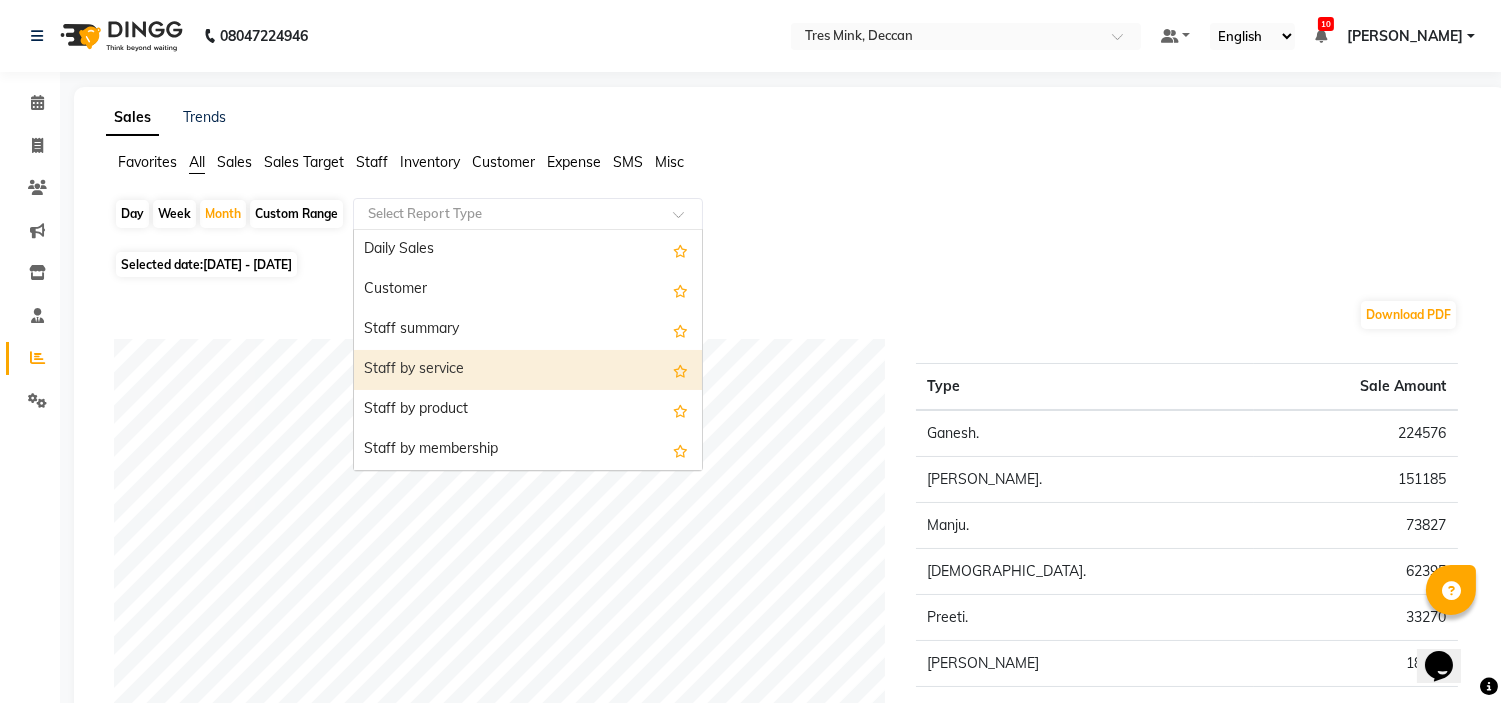 click on "Staff by service" at bounding box center (528, 370) 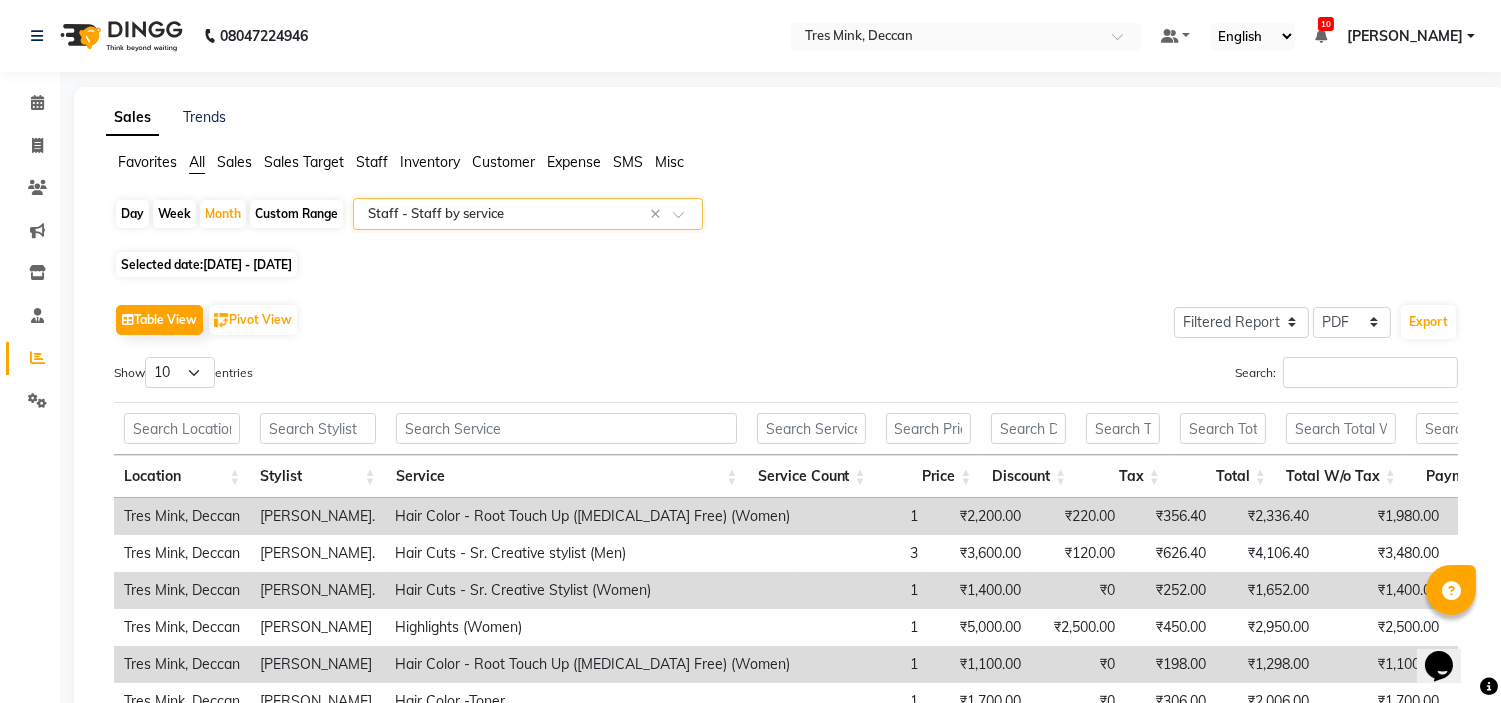 click on "Staff" 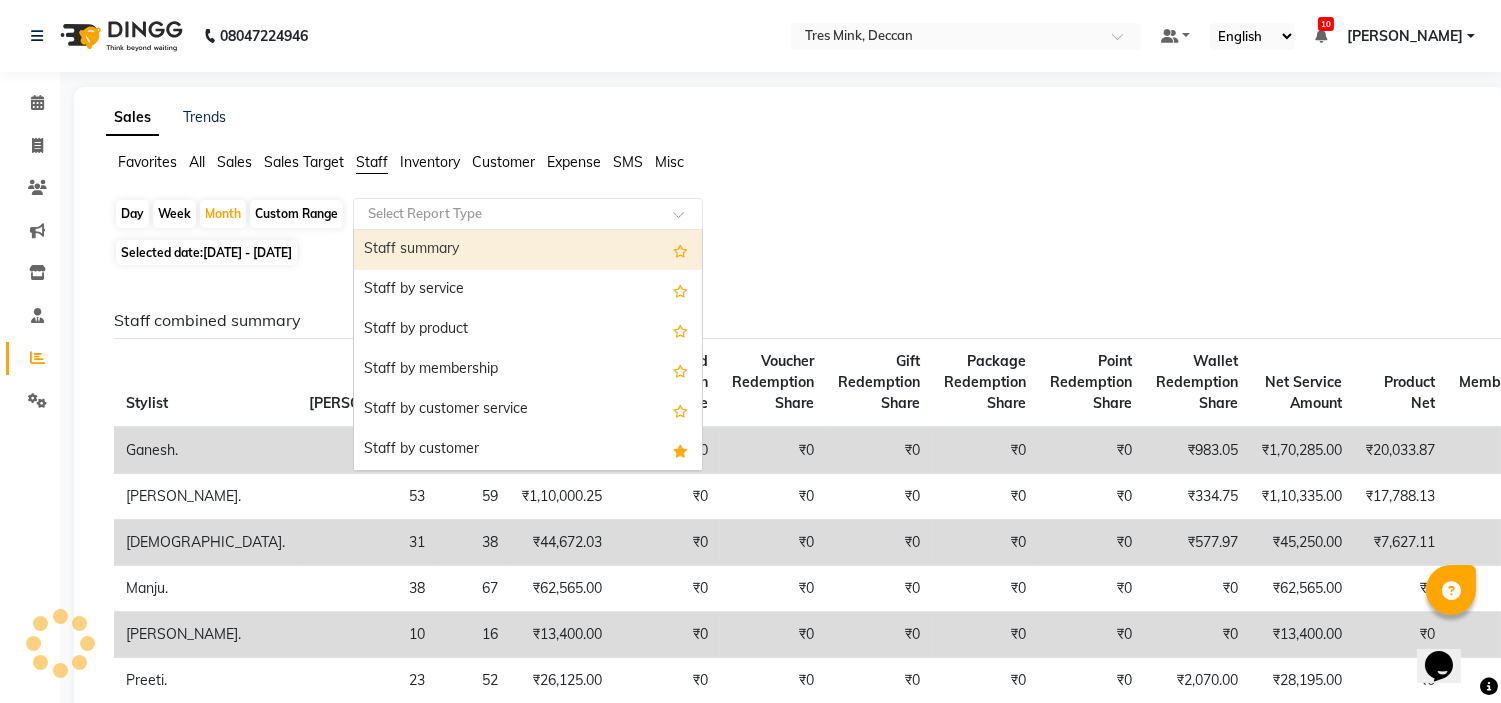click on "Select Report Type" 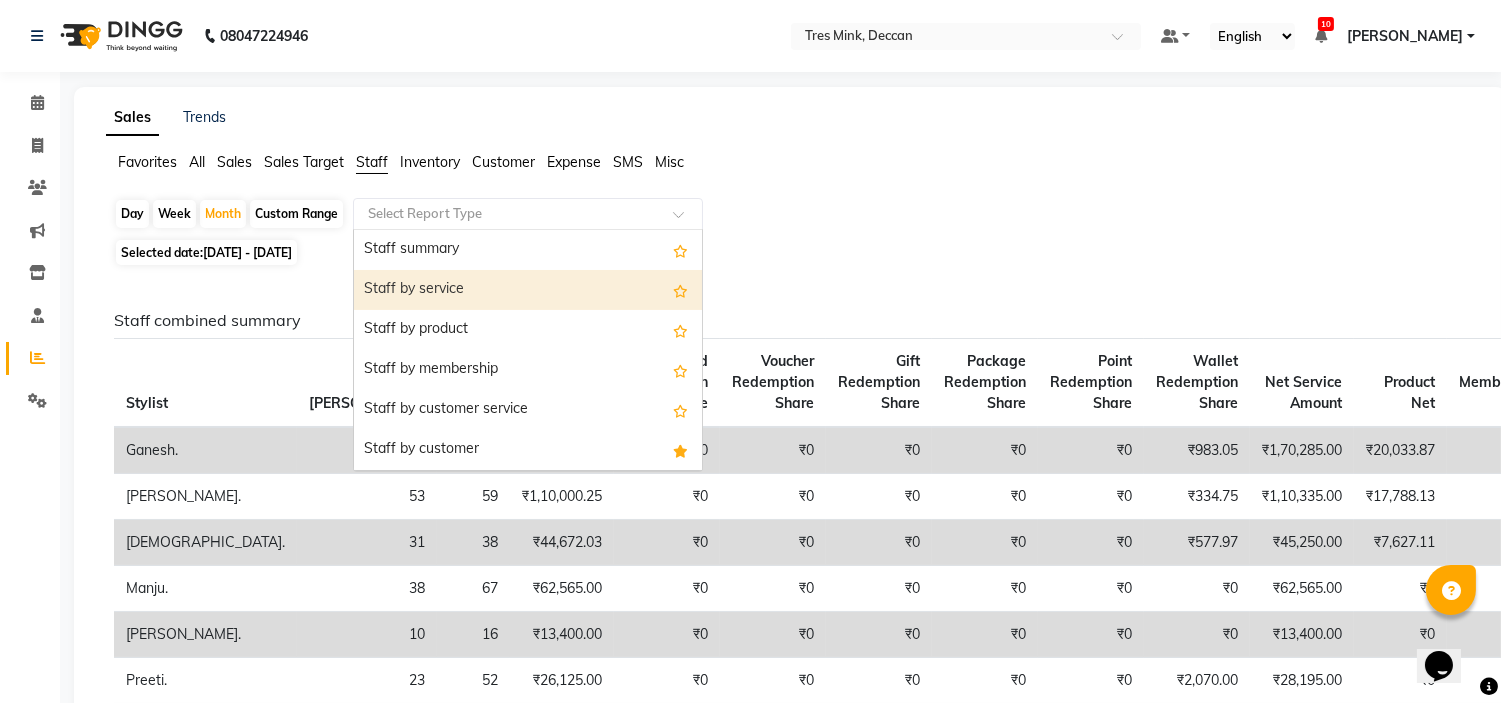 click on "Staff by service" at bounding box center [528, 290] 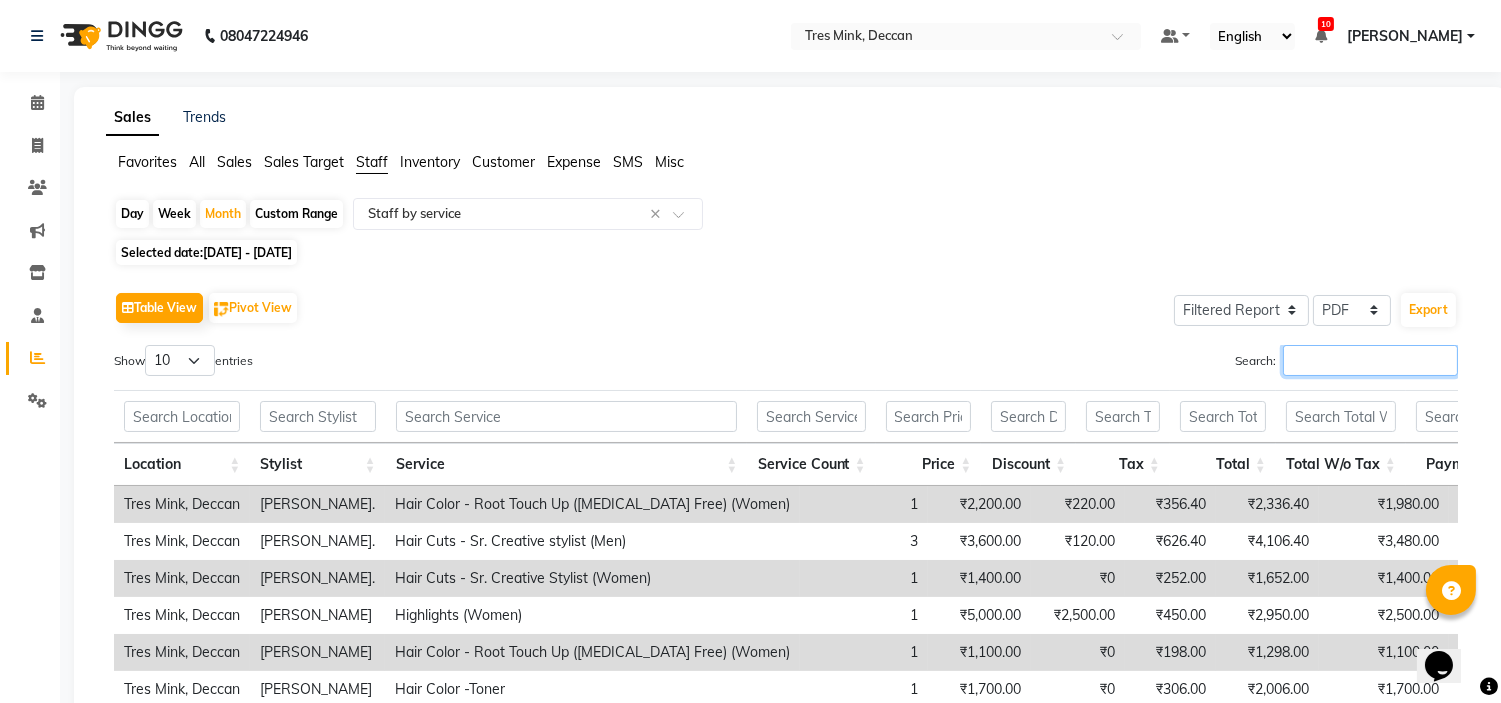 click on "Search:" at bounding box center (1370, 360) 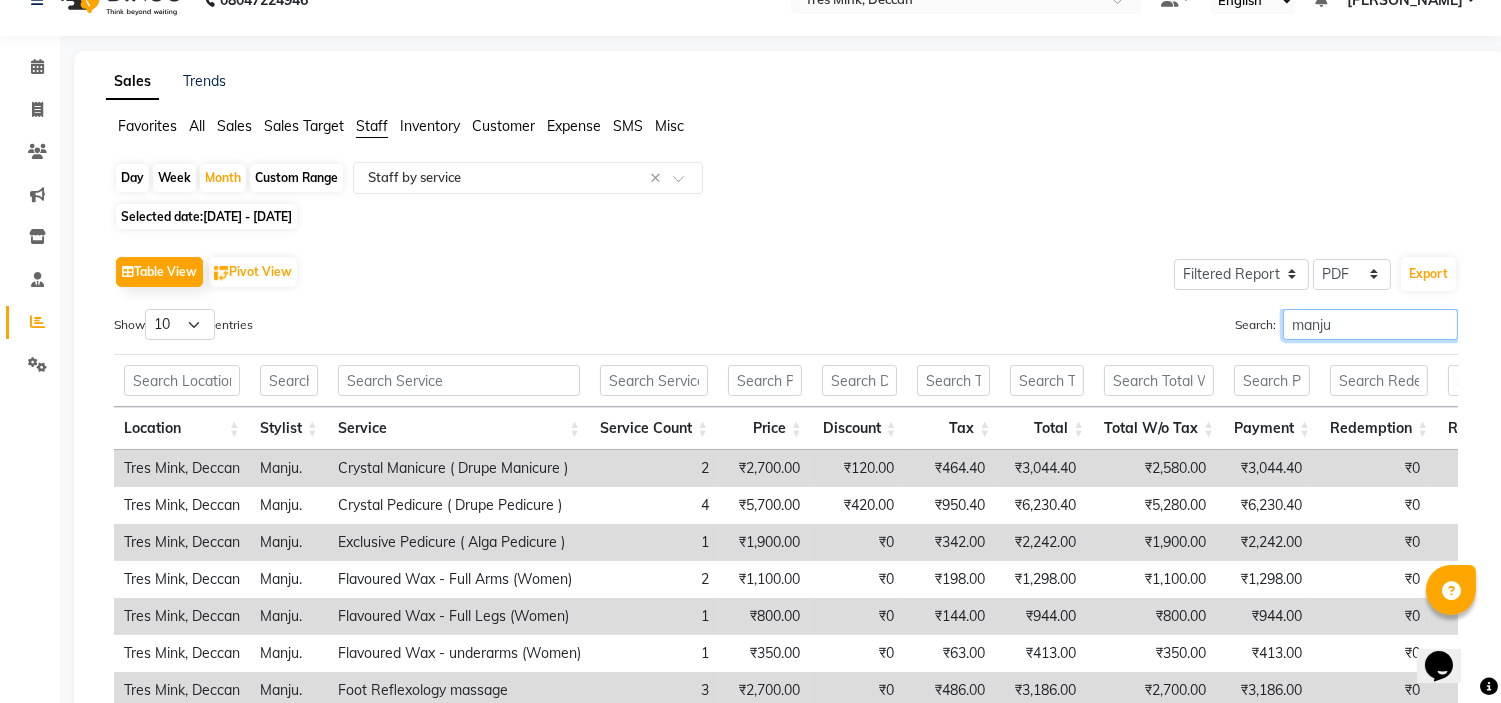 scroll, scrollTop: 5, scrollLeft: 0, axis: vertical 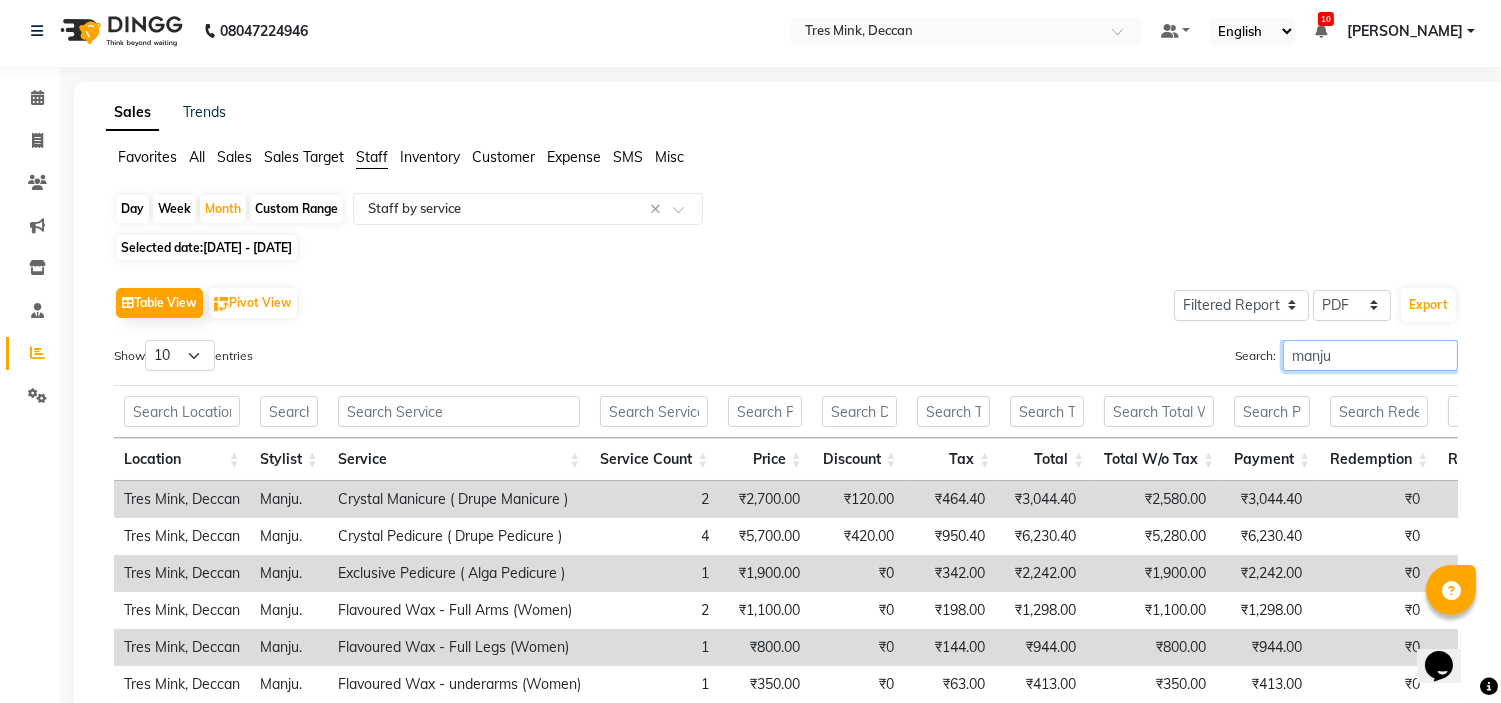 drag, startPoint x: 1324, startPoint y: 363, endPoint x: 1167, endPoint y: 364, distance: 157.00319 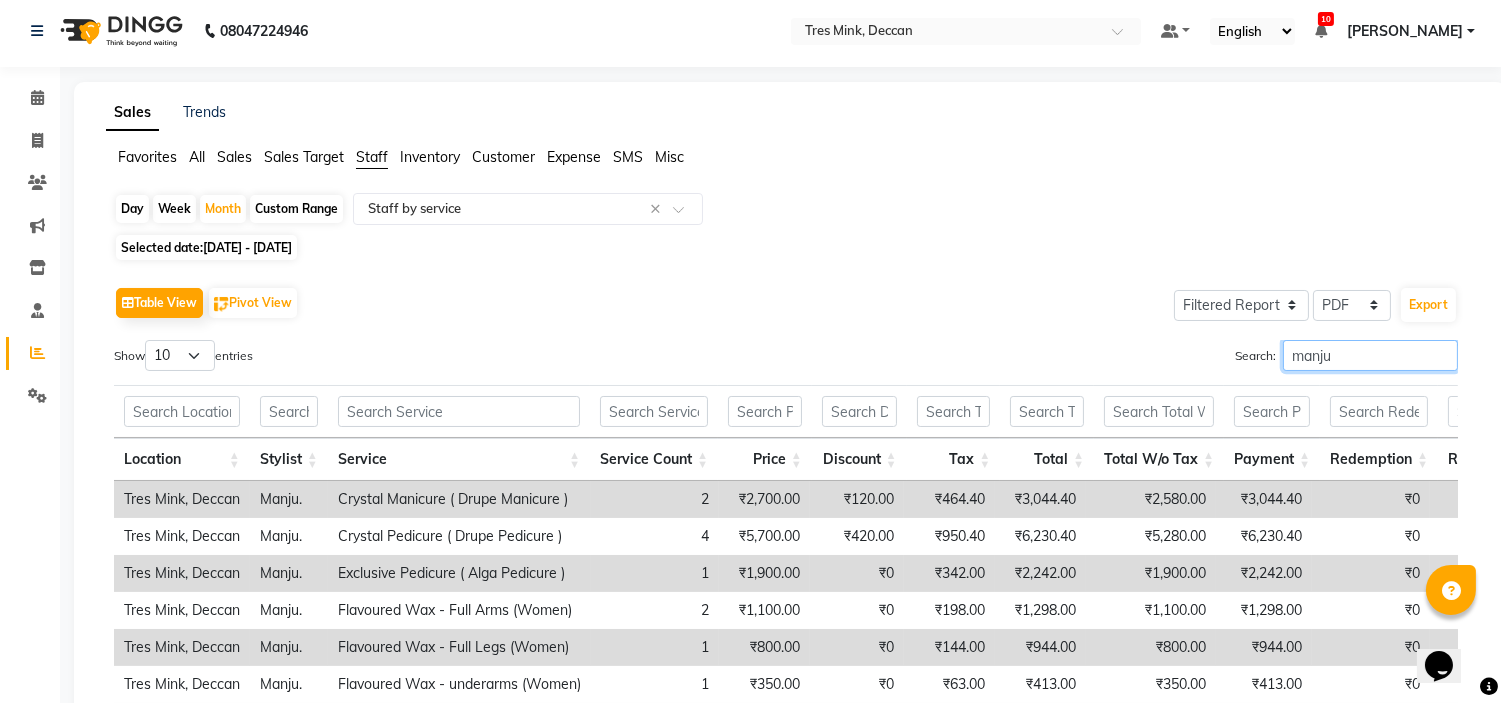 click on "Search: manju" at bounding box center [1129, 359] 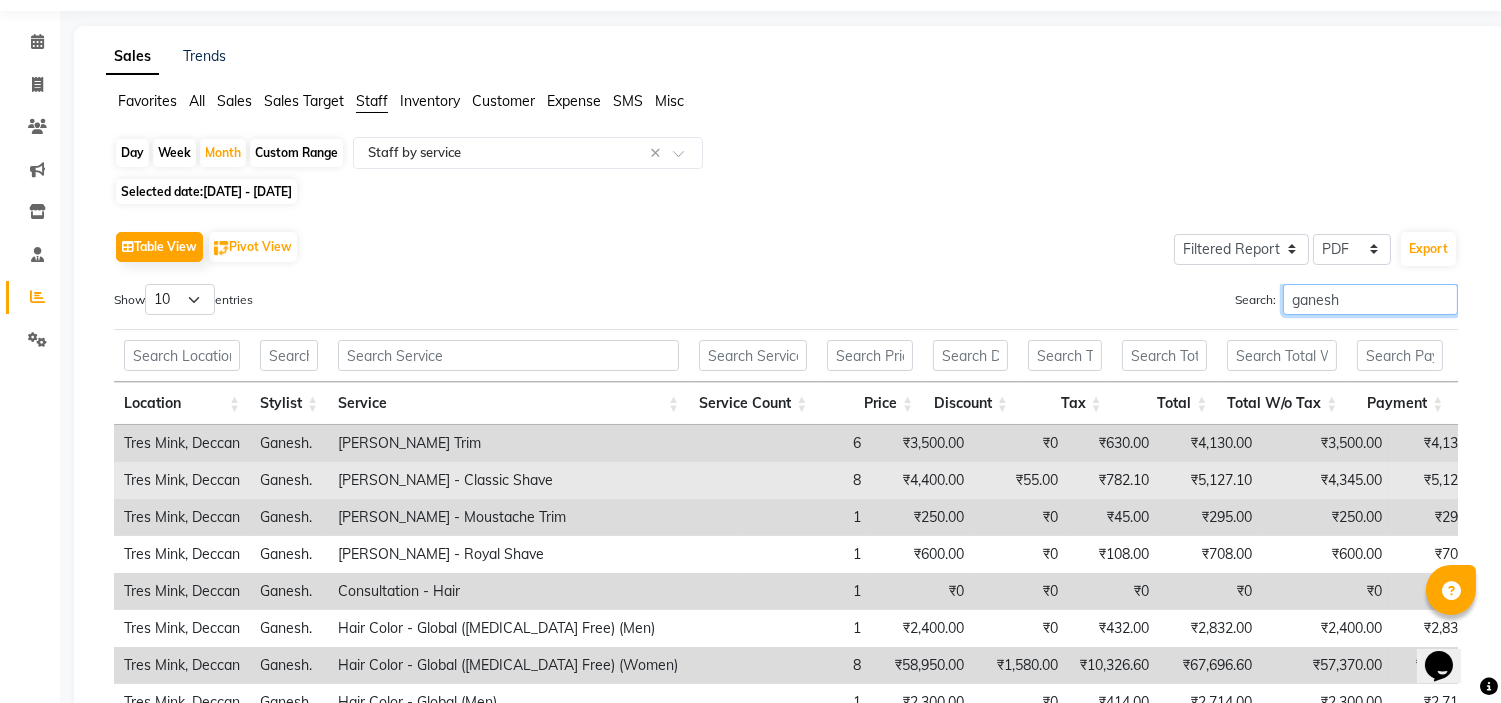scroll, scrollTop: 0, scrollLeft: 0, axis: both 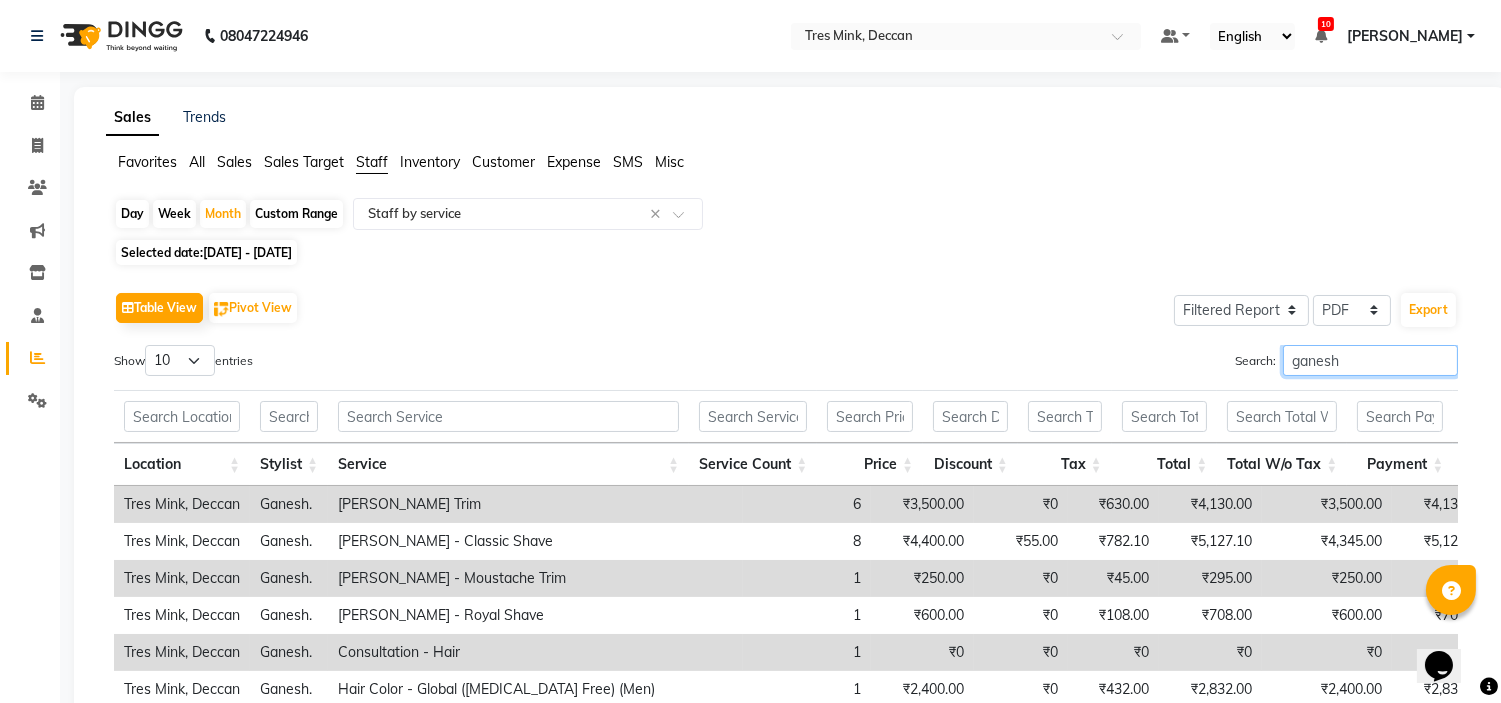 drag, startPoint x: 1336, startPoint y: 358, endPoint x: 1218, endPoint y: 376, distance: 119.36499 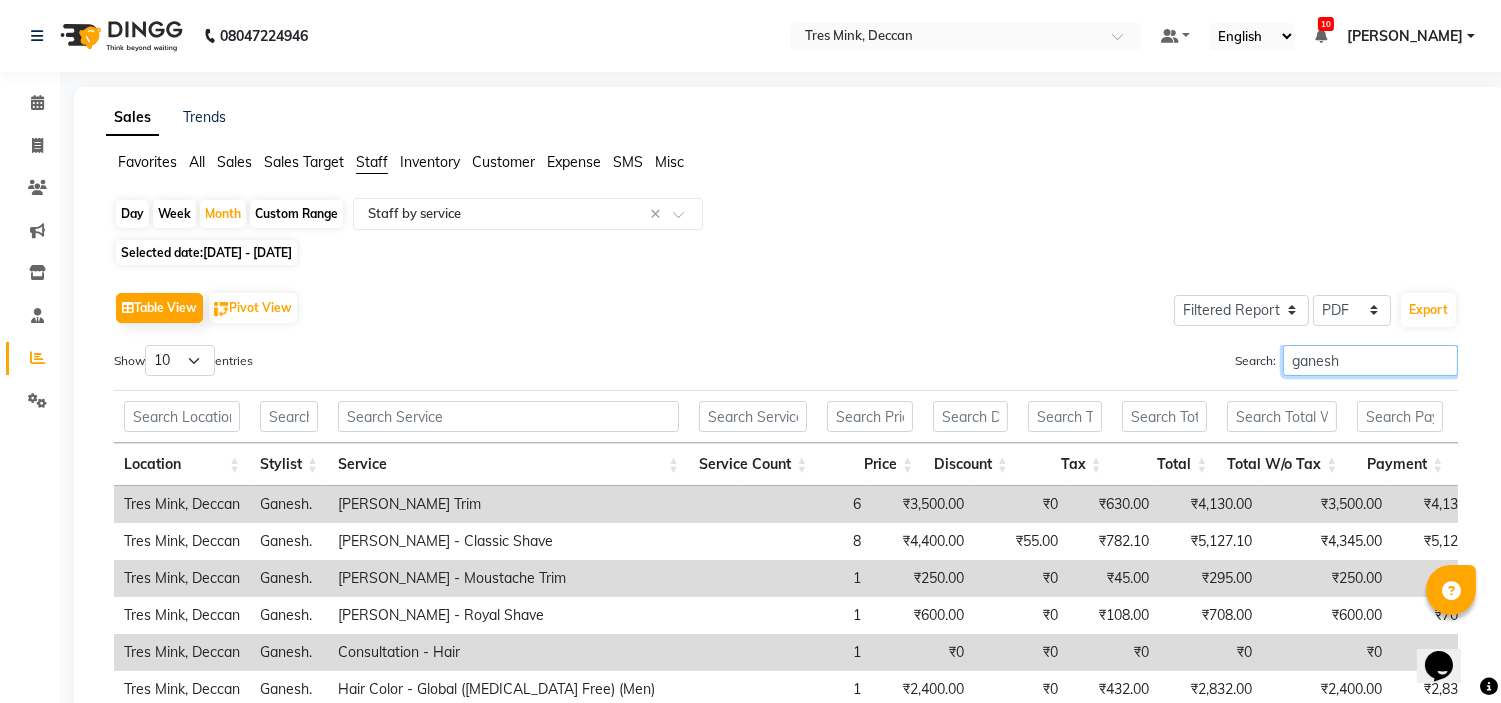 click on "Search: ganesh" at bounding box center (1129, 364) 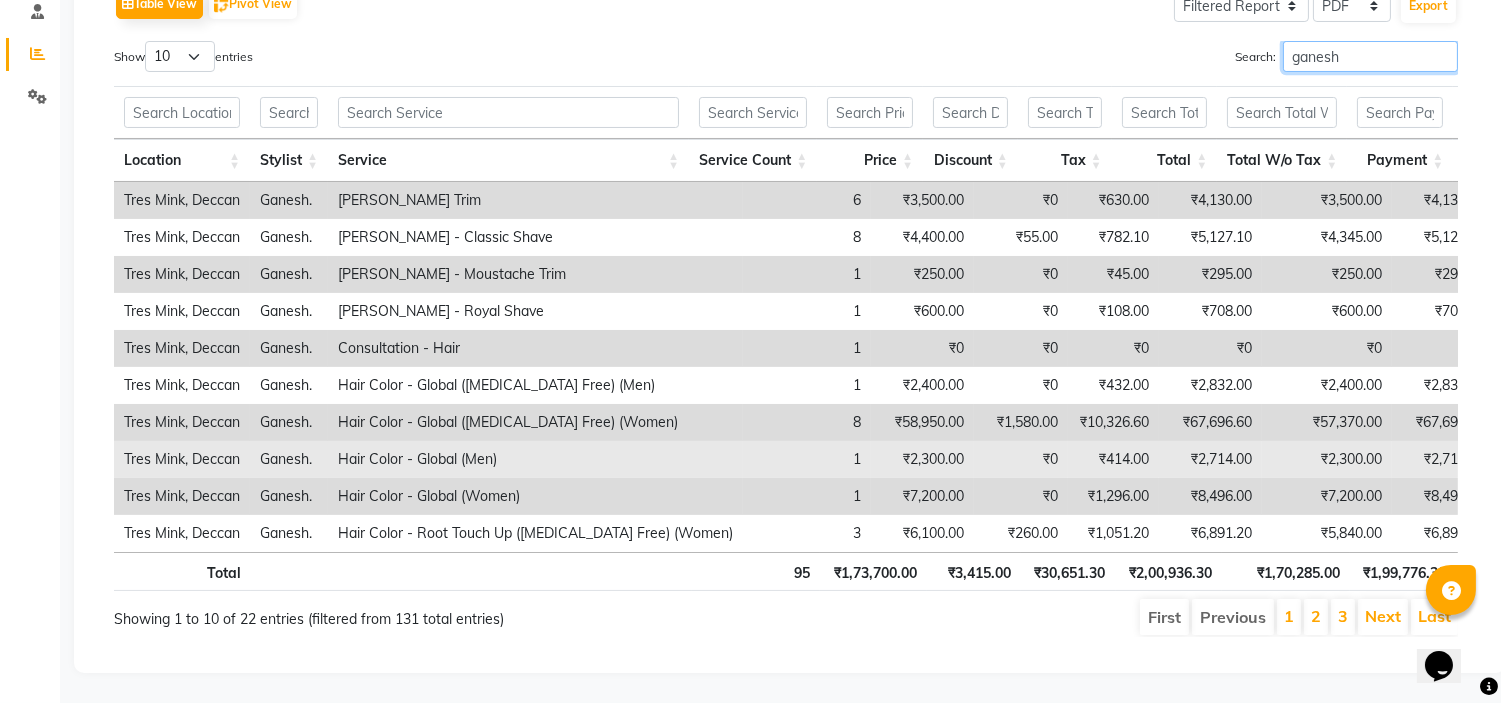 scroll, scrollTop: 0, scrollLeft: 0, axis: both 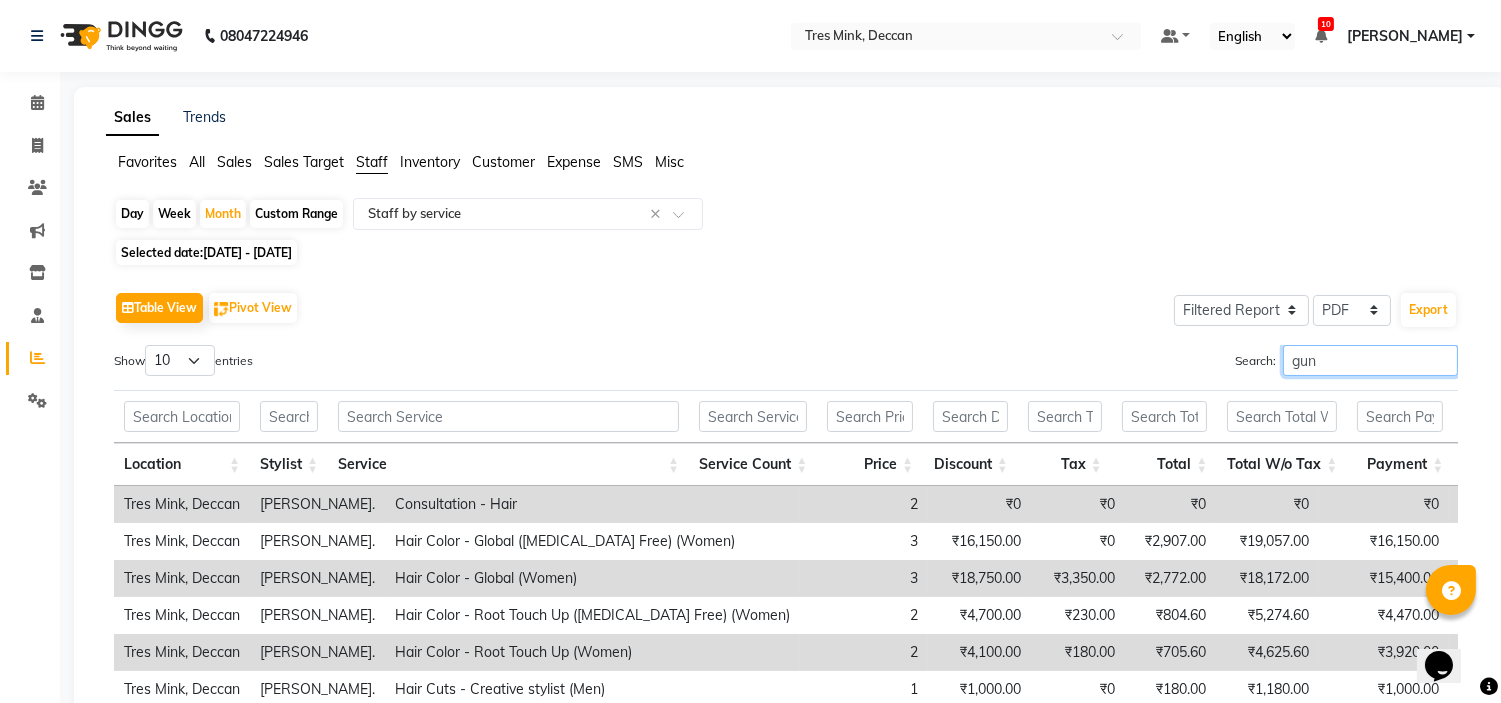 type on "gunj" 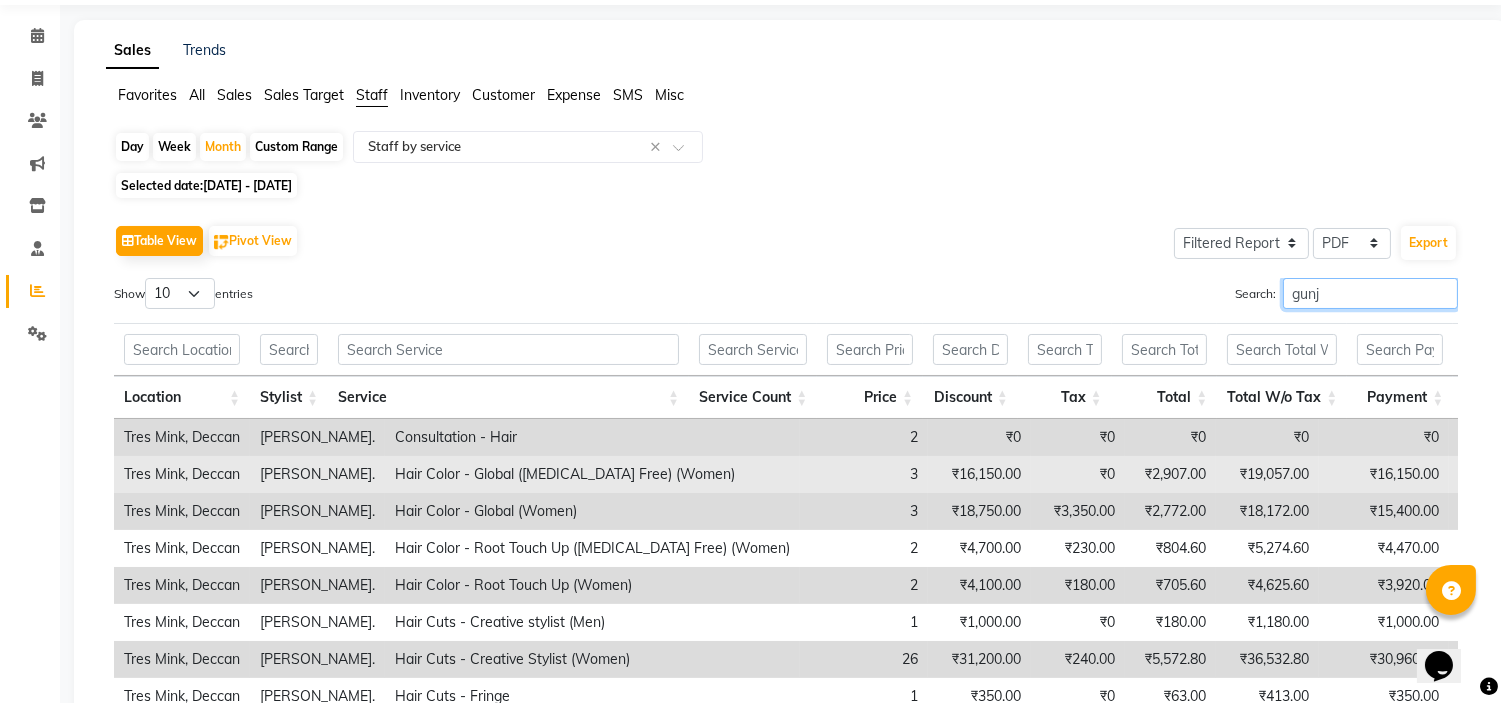 scroll, scrollTop: 0, scrollLeft: 0, axis: both 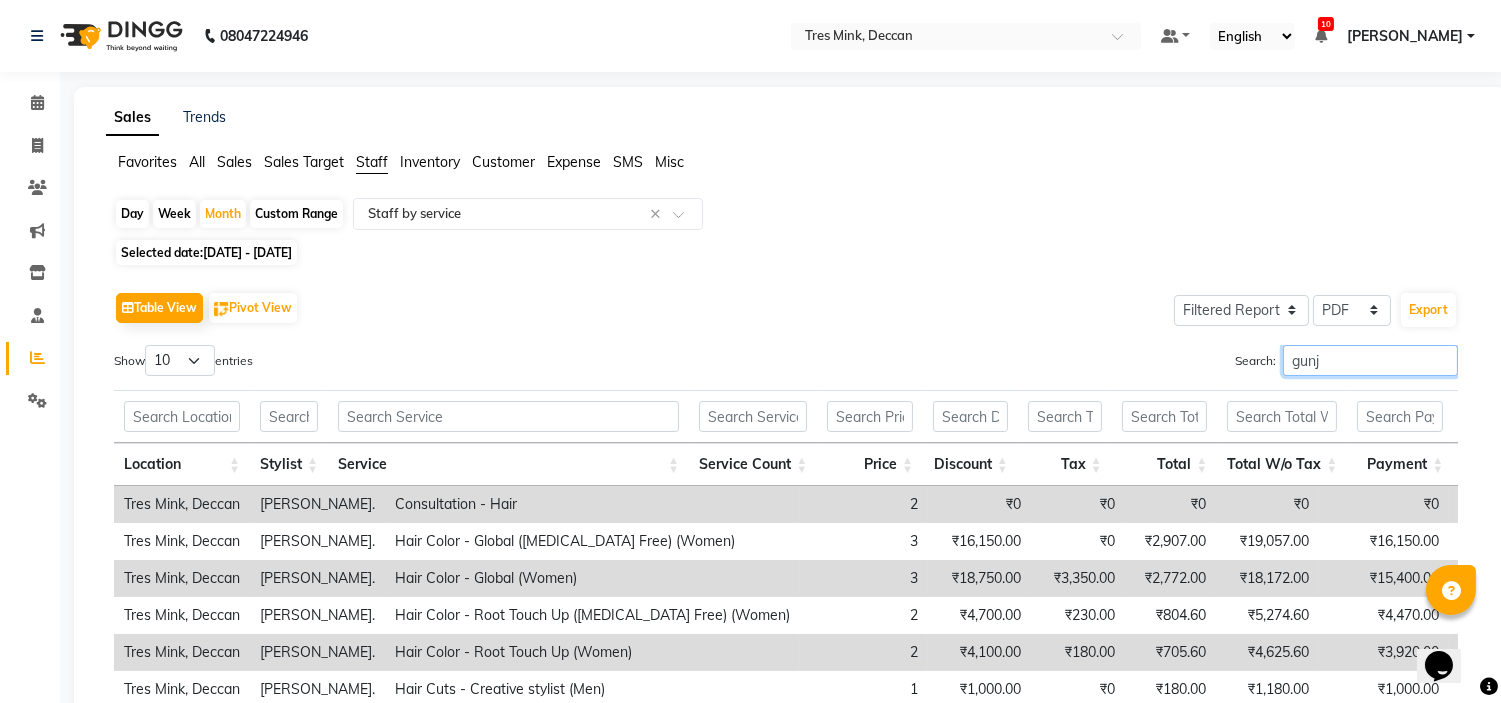 drag, startPoint x: 1290, startPoint y: 372, endPoint x: 1225, endPoint y: 380, distance: 65.490456 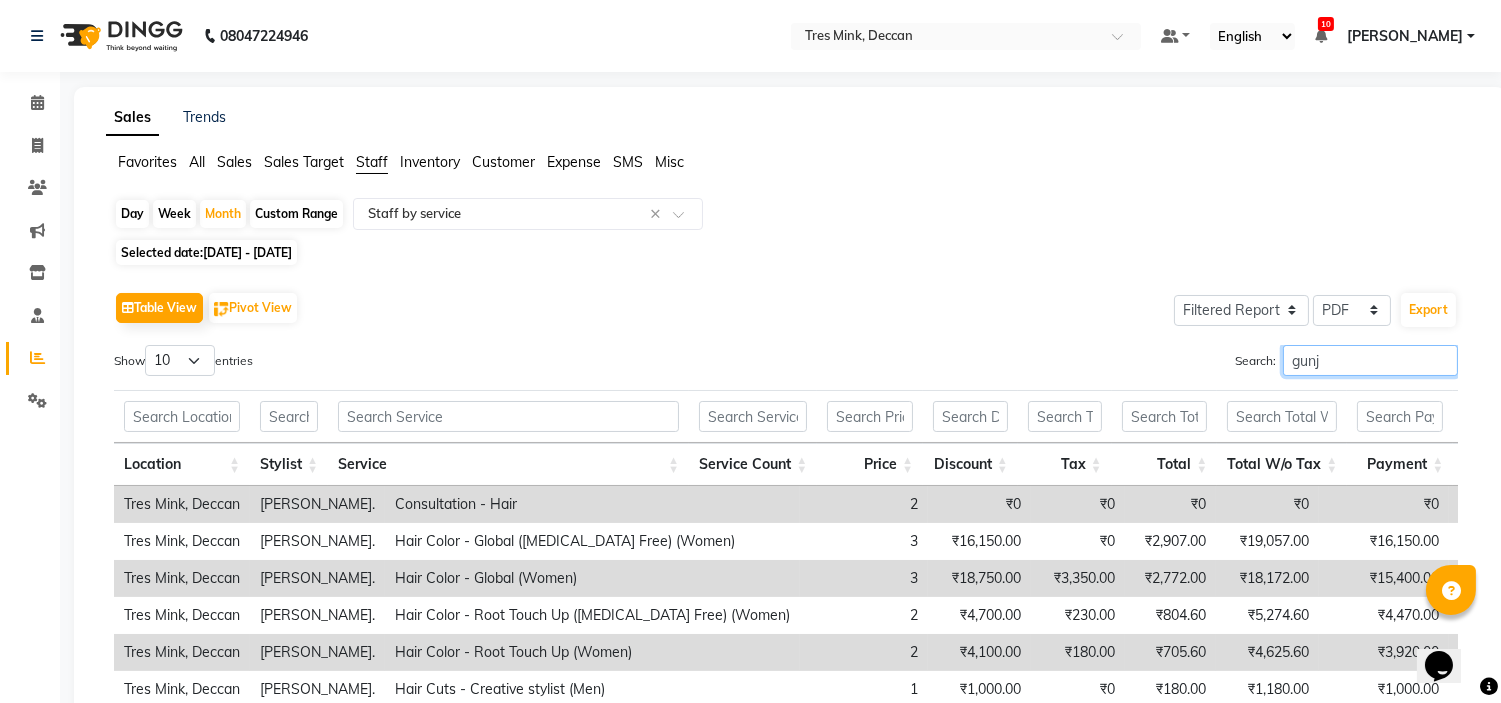 click on "Search: gunj" at bounding box center (1129, 364) 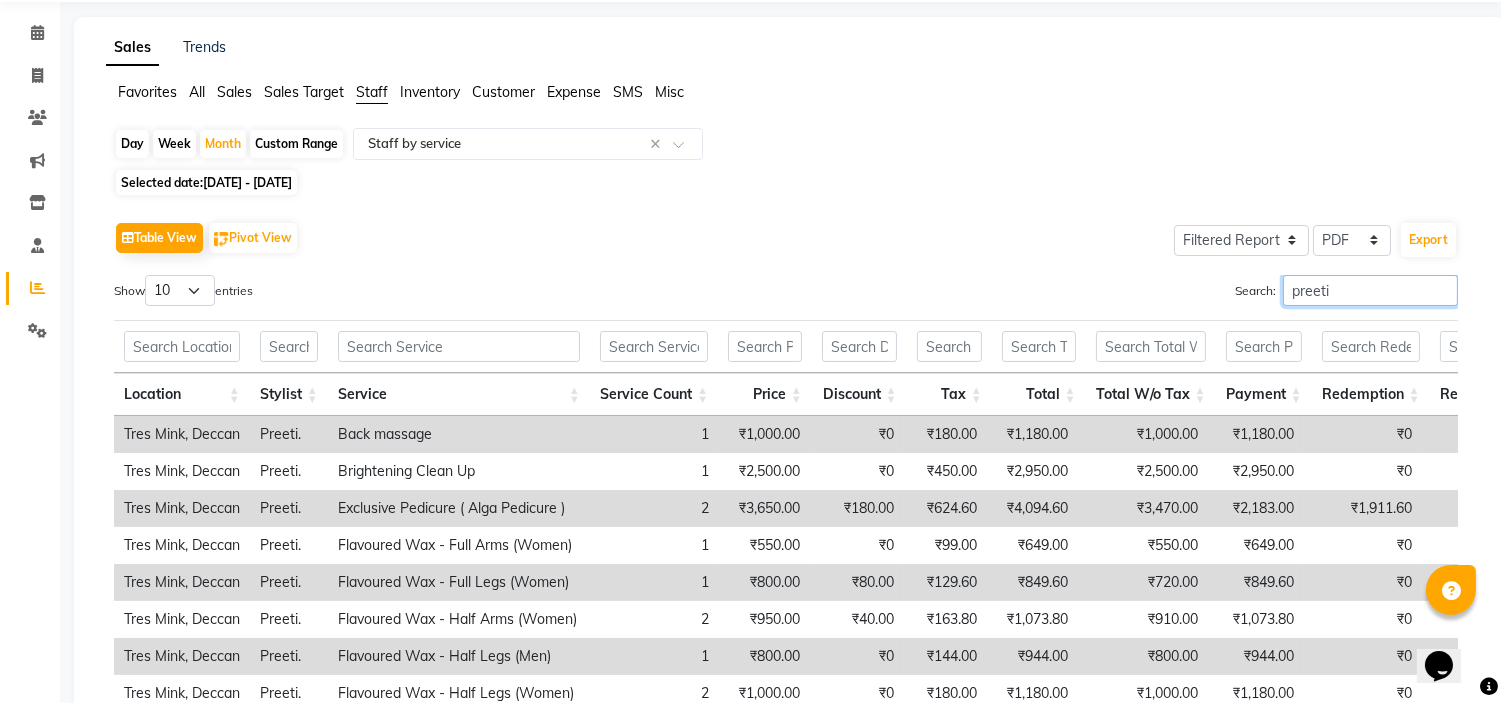 scroll, scrollTop: 0, scrollLeft: 0, axis: both 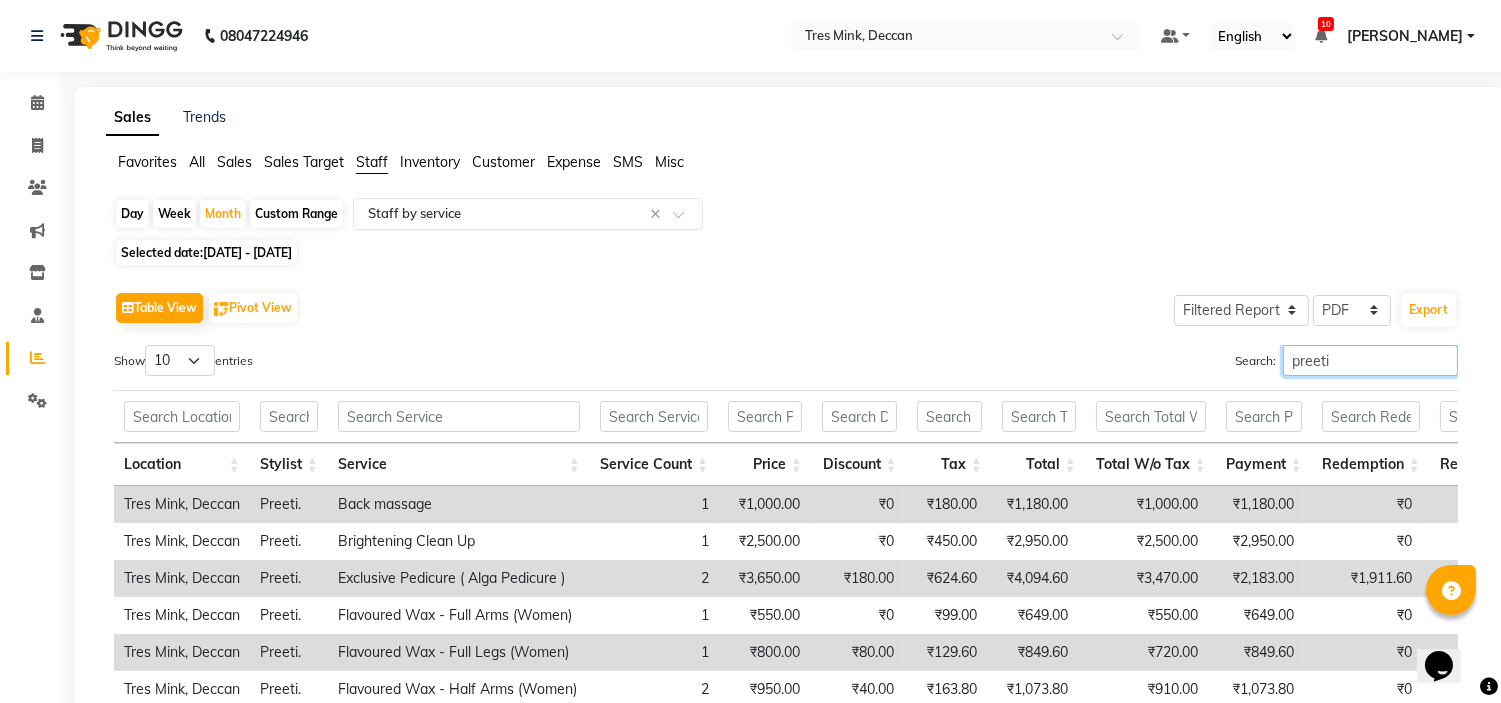 type on "preeti" 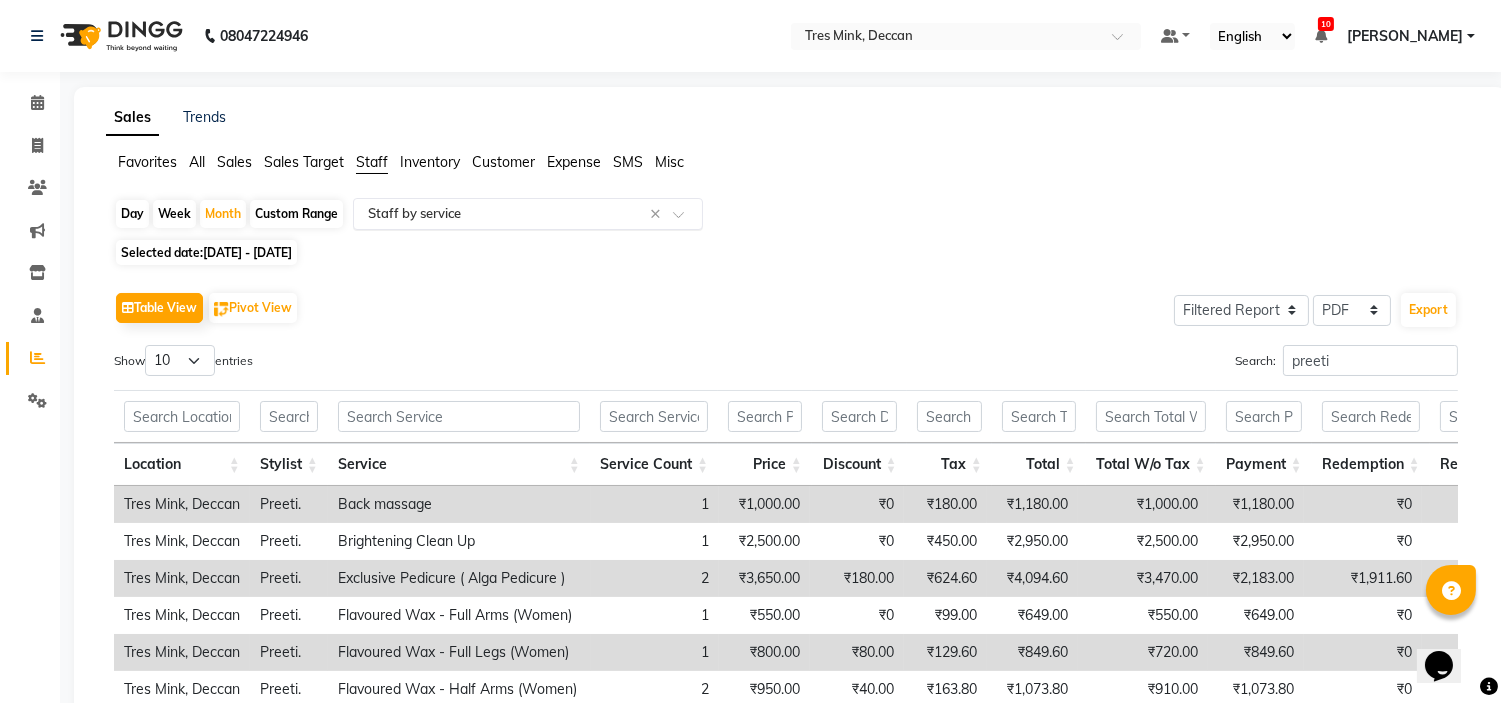 click 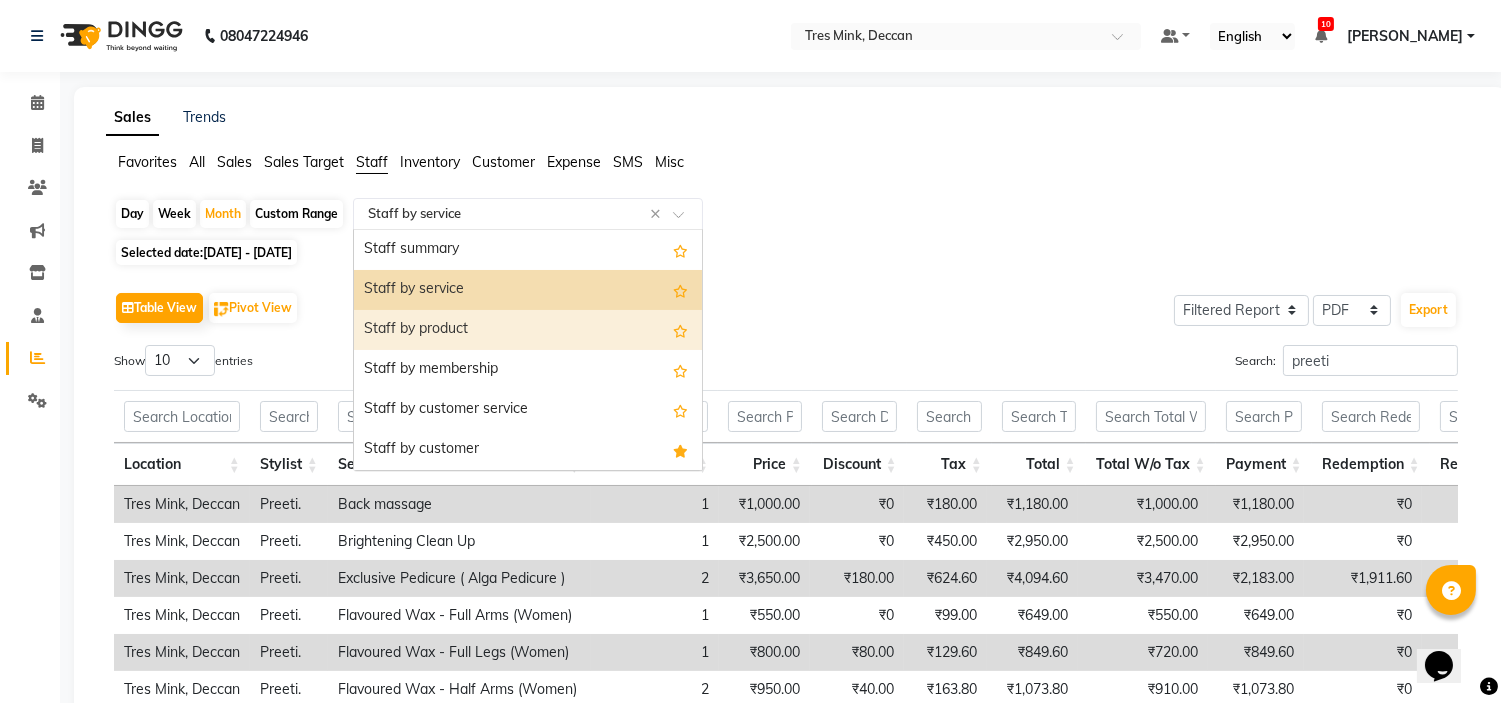 click on "Staff by product" at bounding box center [528, 330] 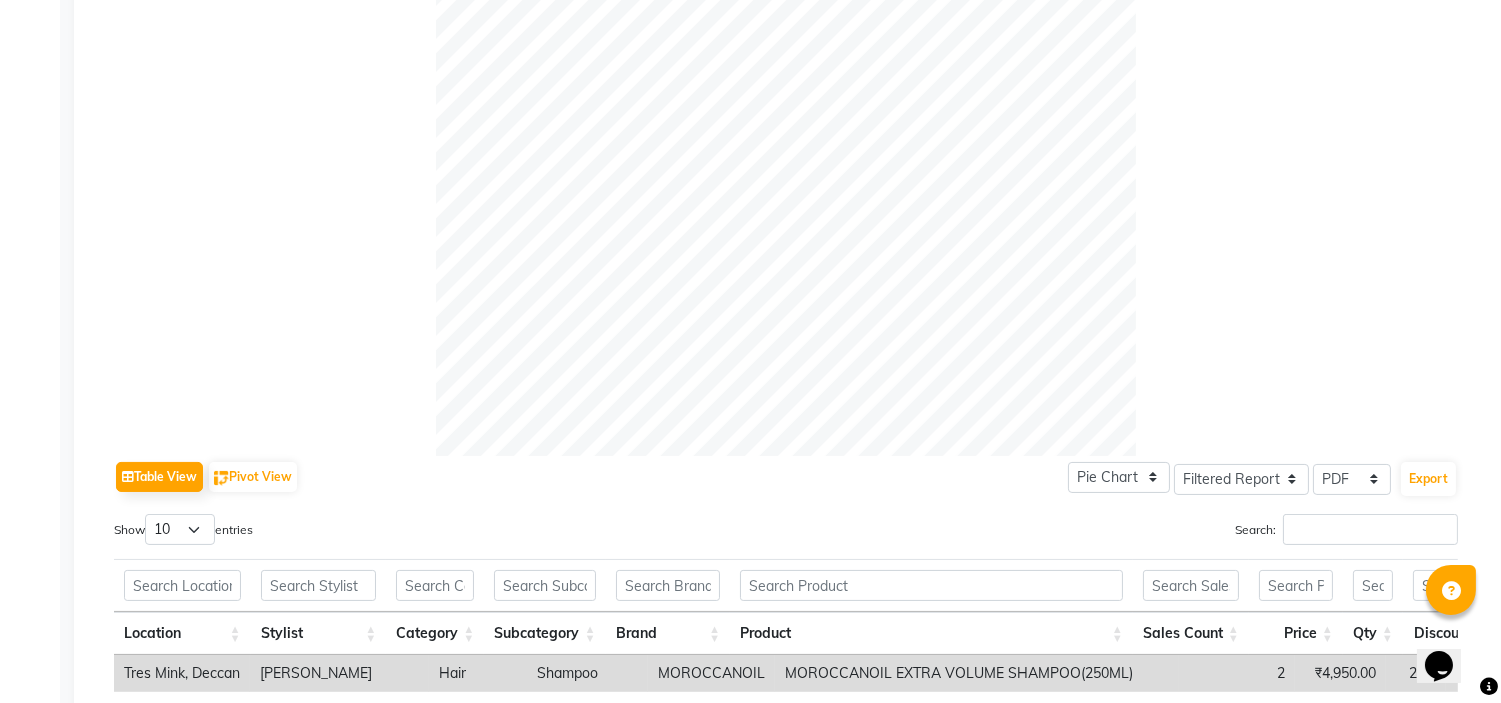 scroll, scrollTop: 666, scrollLeft: 0, axis: vertical 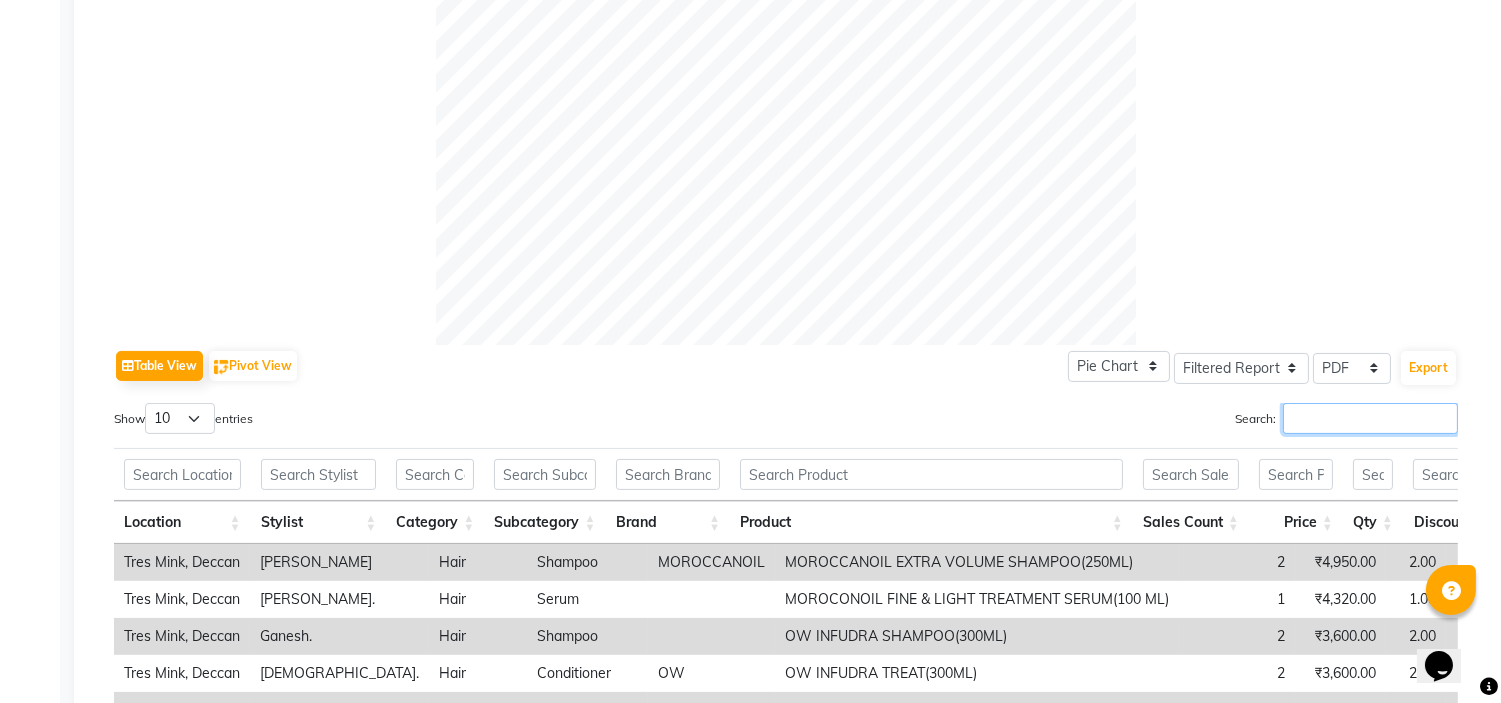 click on "Search:" at bounding box center [1370, 418] 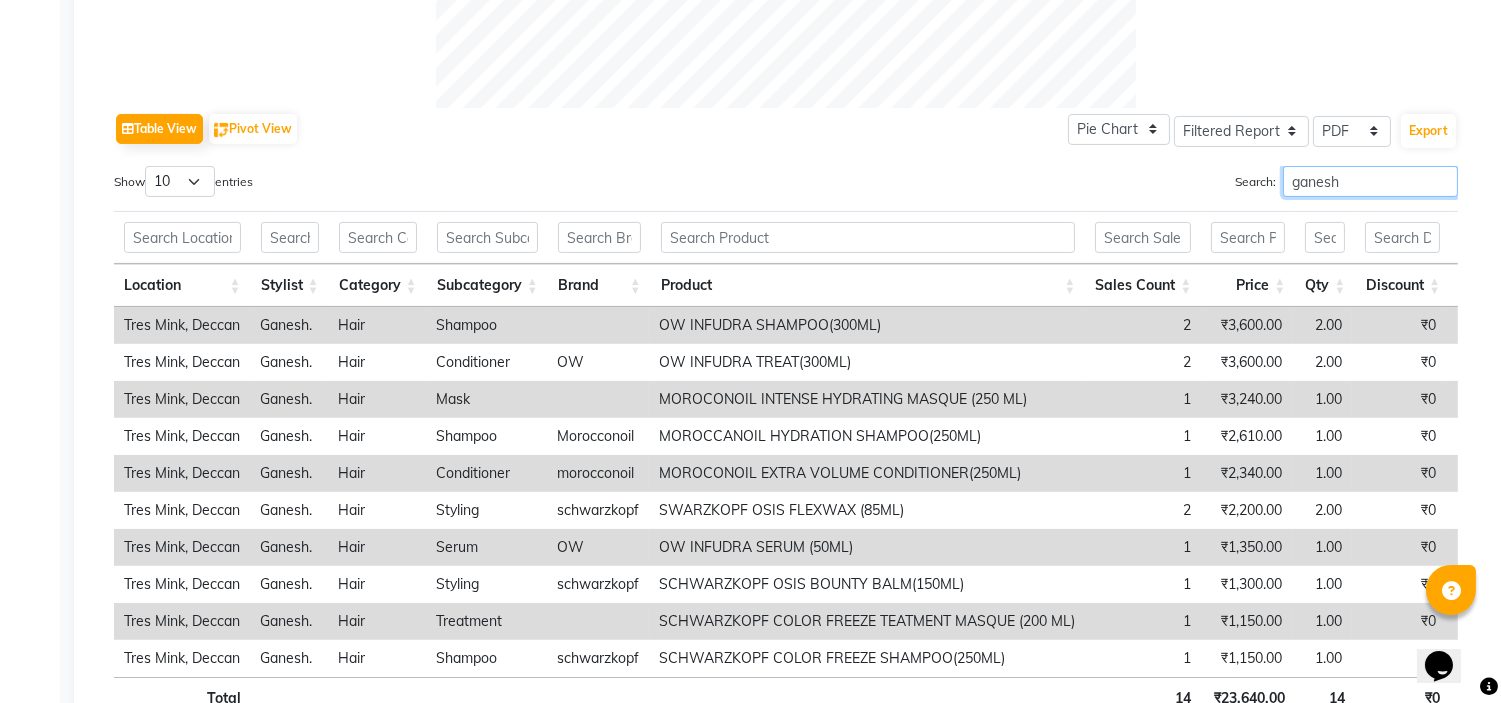 scroll, scrollTop: 840, scrollLeft: 0, axis: vertical 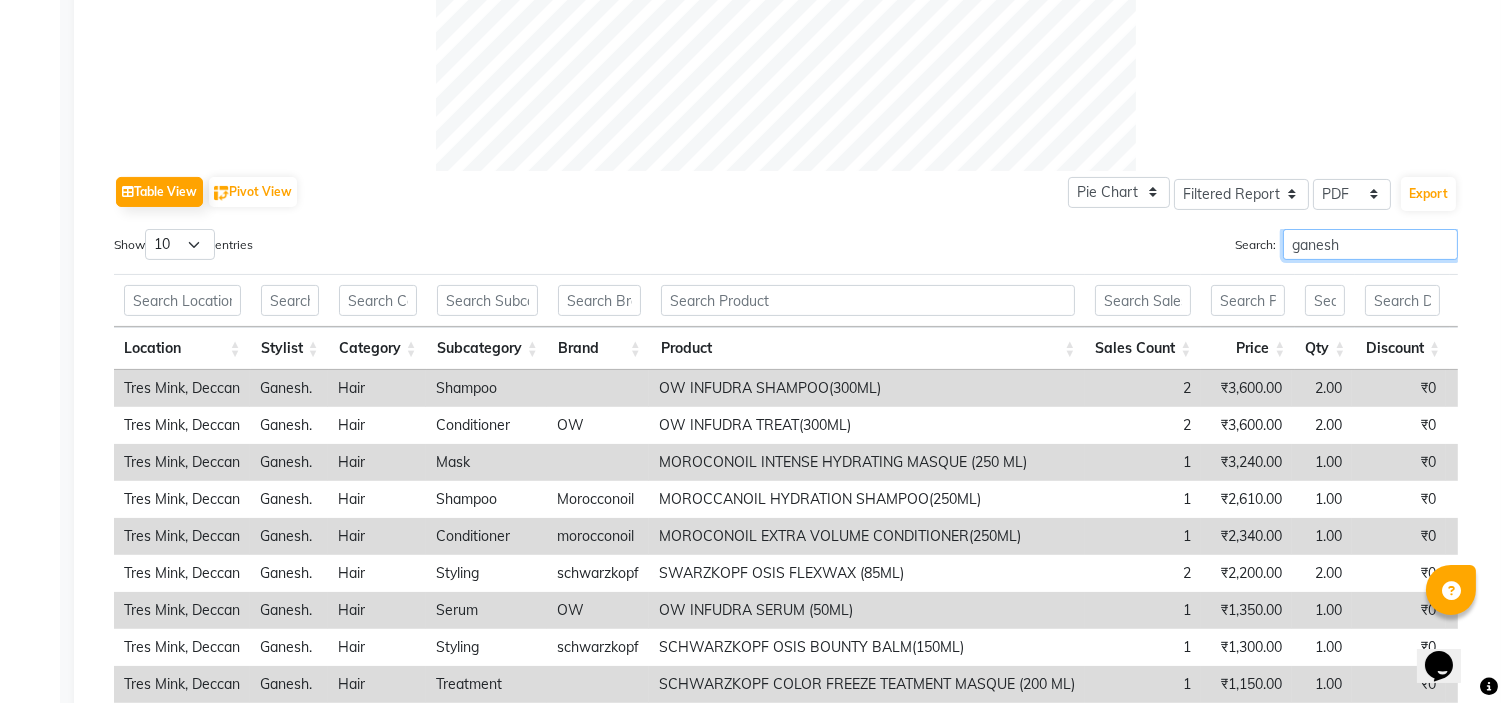 drag, startPoint x: 1338, startPoint y: 248, endPoint x: 1166, endPoint y: 263, distance: 172.65283 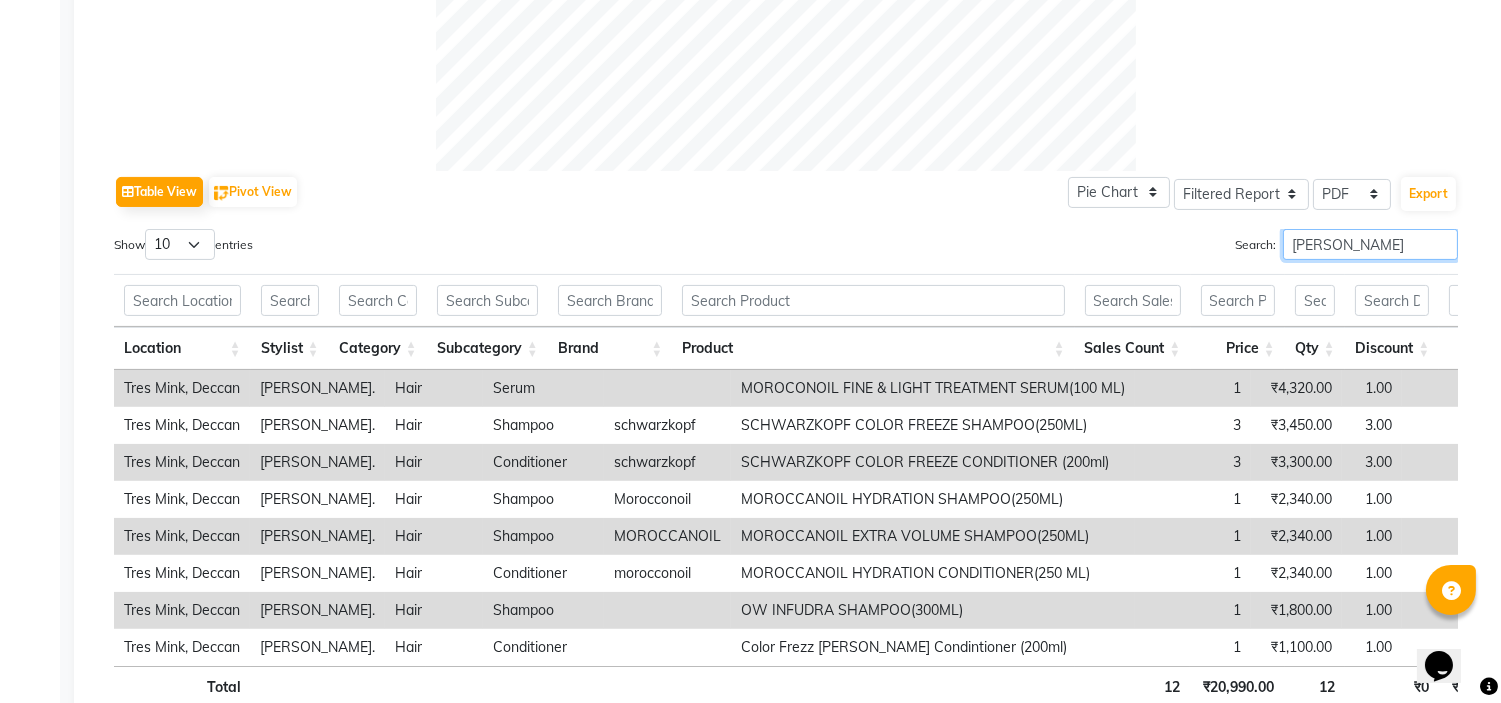 scroll, scrollTop: 988, scrollLeft: 0, axis: vertical 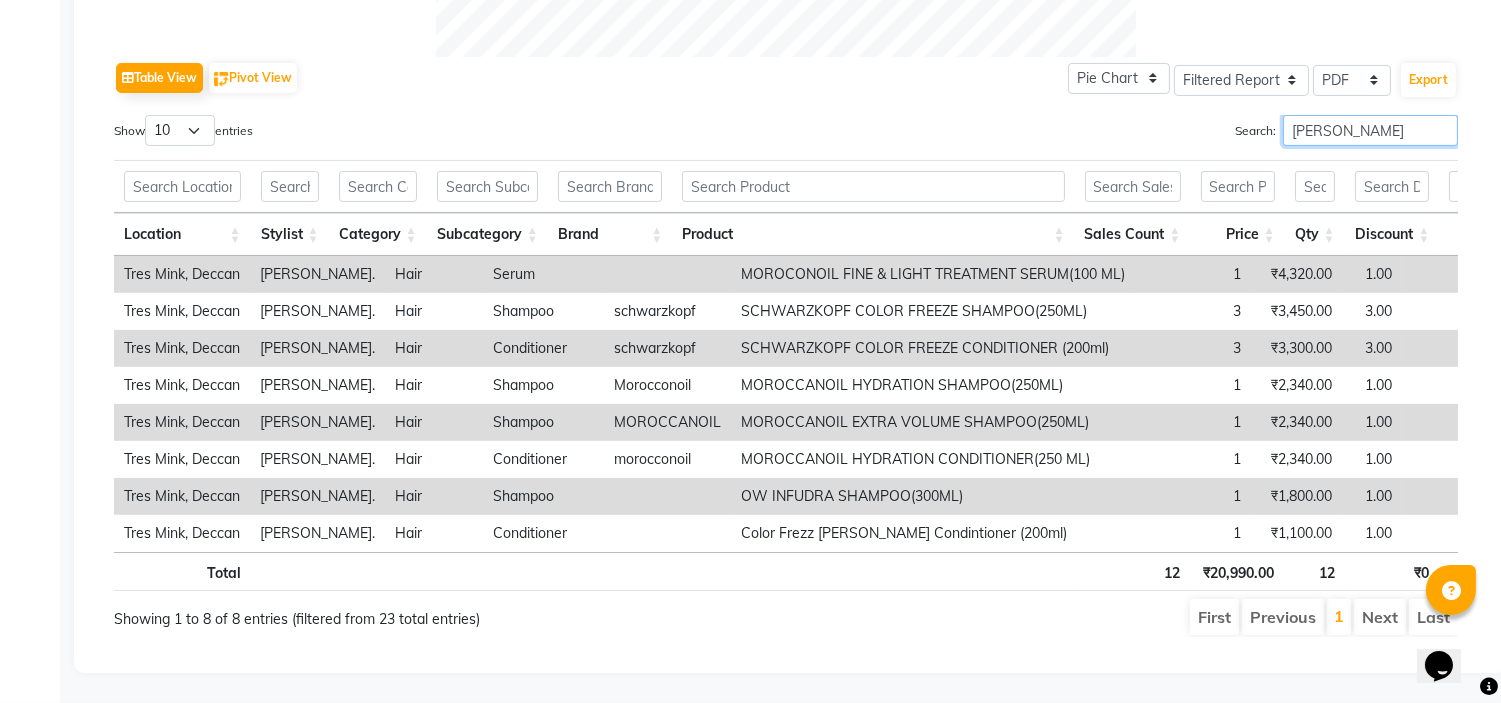 drag, startPoint x: 1345, startPoint y: 106, endPoint x: 1252, endPoint y: 105, distance: 93.00538 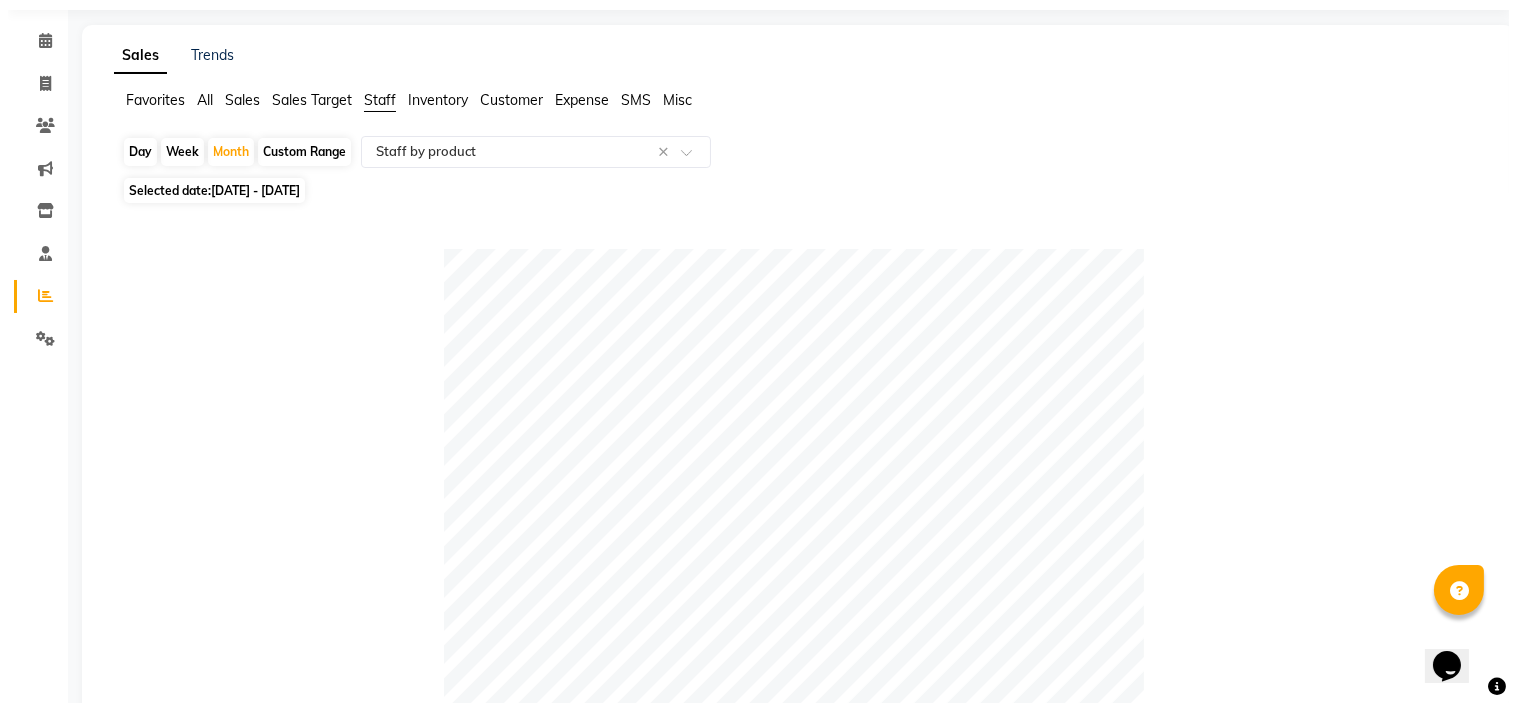 scroll, scrollTop: 0, scrollLeft: 0, axis: both 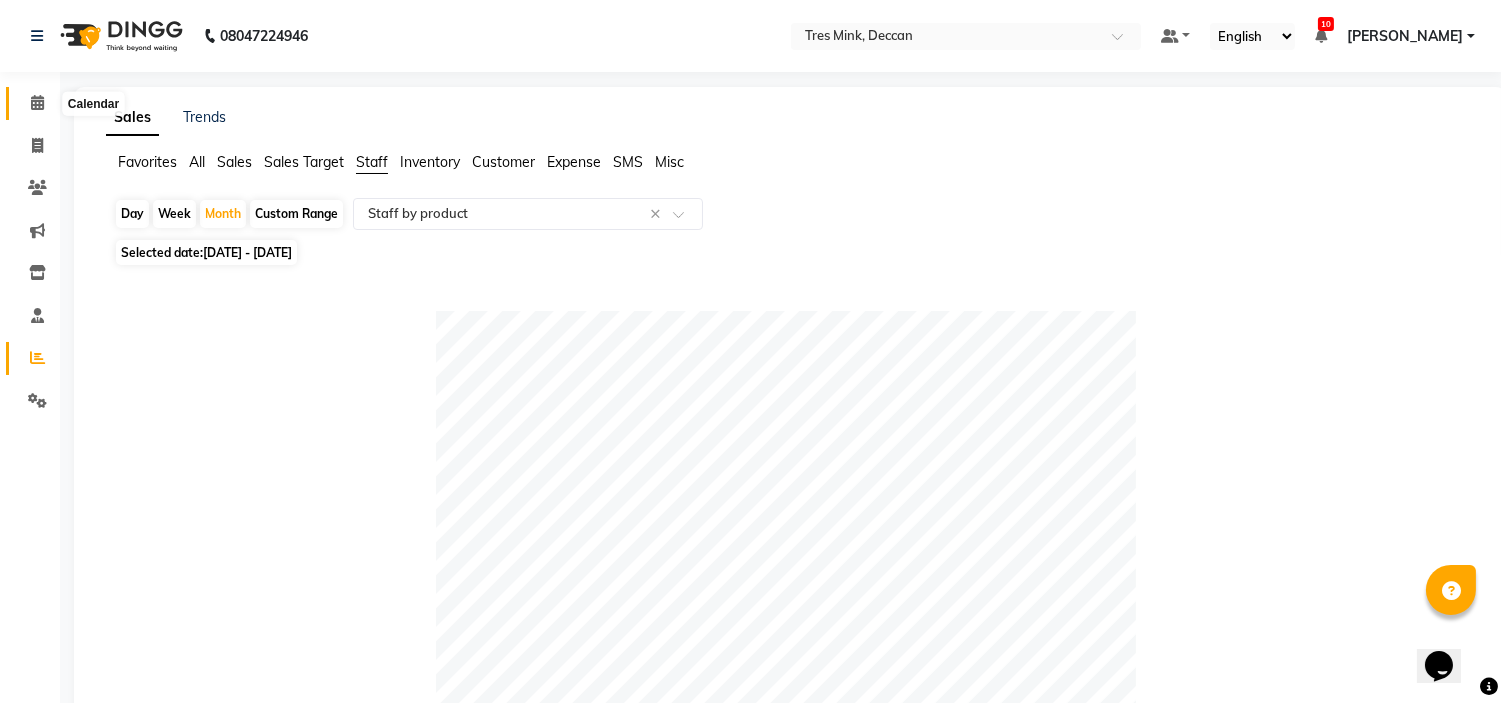 type on "ganesh" 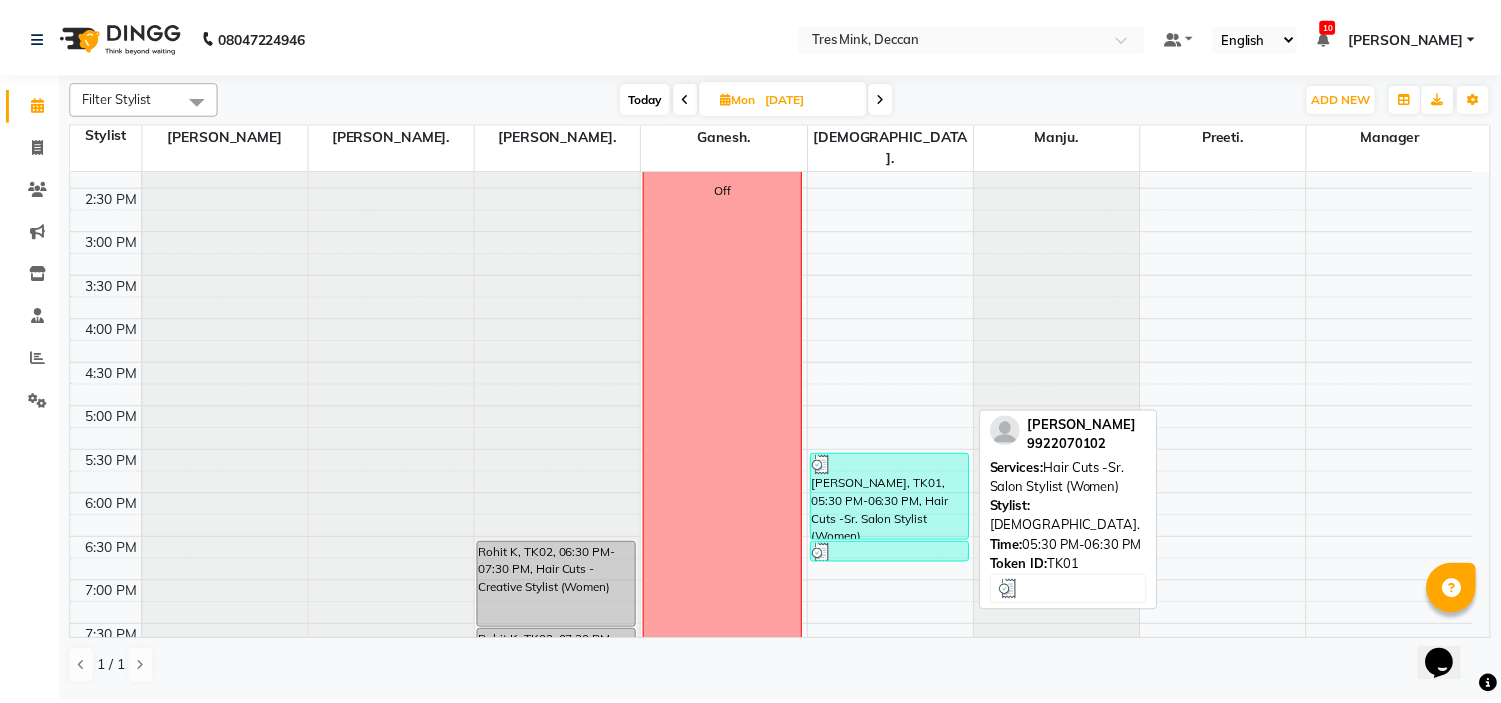 scroll, scrollTop: 656, scrollLeft: 0, axis: vertical 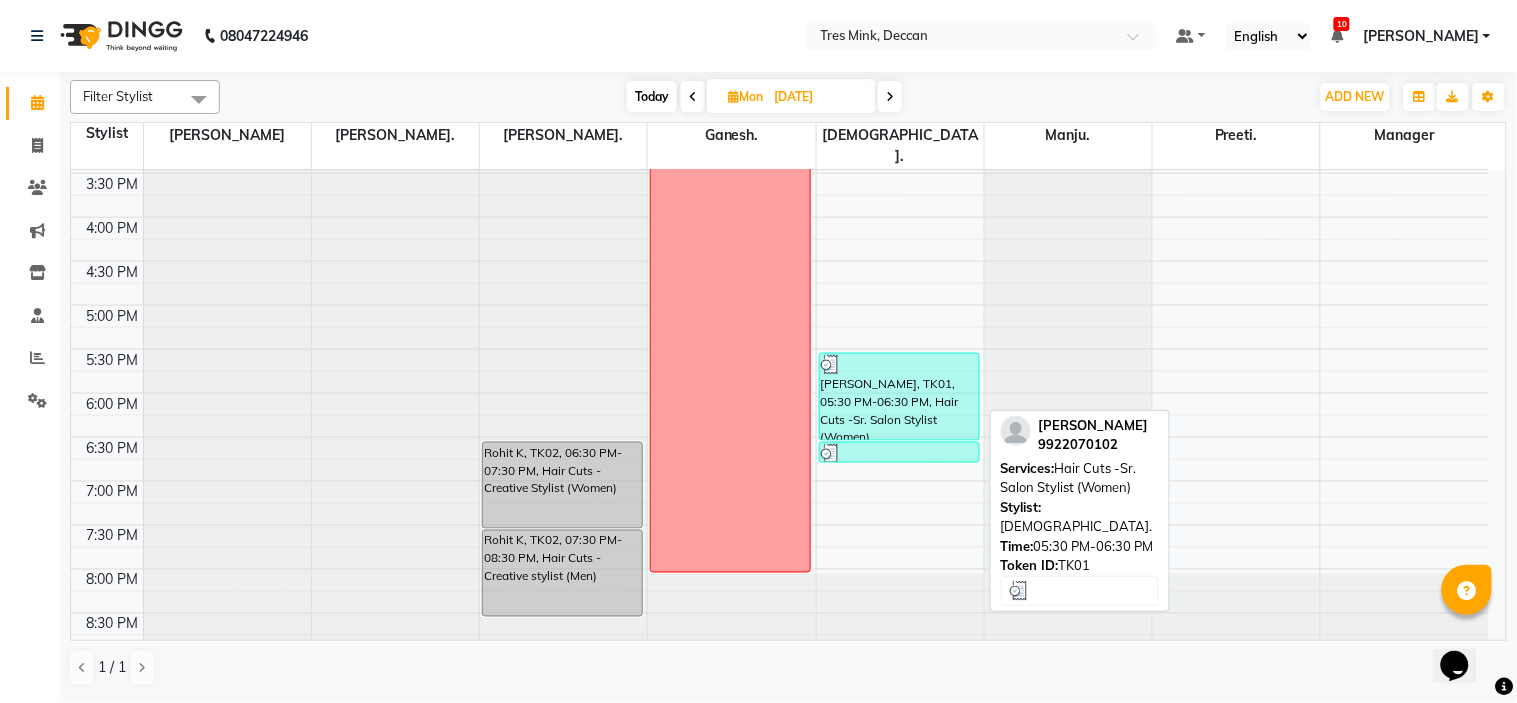 click on "niharika deshmukh, TK01, 05:30 PM-06:30 PM, Hair Cuts -Sr. Salon Stylist (Women)" at bounding box center [899, 397] 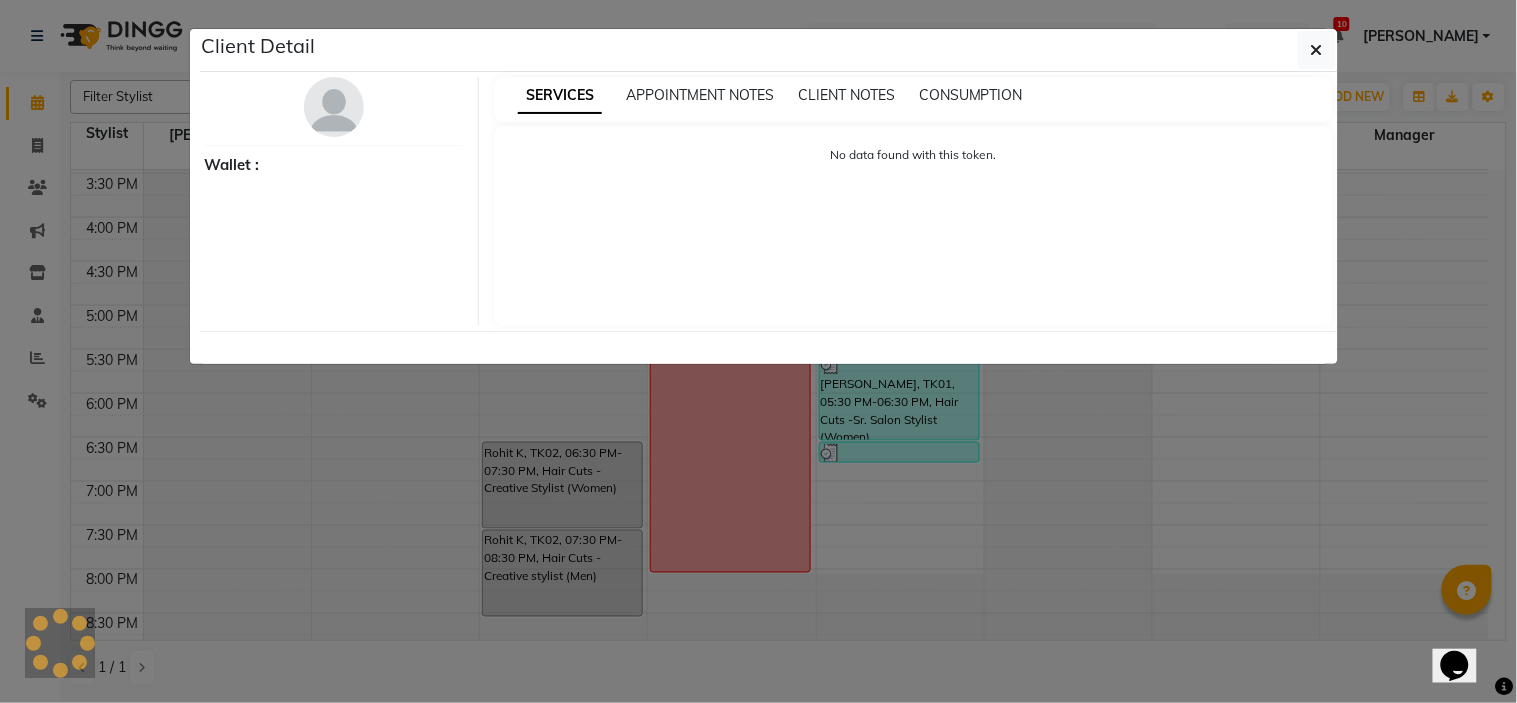 select on "3" 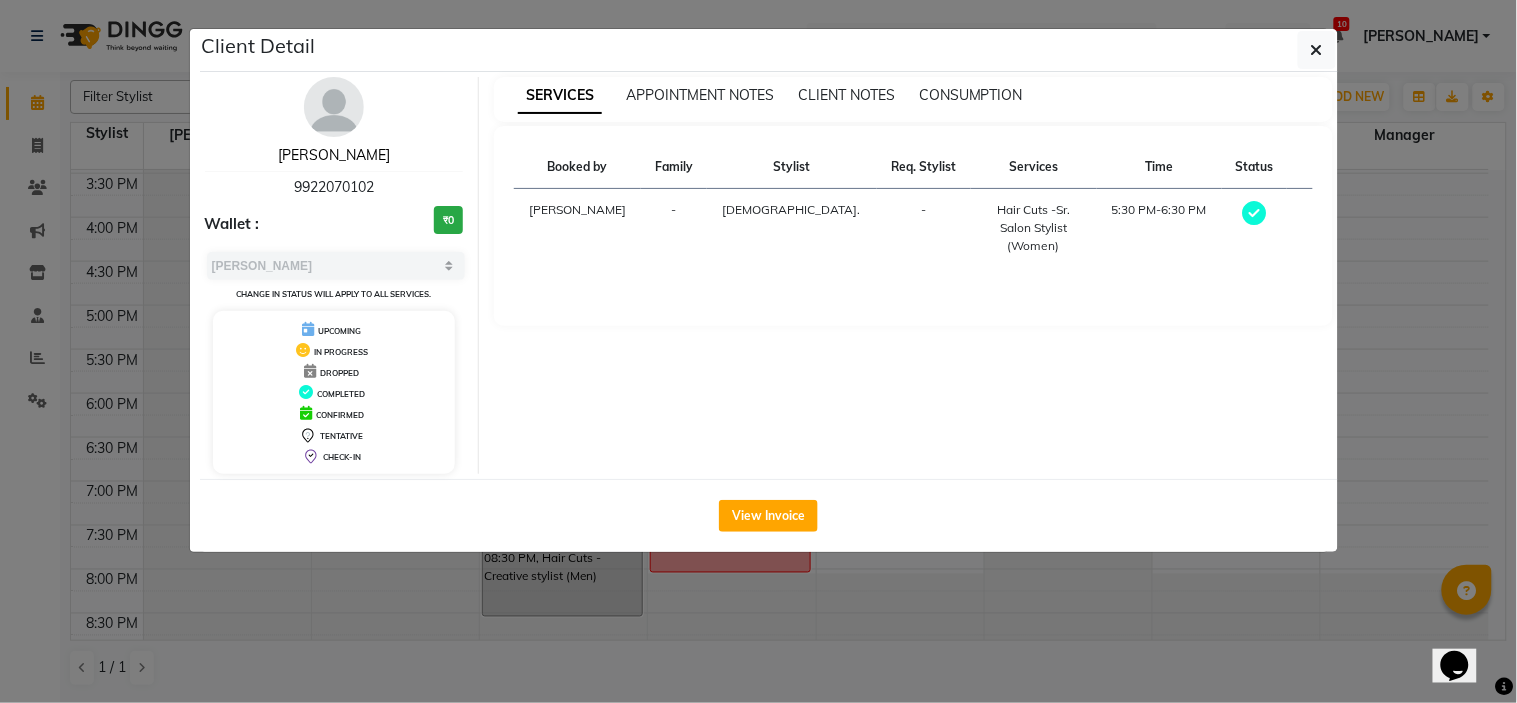 click on "niharika deshmukh" at bounding box center [334, 155] 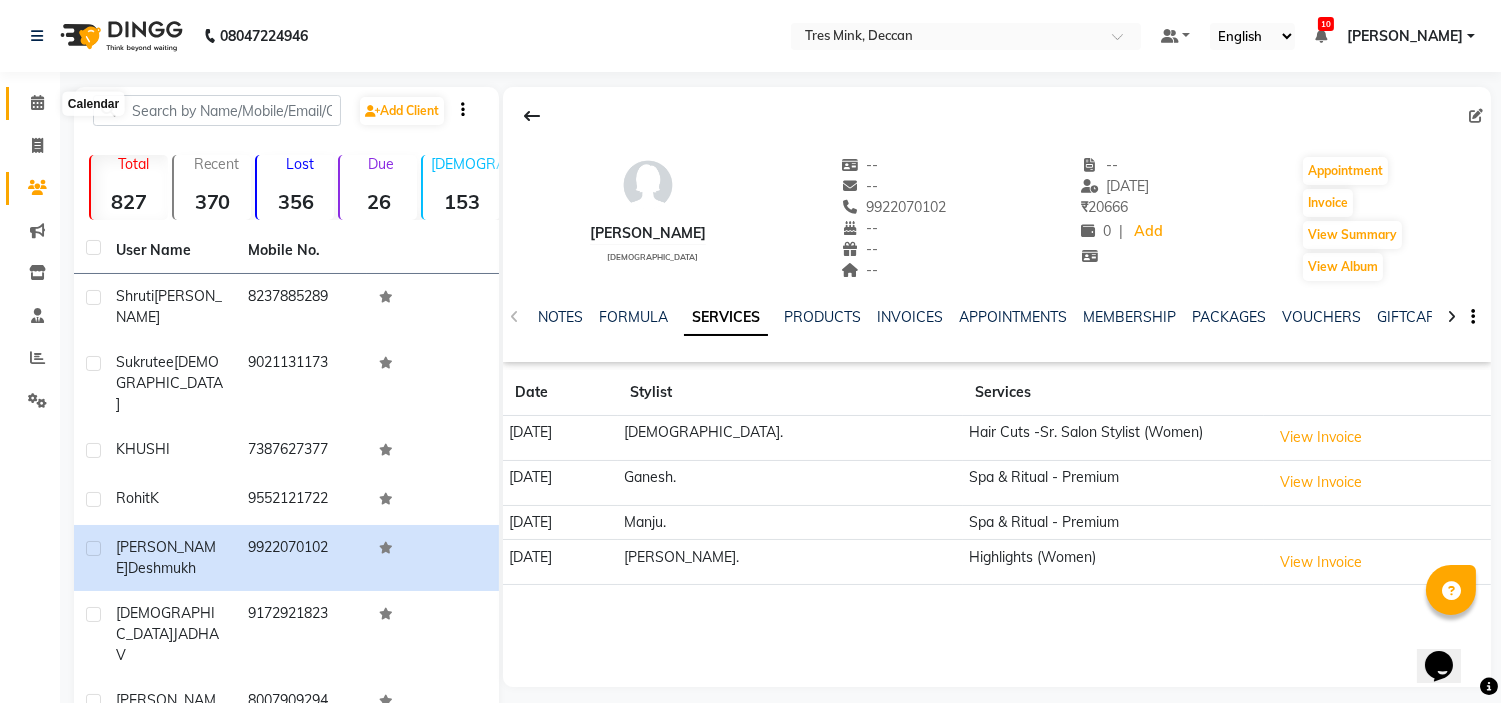 click 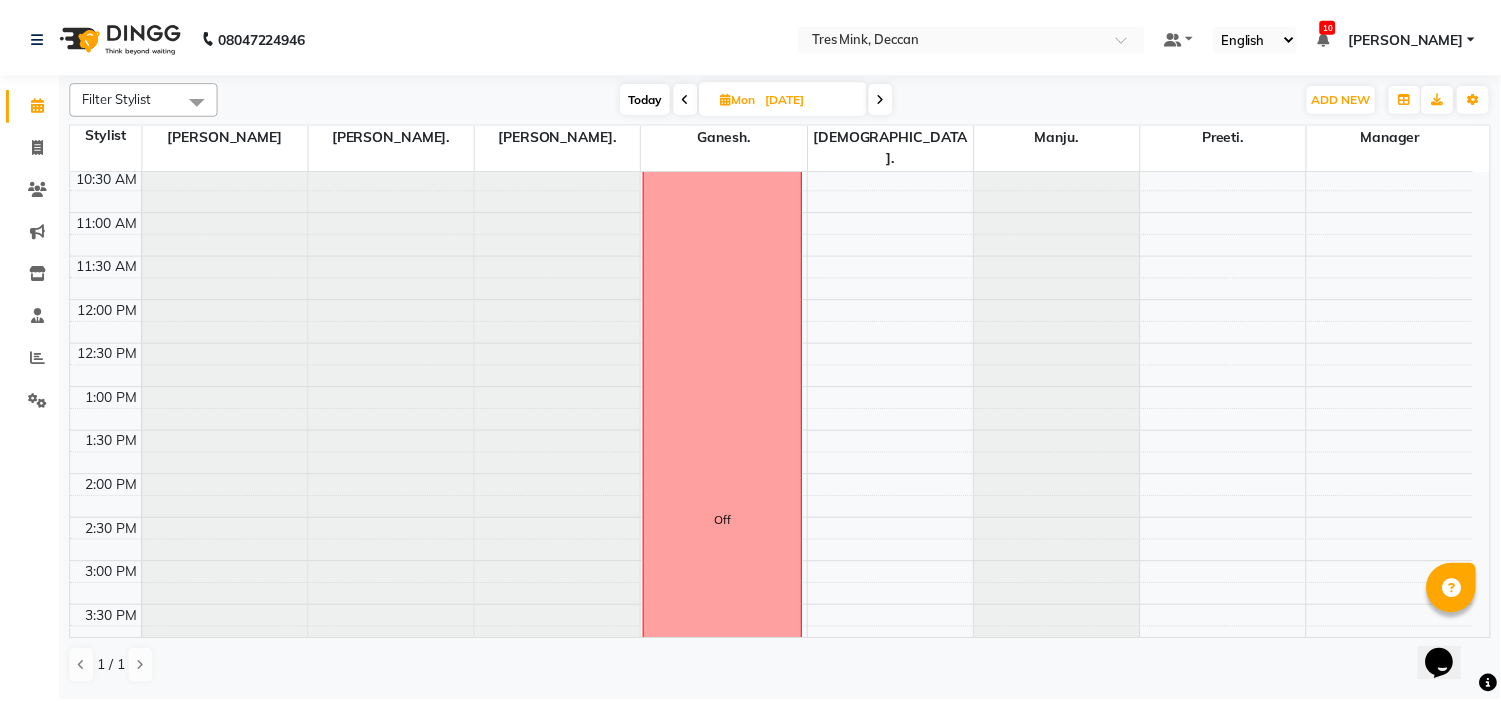 scroll, scrollTop: 656, scrollLeft: 0, axis: vertical 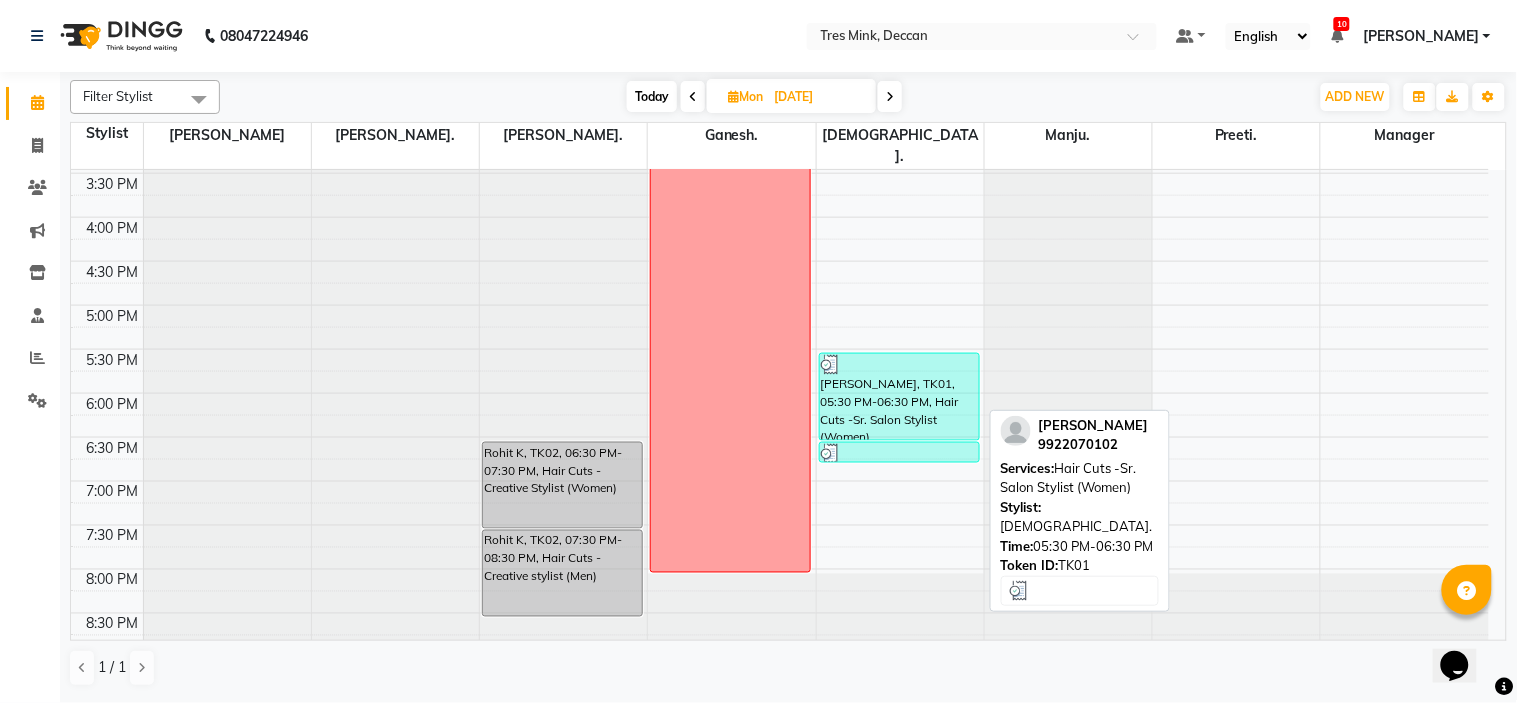 click on "niharika deshmukh, TK01, 05:30 PM-06:30 PM, Hair Cuts -Sr. Salon Stylist (Women)" at bounding box center [899, 397] 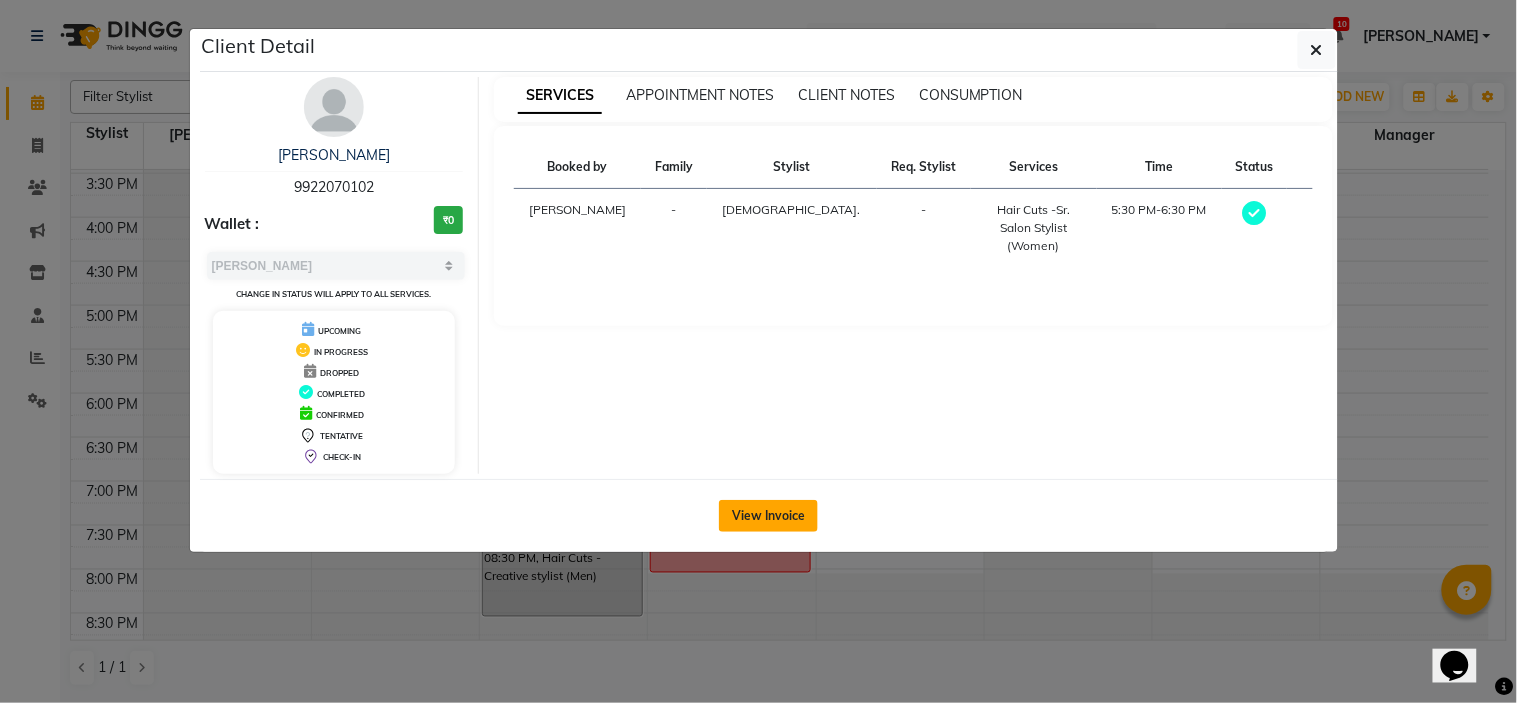 click on "View Invoice" 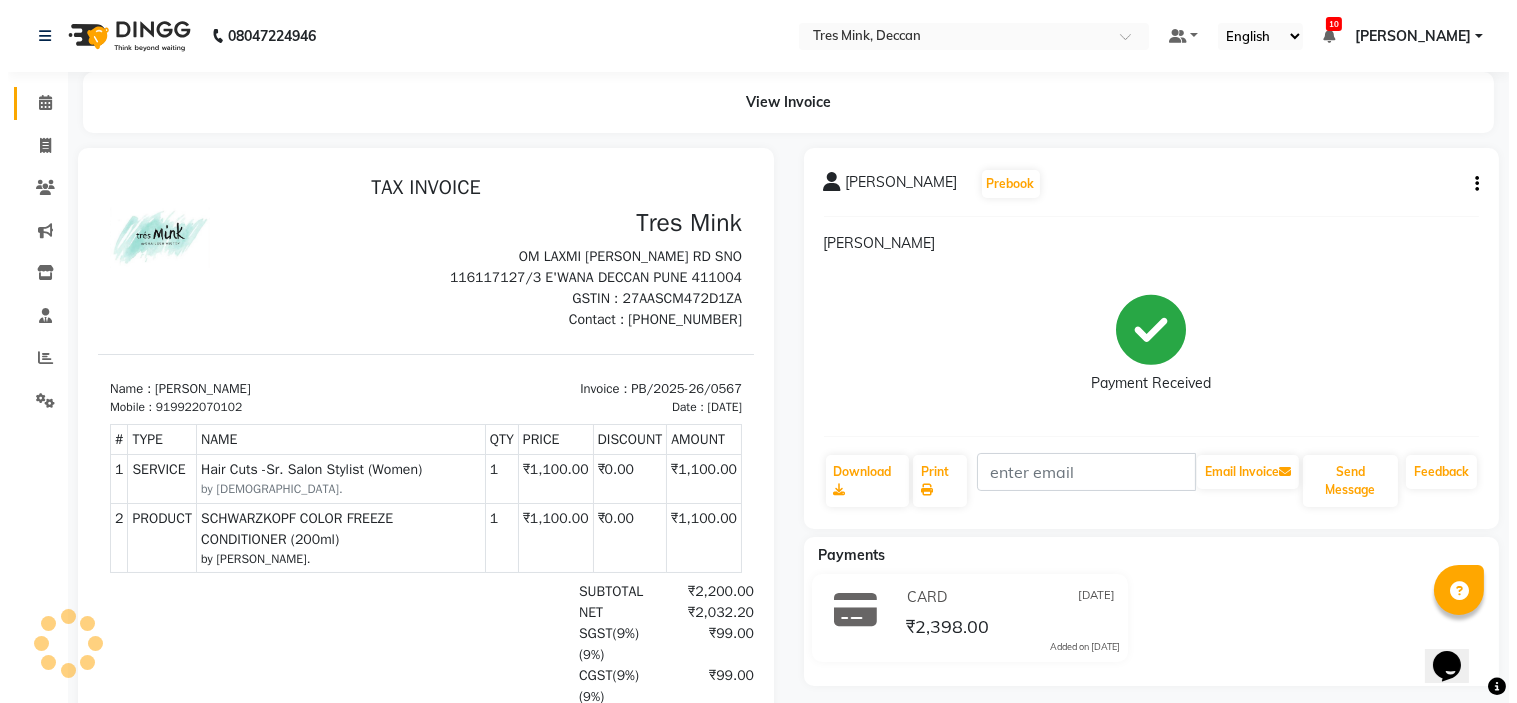 scroll, scrollTop: 0, scrollLeft: 0, axis: both 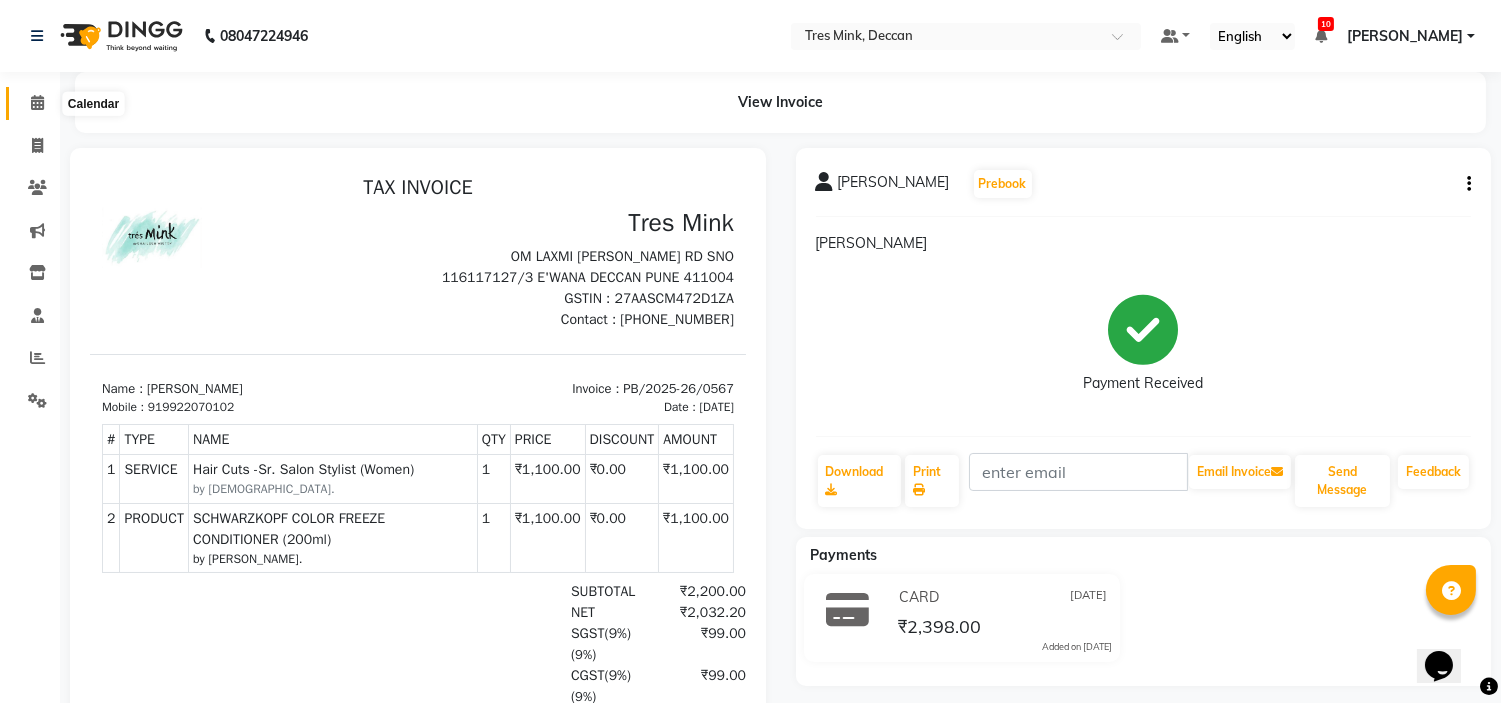 click 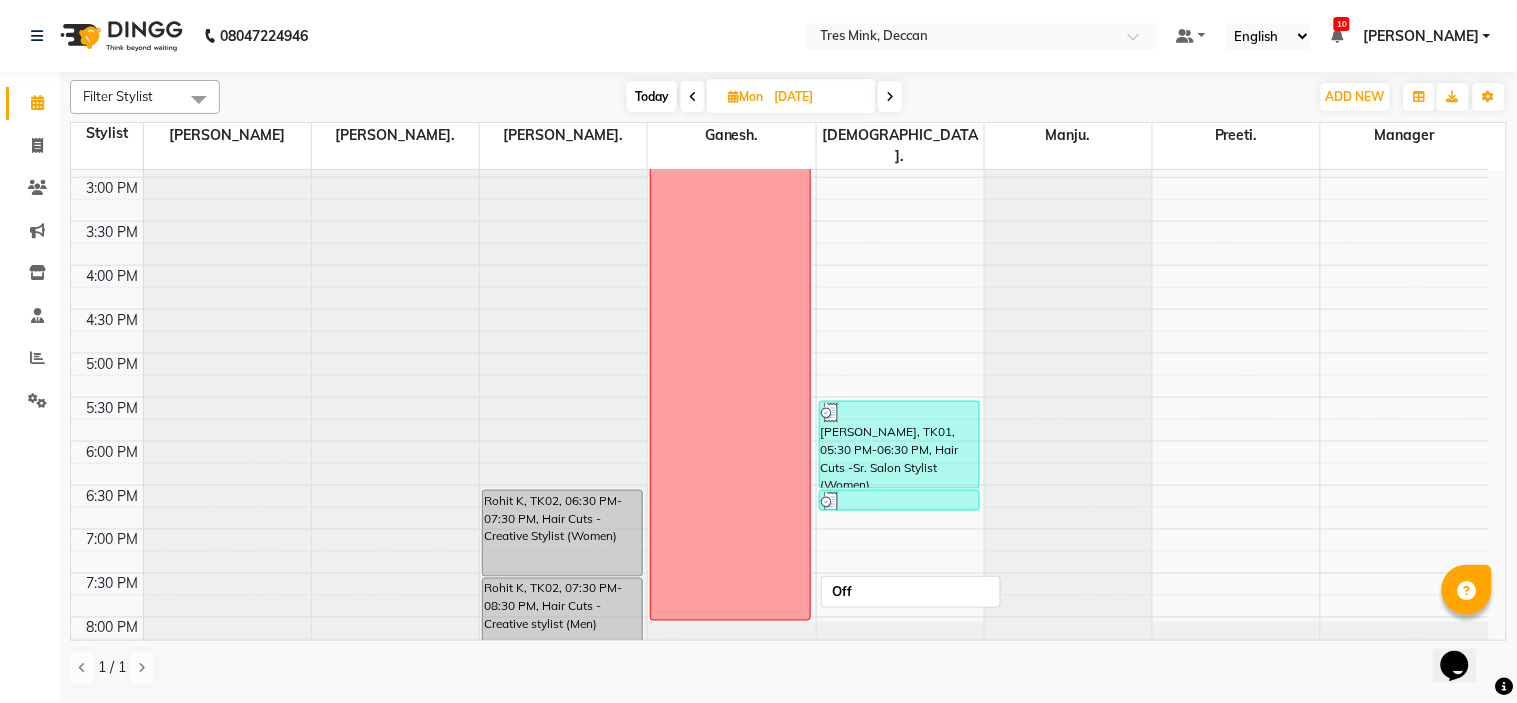 scroll, scrollTop: 656, scrollLeft: 0, axis: vertical 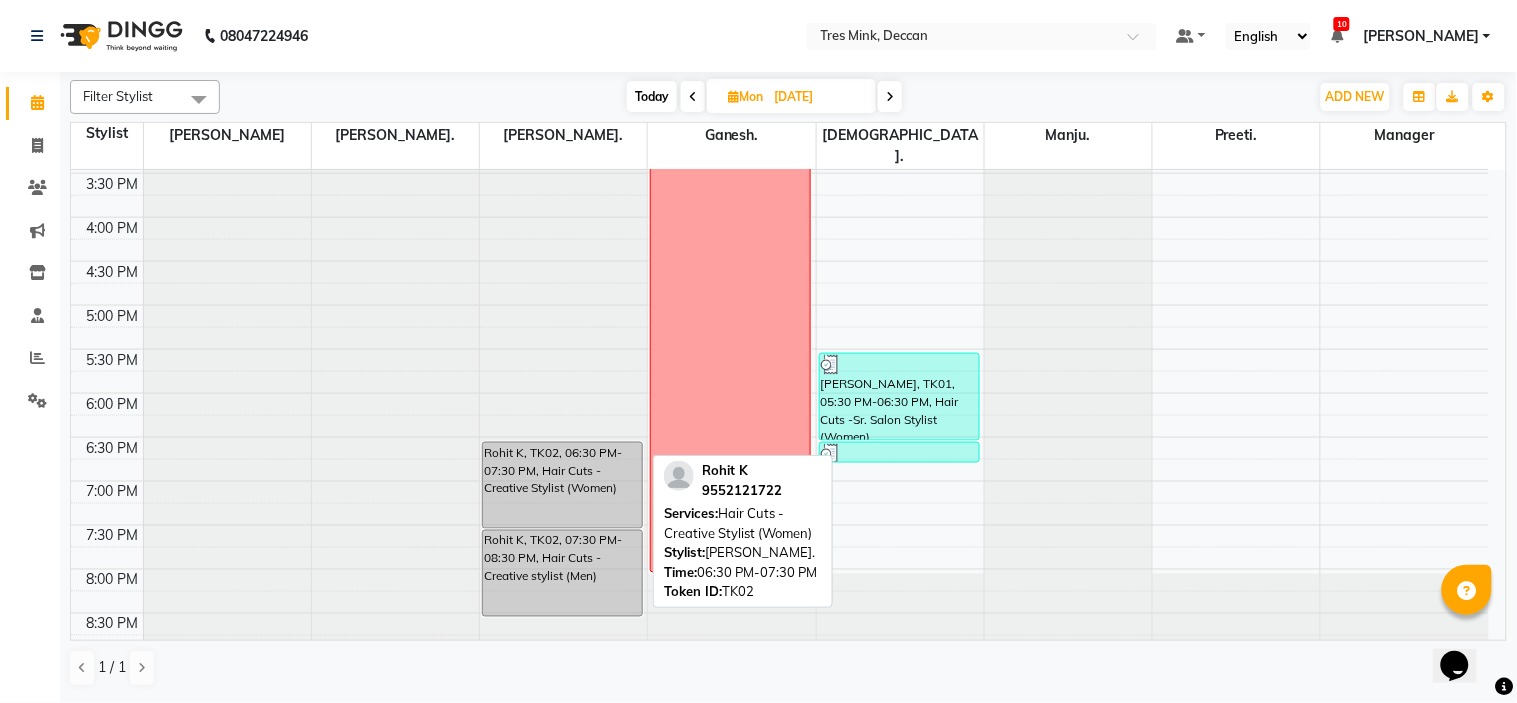 click on "Rohit K, TK02, 06:30 PM-07:30 PM, Hair Cuts - Creative Stylist (Women)" at bounding box center (562, 485) 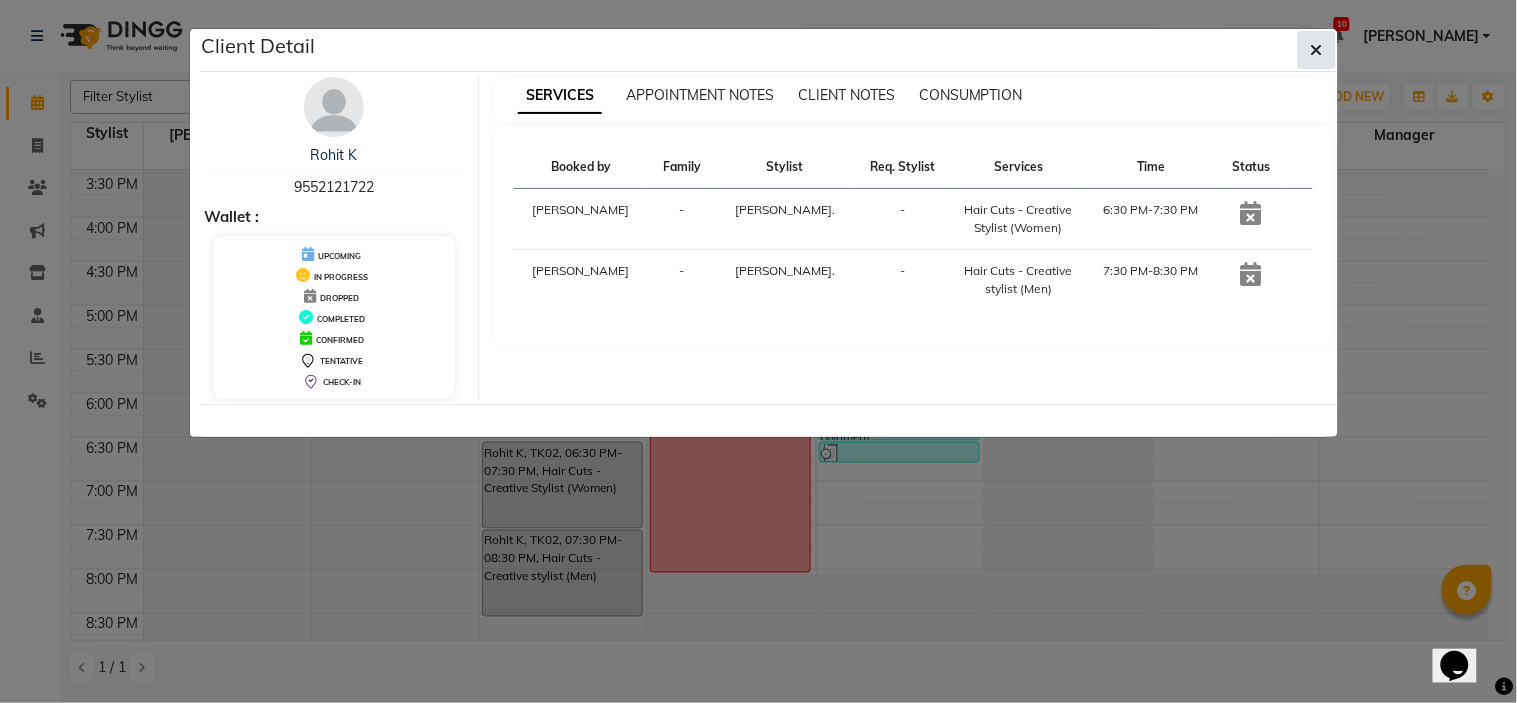 click 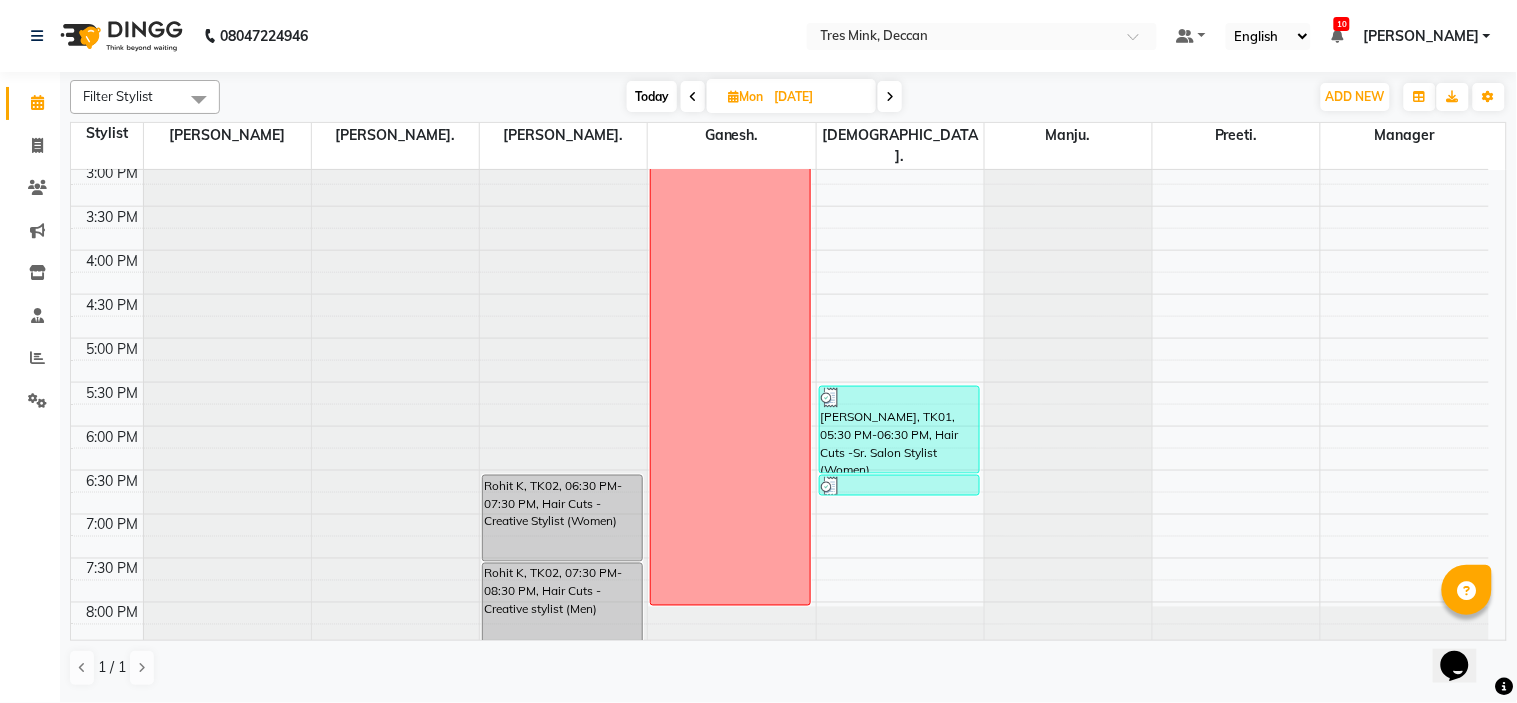 scroll, scrollTop: 656, scrollLeft: 0, axis: vertical 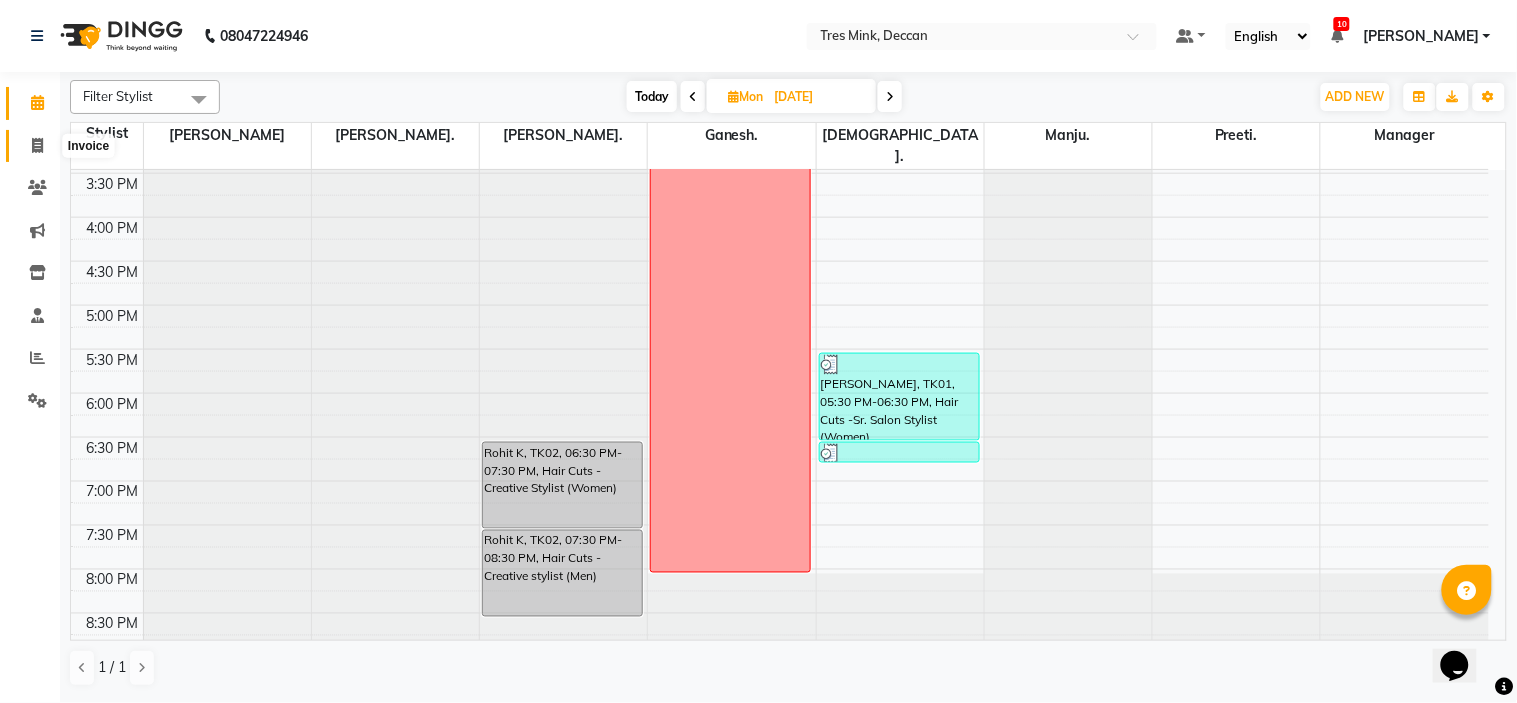 click 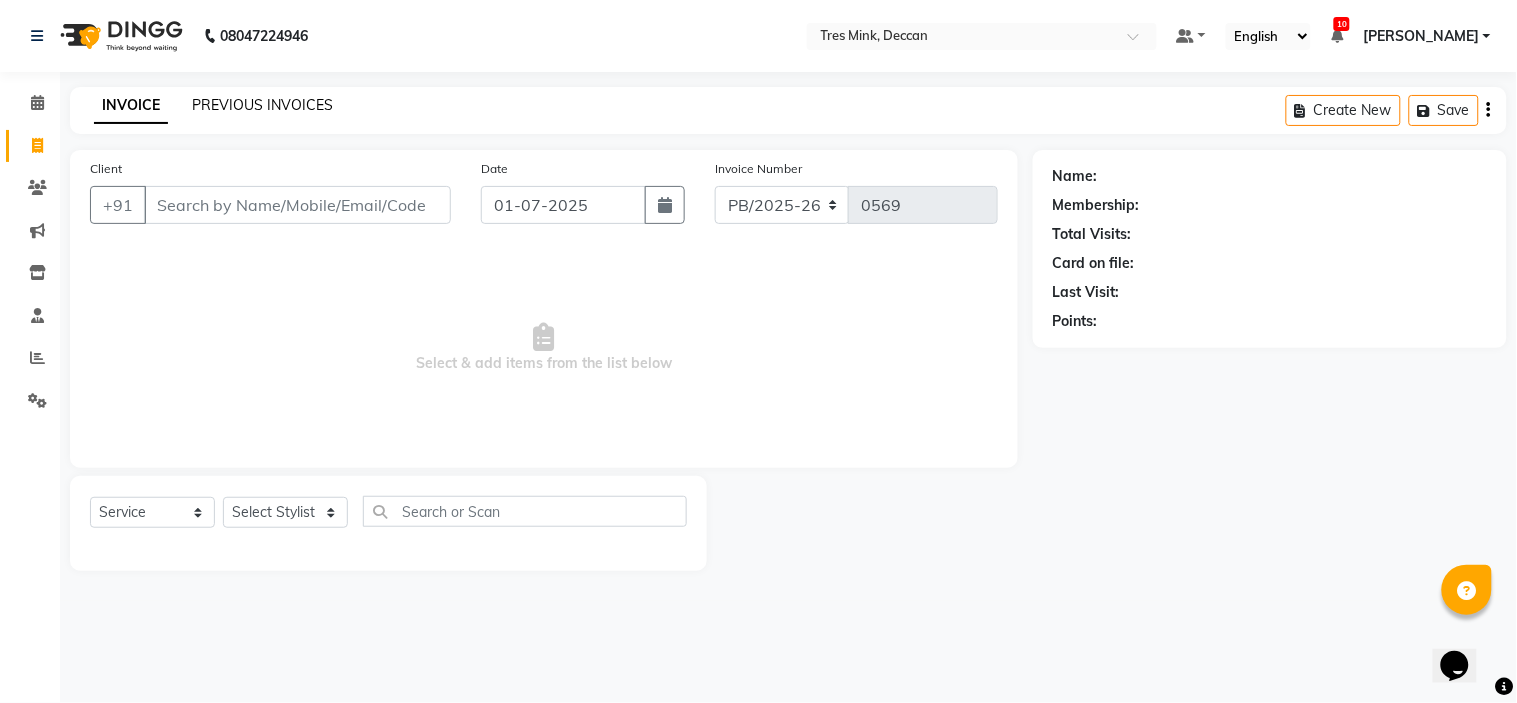 click on "PREVIOUS INVOICES" 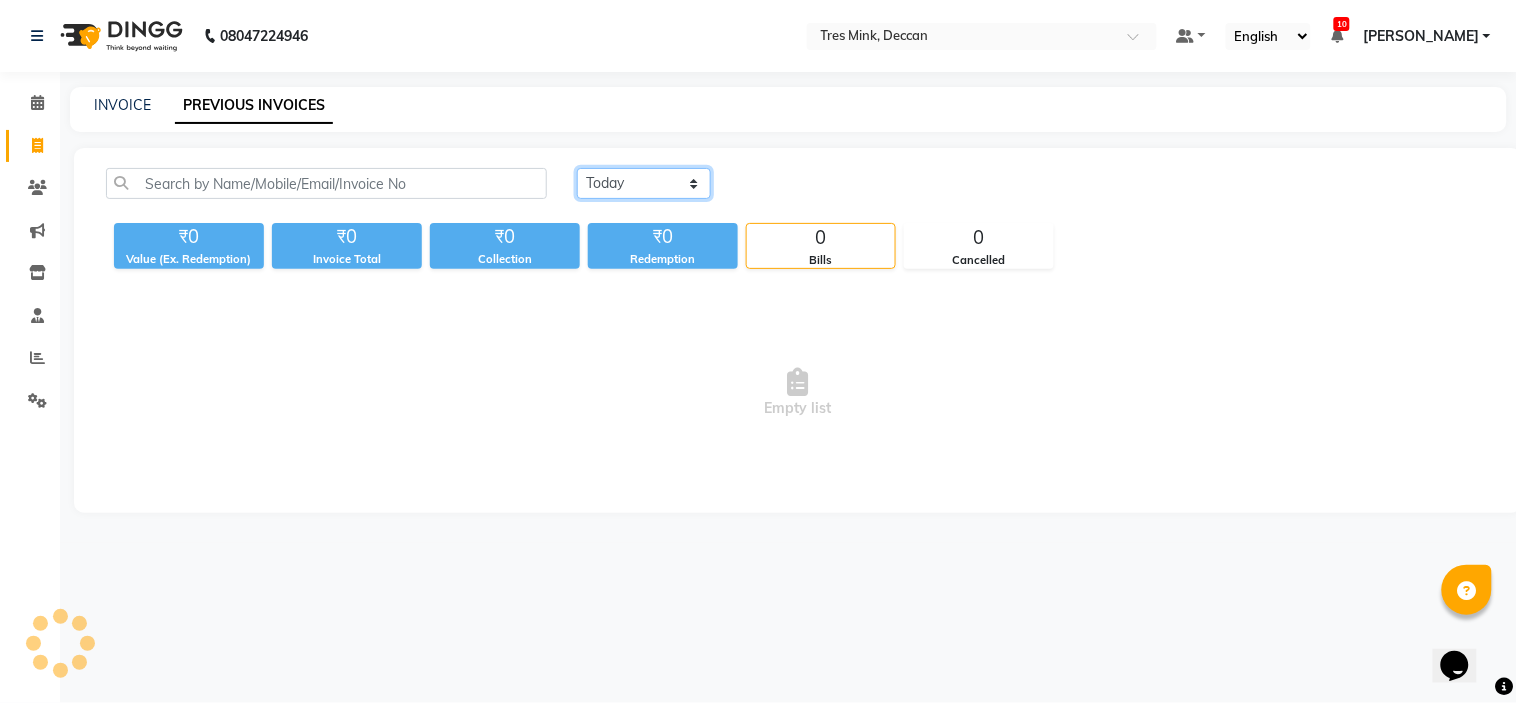 click on "Today Yesterday Custom Range" 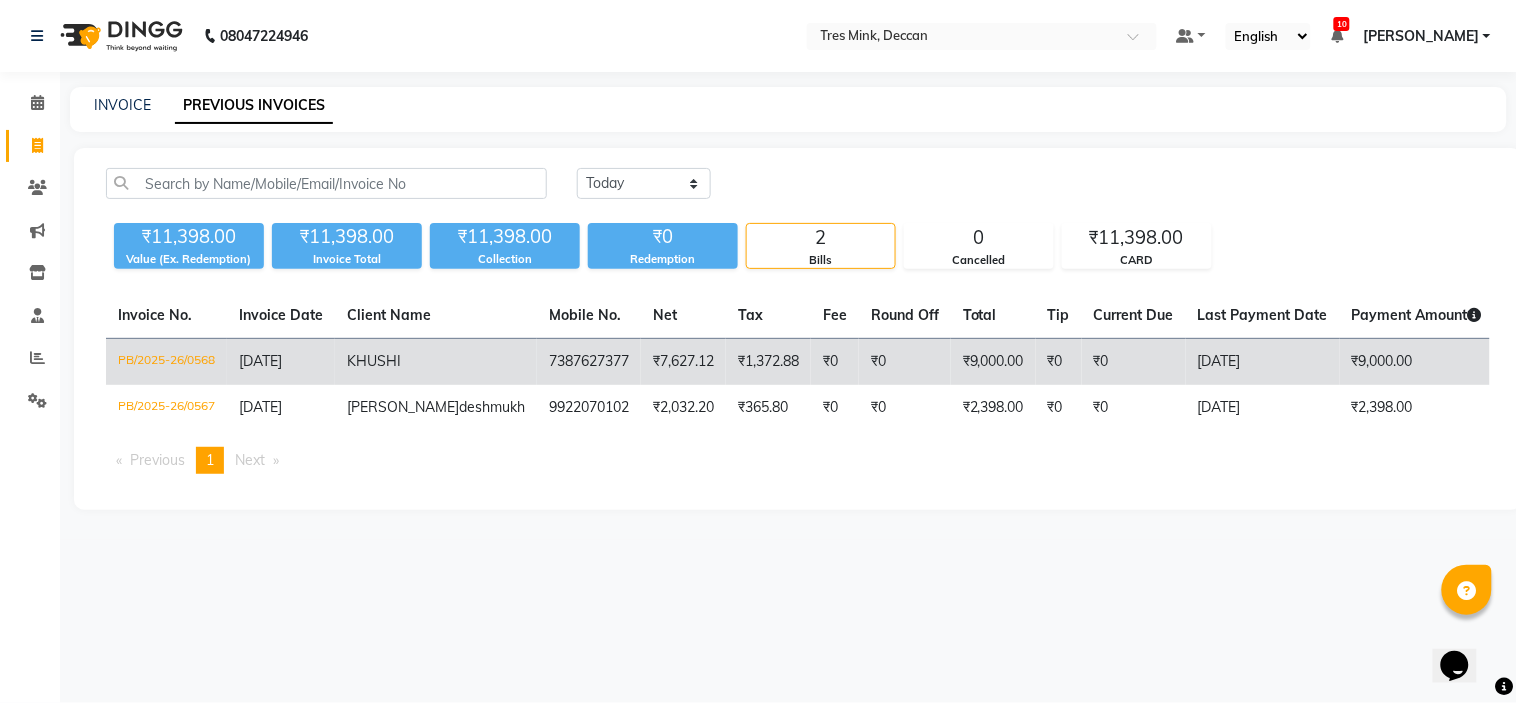 click on "[DATE]" 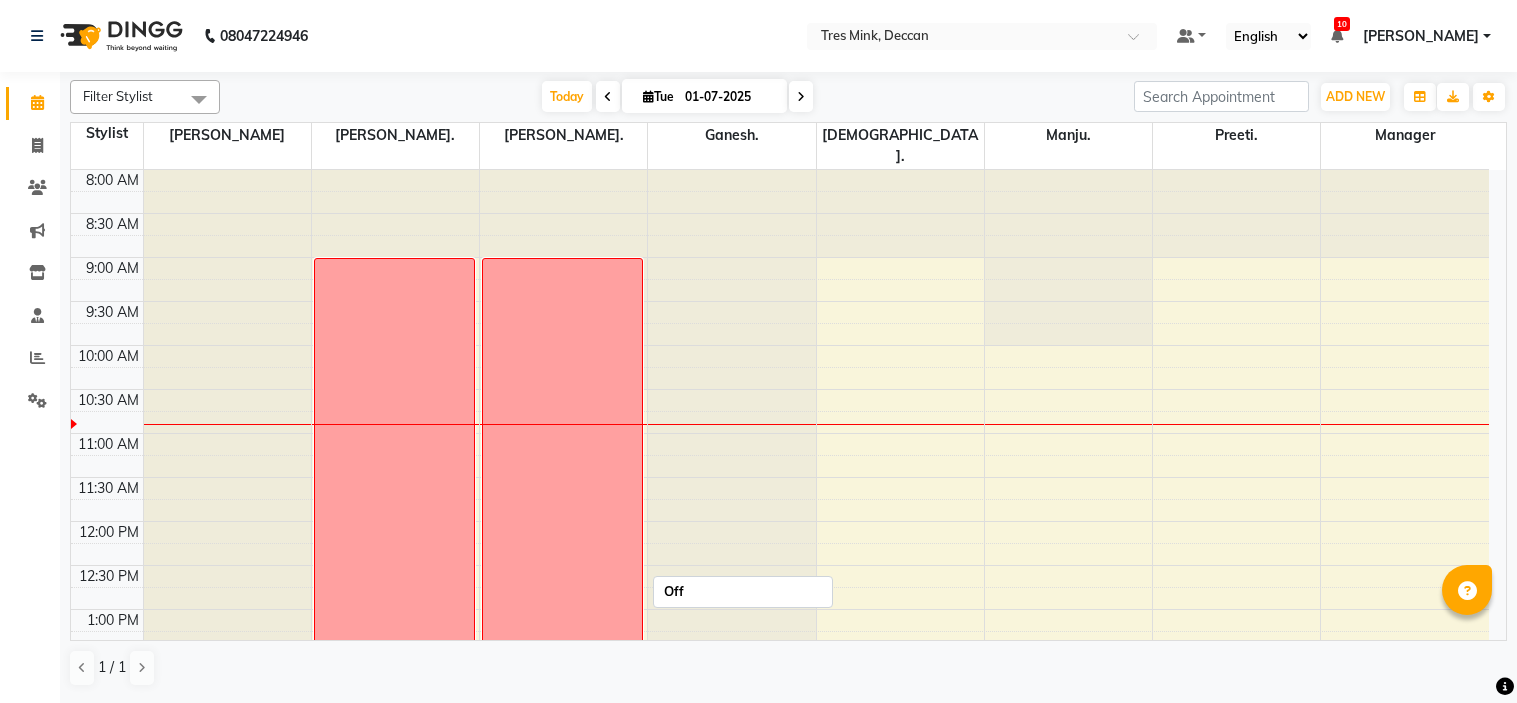 scroll, scrollTop: 0, scrollLeft: 0, axis: both 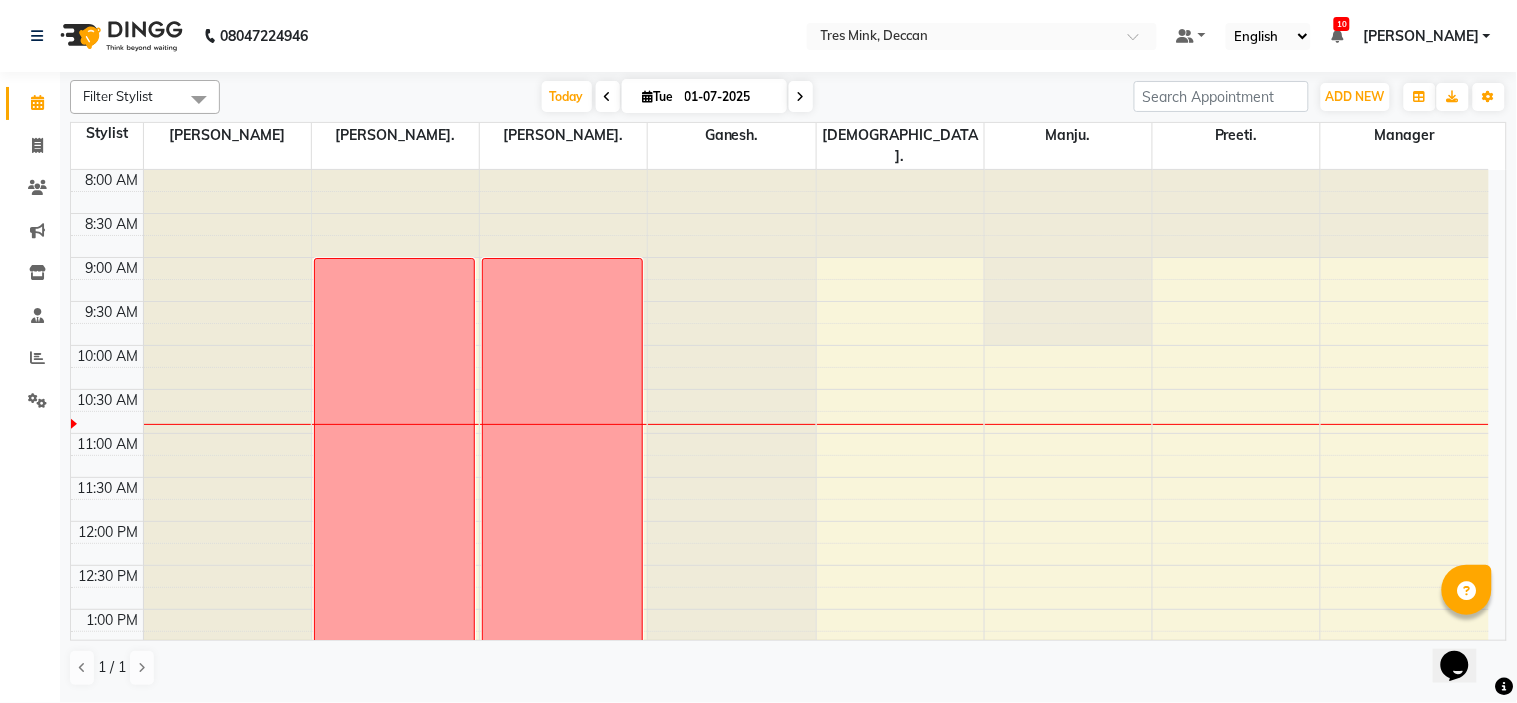 click at bounding box center (801, 97) 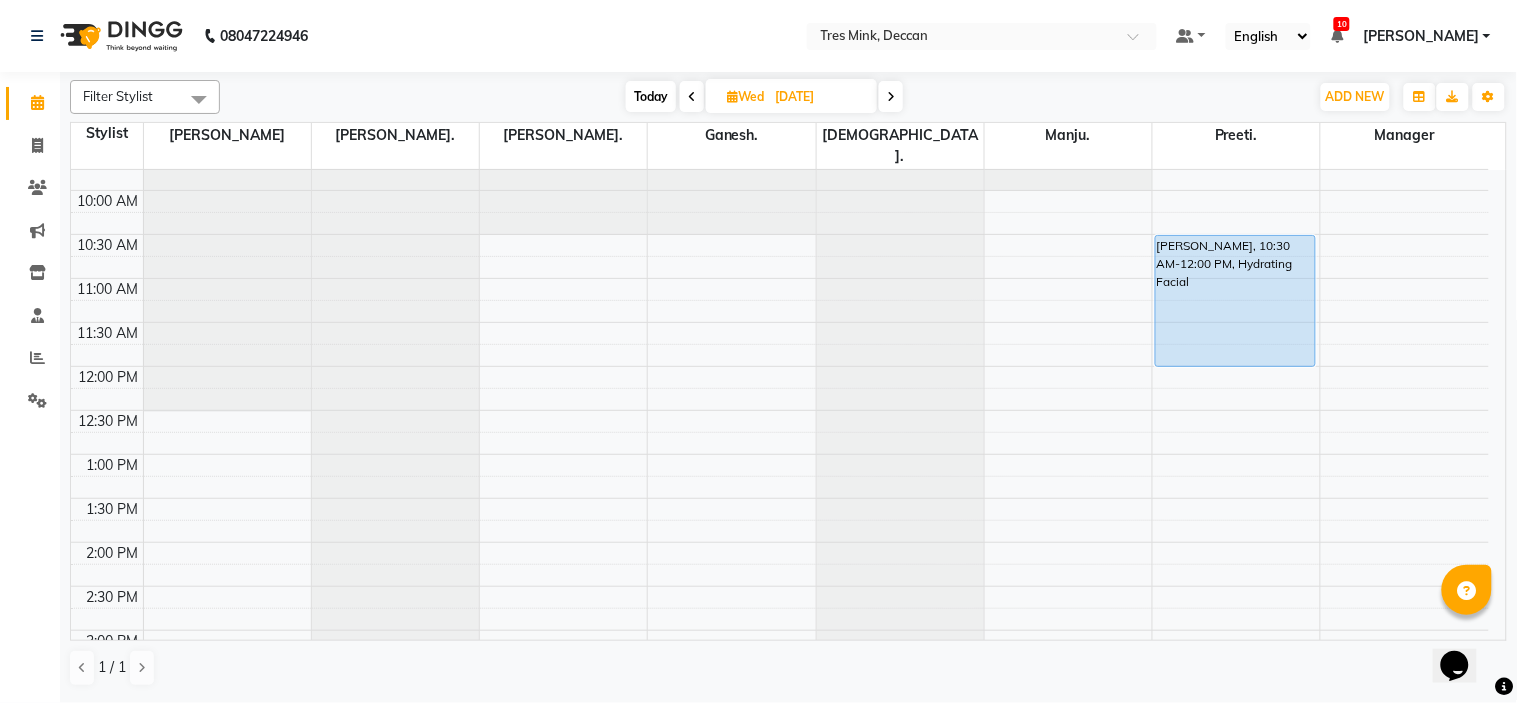 scroll, scrollTop: 0, scrollLeft: 0, axis: both 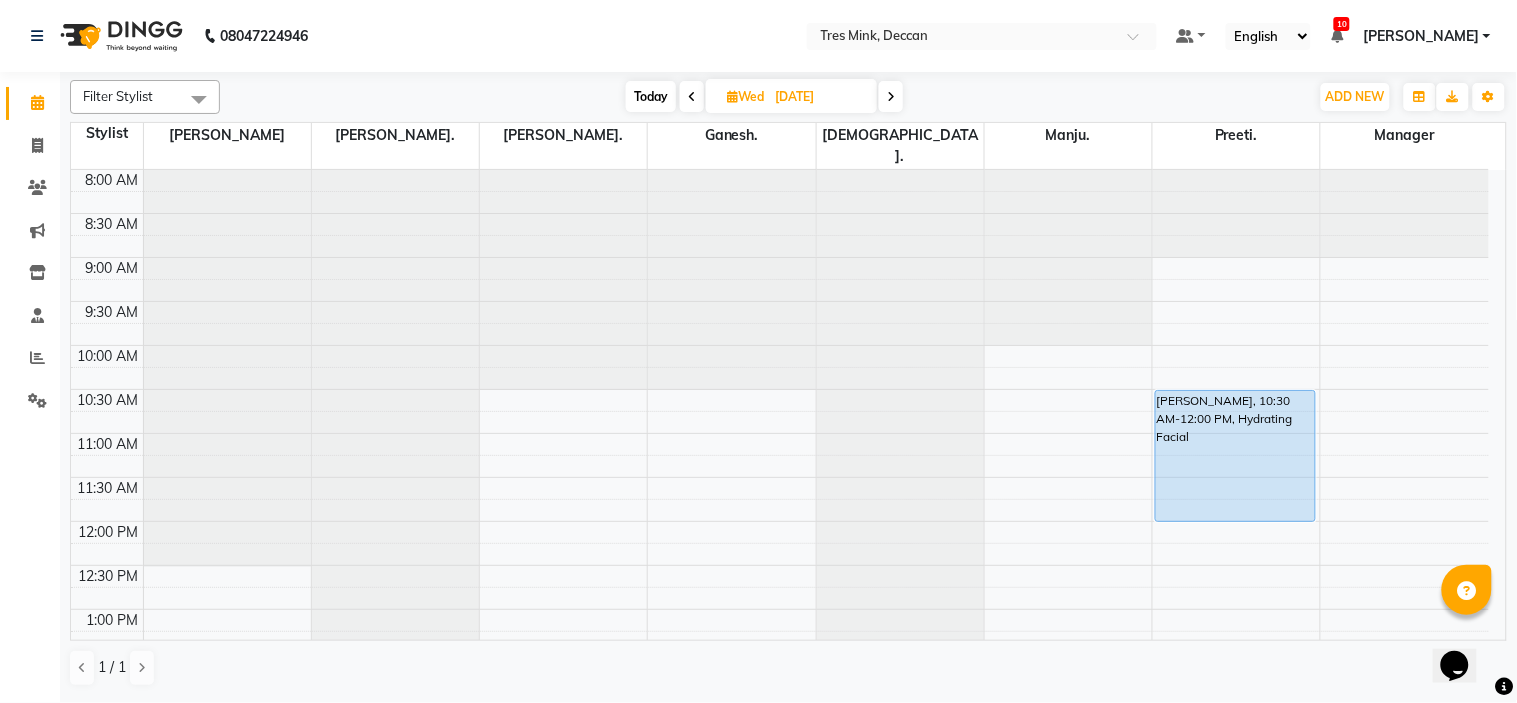 click on "Today" at bounding box center [651, 96] 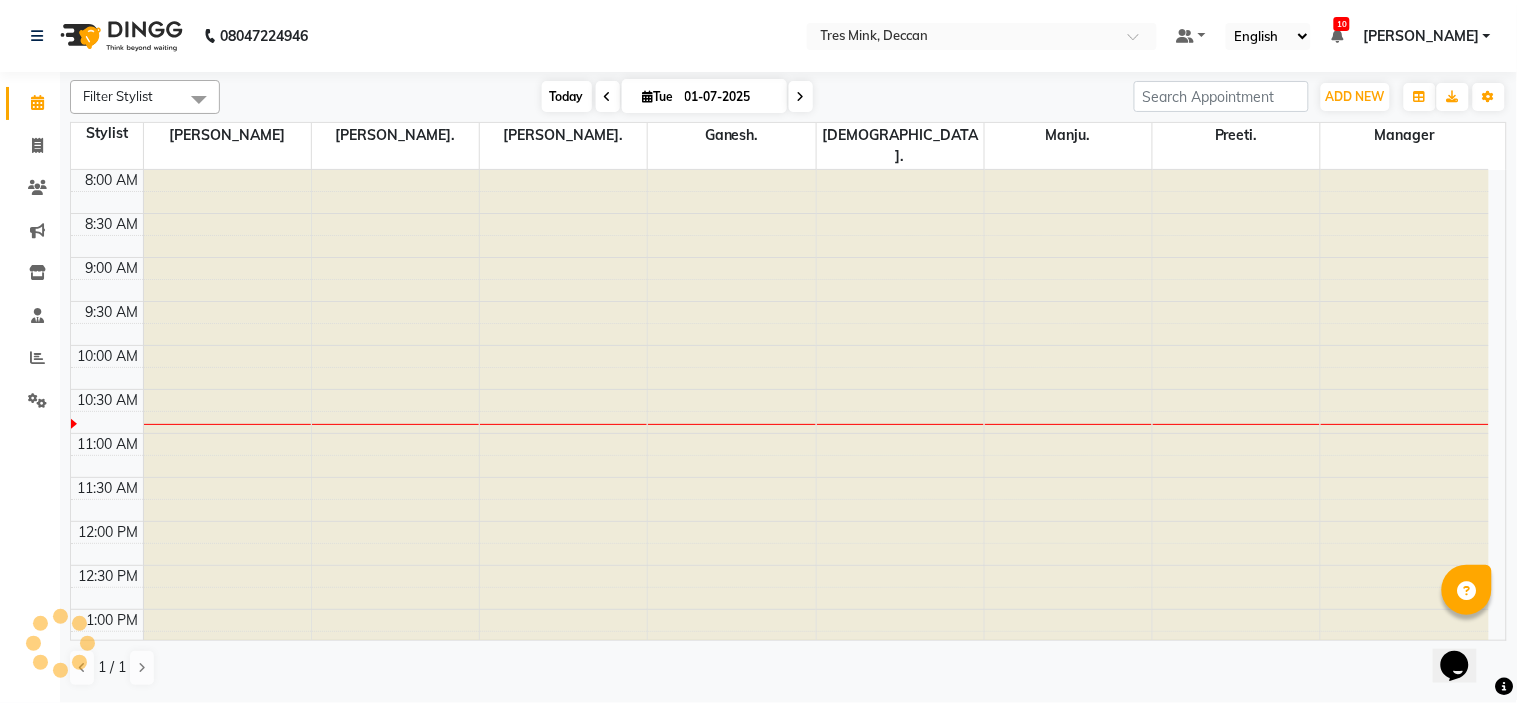 scroll, scrollTop: 177, scrollLeft: 0, axis: vertical 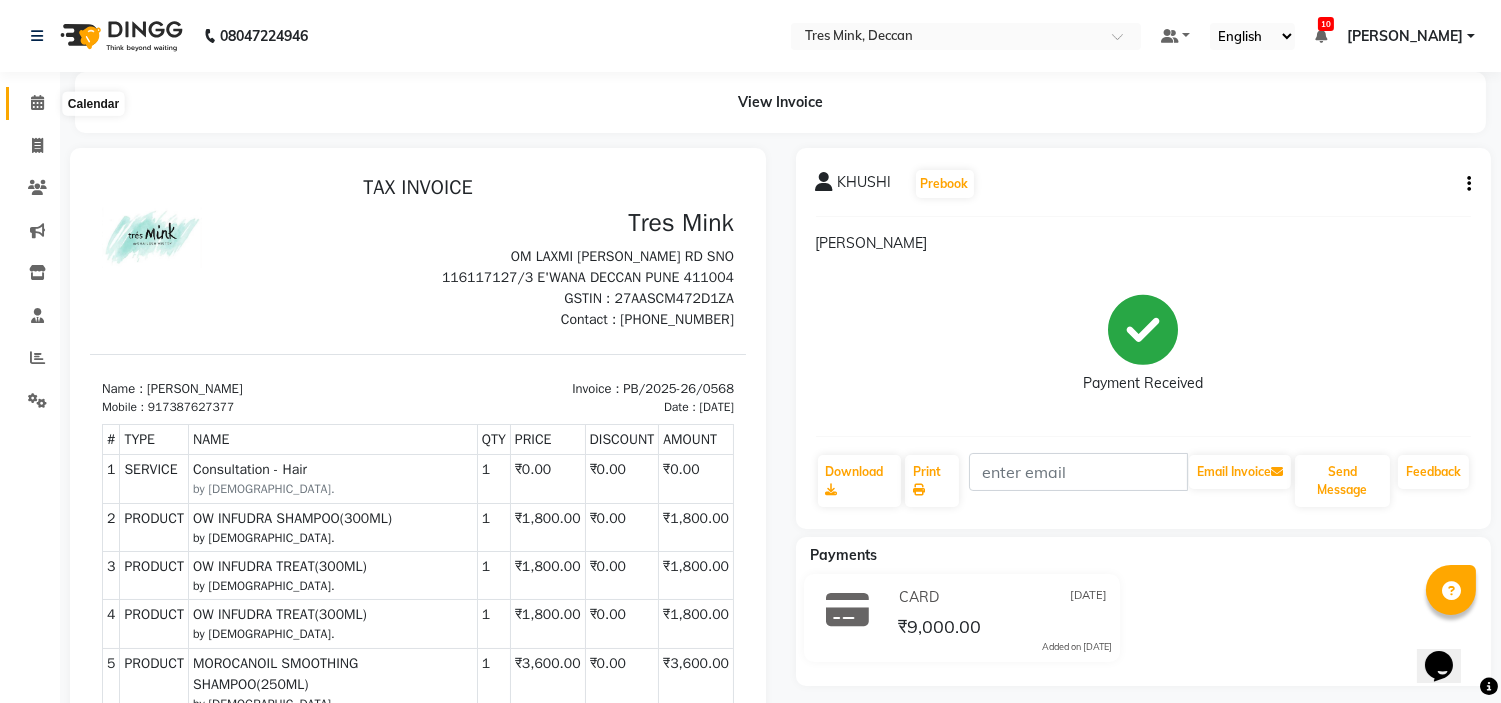 click 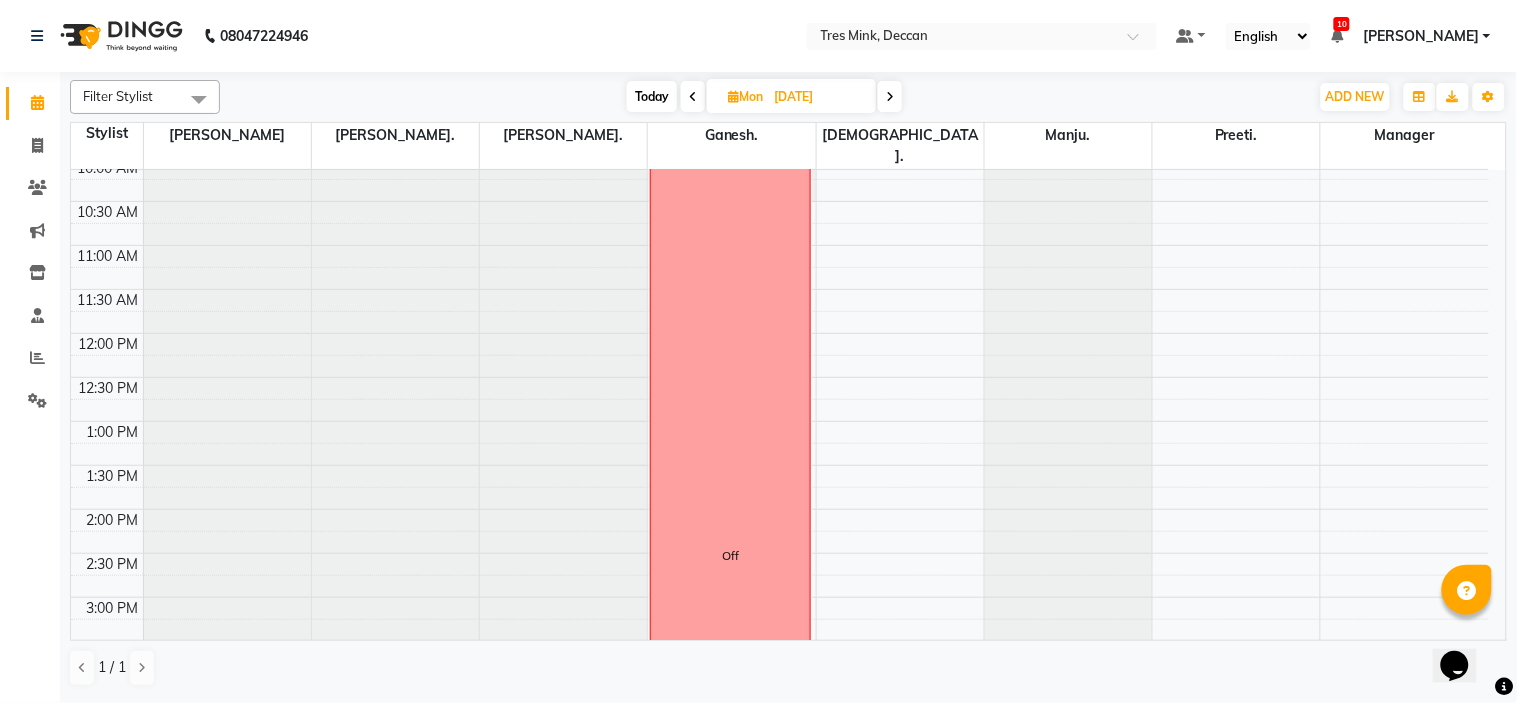 scroll, scrollTop: 333, scrollLeft: 0, axis: vertical 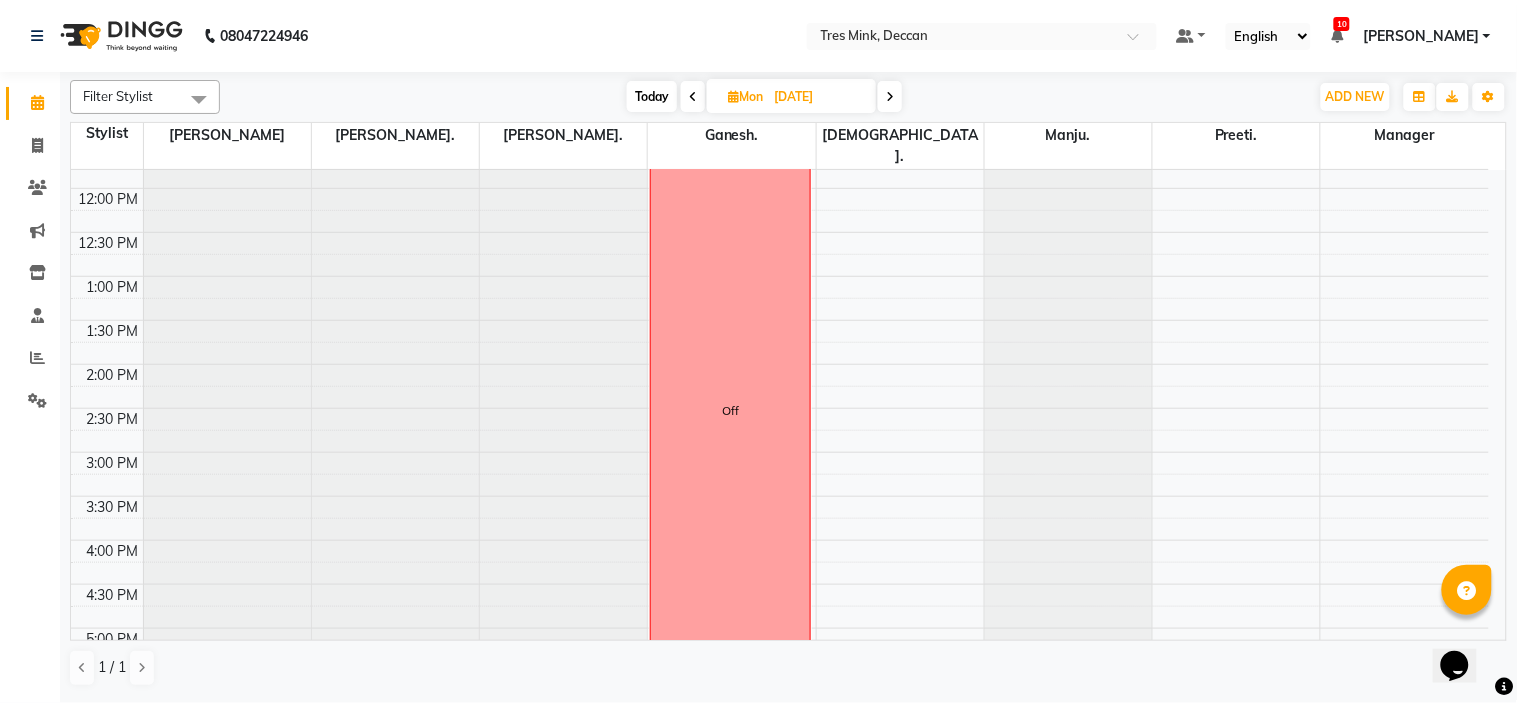 click at bounding box center [890, 96] 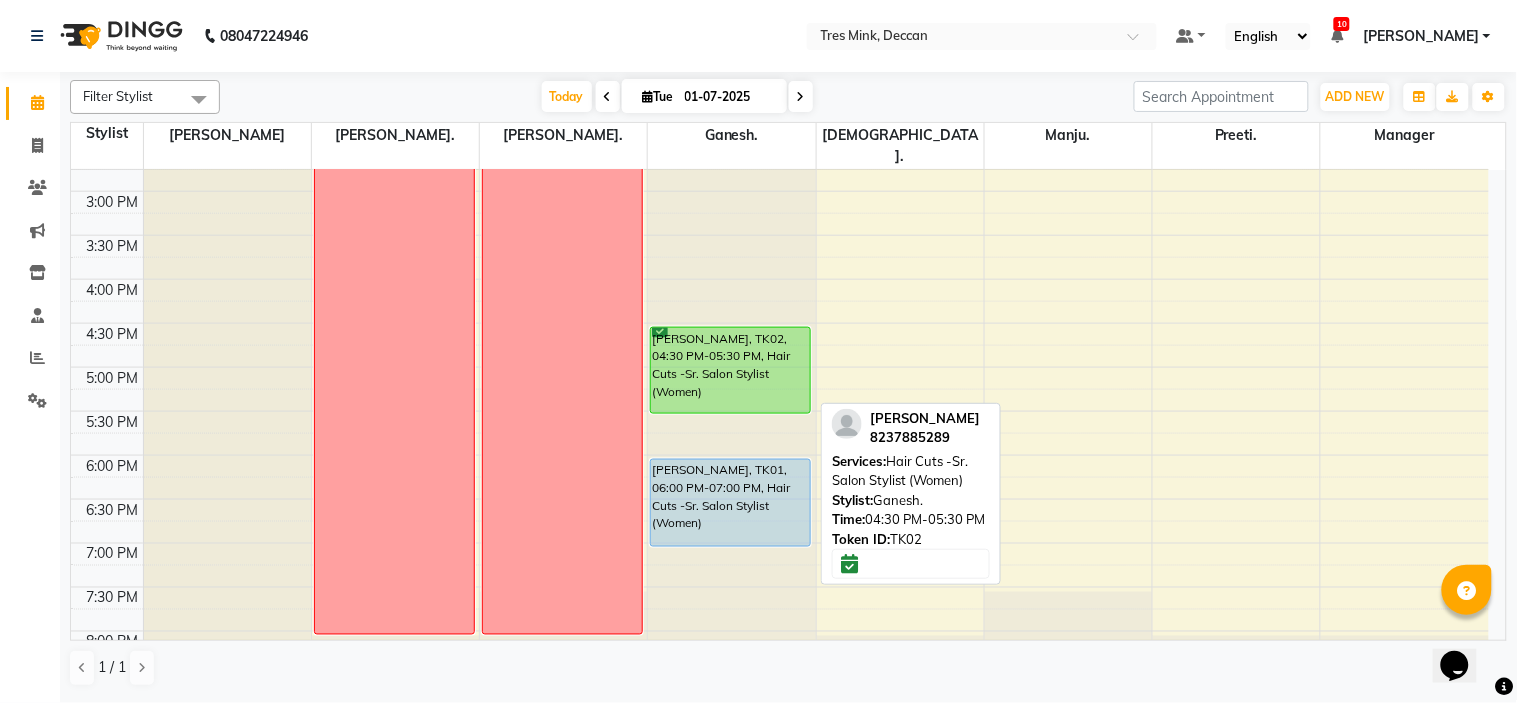 scroll, scrollTop: 434, scrollLeft: 0, axis: vertical 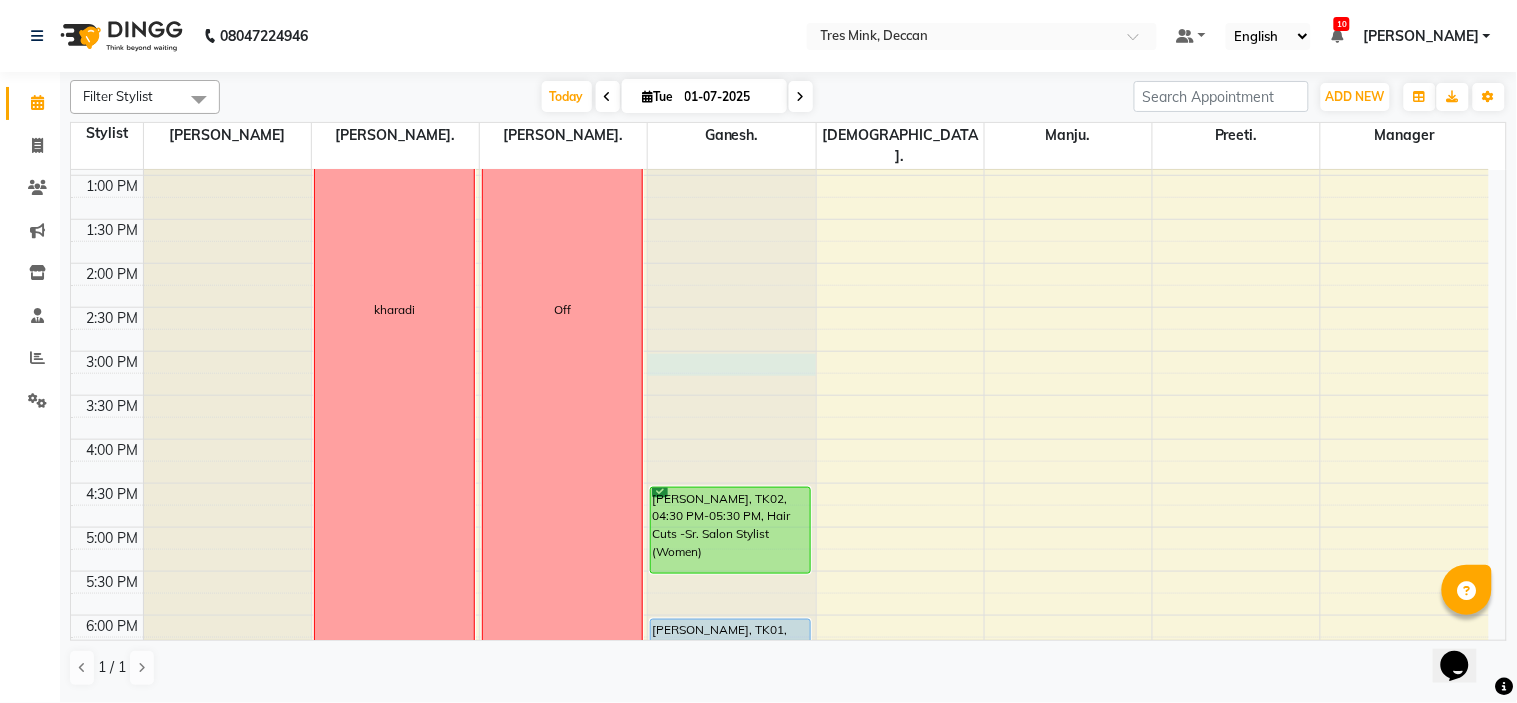 click at bounding box center [731, -264] 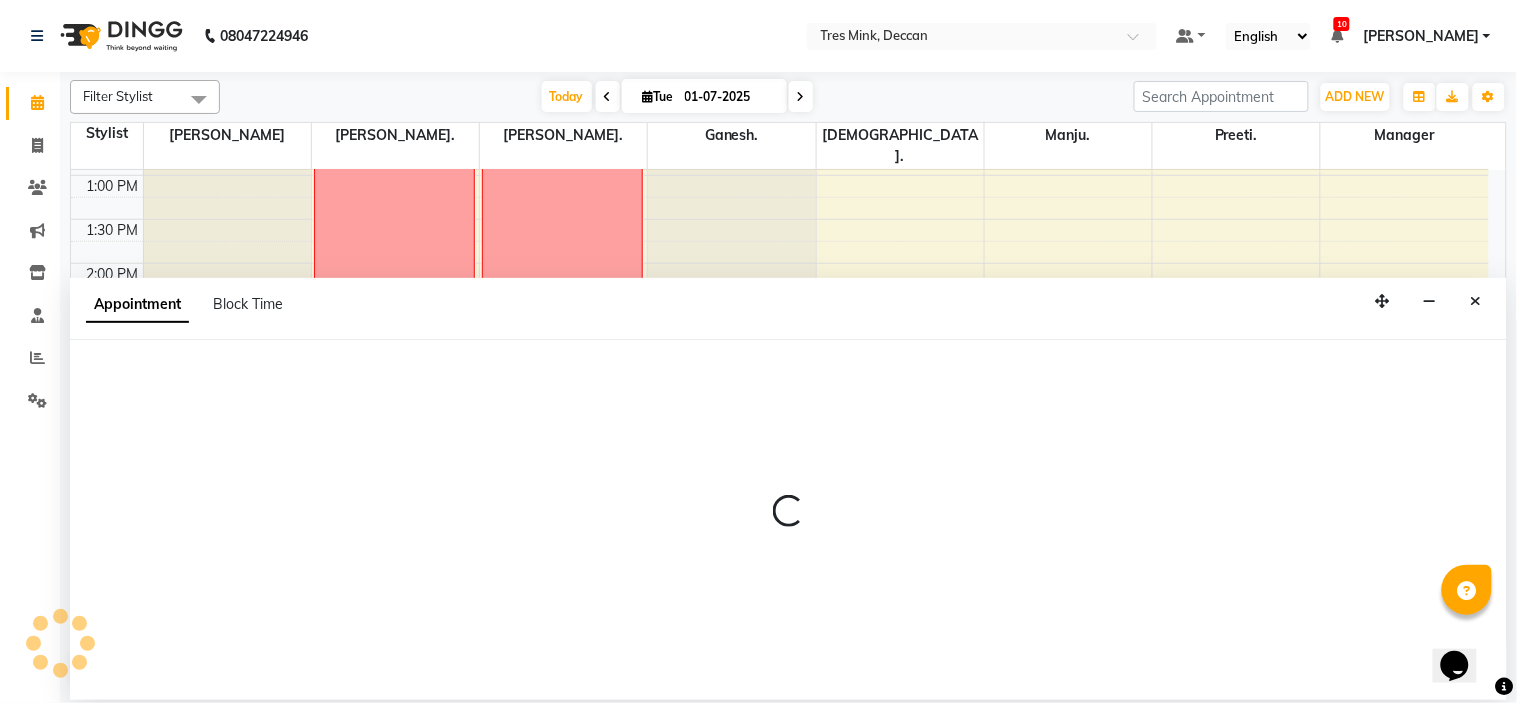 select on "59501" 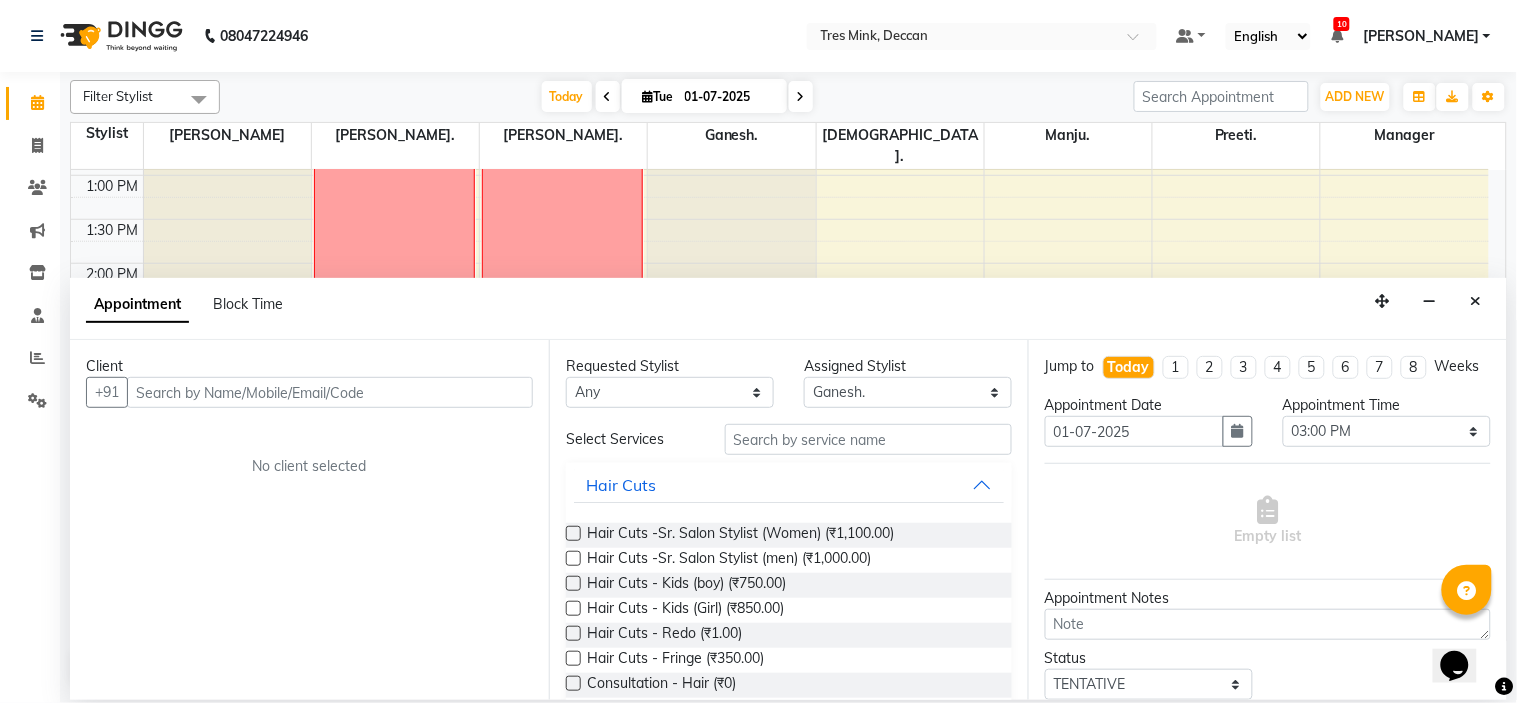 click at bounding box center (330, 392) 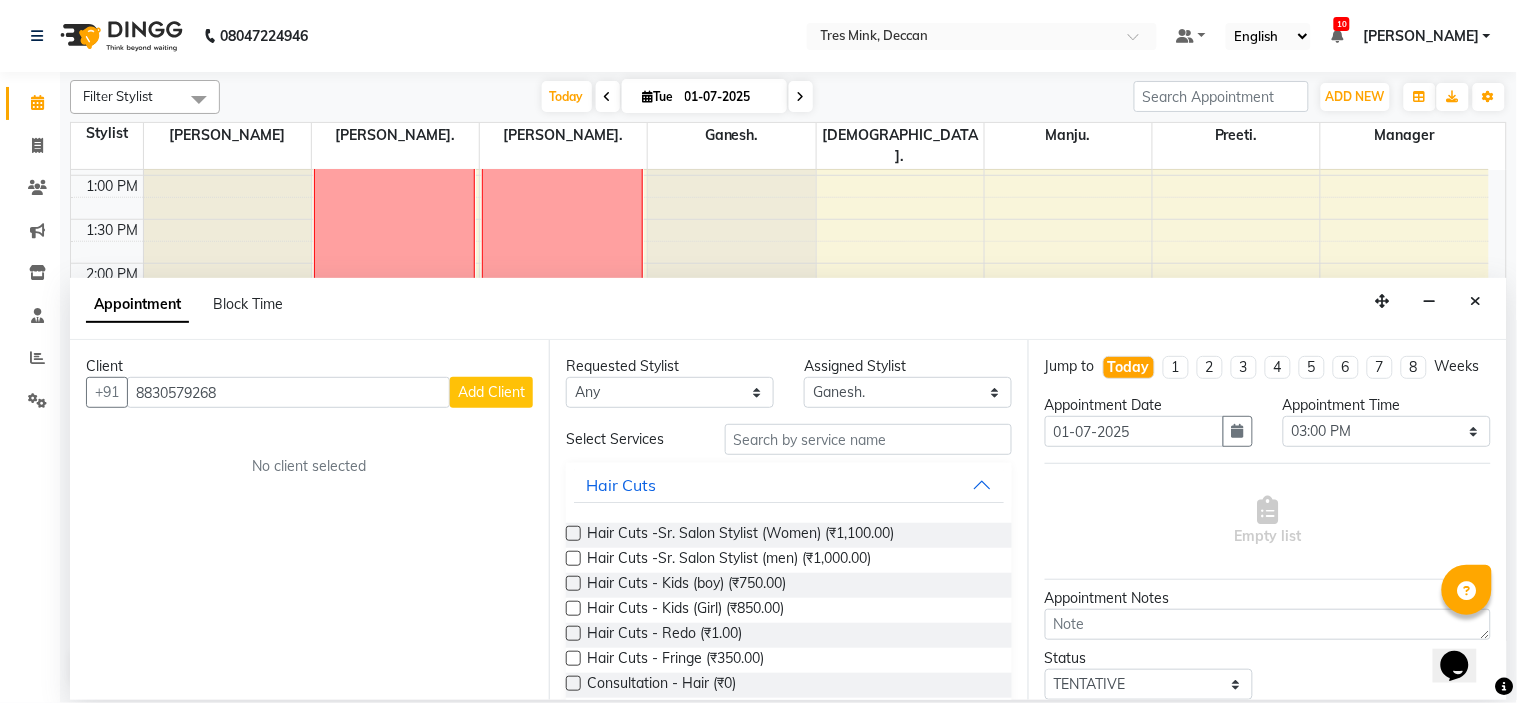 type on "8830579268" 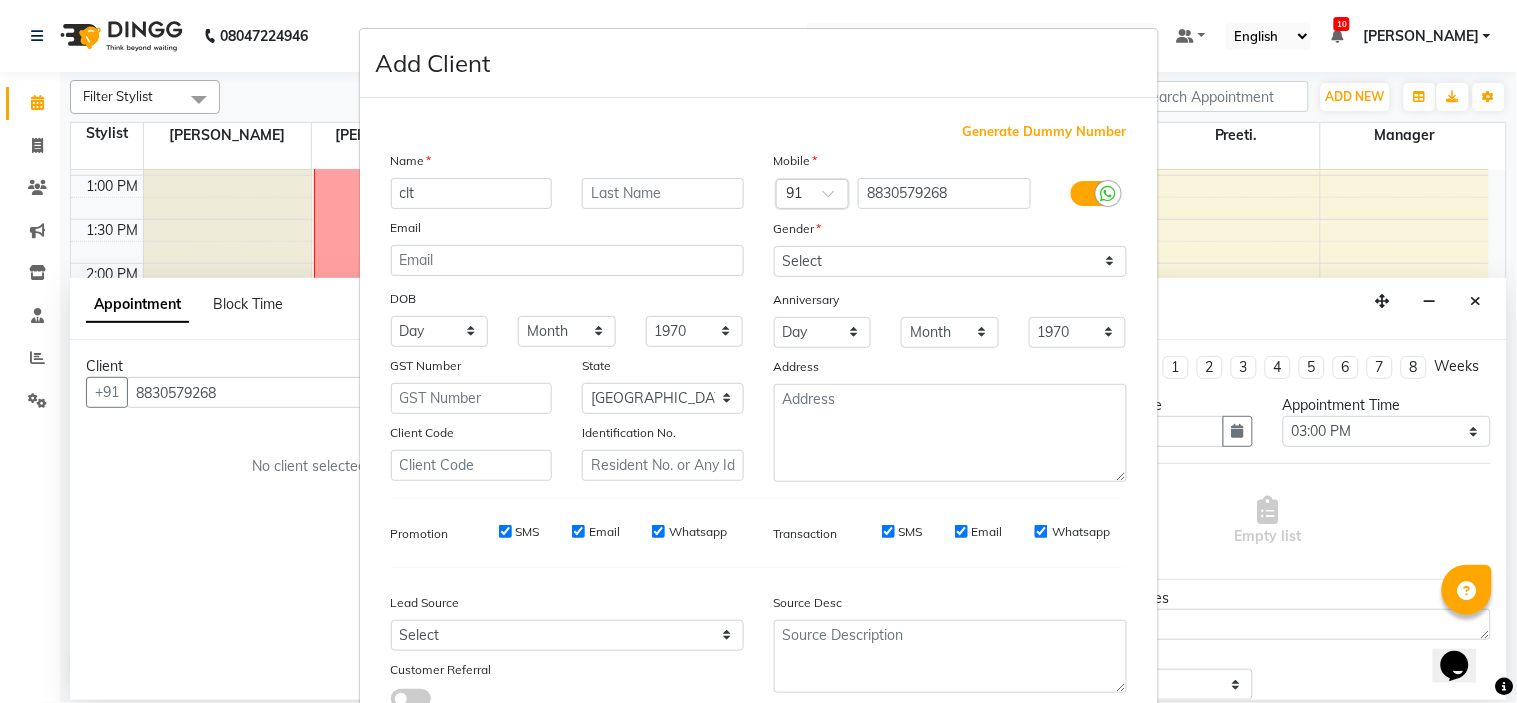 type on "clt" 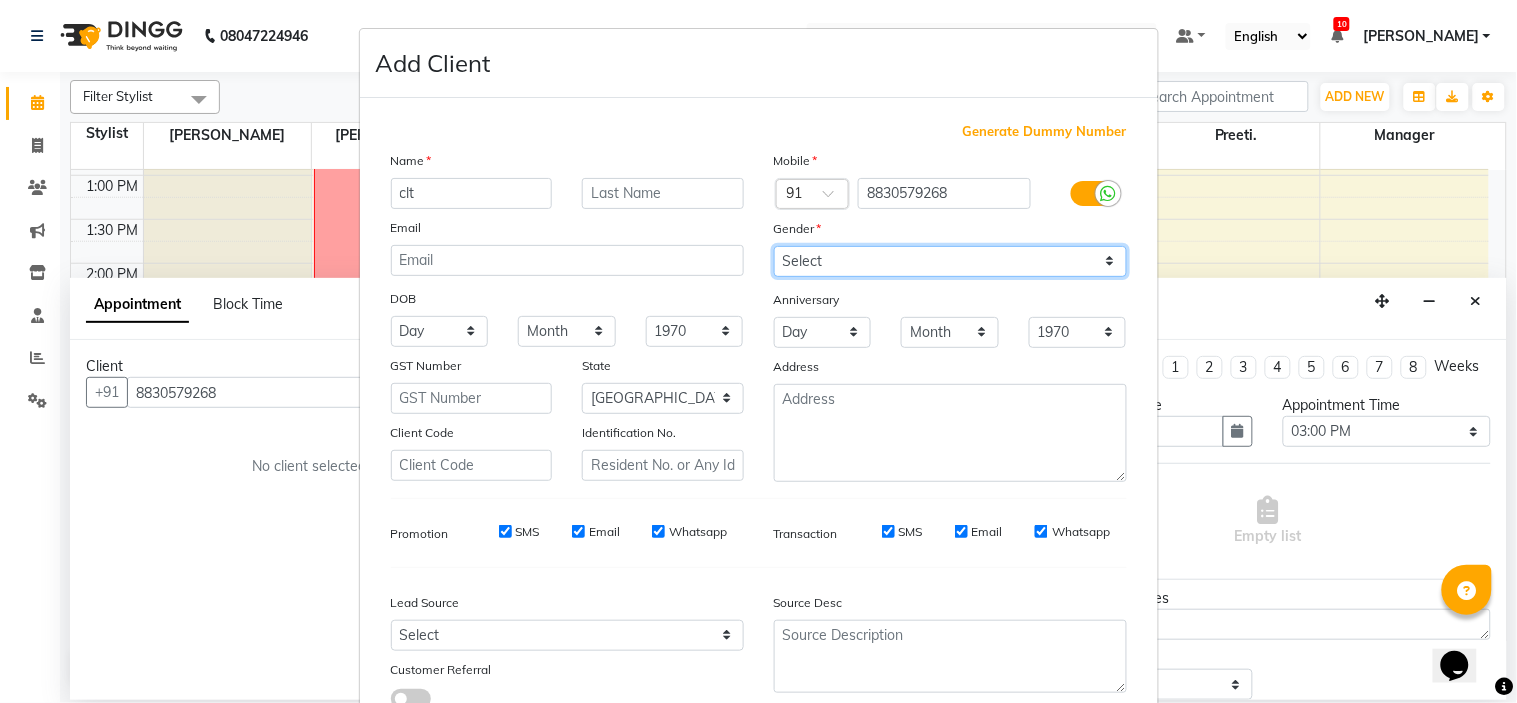 click on "Select Male Female Other Prefer Not To Say" at bounding box center (950, 261) 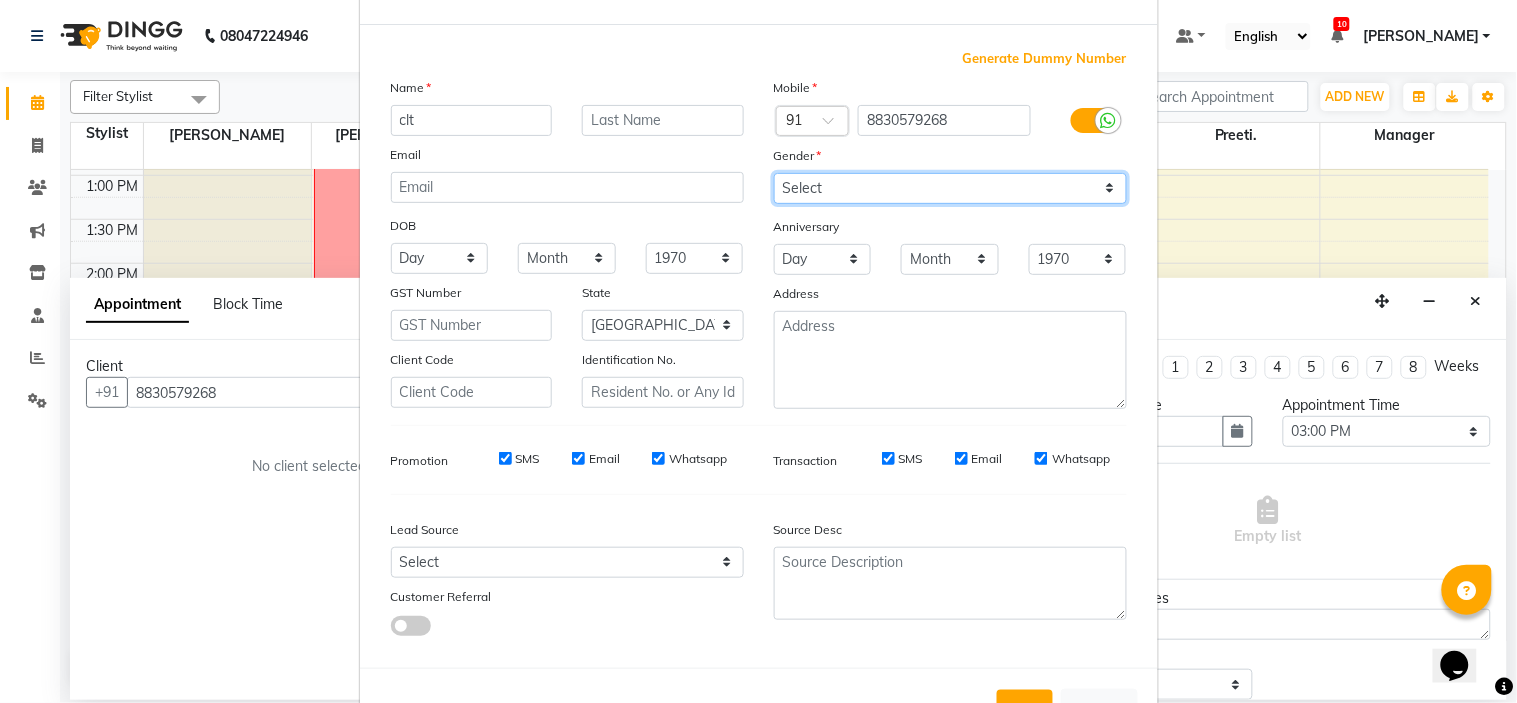 scroll, scrollTop: 147, scrollLeft: 0, axis: vertical 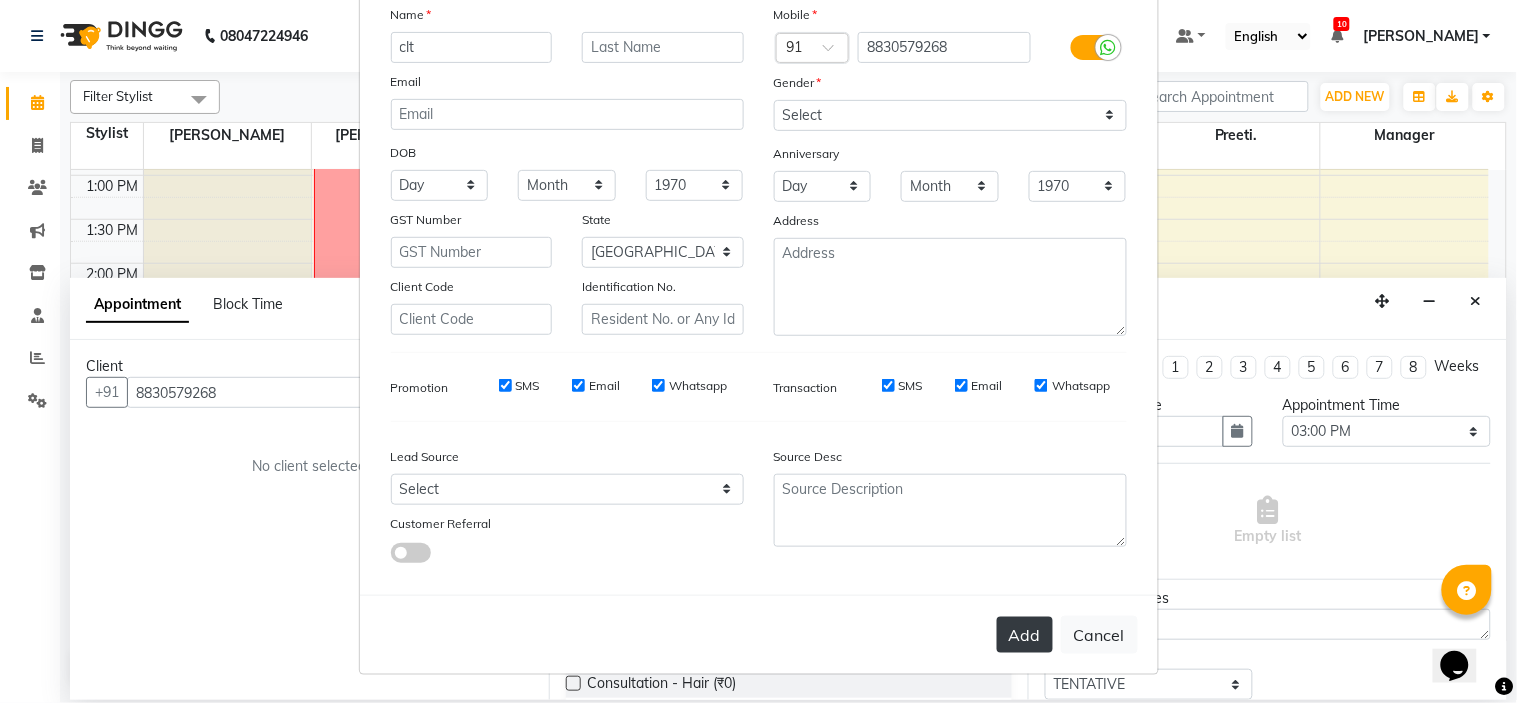 click on "Add" at bounding box center [1025, 635] 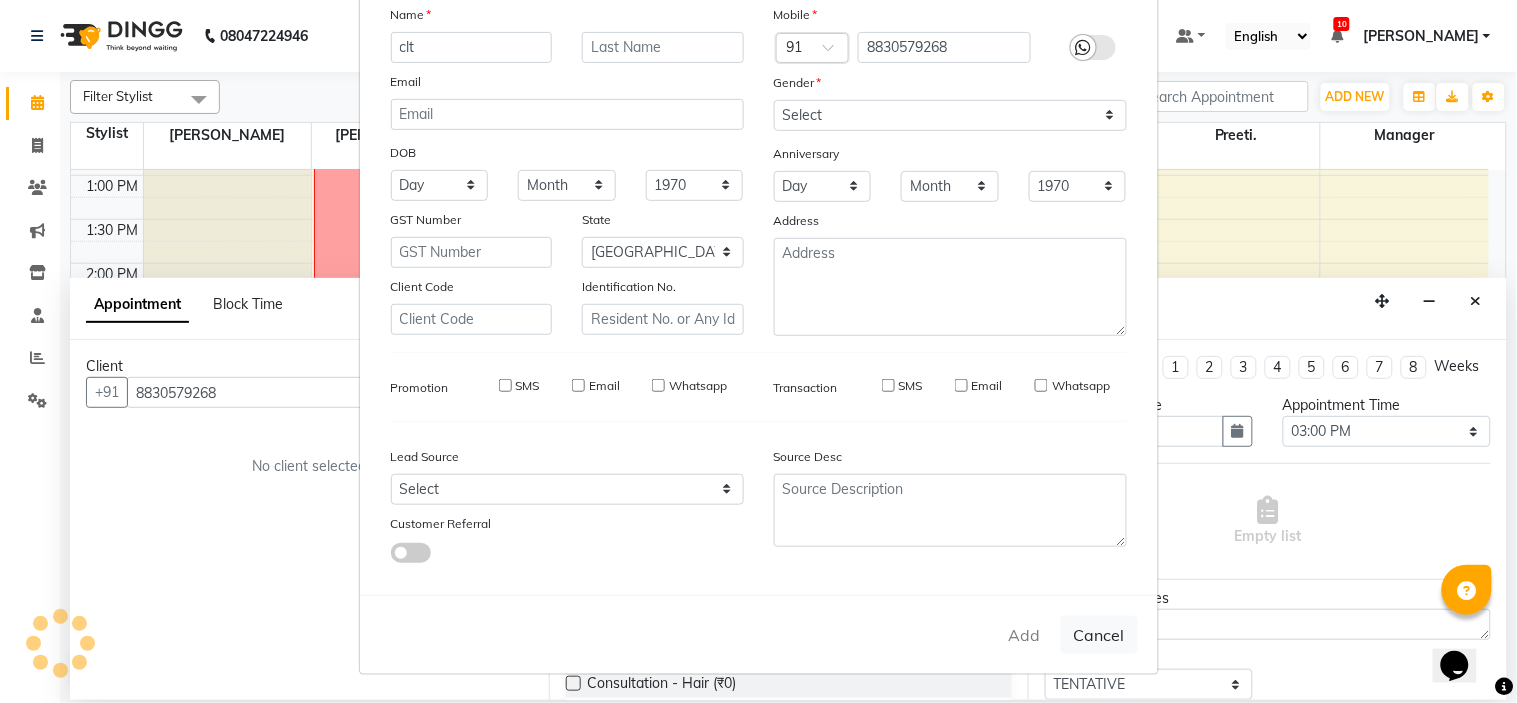 type 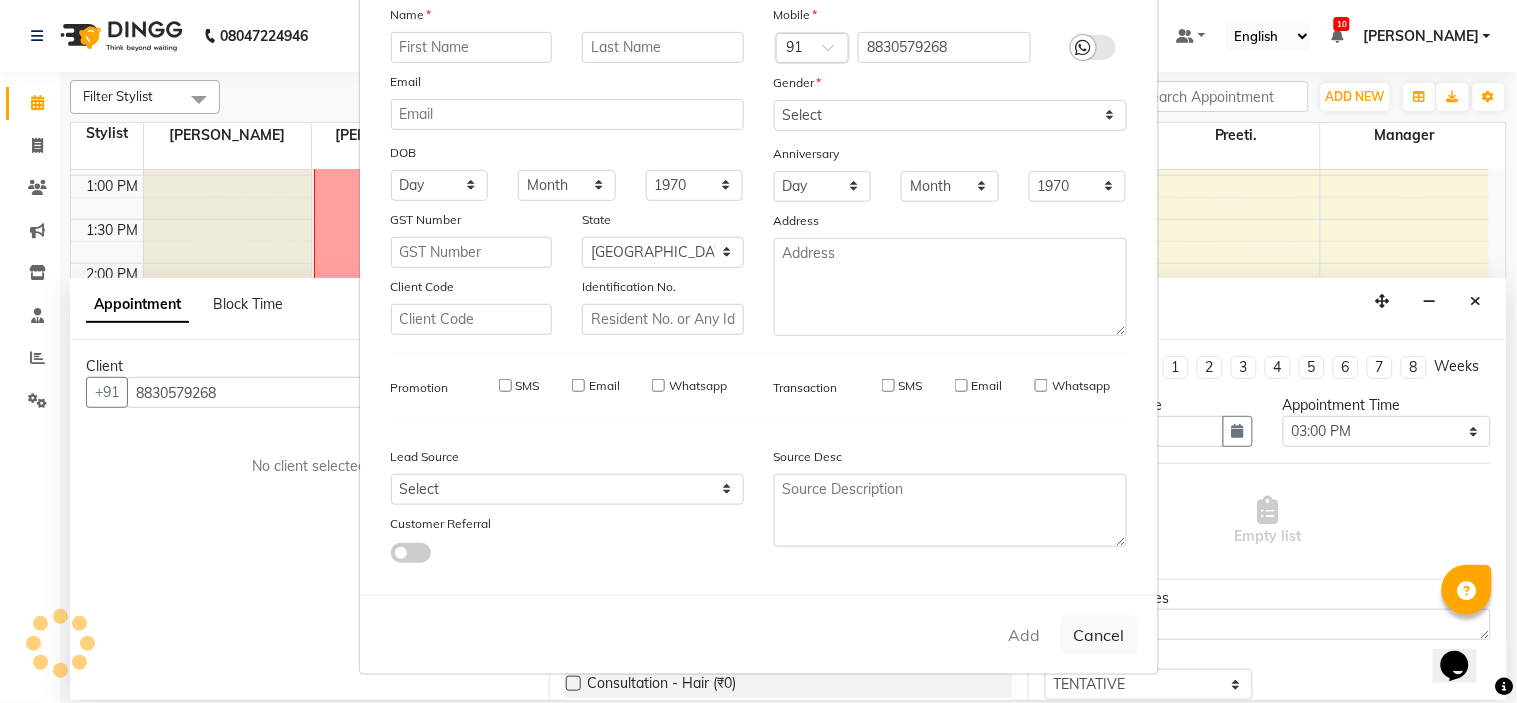 select 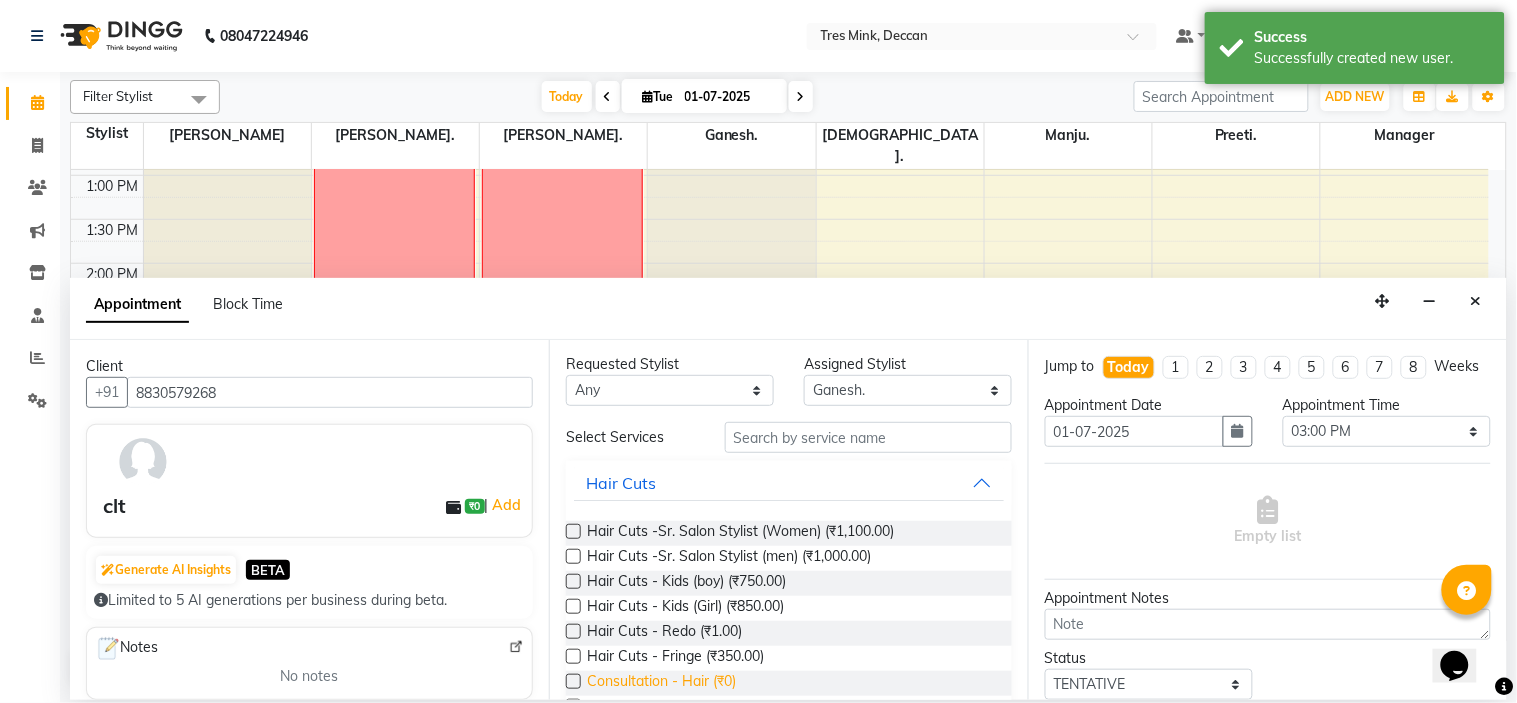 scroll, scrollTop: 0, scrollLeft: 0, axis: both 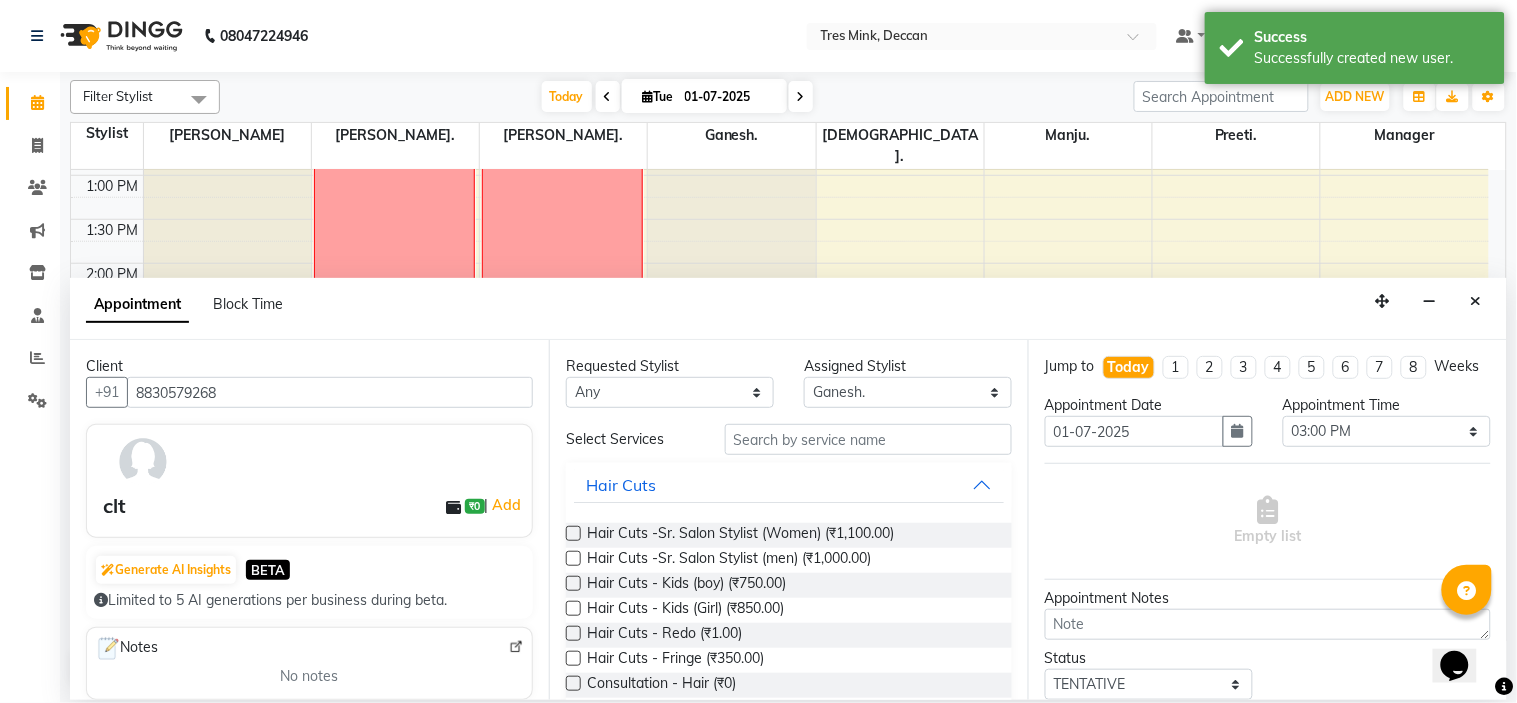 click at bounding box center (573, 533) 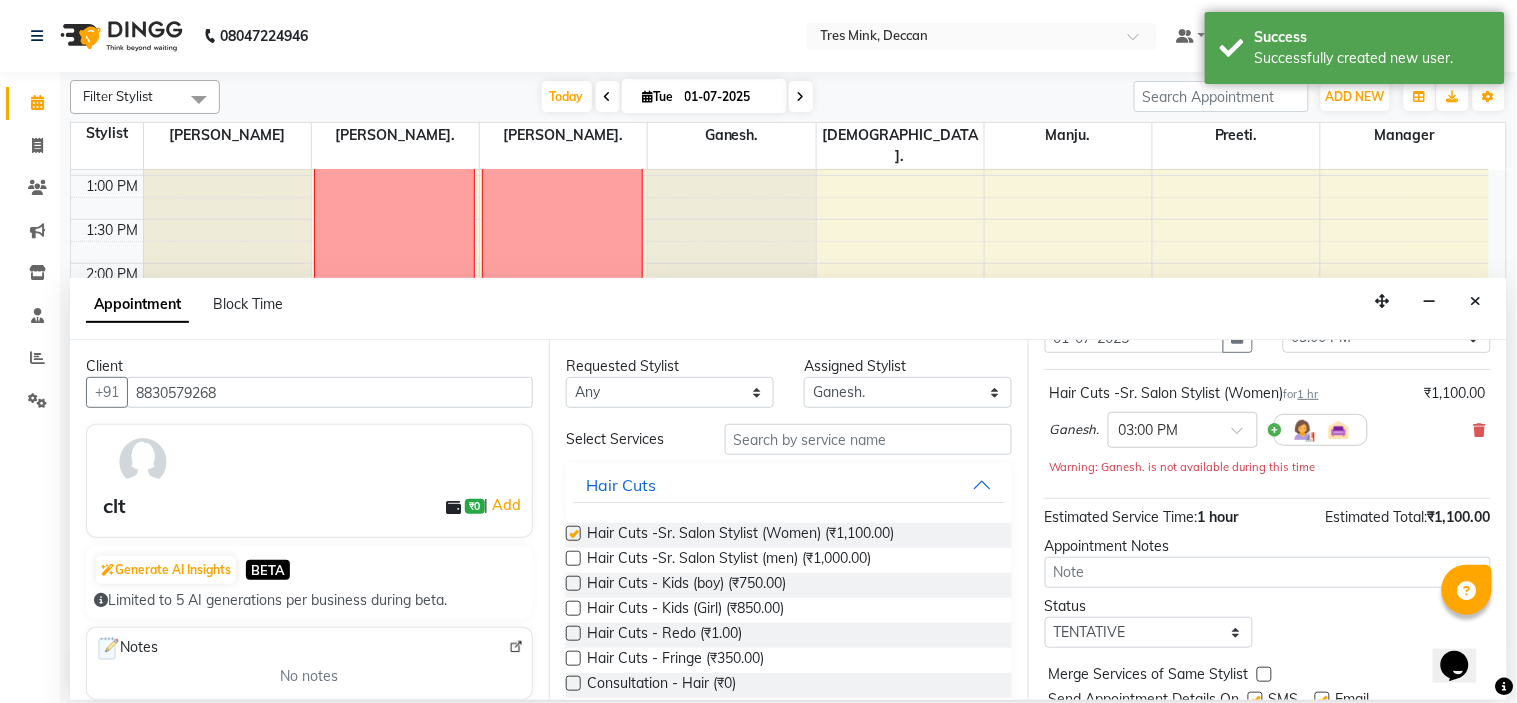 checkbox on "false" 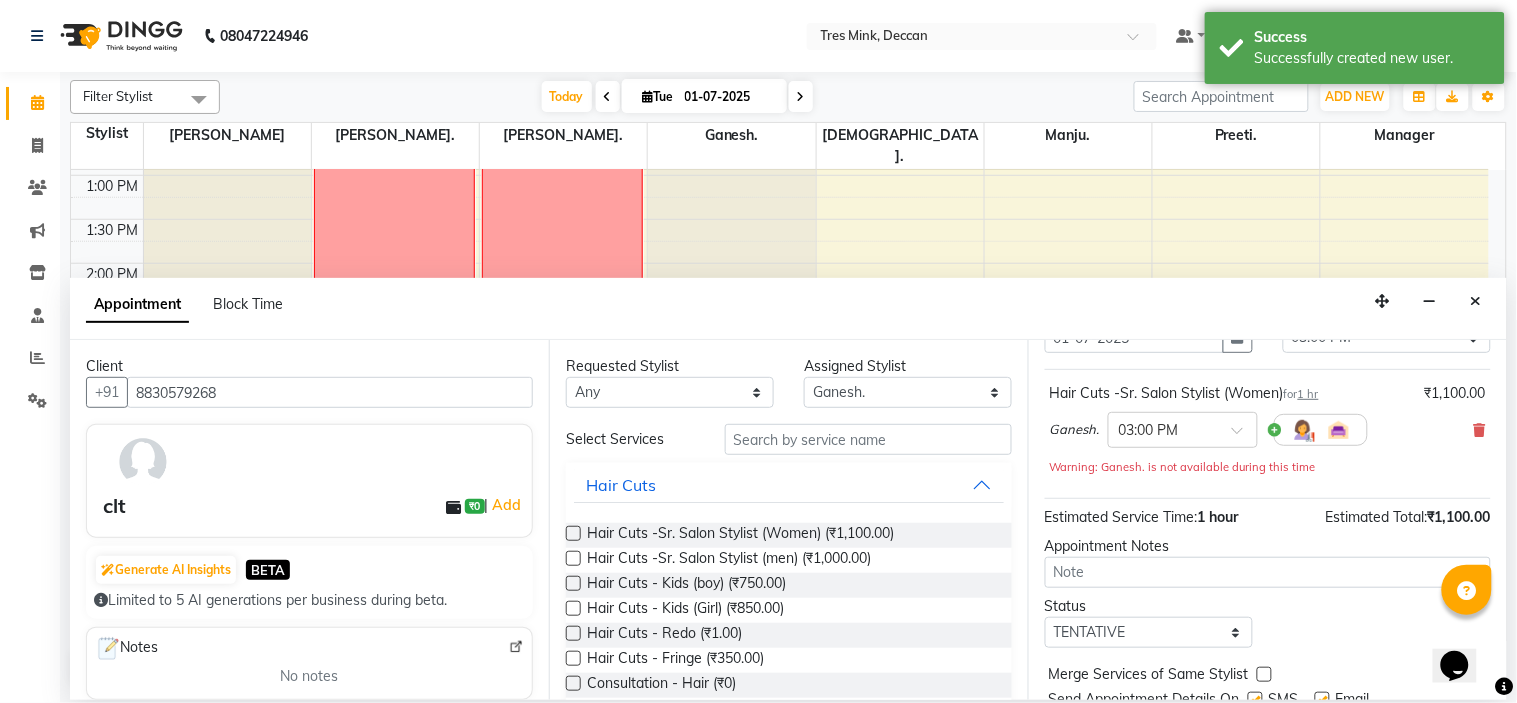 scroll, scrollTop: 187, scrollLeft: 0, axis: vertical 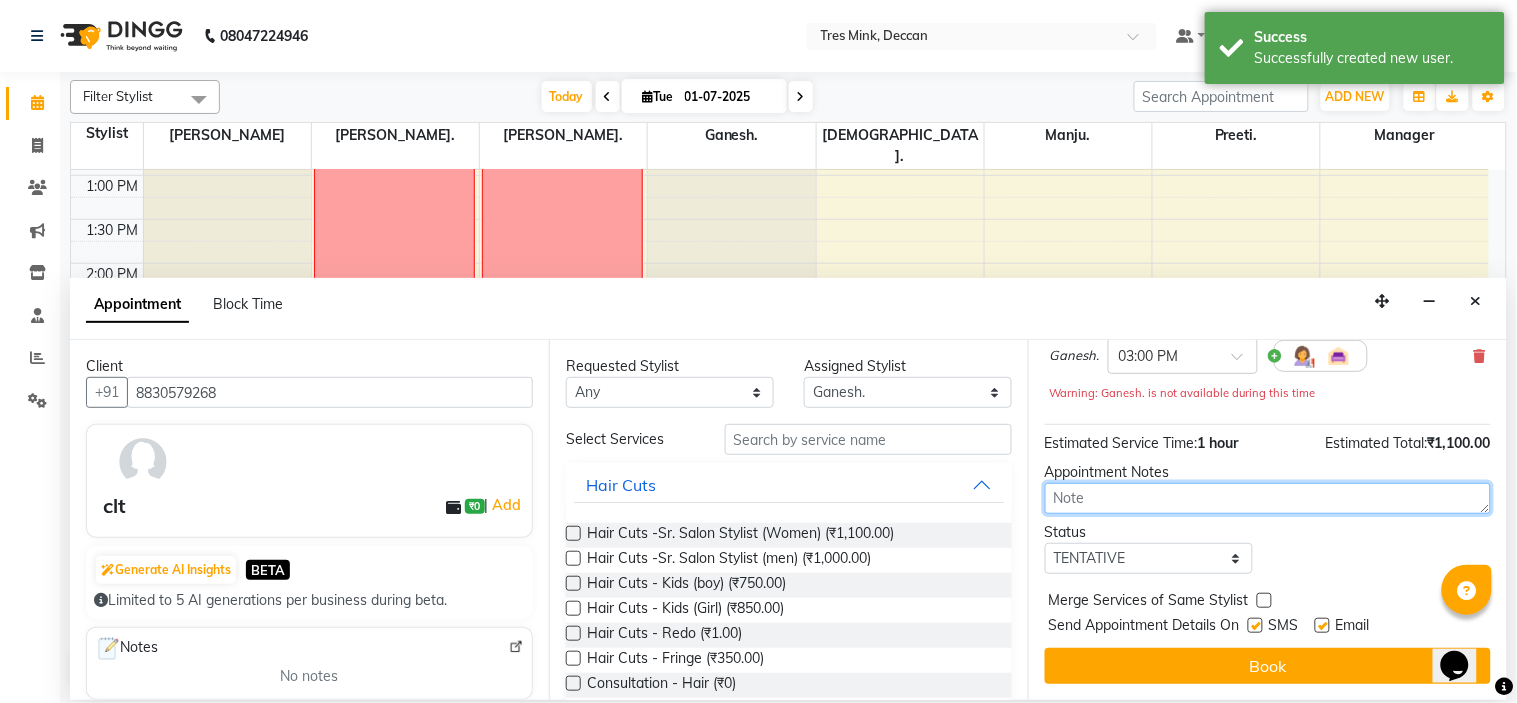 click at bounding box center (1268, 498) 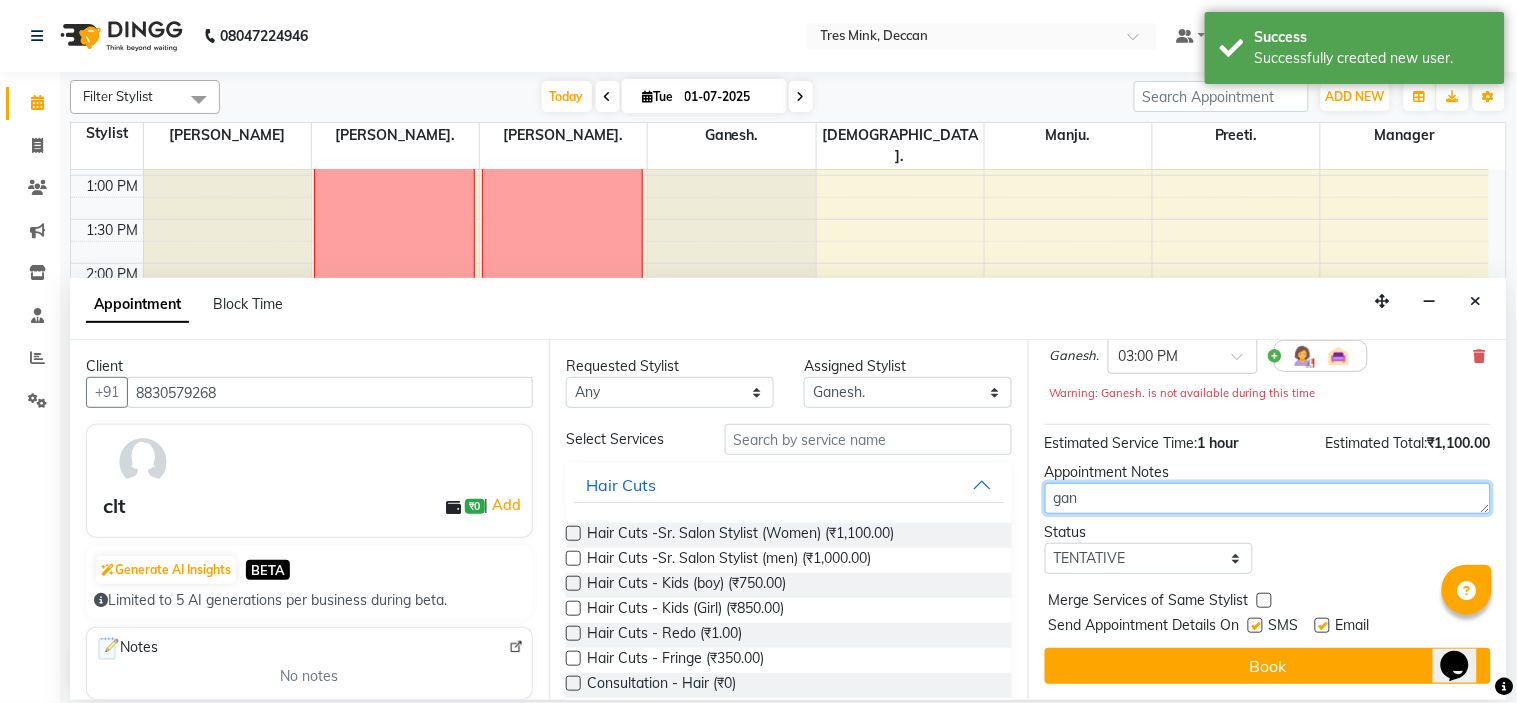type on "gan" 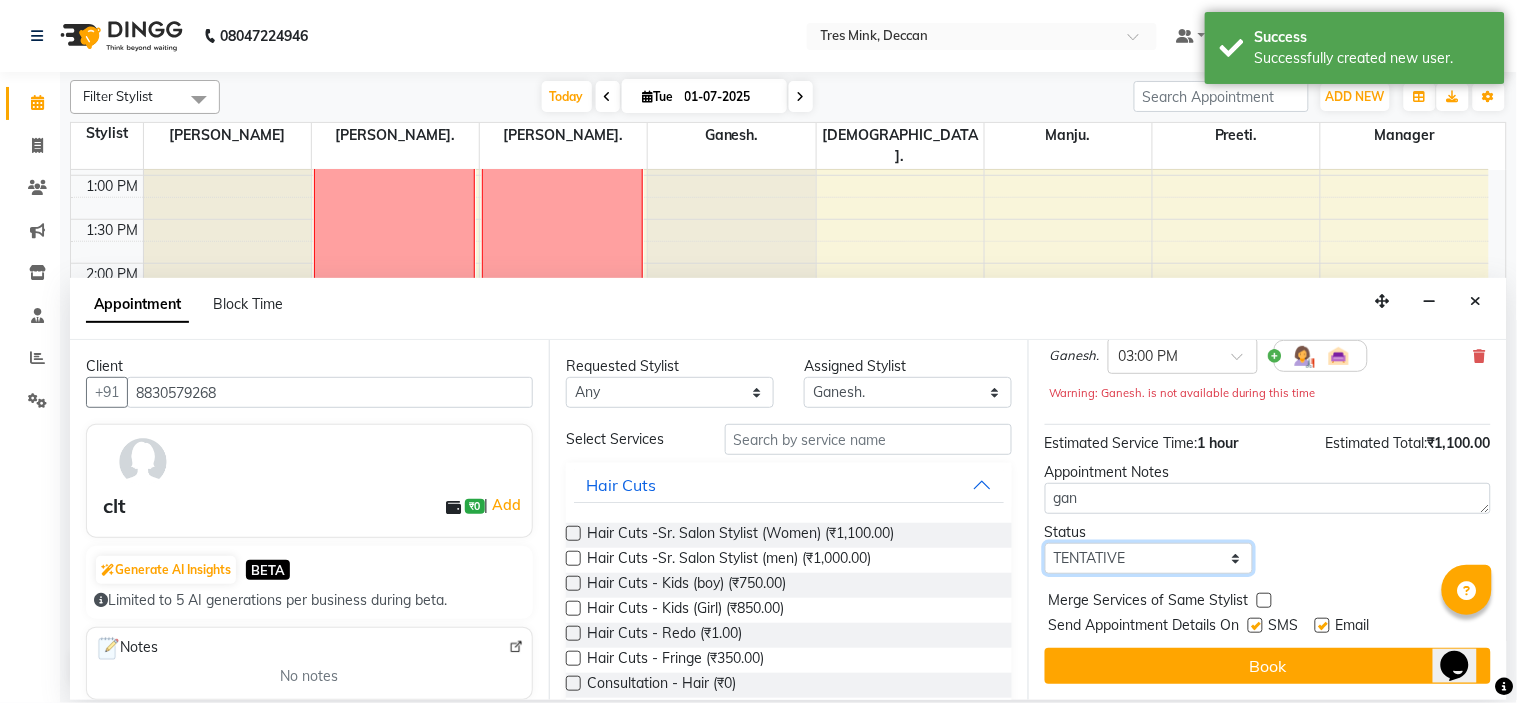 click on "Select TENTATIVE CONFIRM CHECK-IN UPCOMING" at bounding box center (1149, 558) 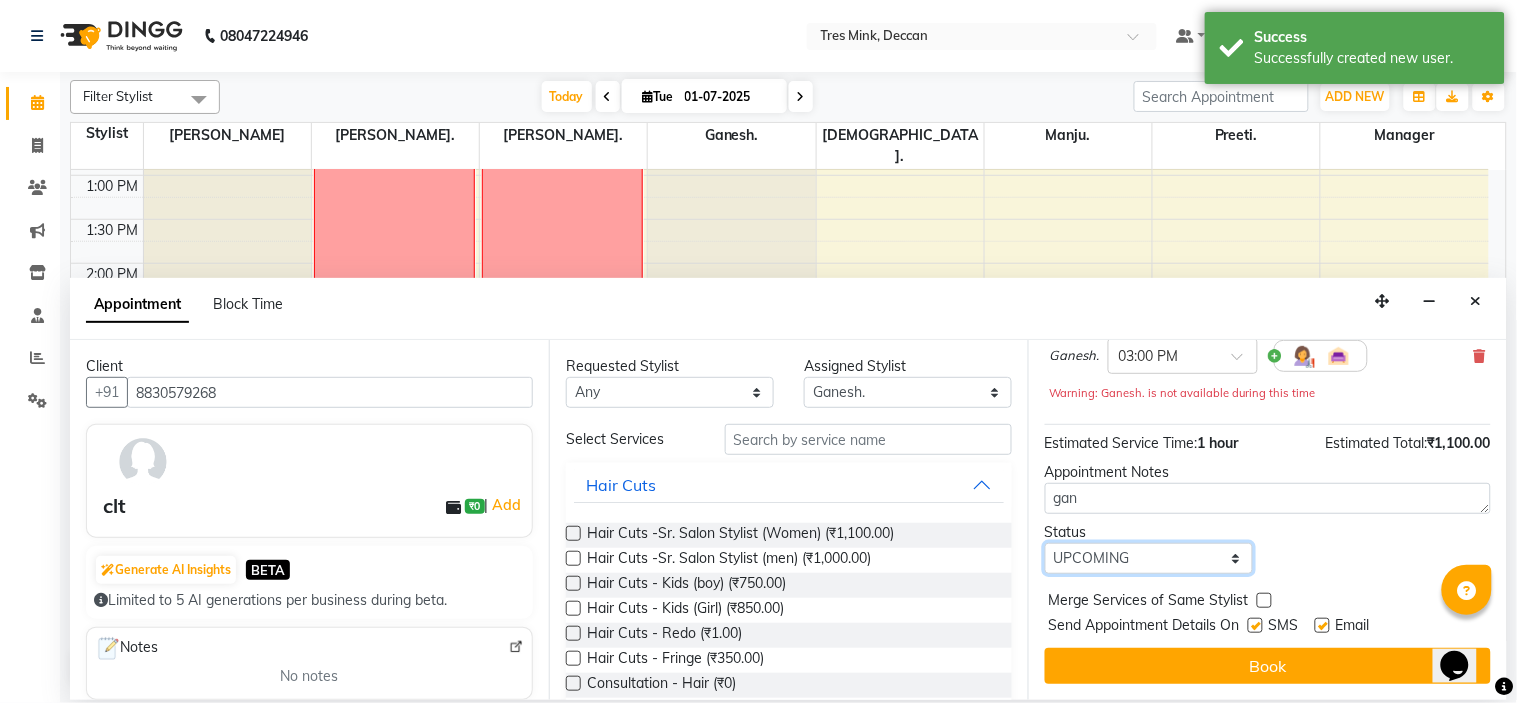 click on "Select TENTATIVE CONFIRM CHECK-IN UPCOMING" at bounding box center (1149, 558) 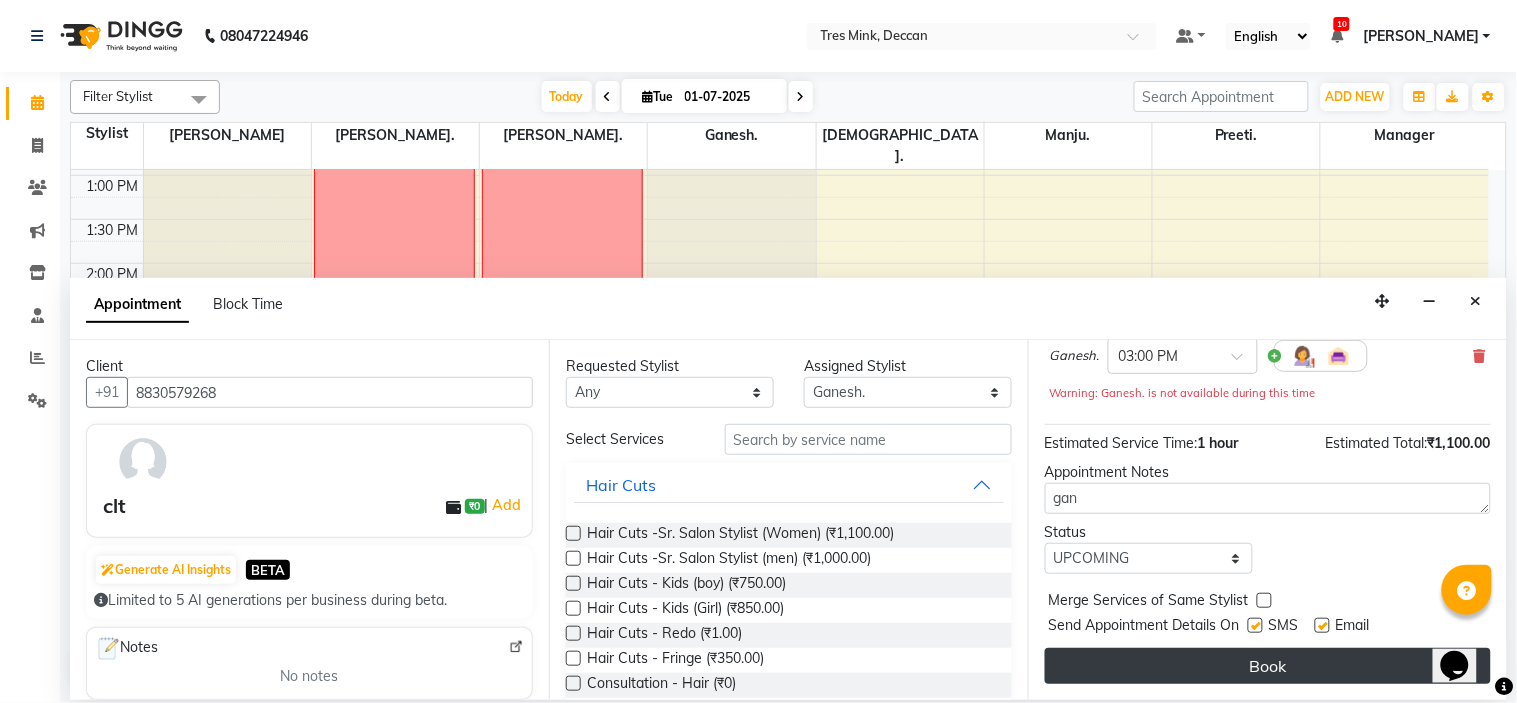 click on "Book" at bounding box center (1268, 666) 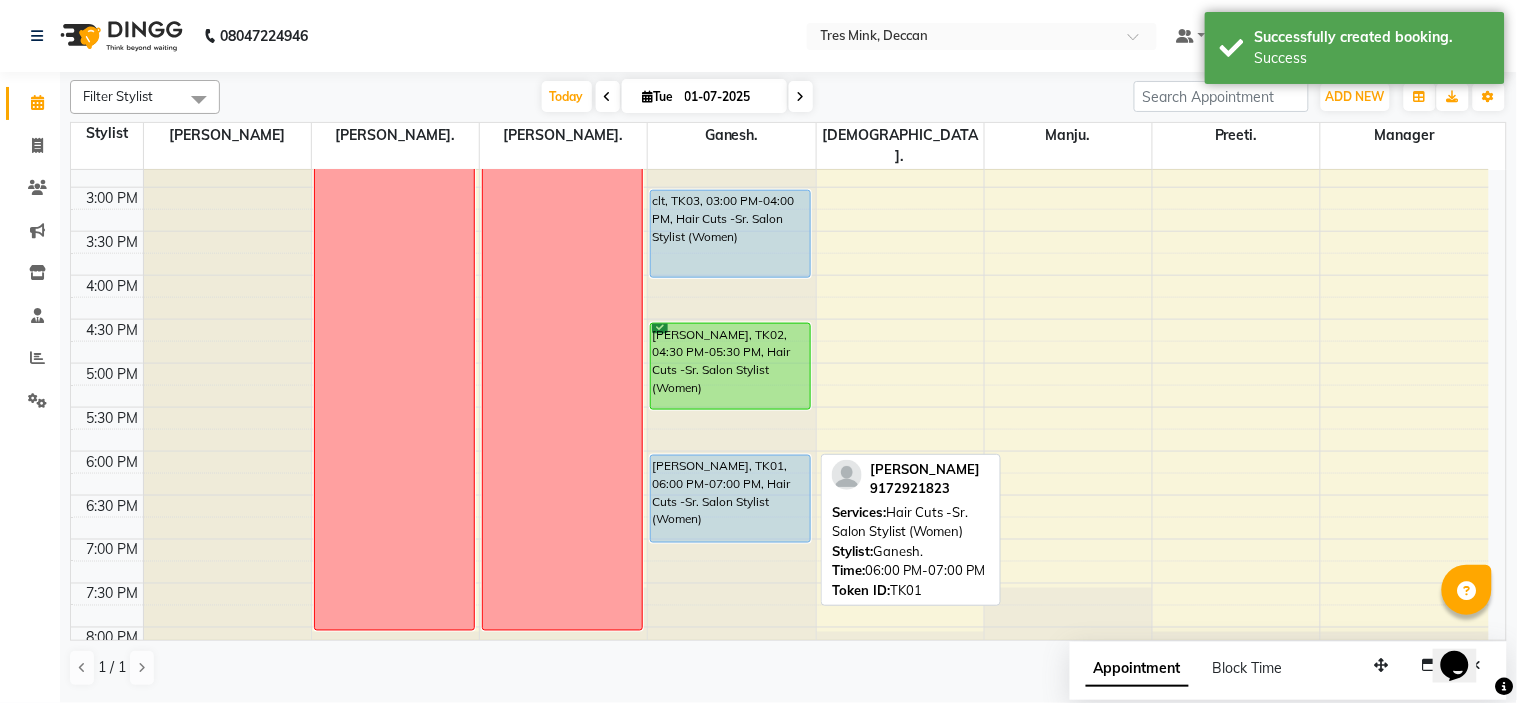 scroll, scrollTop: 545, scrollLeft: 0, axis: vertical 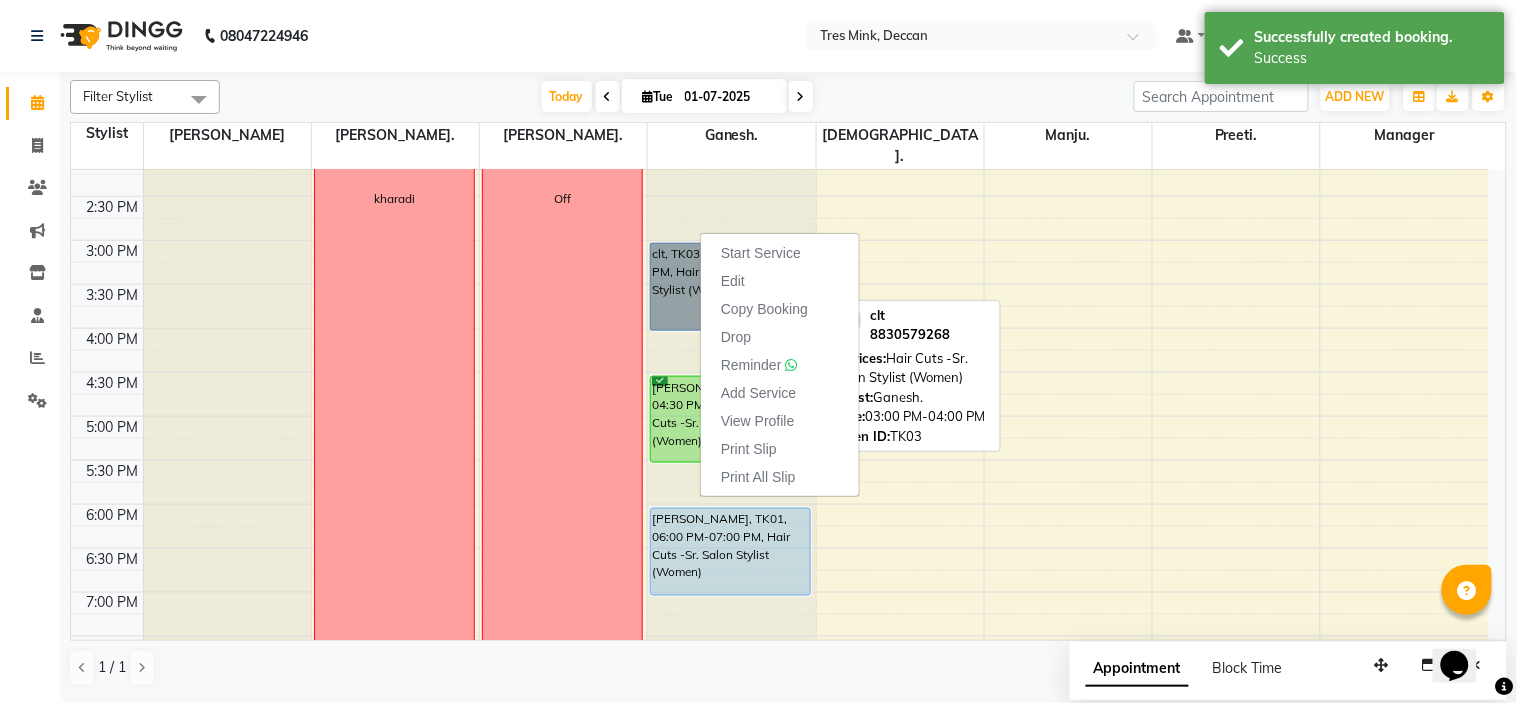 click on "clt, TK03, 03:00 PM-04:00 PM, Hair Cuts -Sr. Salon Stylist (Women)" at bounding box center [730, 287] 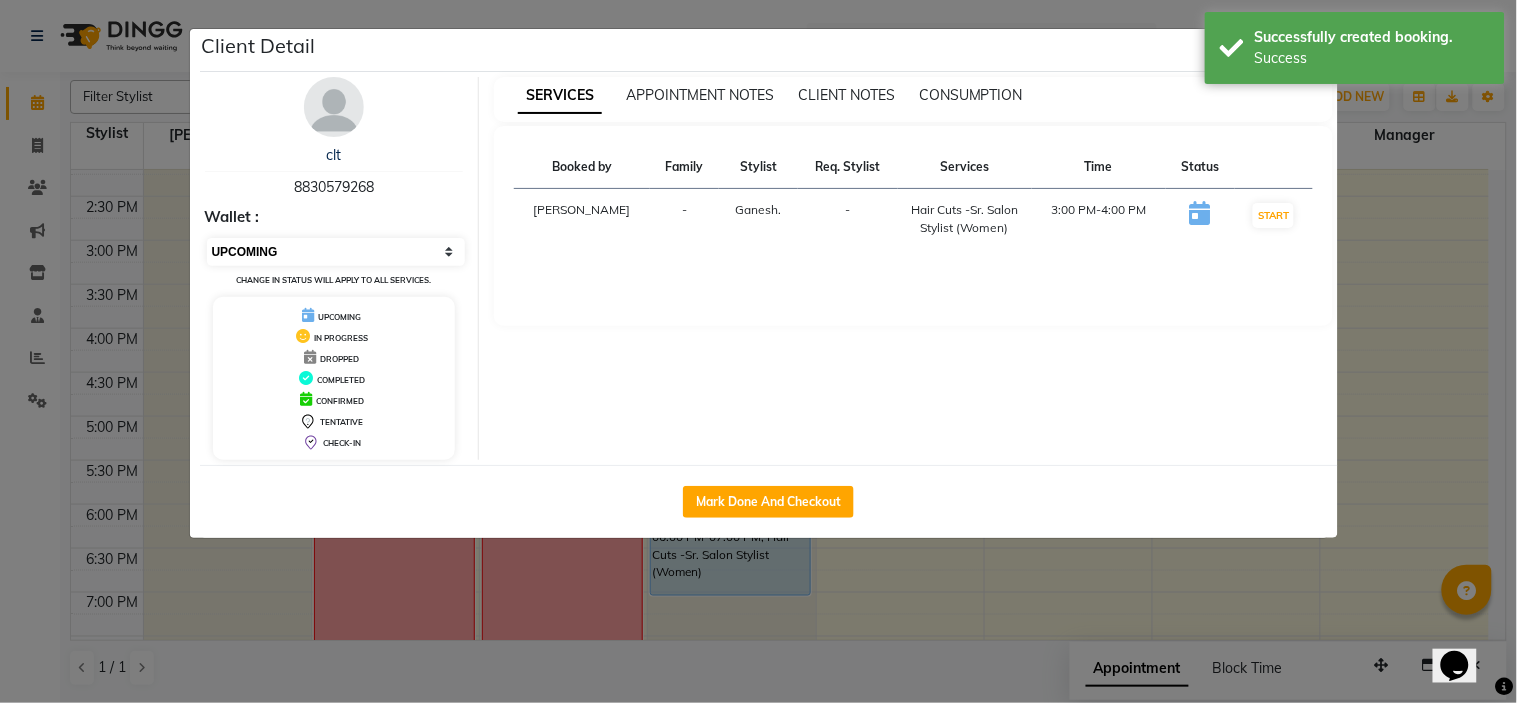 click on "Select IN SERVICE CONFIRMED TENTATIVE CHECK IN MARK DONE DROPPED UPCOMING" at bounding box center (336, 252) 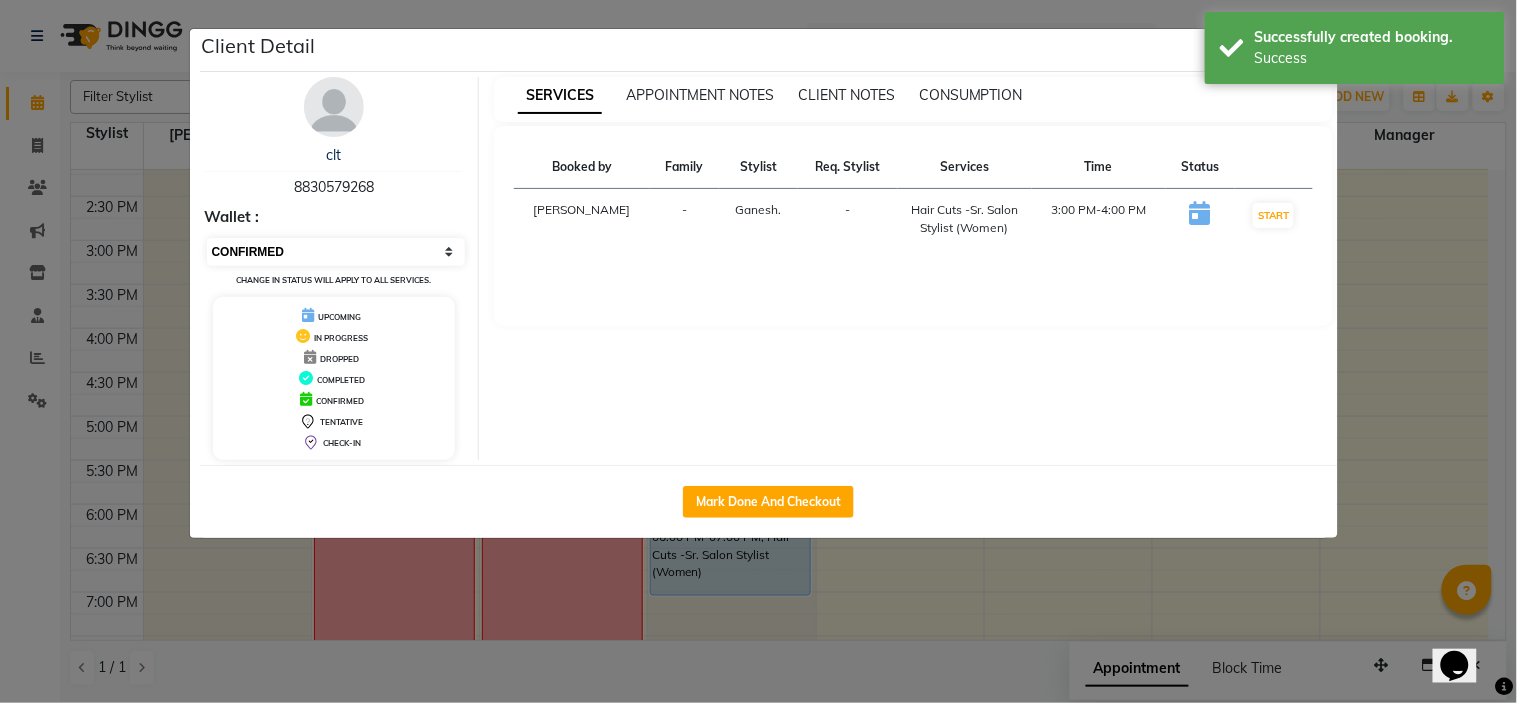 click on "Select IN SERVICE CONFIRMED TENTATIVE CHECK IN MARK DONE DROPPED UPCOMING" at bounding box center [336, 252] 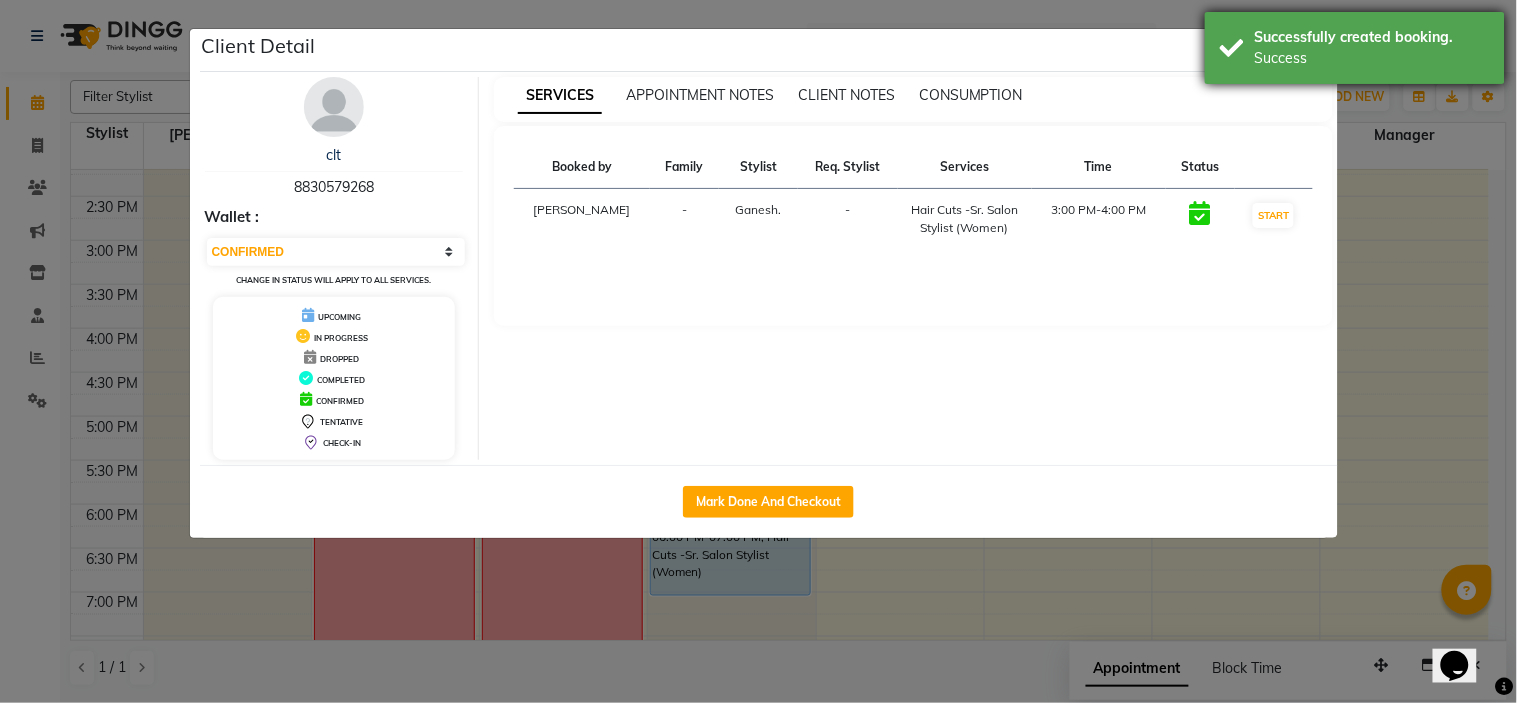 click on "Success" at bounding box center [1372, 58] 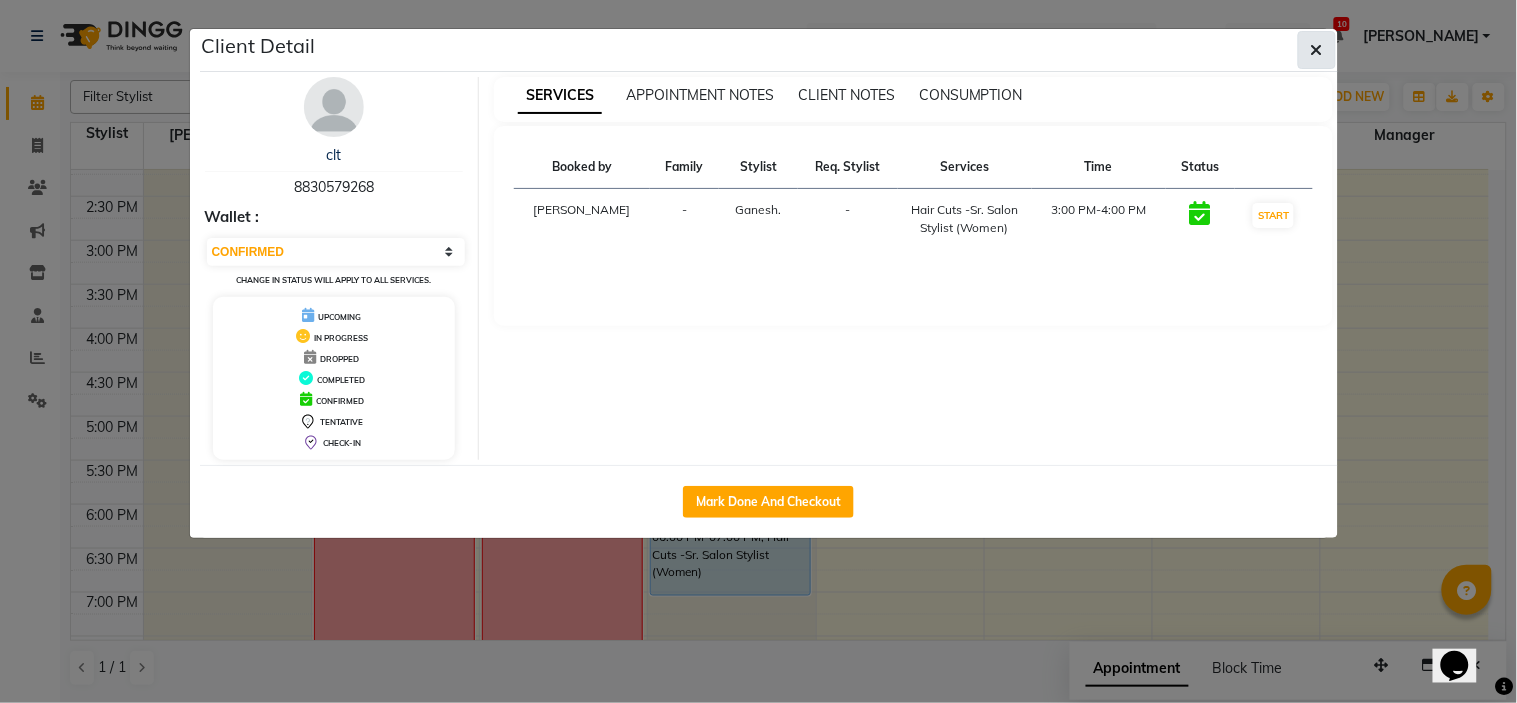 click 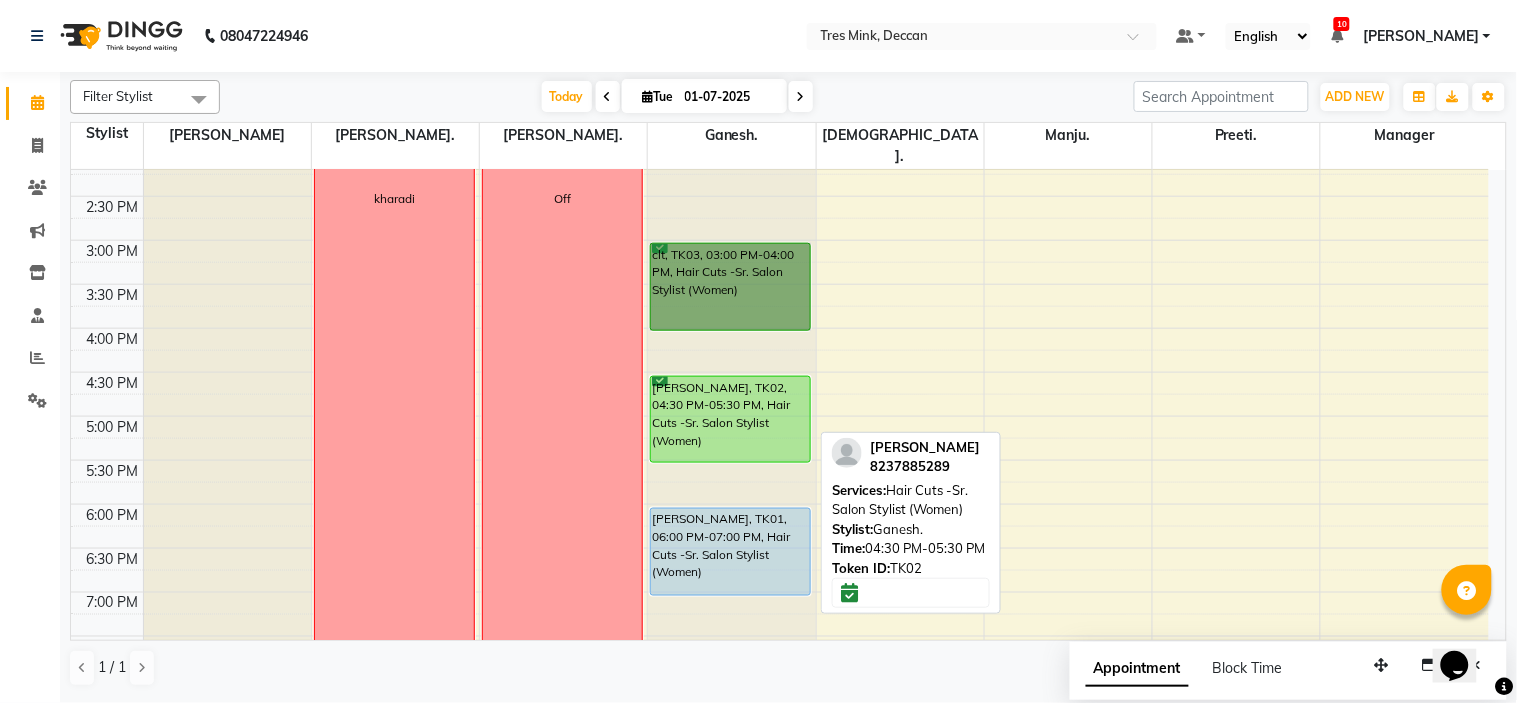 click on "[PERSON_NAME], TK02, 04:30 PM-05:30 PM, Hair Cuts -Sr. Salon Stylist (Women)" at bounding box center [730, 419] 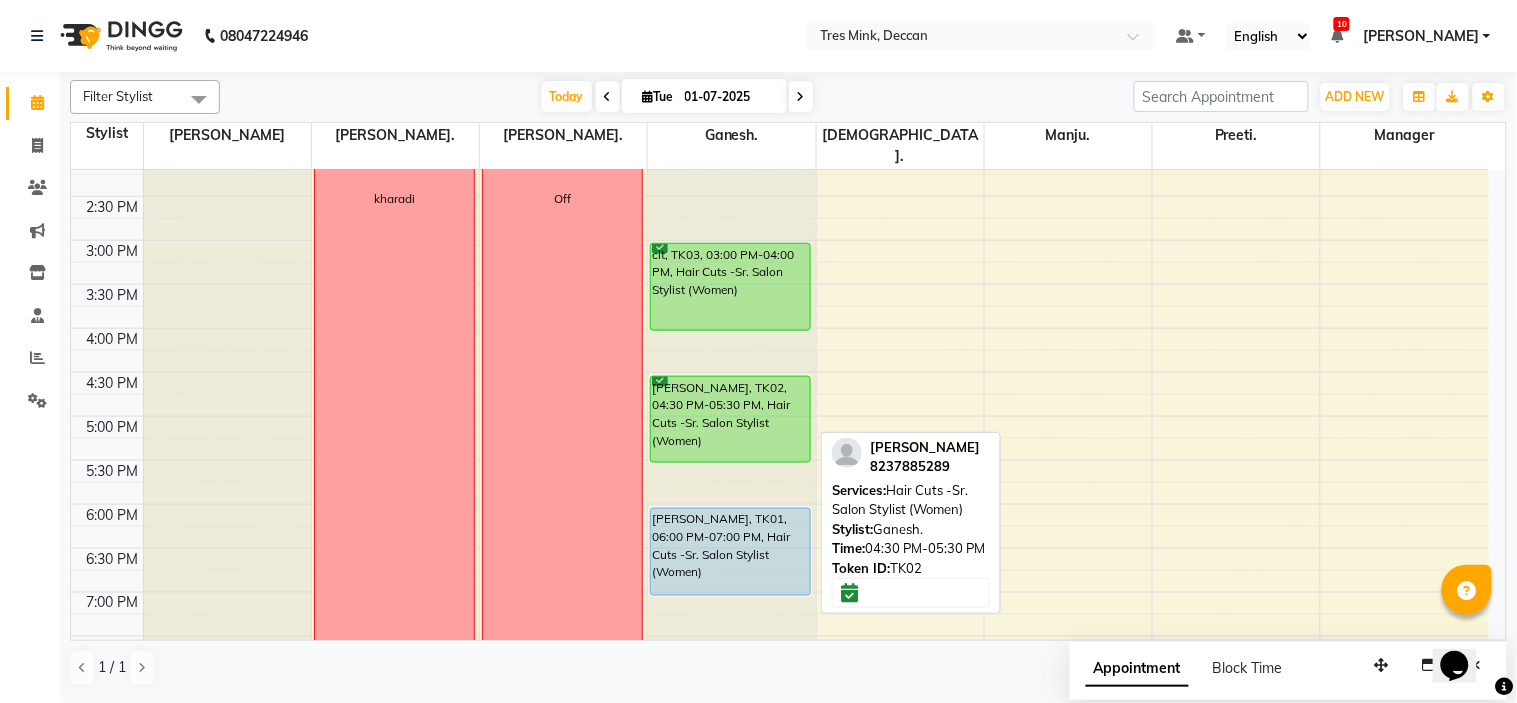 select on "6" 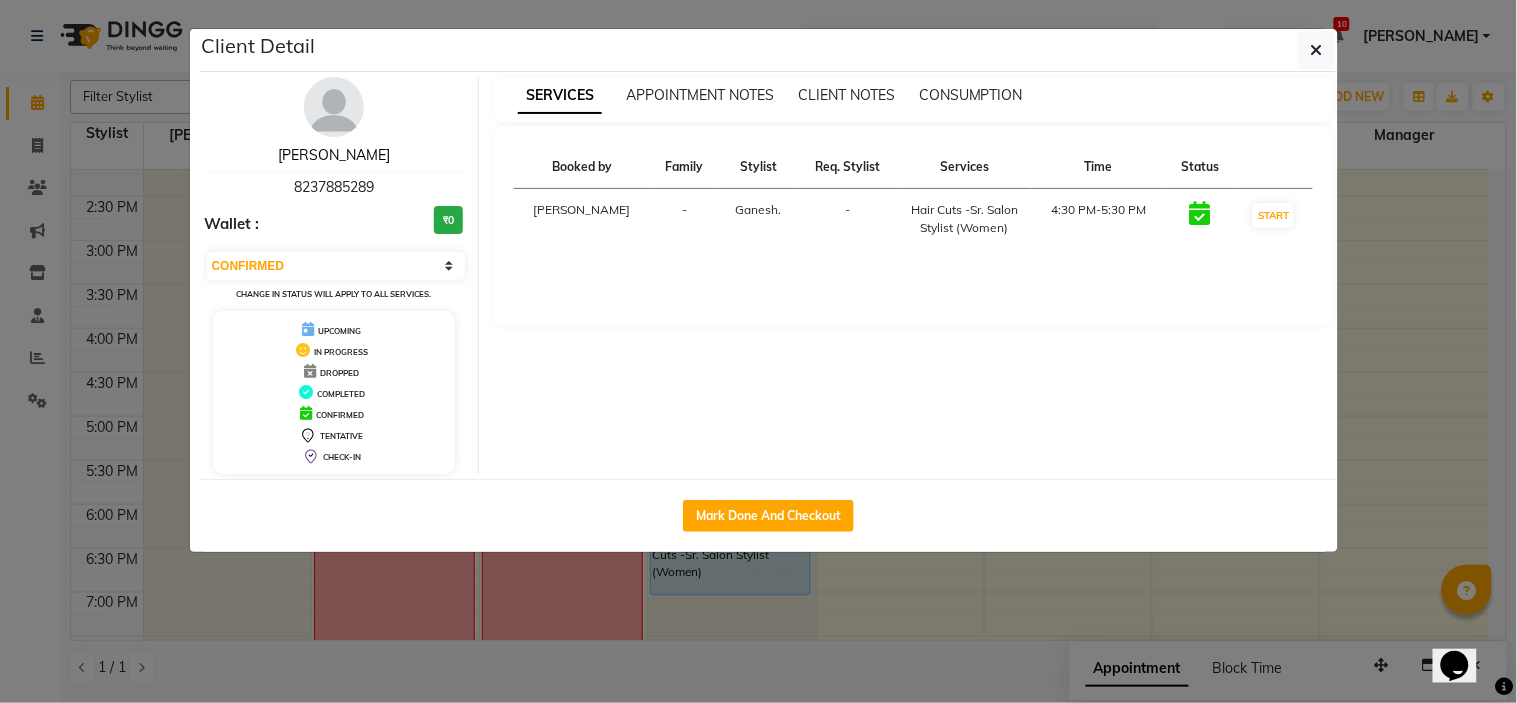 click on "Shruti Bapat" at bounding box center [334, 155] 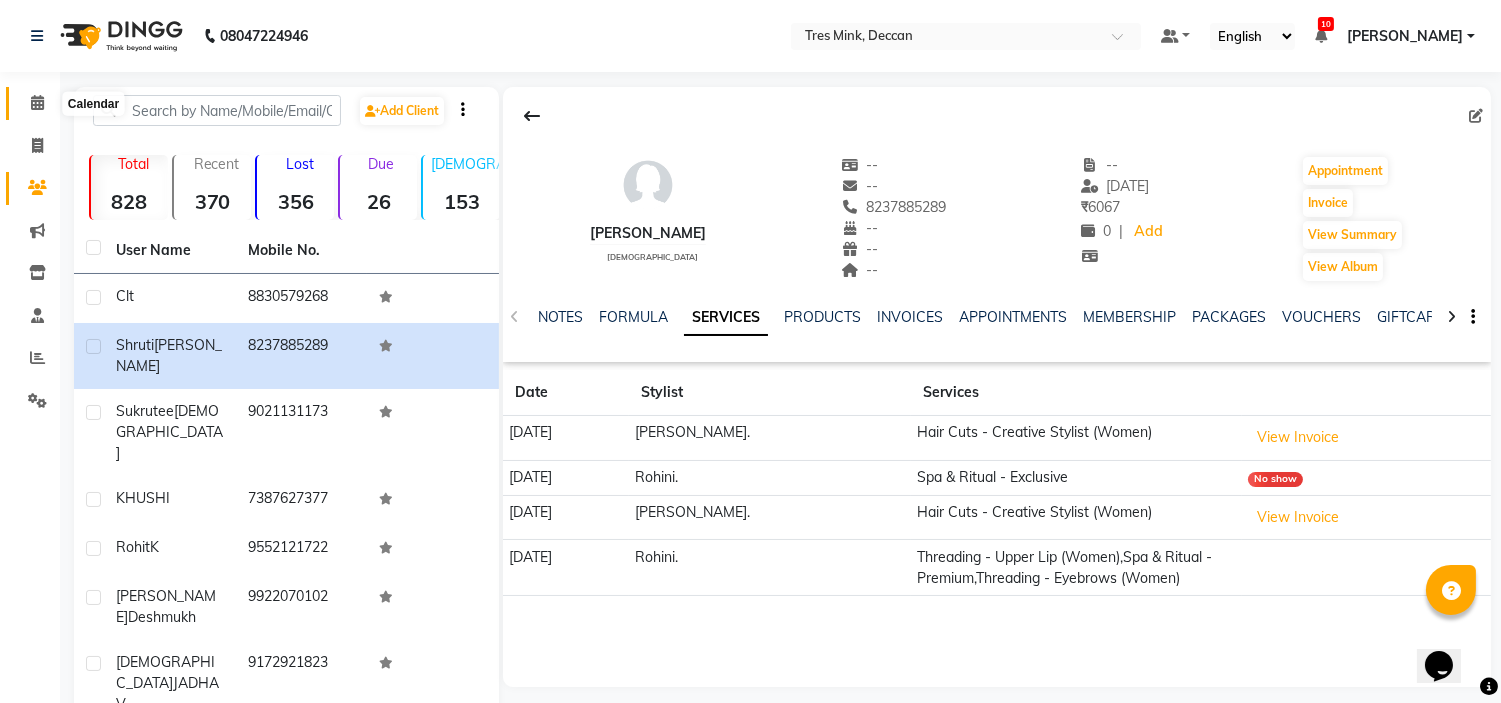 click 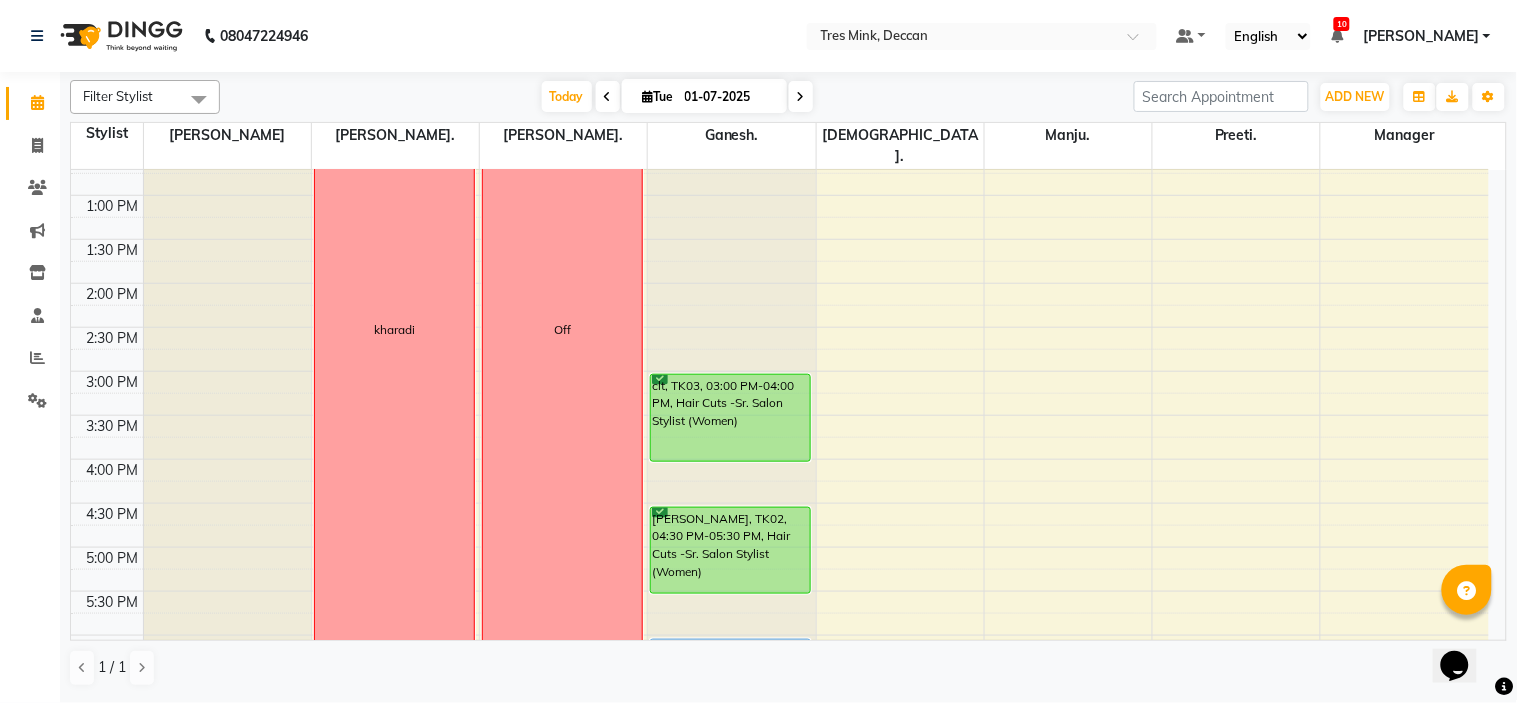 scroll, scrollTop: 656, scrollLeft: 0, axis: vertical 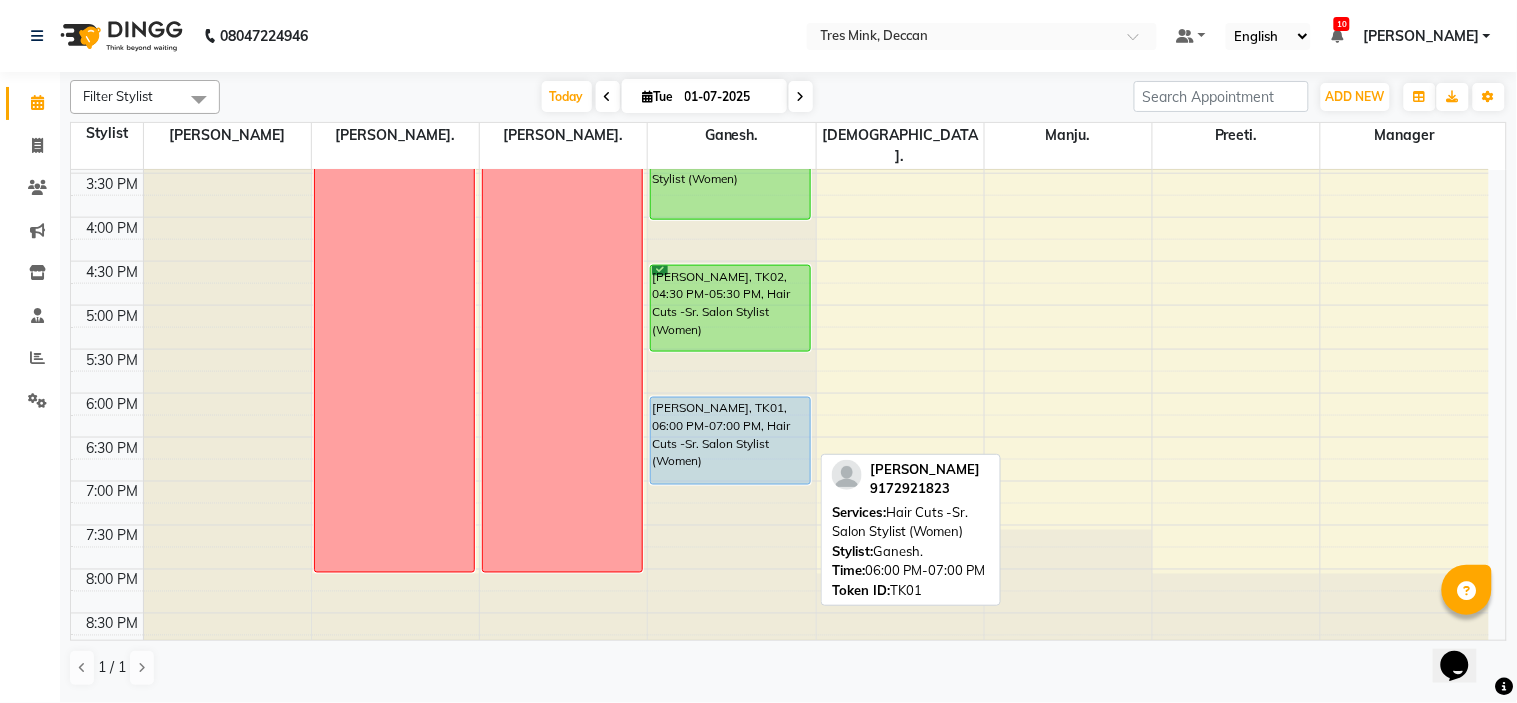 click on "[PERSON_NAME], TK01, 06:00 PM-07:00 PM, Hair Cuts -Sr. Salon Stylist (Women)" at bounding box center (730, 441) 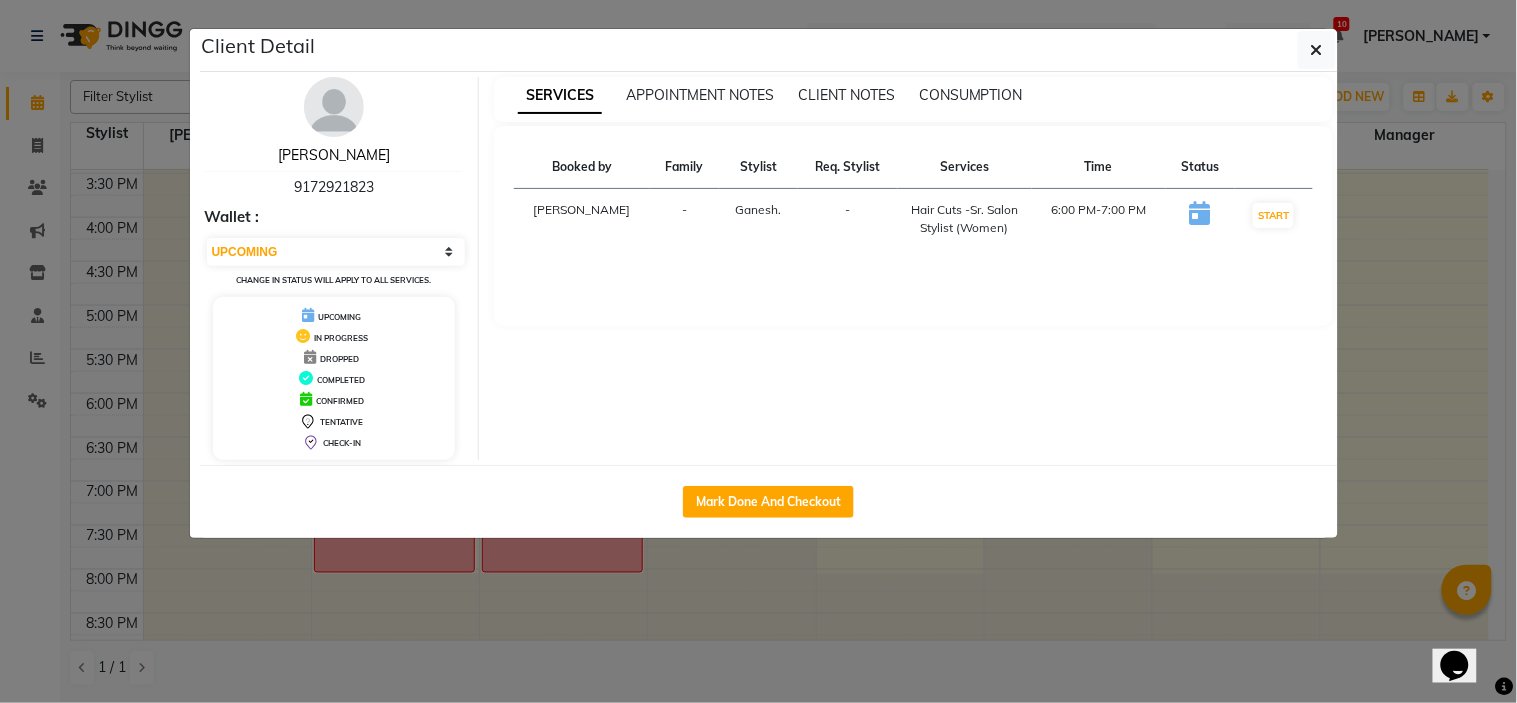 click on "AMISHA JADHAV" at bounding box center (334, 155) 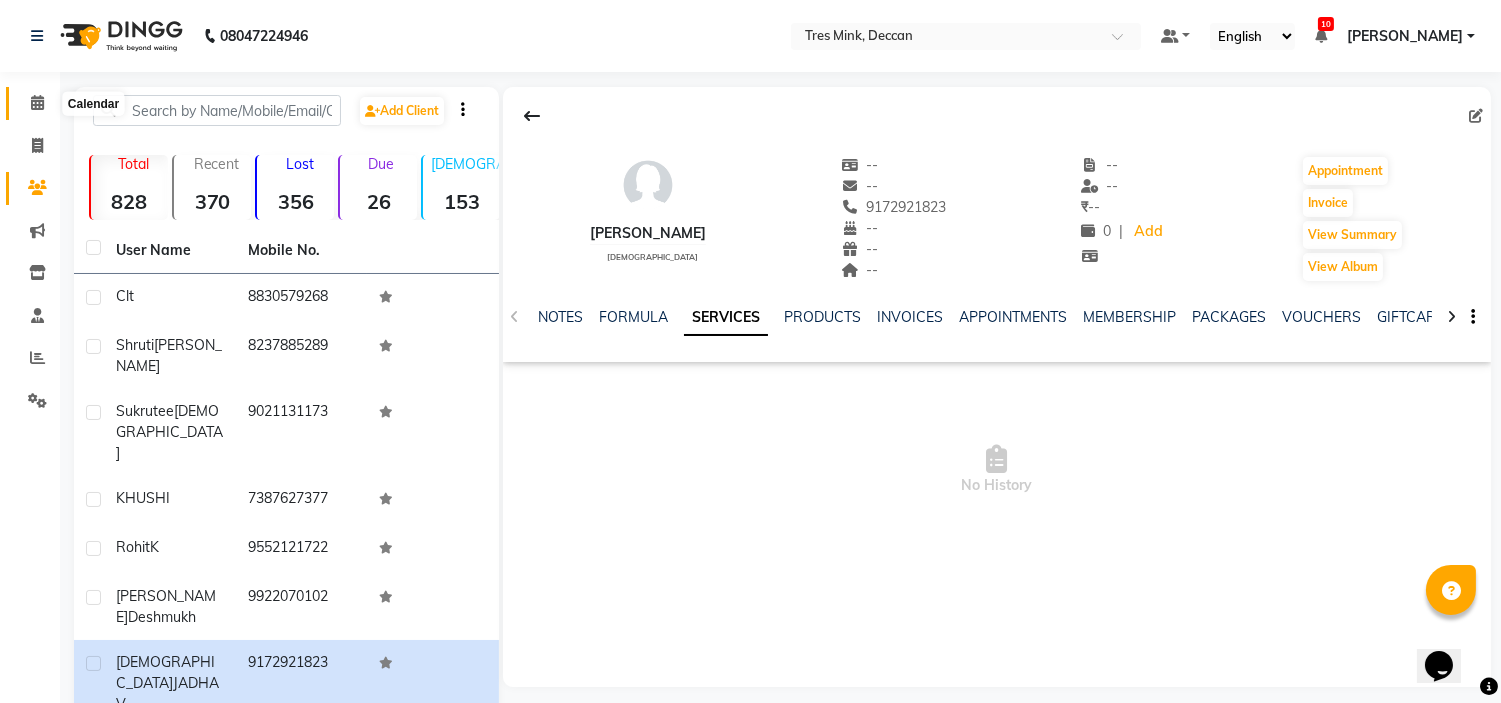 click 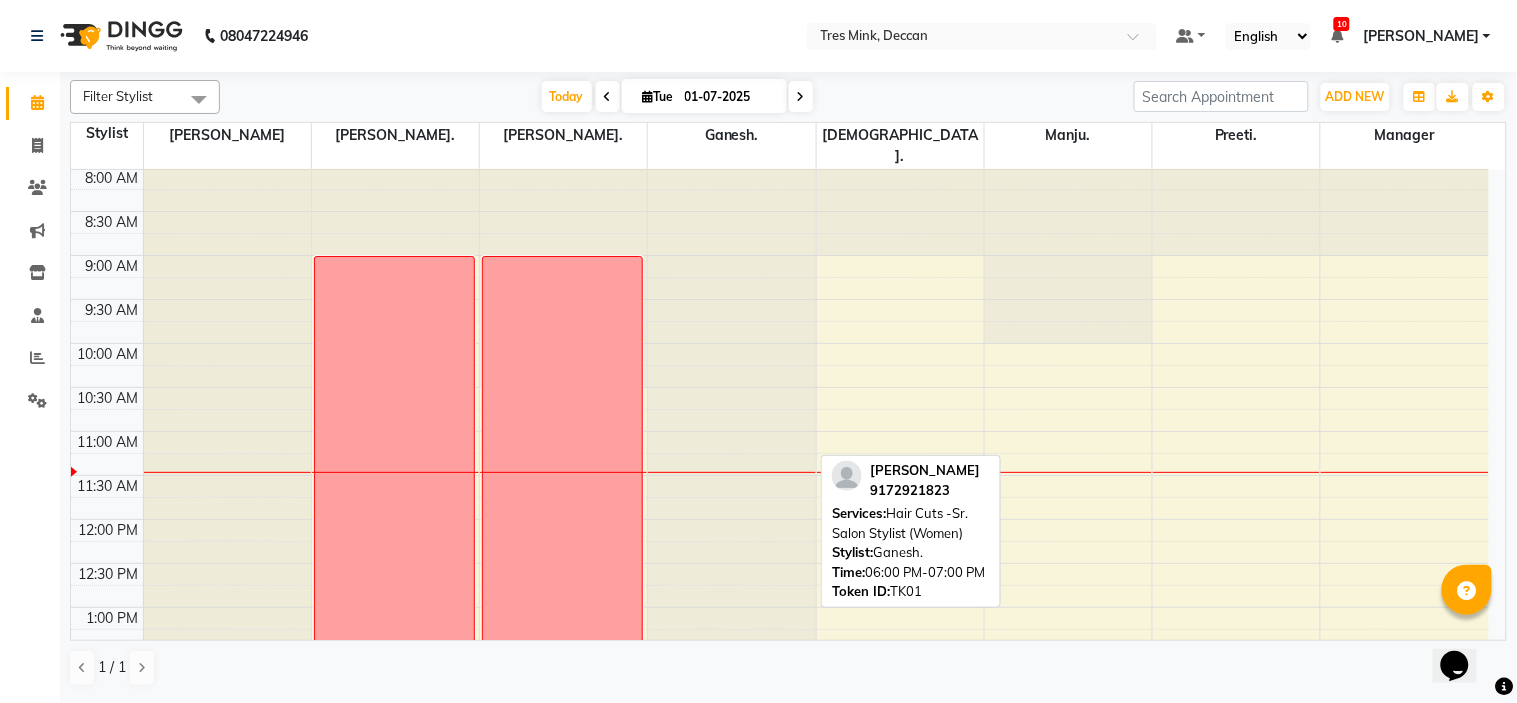 scroll, scrollTop: 0, scrollLeft: 0, axis: both 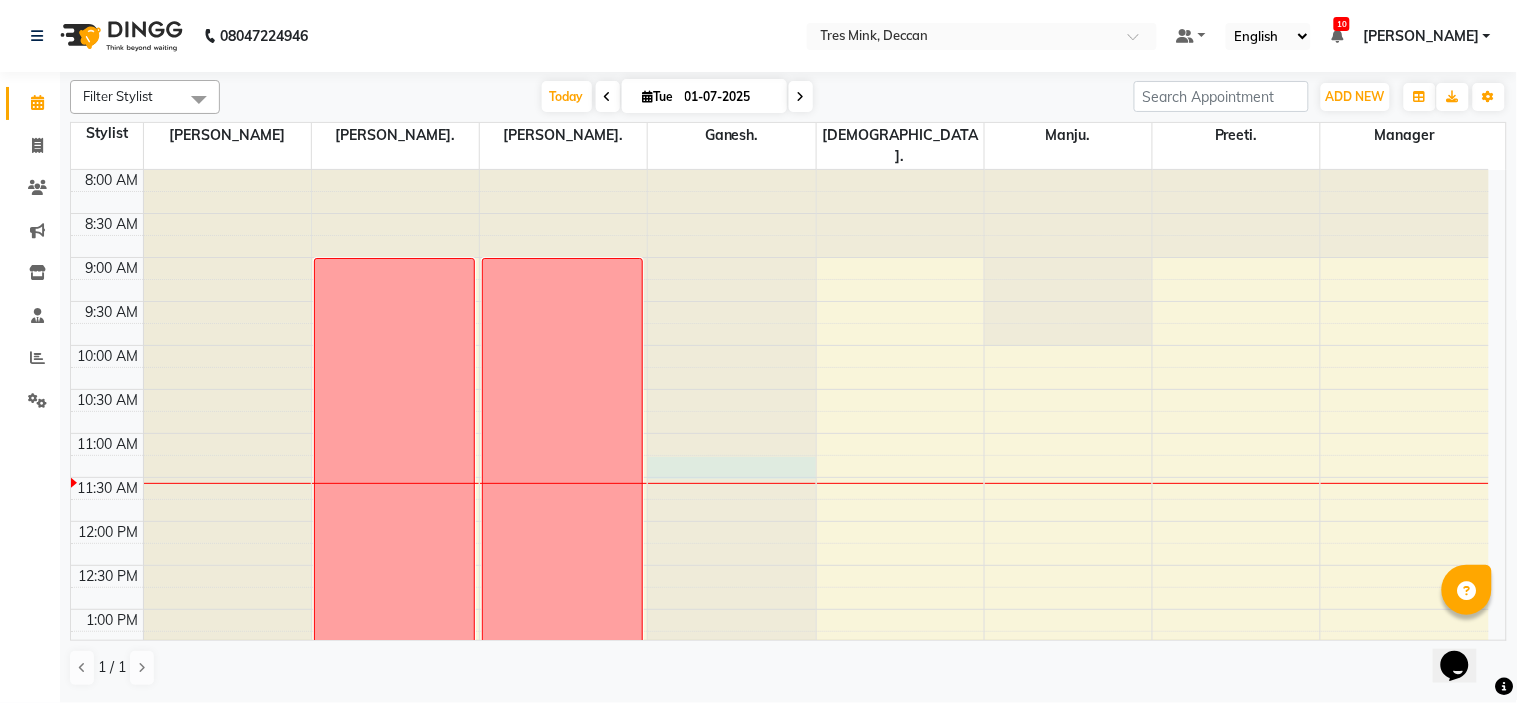 click at bounding box center [731, 170] 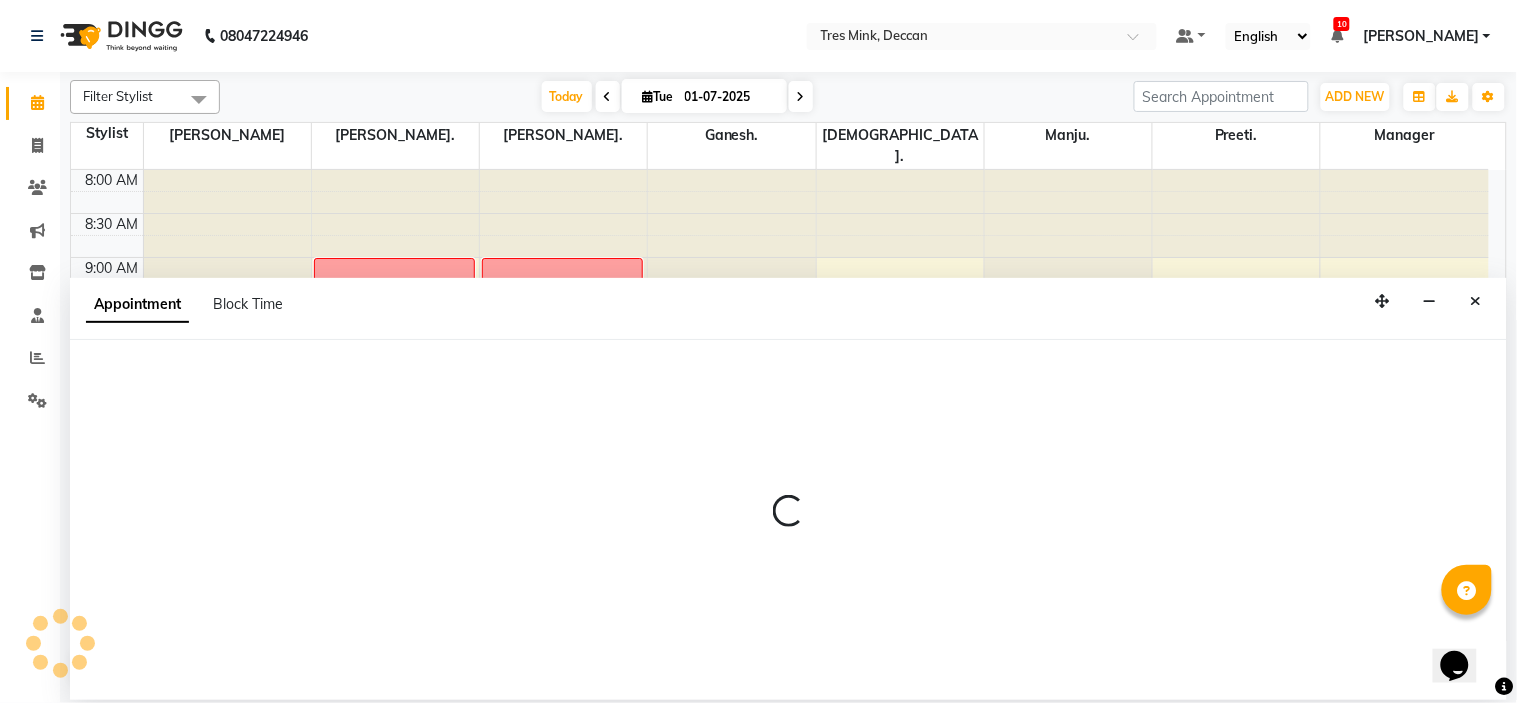 select on "59501" 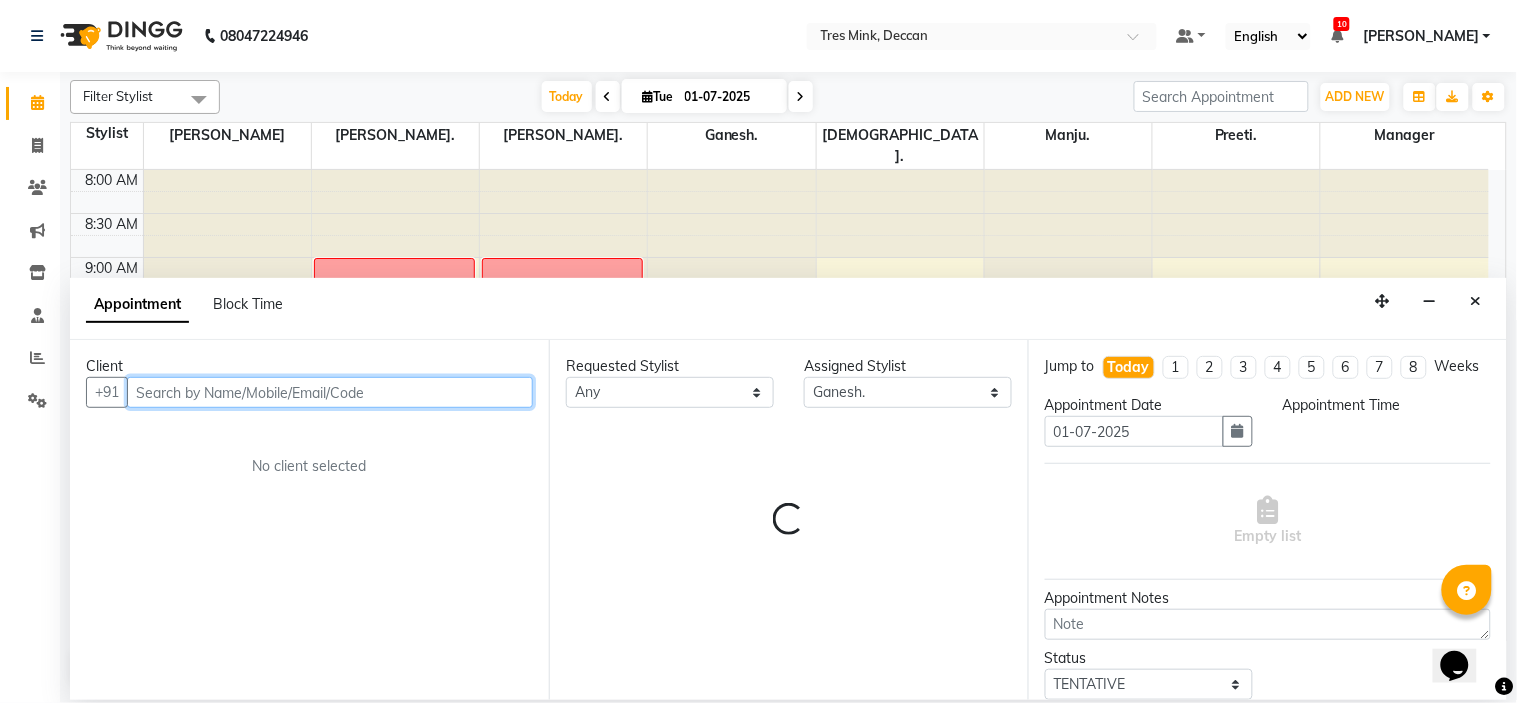 select on "675" 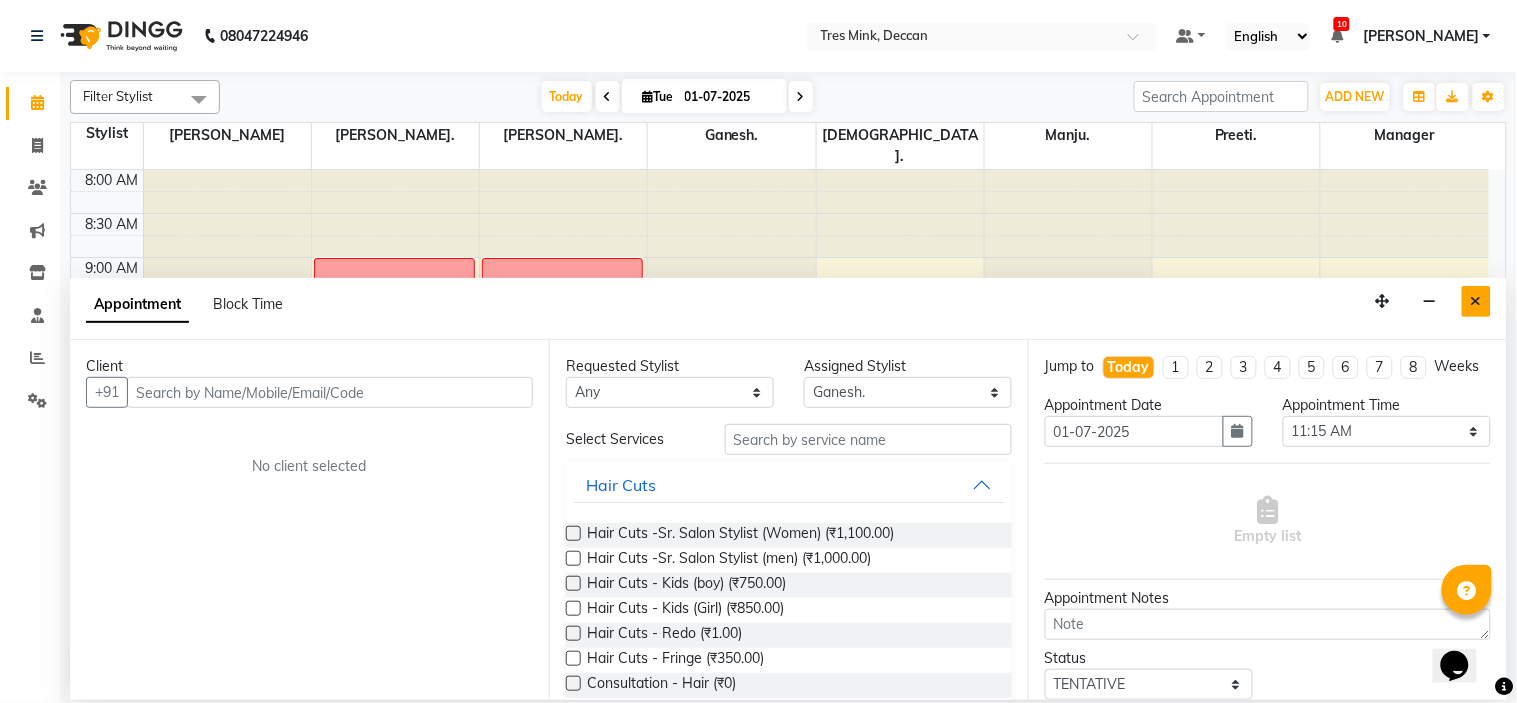 click at bounding box center [1476, 301] 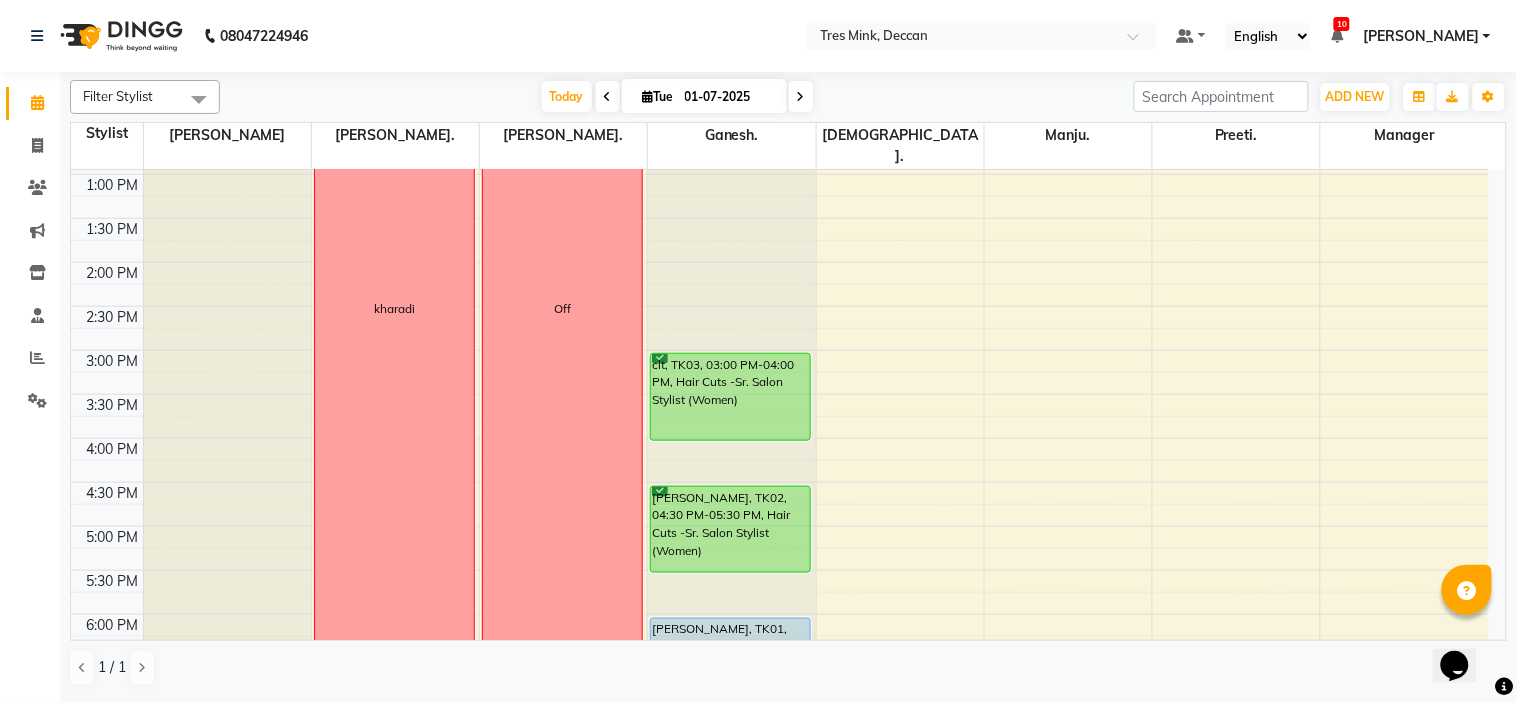 scroll, scrollTop: 434, scrollLeft: 0, axis: vertical 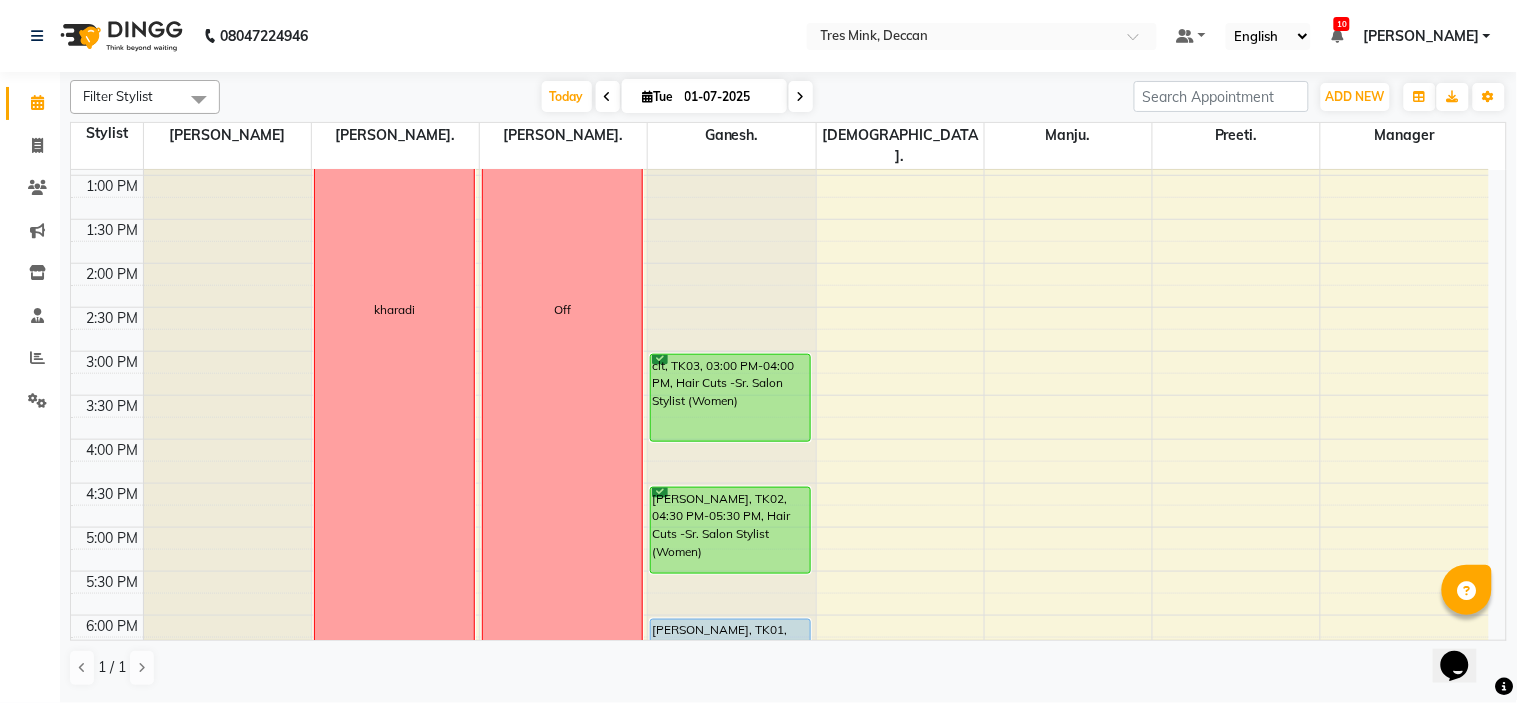 click on "Tue" at bounding box center (658, 96) 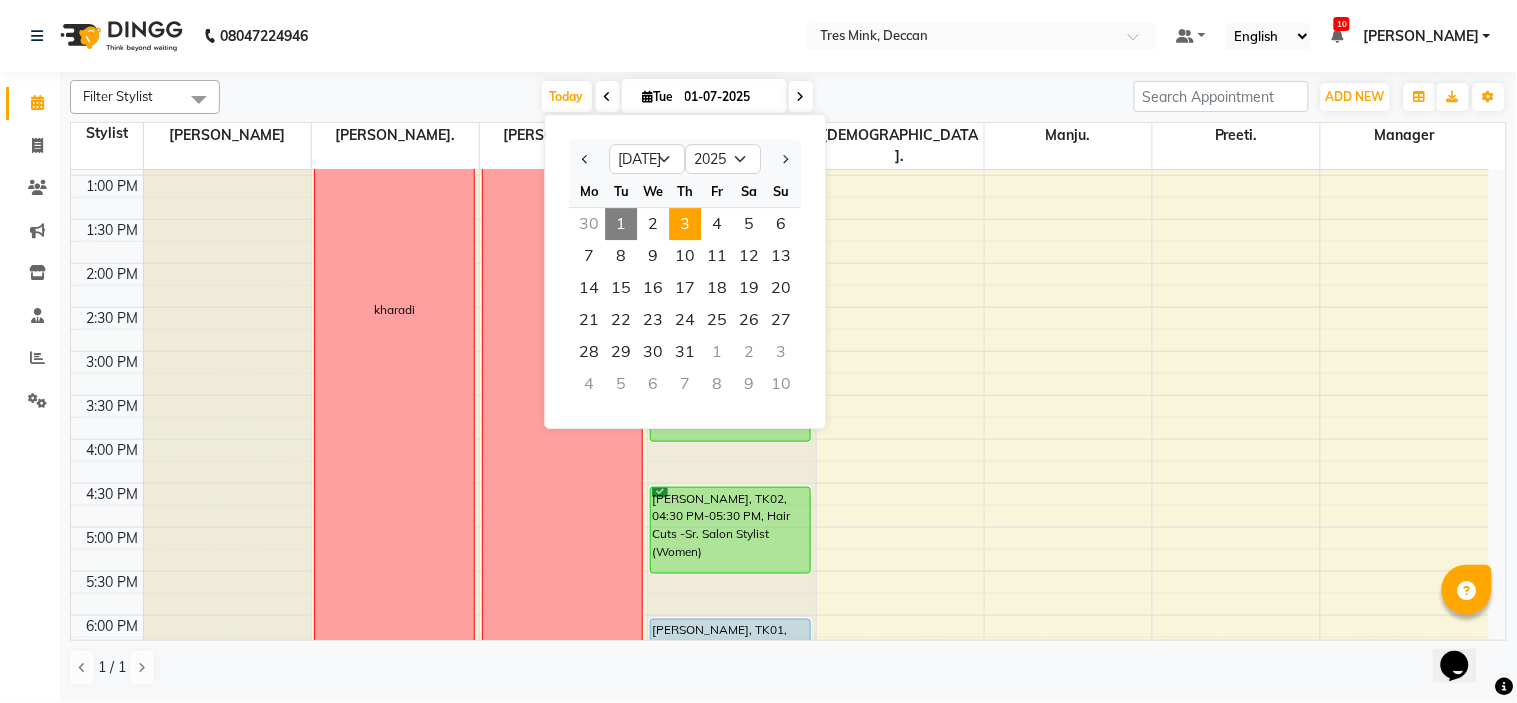 click on "3" at bounding box center (685, 224) 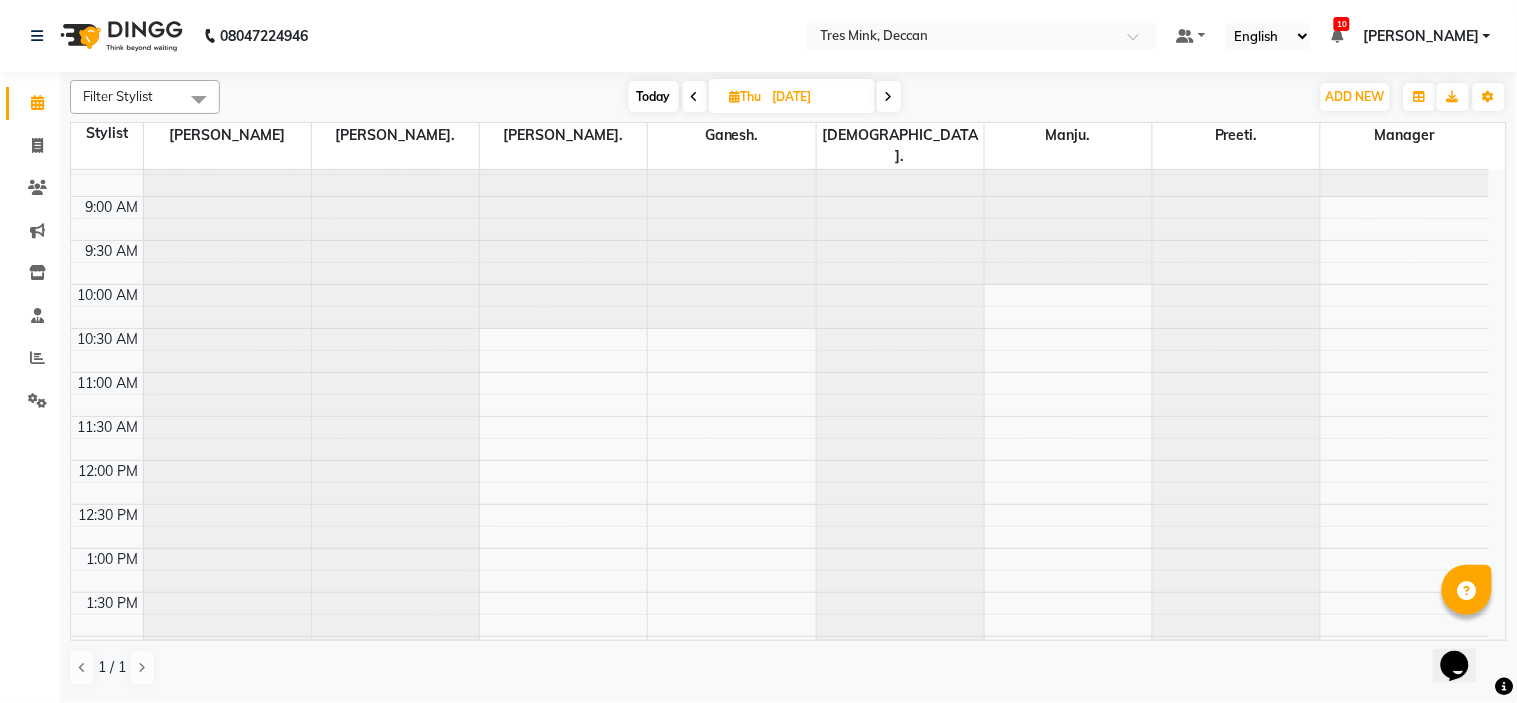 scroll, scrollTop: 0, scrollLeft: 0, axis: both 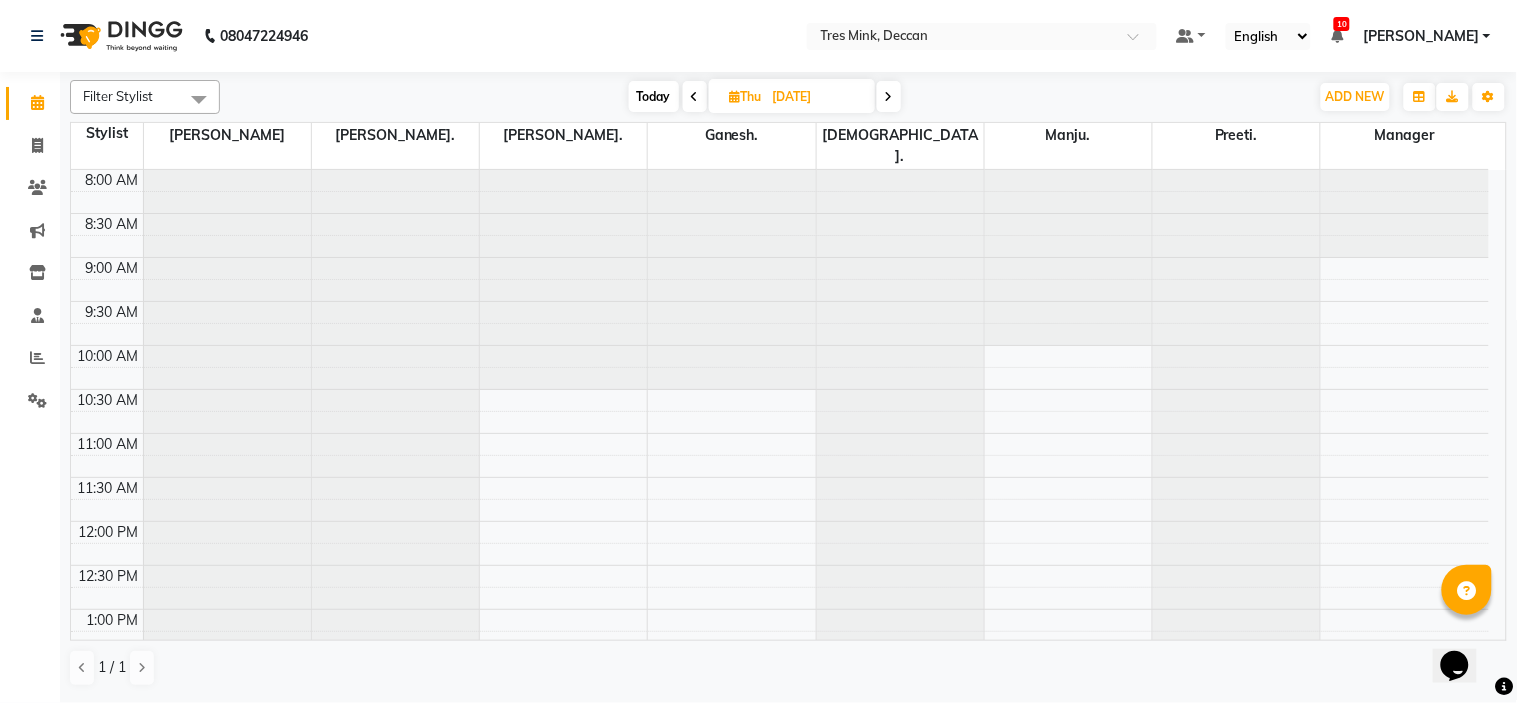 click on "Today" at bounding box center (654, 96) 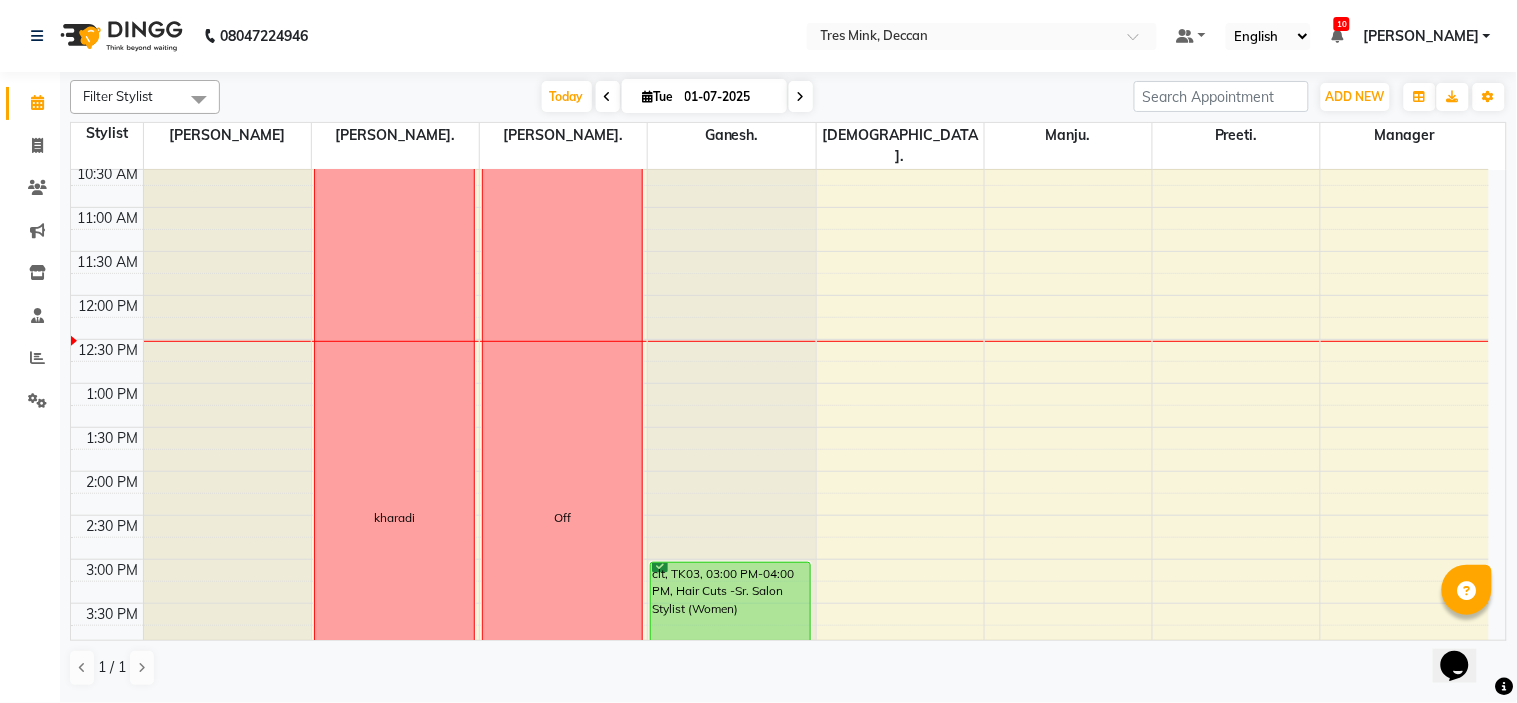 scroll, scrollTop: 212, scrollLeft: 0, axis: vertical 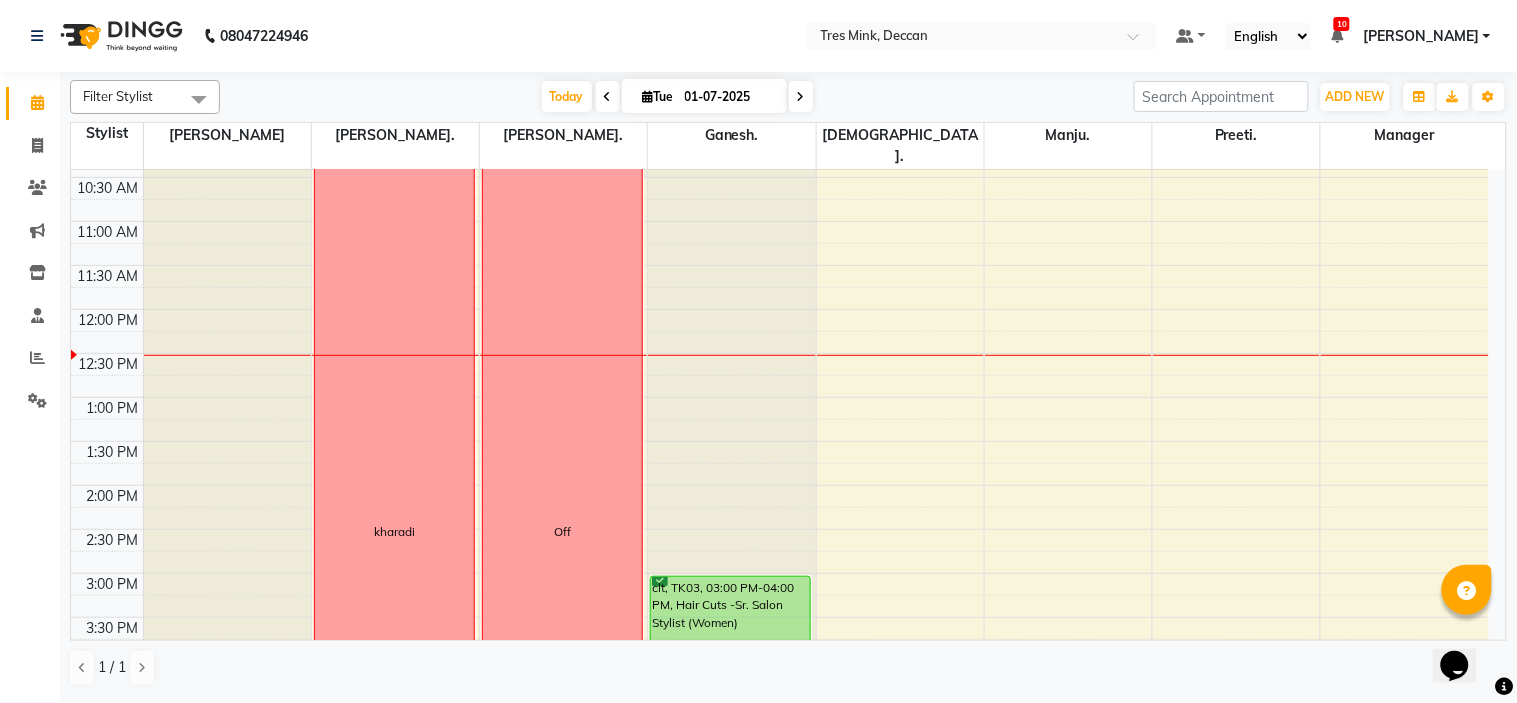 click on "8:00 AM 8:30 AM 9:00 AM 9:30 AM 10:00 AM 10:30 AM 11:00 AM 11:30 AM 12:00 PM 12:30 PM 1:00 PM 1:30 PM 2:00 PM 2:30 PM 3:00 PM 3:30 PM 4:00 PM 4:30 PM 5:00 PM 5:30 PM 6:00 PM 6:30 PM 7:00 PM 7:30 PM 8:00 PM 8:30 PM  kharadi   Off      clt, TK03, 03:00 PM-04:00 PM, Hair Cuts -Sr. Salon Stylist (Women)     Shruti Bapat, TK02, 04:30 PM-05:30 PM, Hair Cuts -Sr. Salon Stylist (Women)    AMISHA JADHAV, TK01, 06:00 PM-07:00 PM, Hair Cuts -Sr. Salon Stylist (Women)" at bounding box center (780, 529) 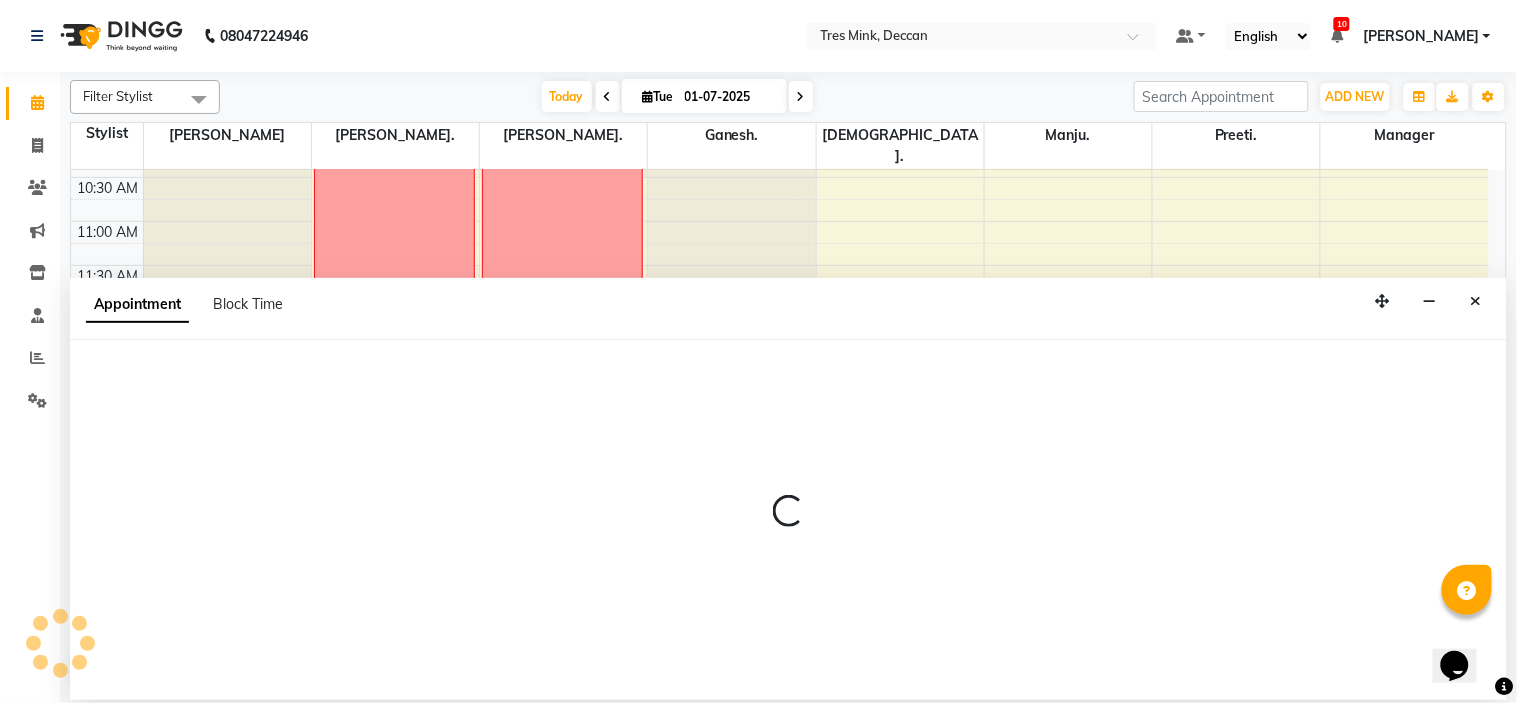 select on "82698" 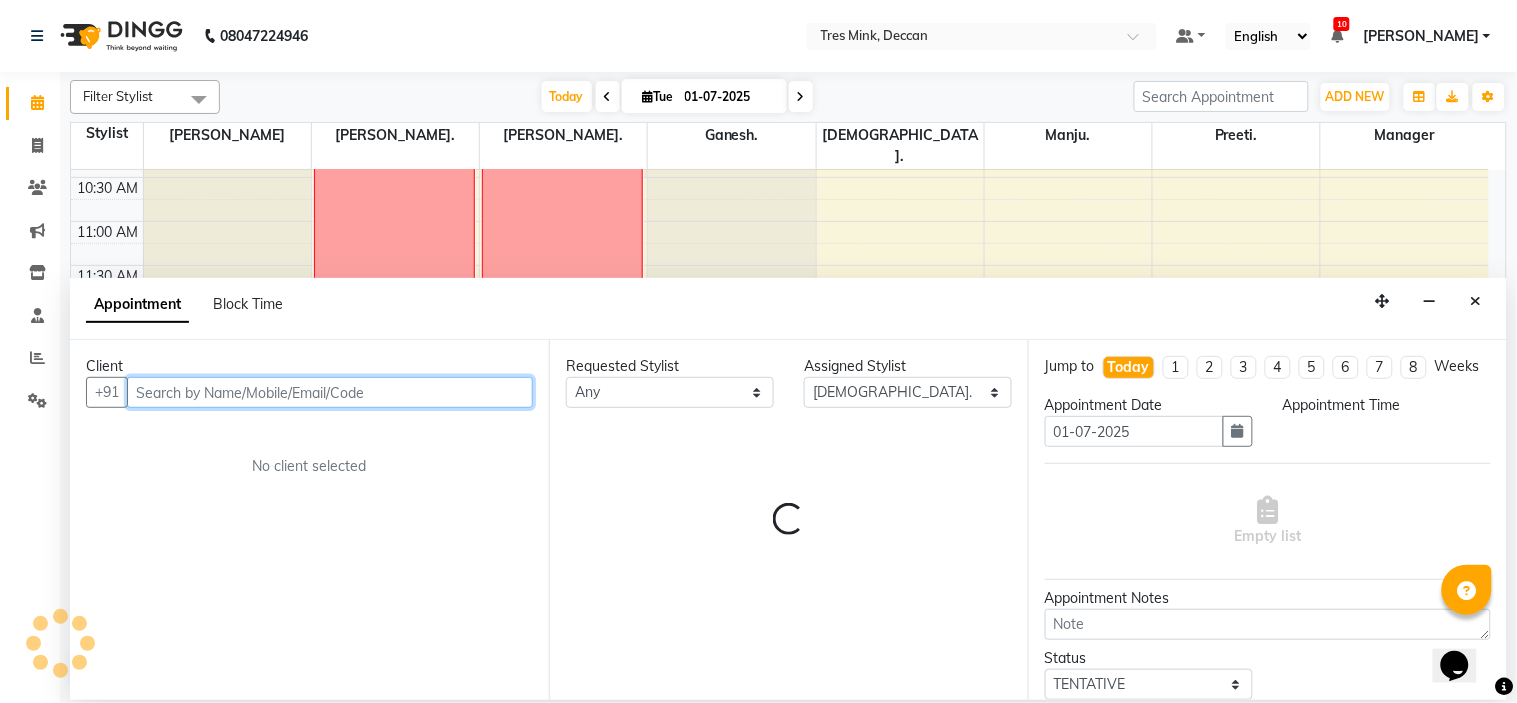 select on "765" 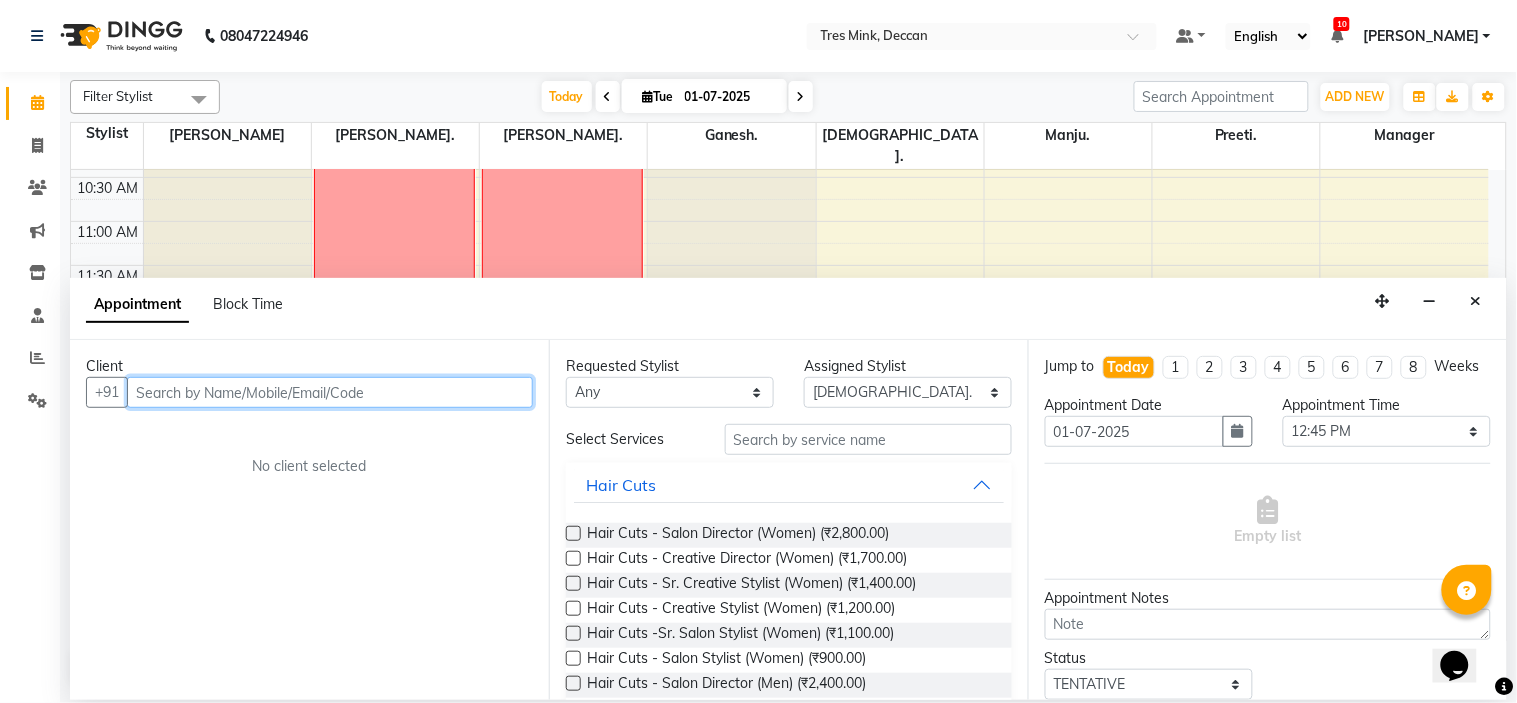 click at bounding box center (330, 392) 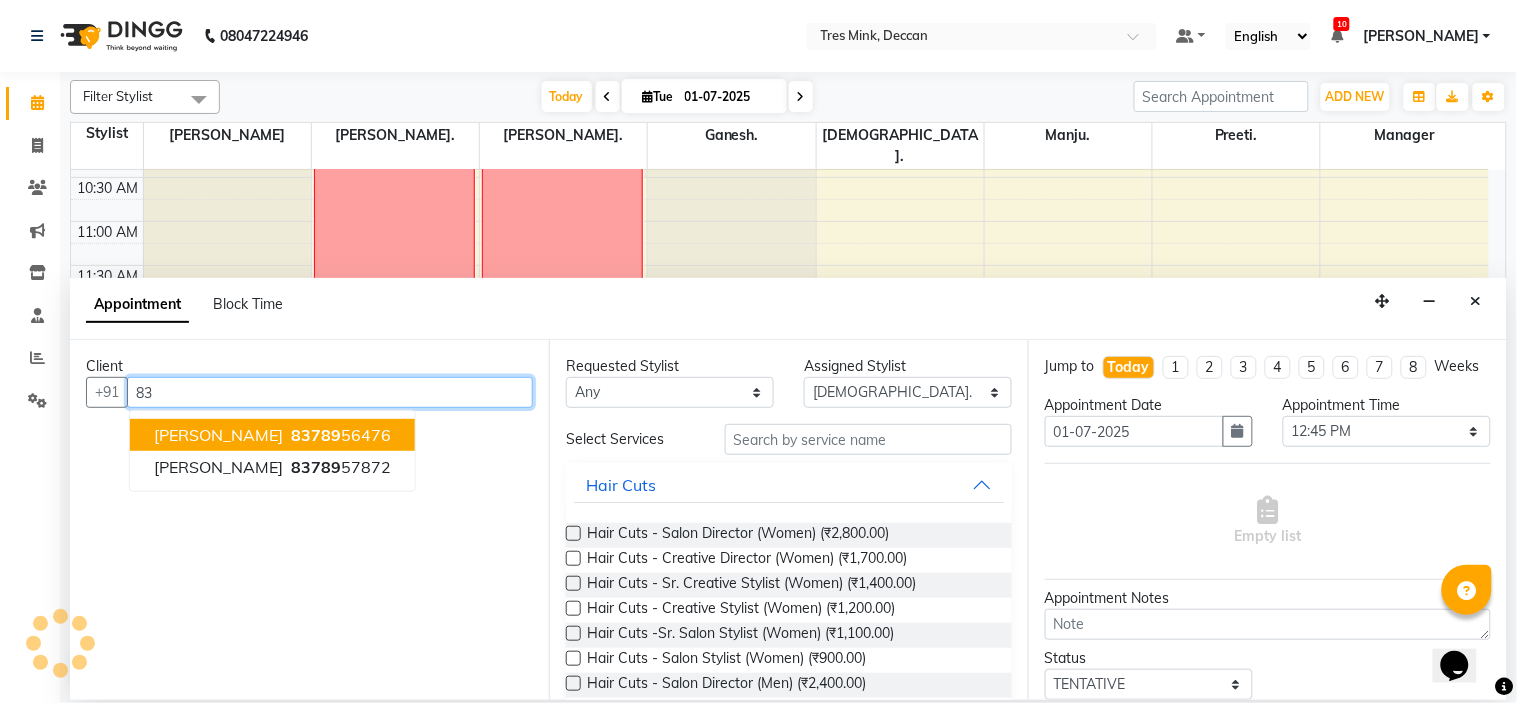 type on "8" 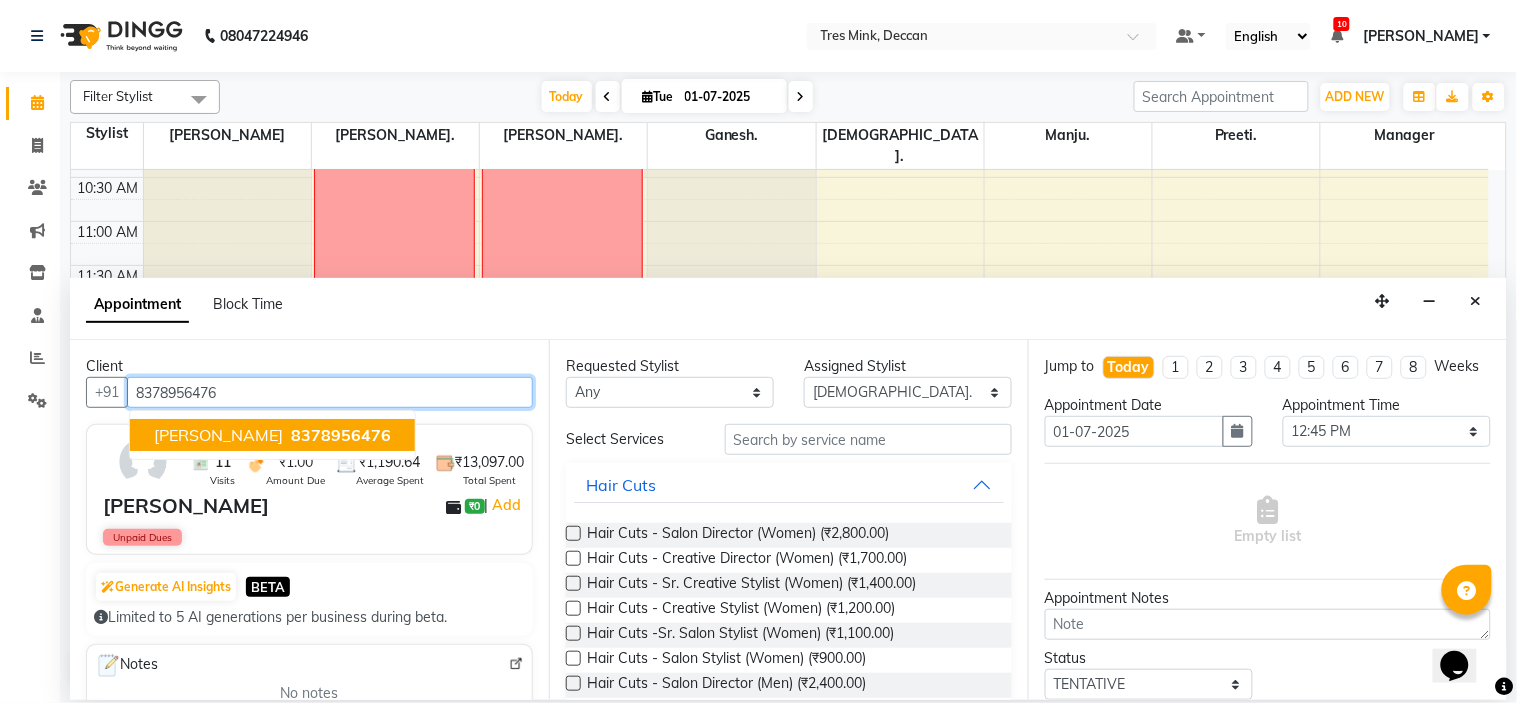 click on "8378956476" at bounding box center (341, 435) 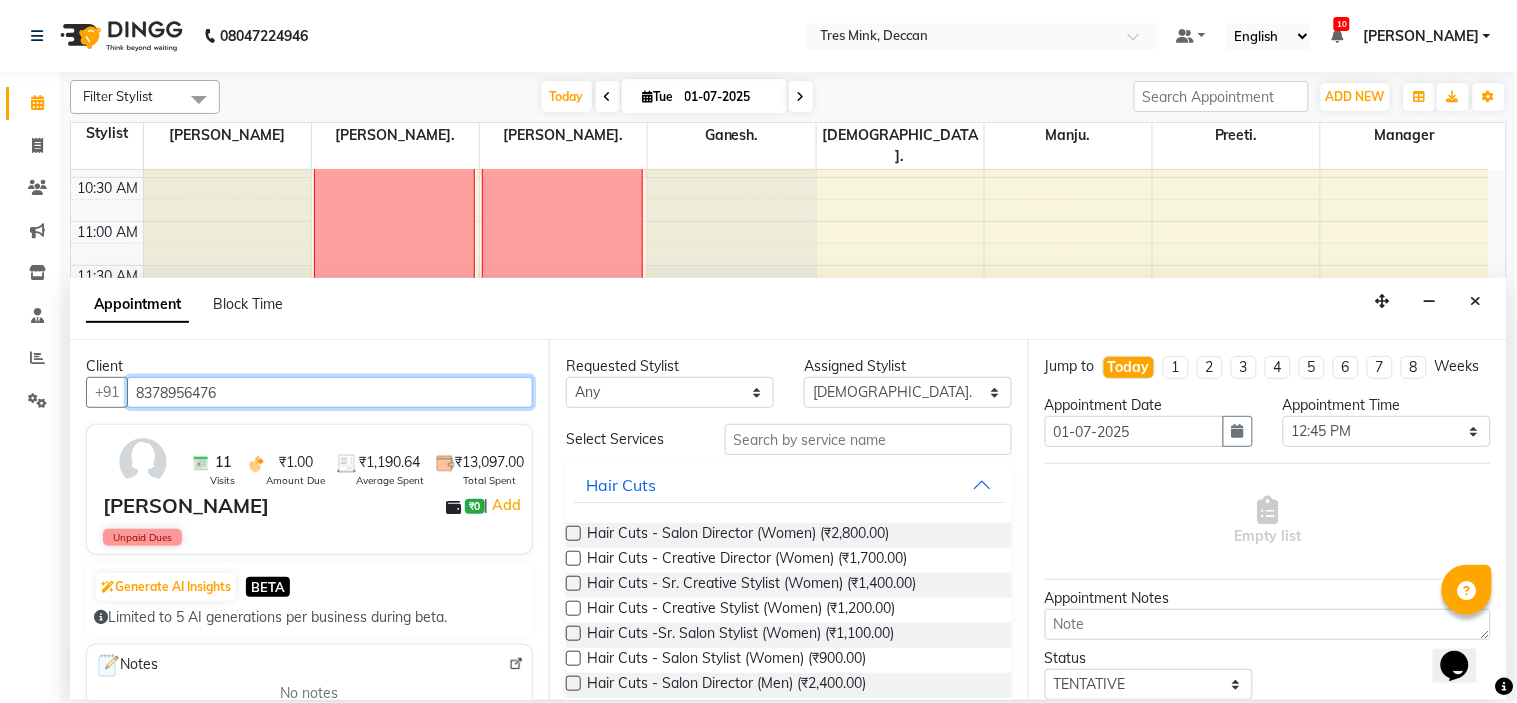 type on "8378956476" 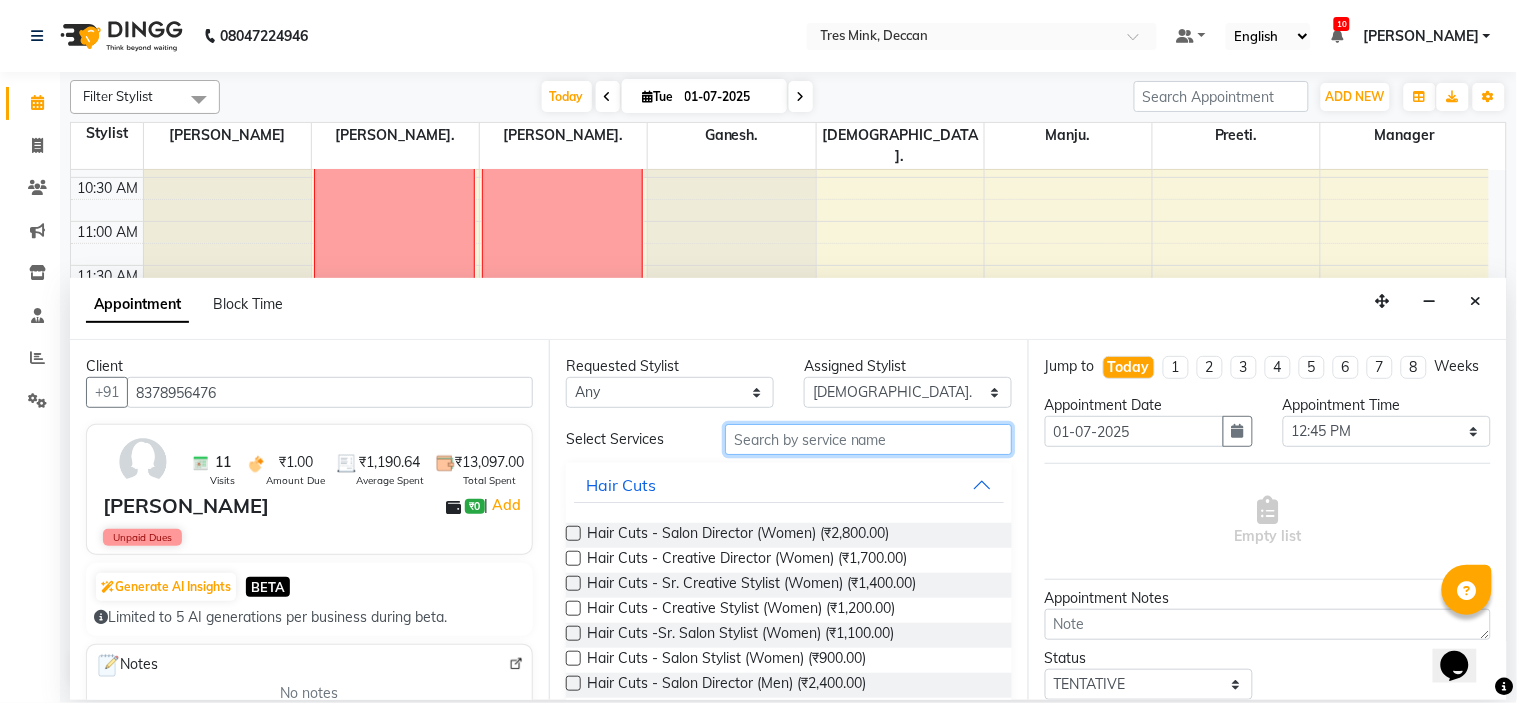 click at bounding box center (868, 439) 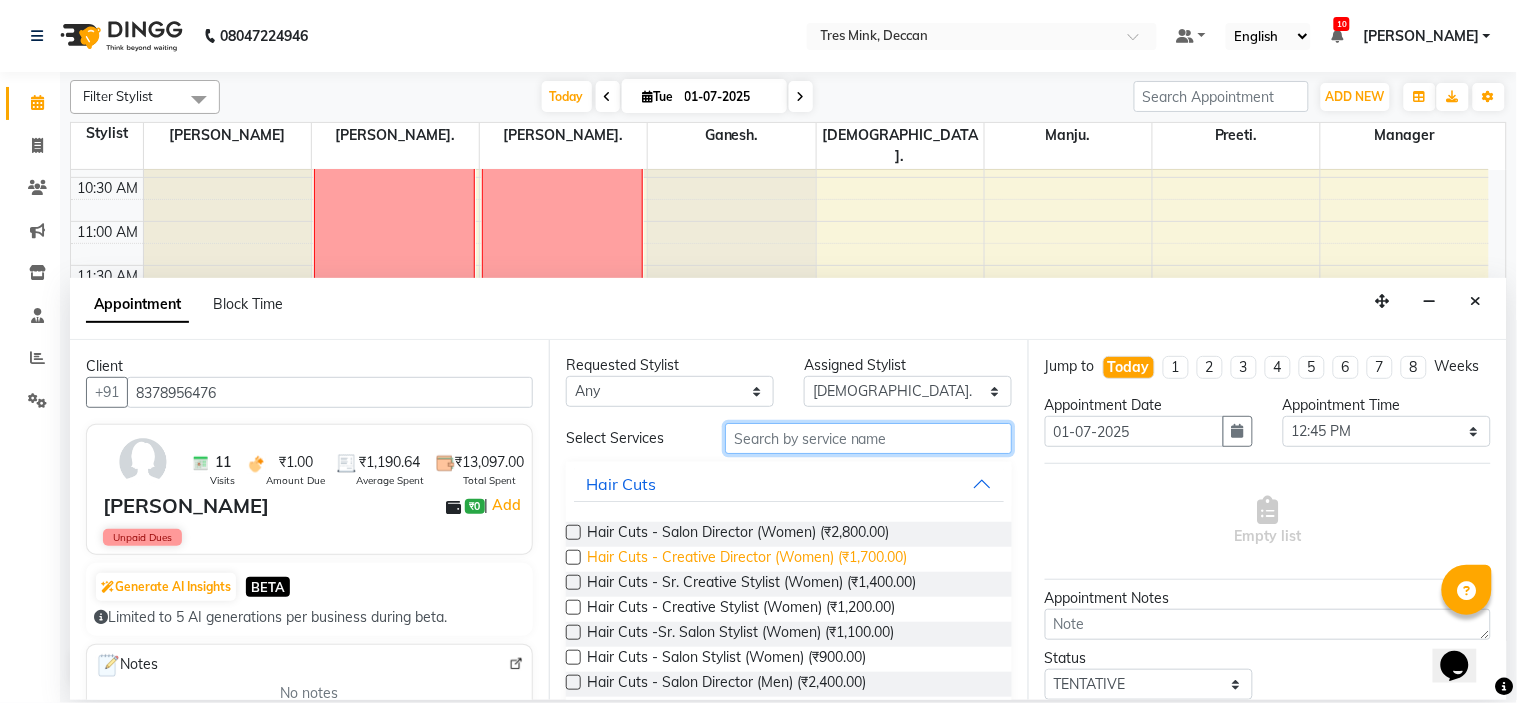 scroll, scrollTop: 0, scrollLeft: 0, axis: both 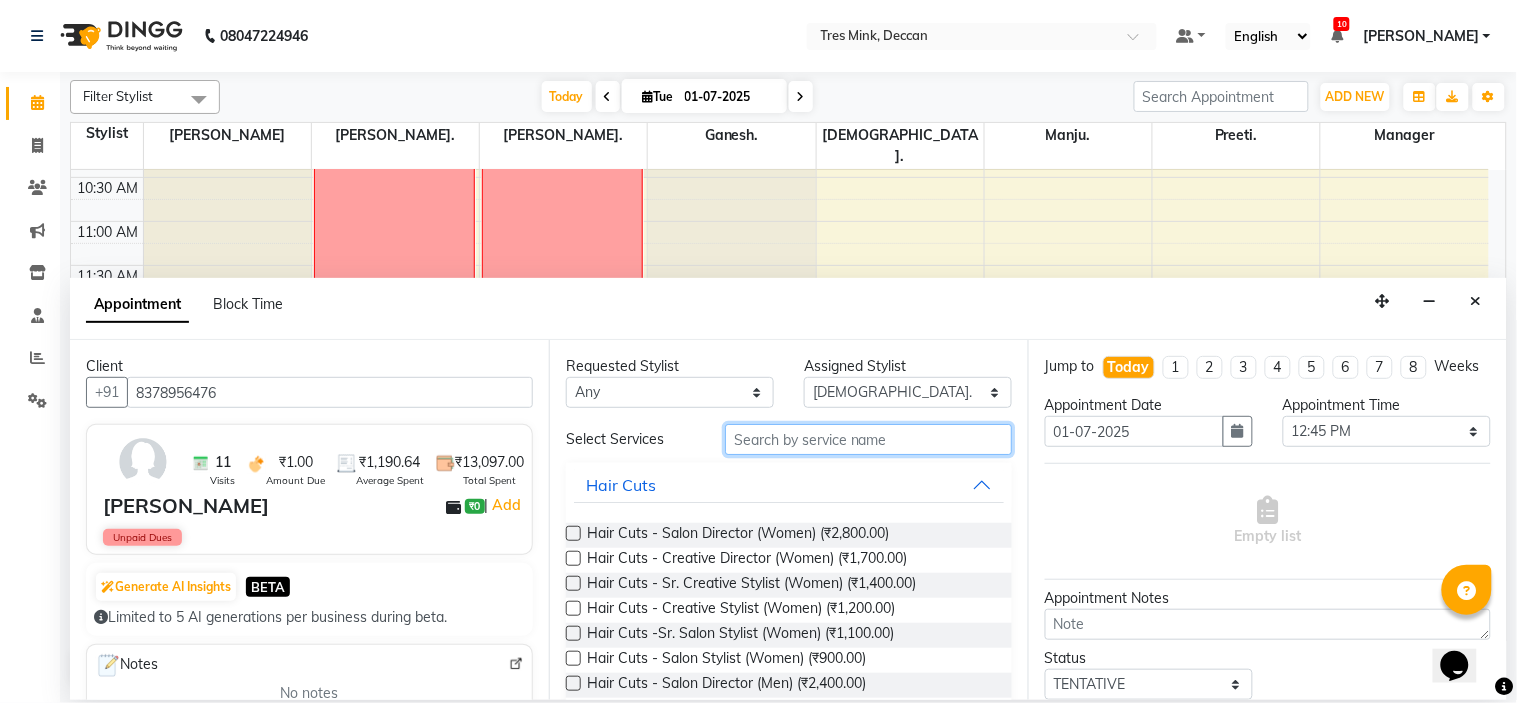click at bounding box center [868, 439] 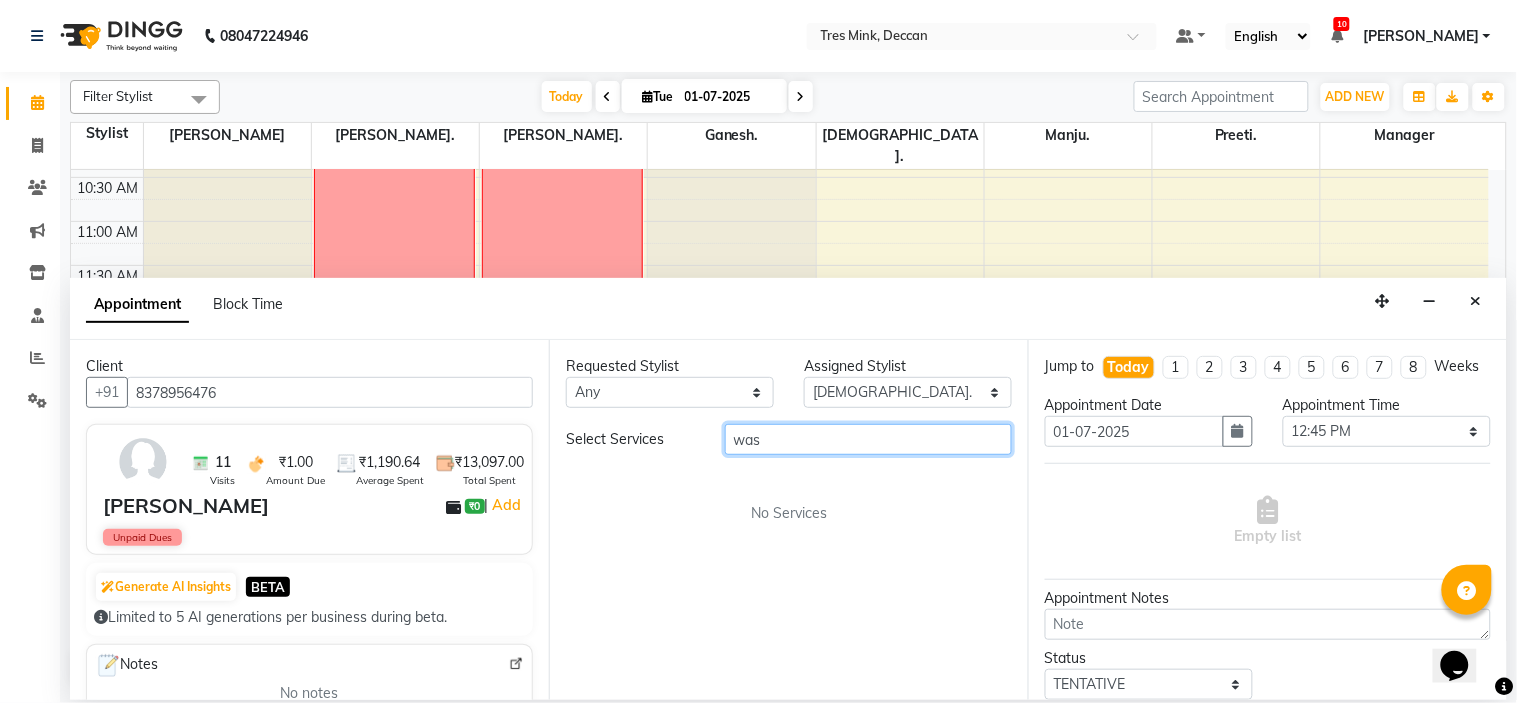 click on "was" at bounding box center (868, 439) 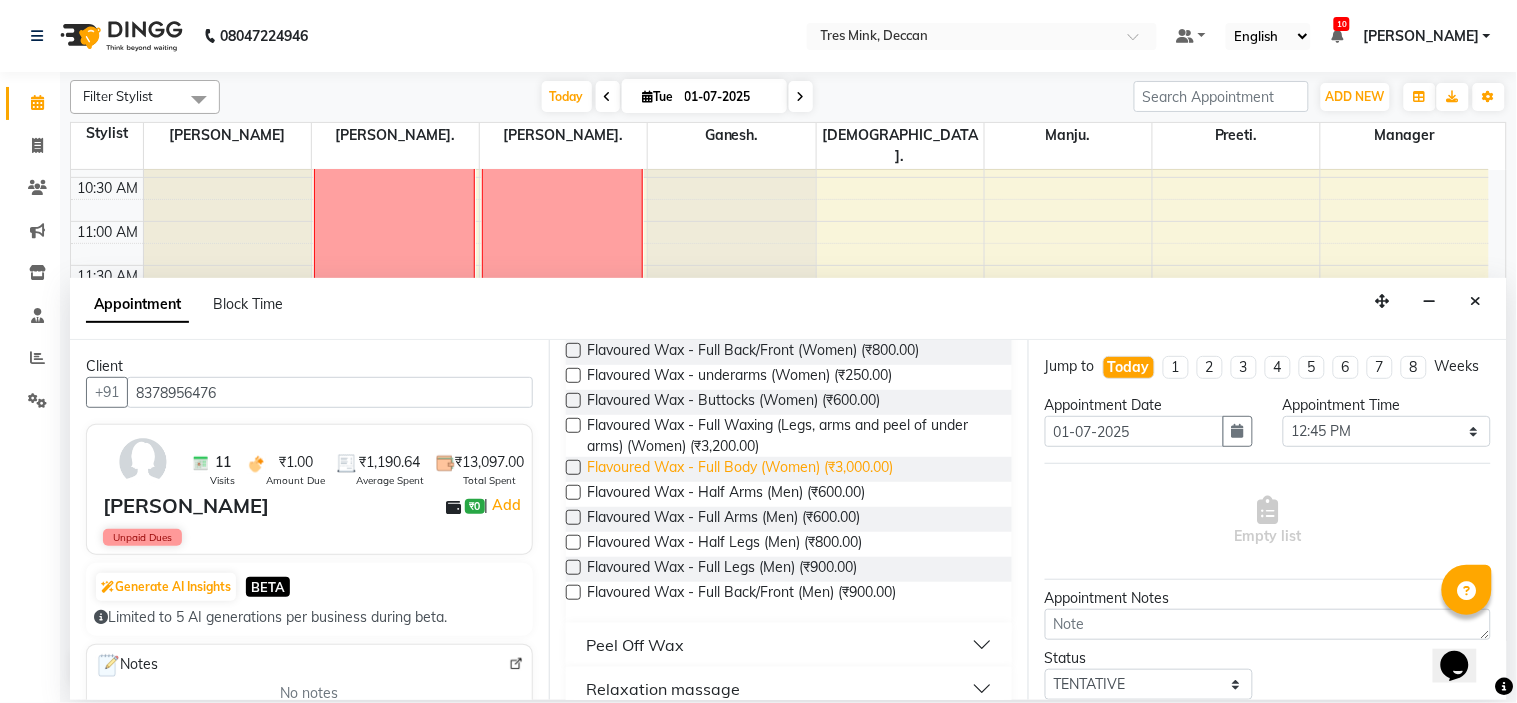 scroll, scrollTop: 0, scrollLeft: 0, axis: both 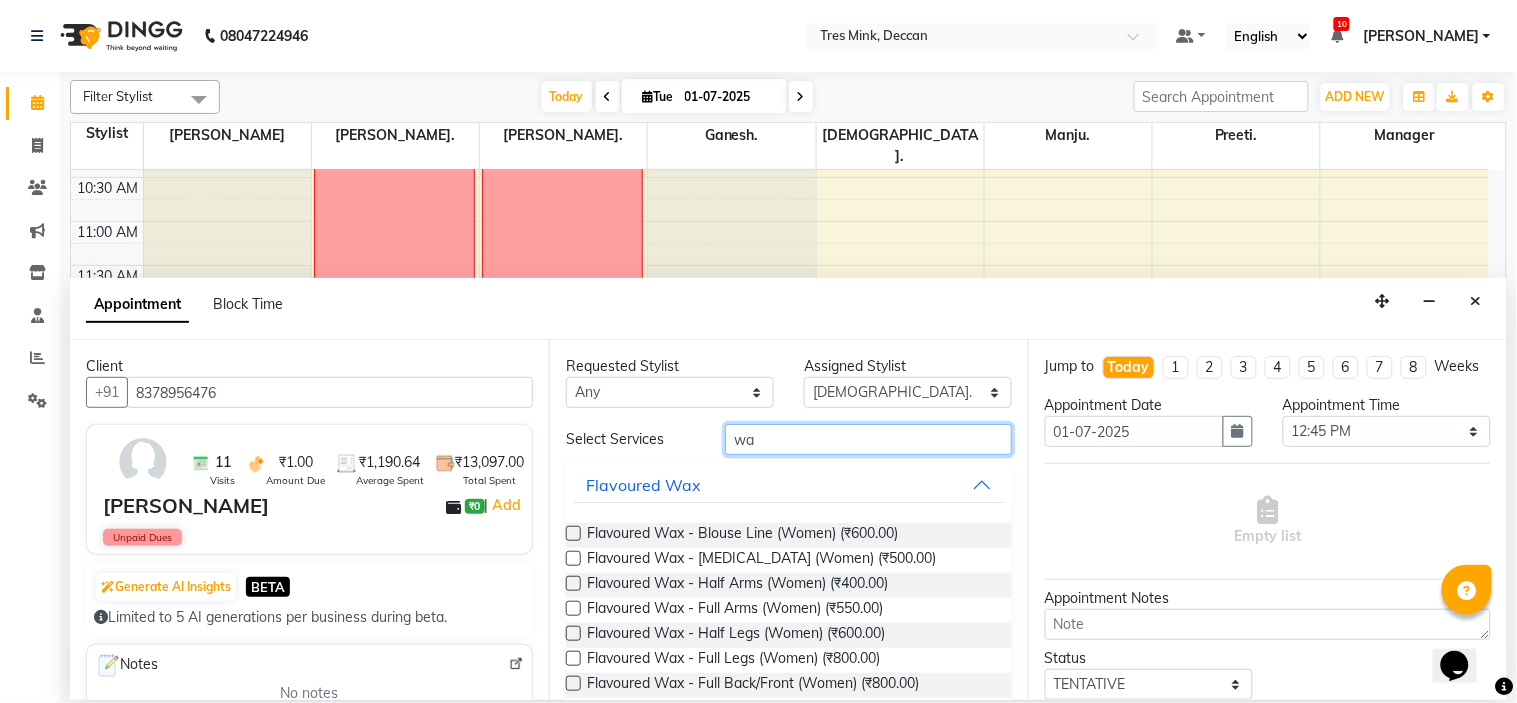 click on "wa" at bounding box center [868, 439] 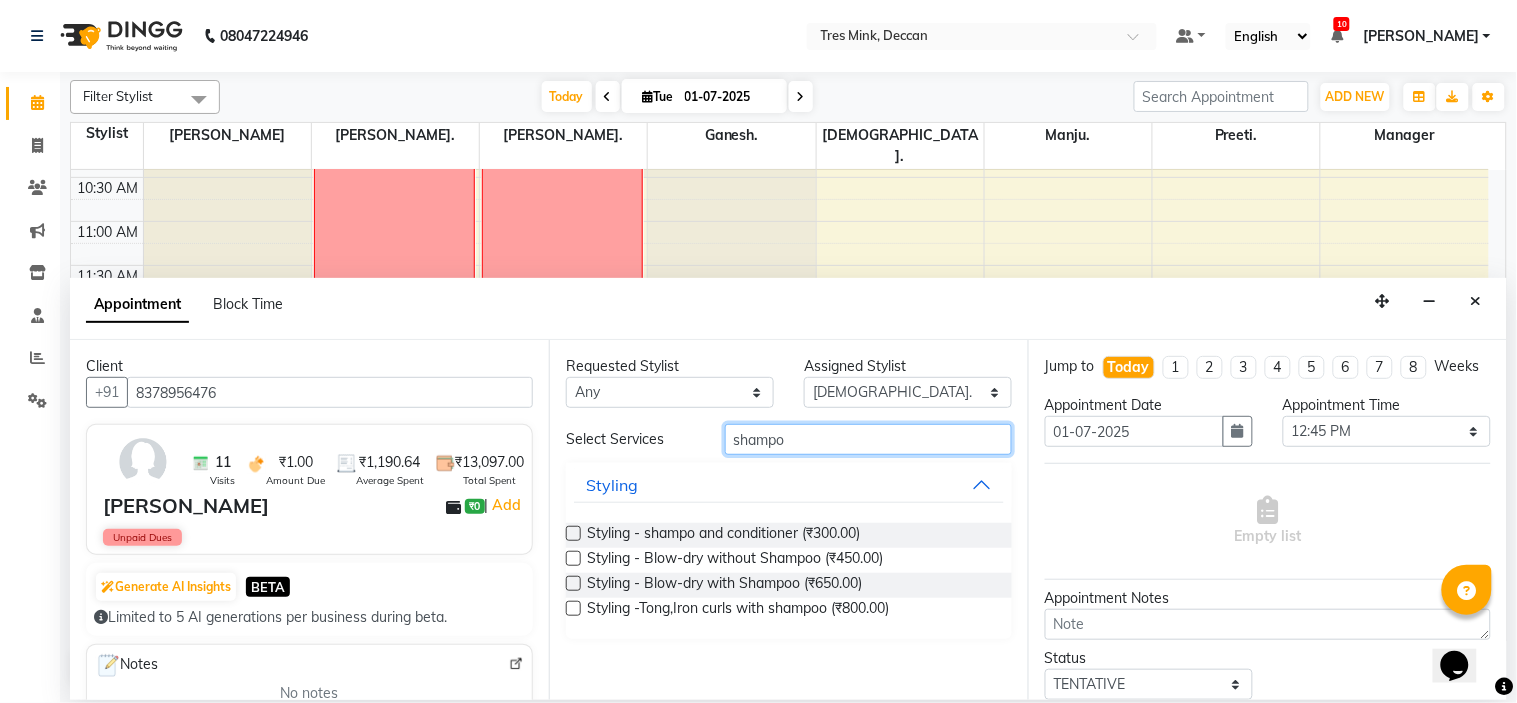 type on "shampo" 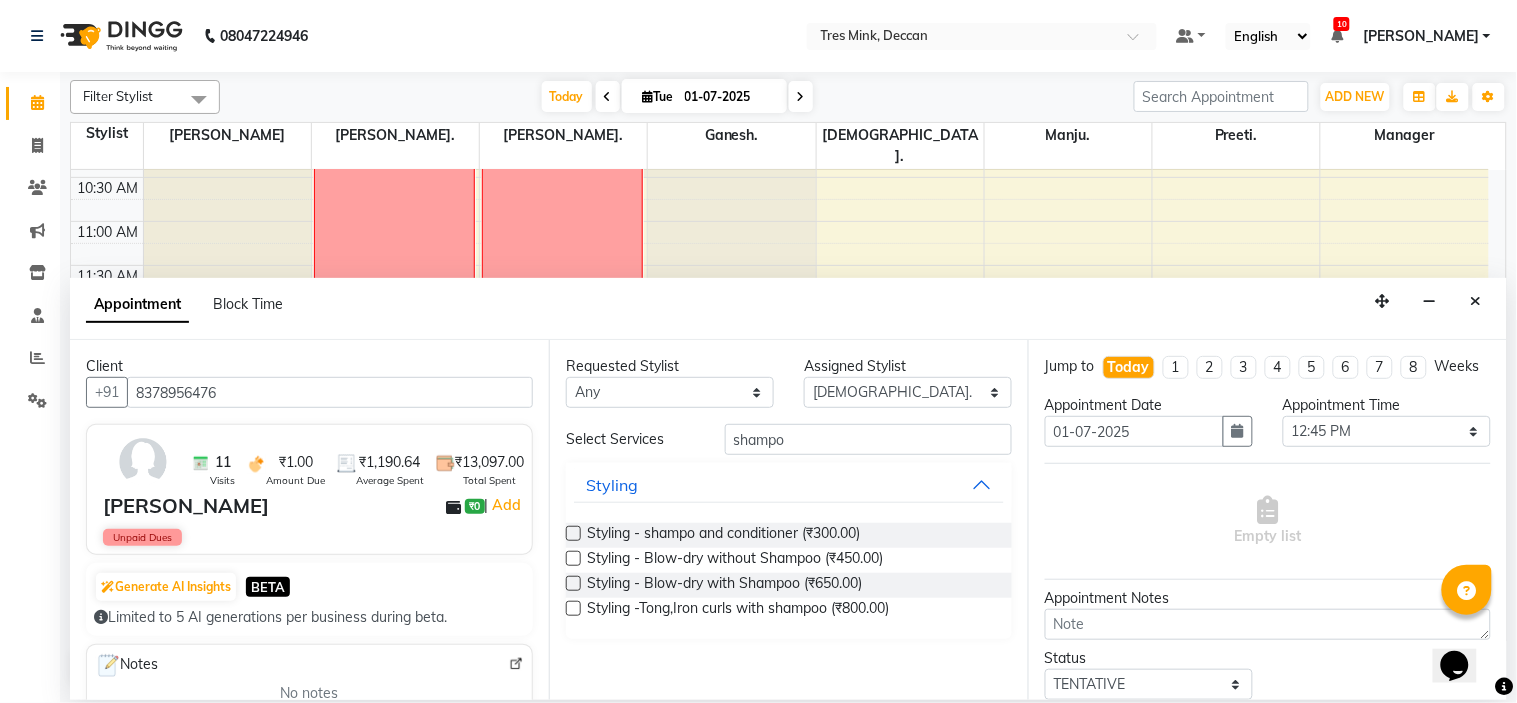 click at bounding box center (573, 533) 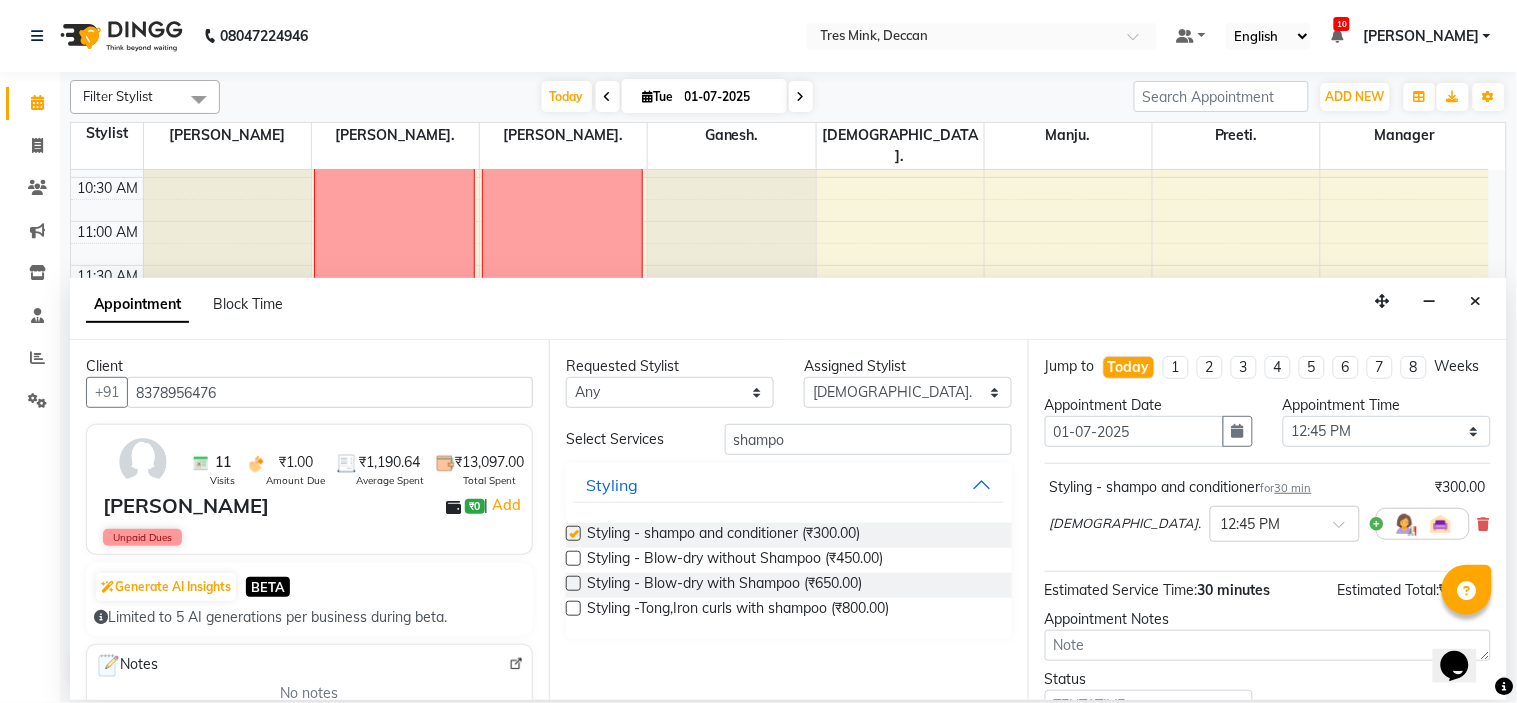 checkbox on "false" 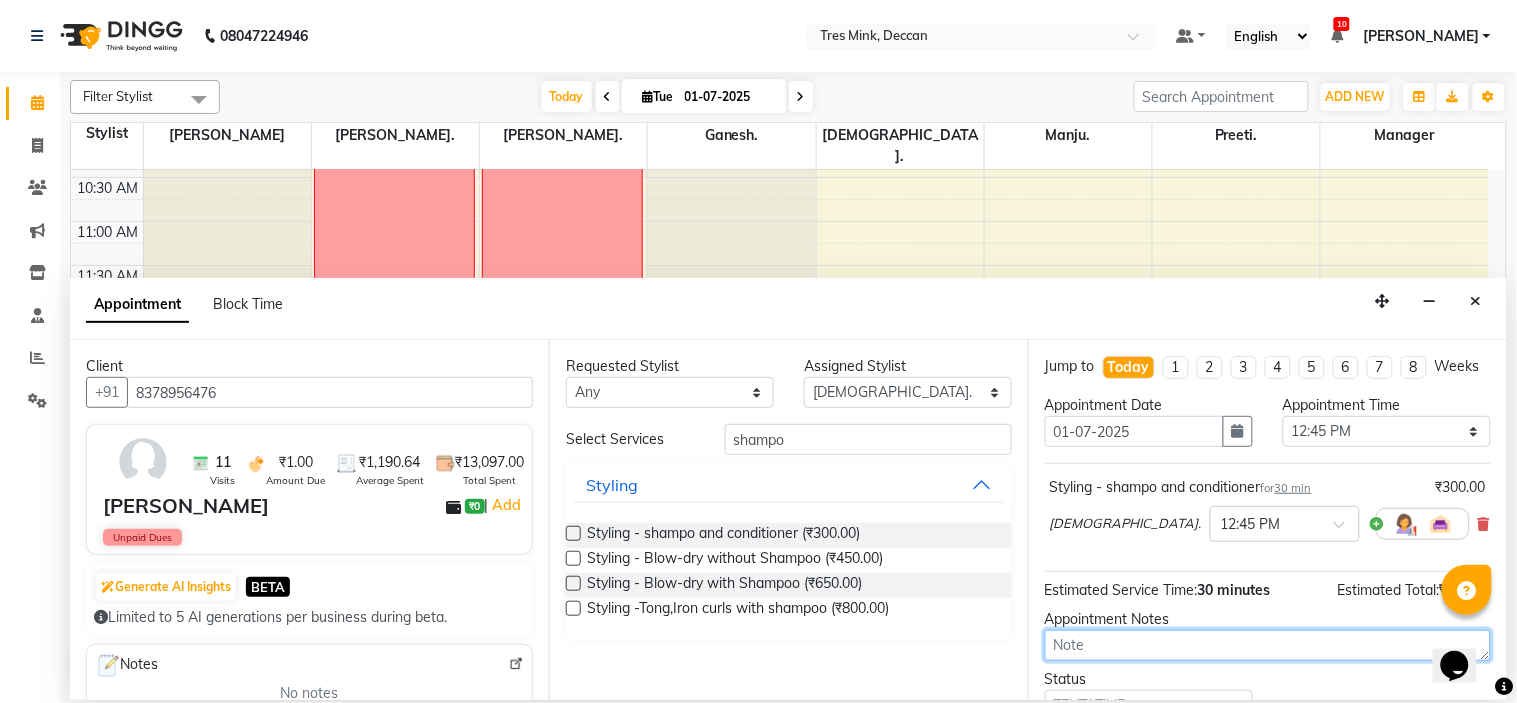 click at bounding box center [1268, 645] 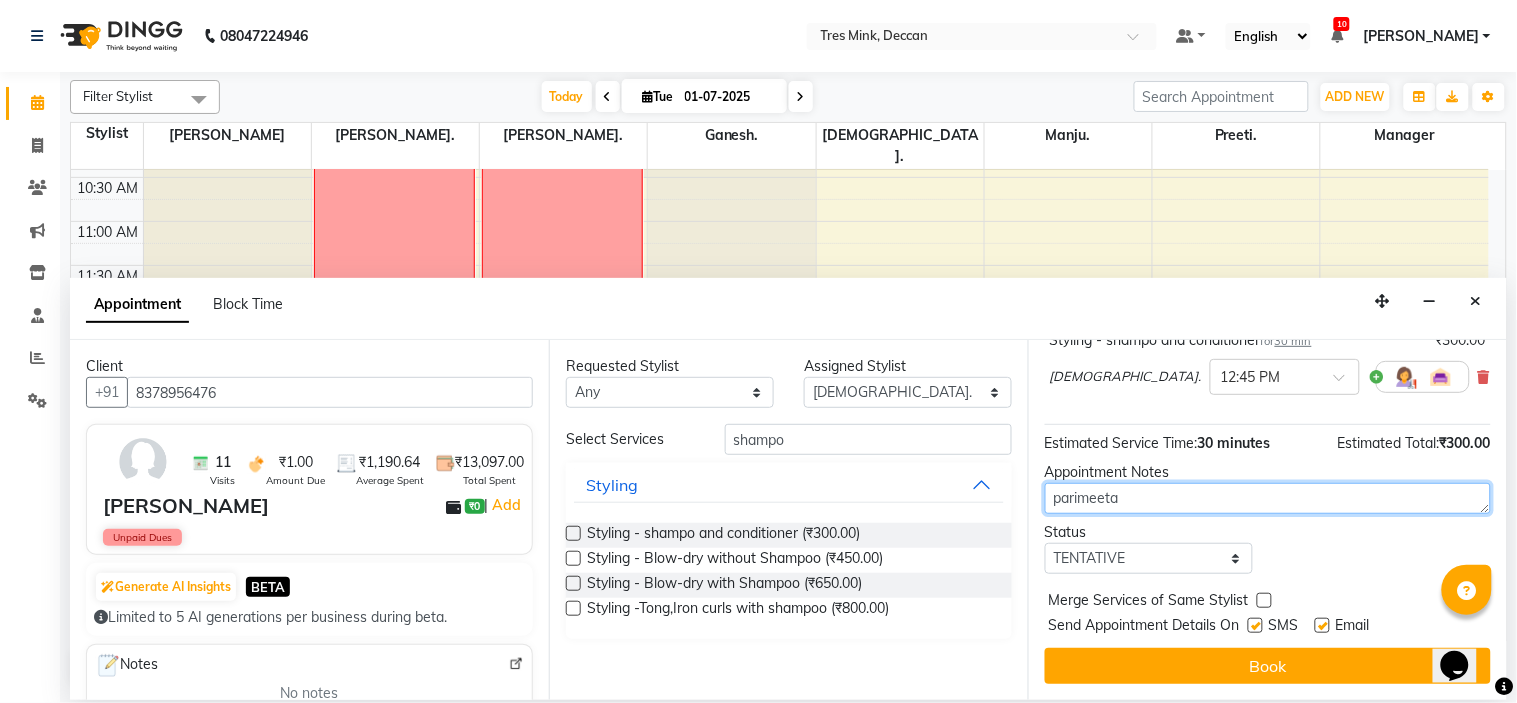 scroll, scrollTop: 166, scrollLeft: 0, axis: vertical 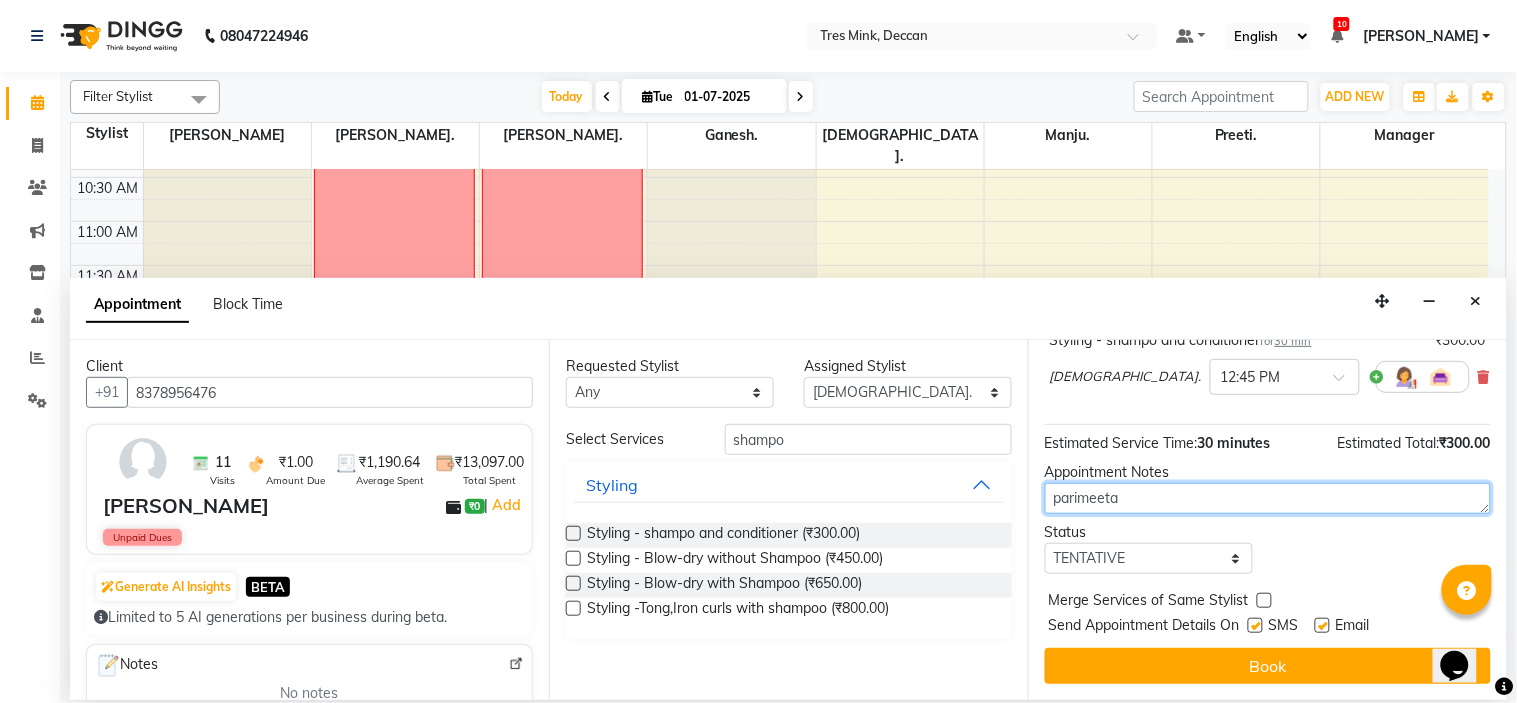 type on "parimeeta" 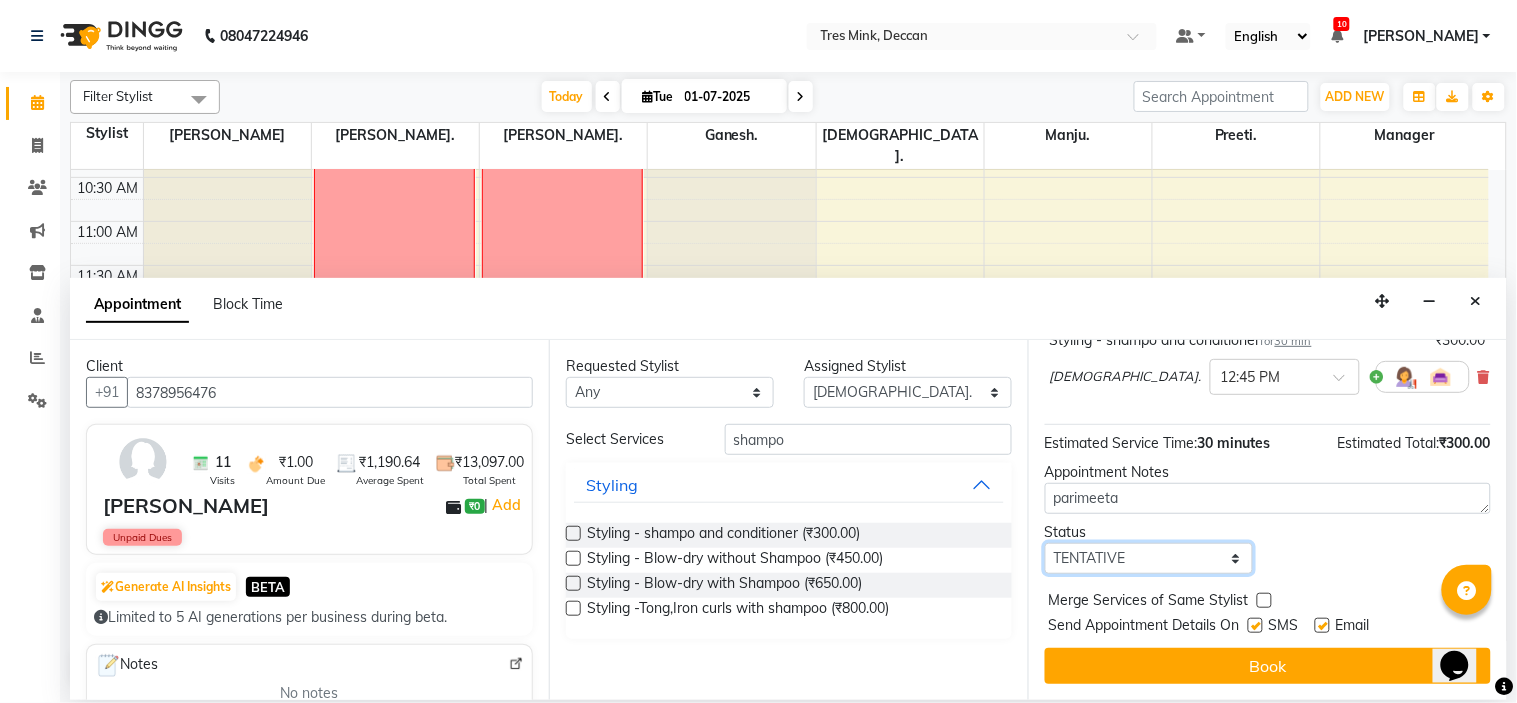 click on "Select TENTATIVE CONFIRM CHECK-IN UPCOMING" at bounding box center (1149, 558) 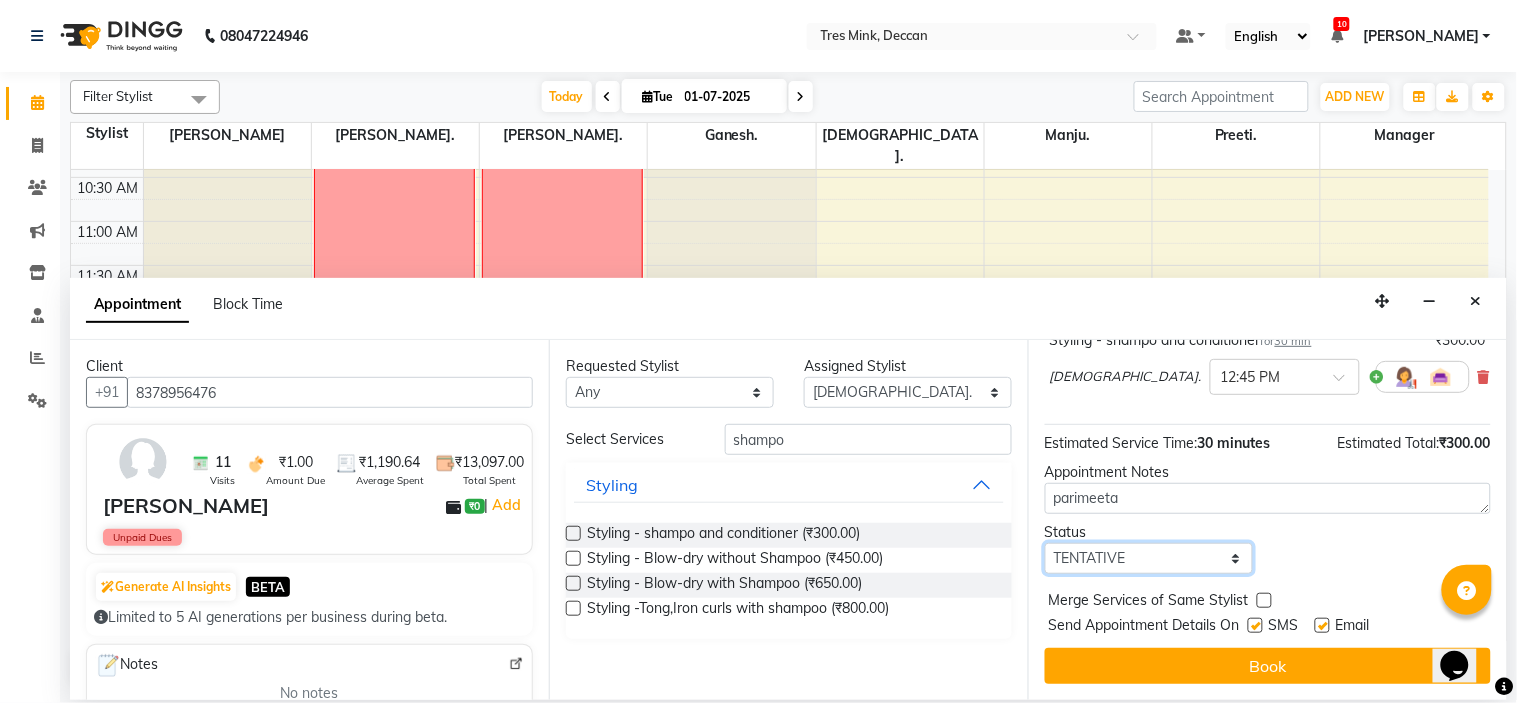 select on "confirm booking" 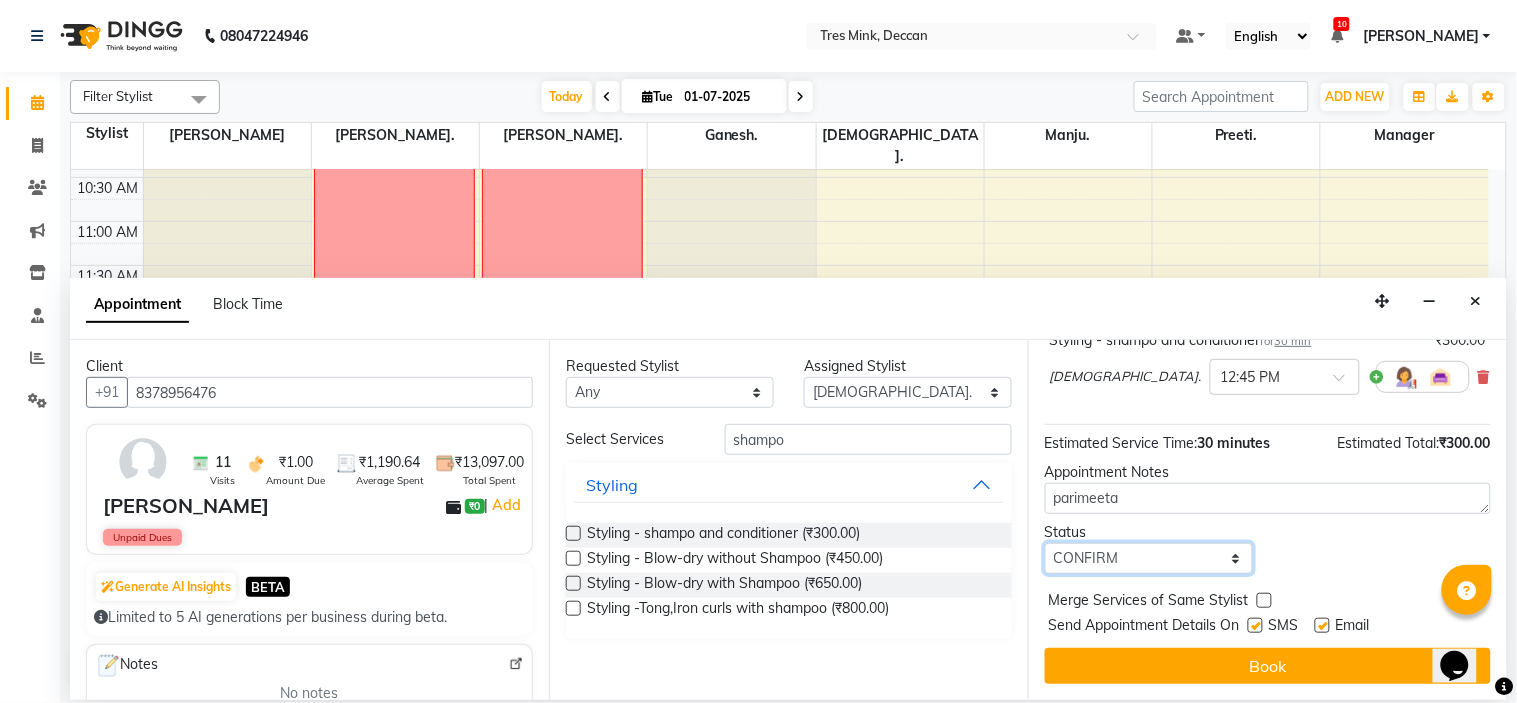 click on "Select TENTATIVE CONFIRM CHECK-IN UPCOMING" at bounding box center (1149, 558) 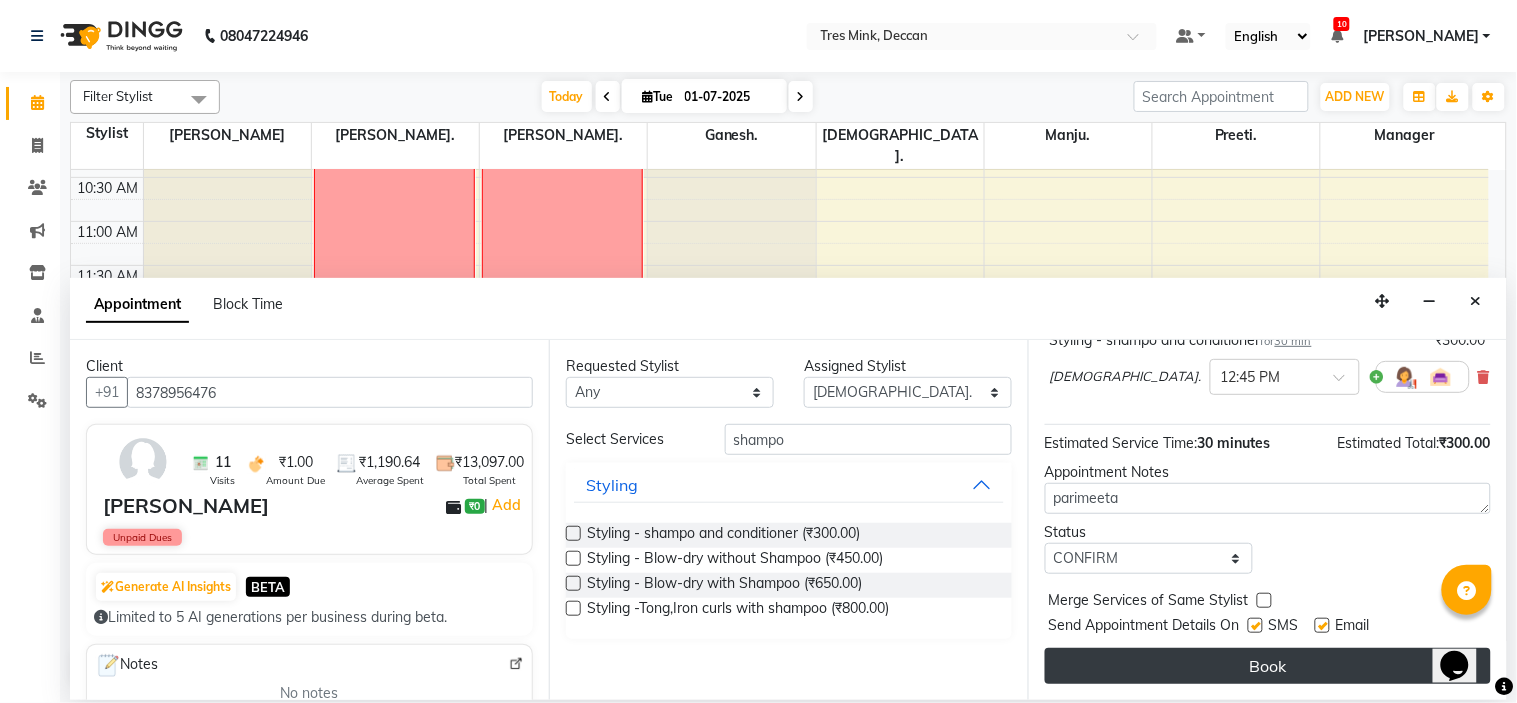 click on "Book" at bounding box center [1268, 666] 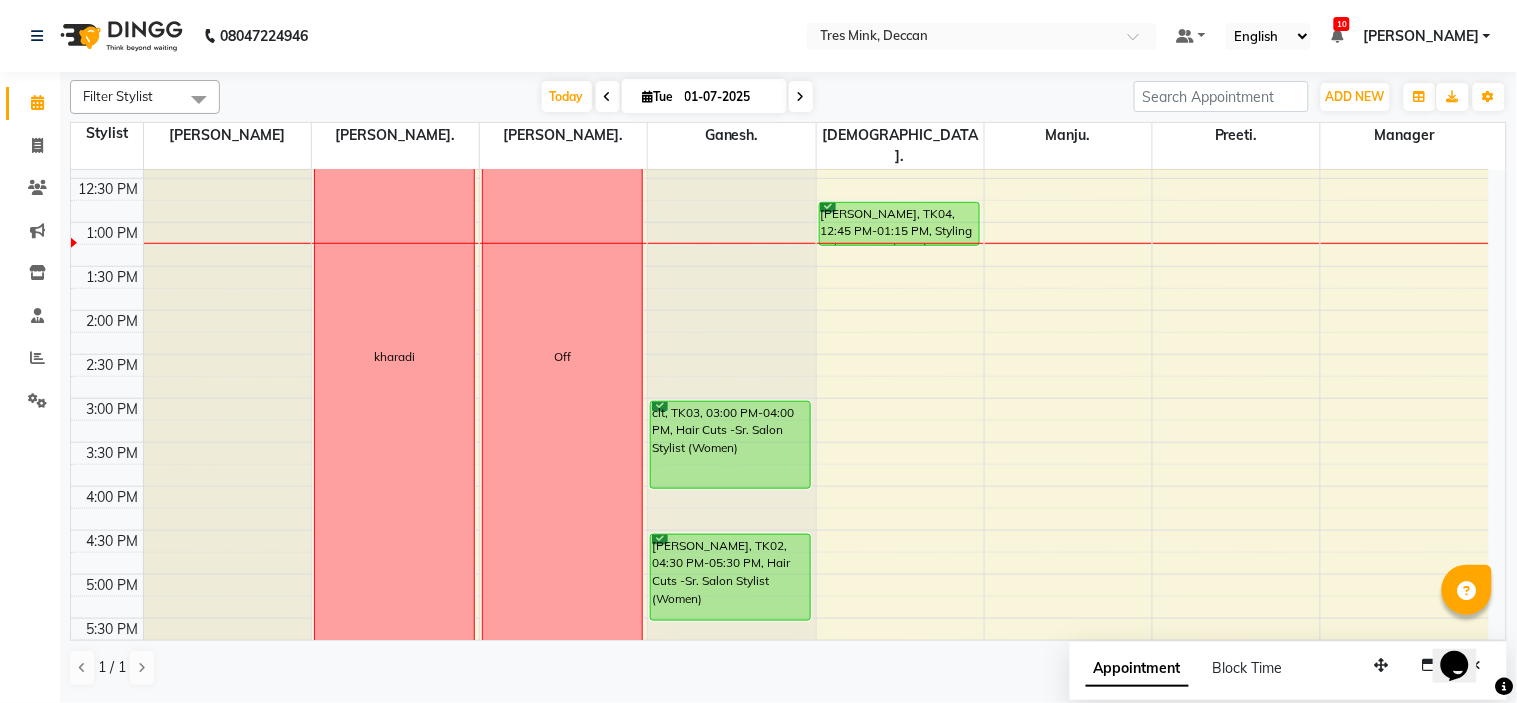 scroll, scrollTop: 434, scrollLeft: 0, axis: vertical 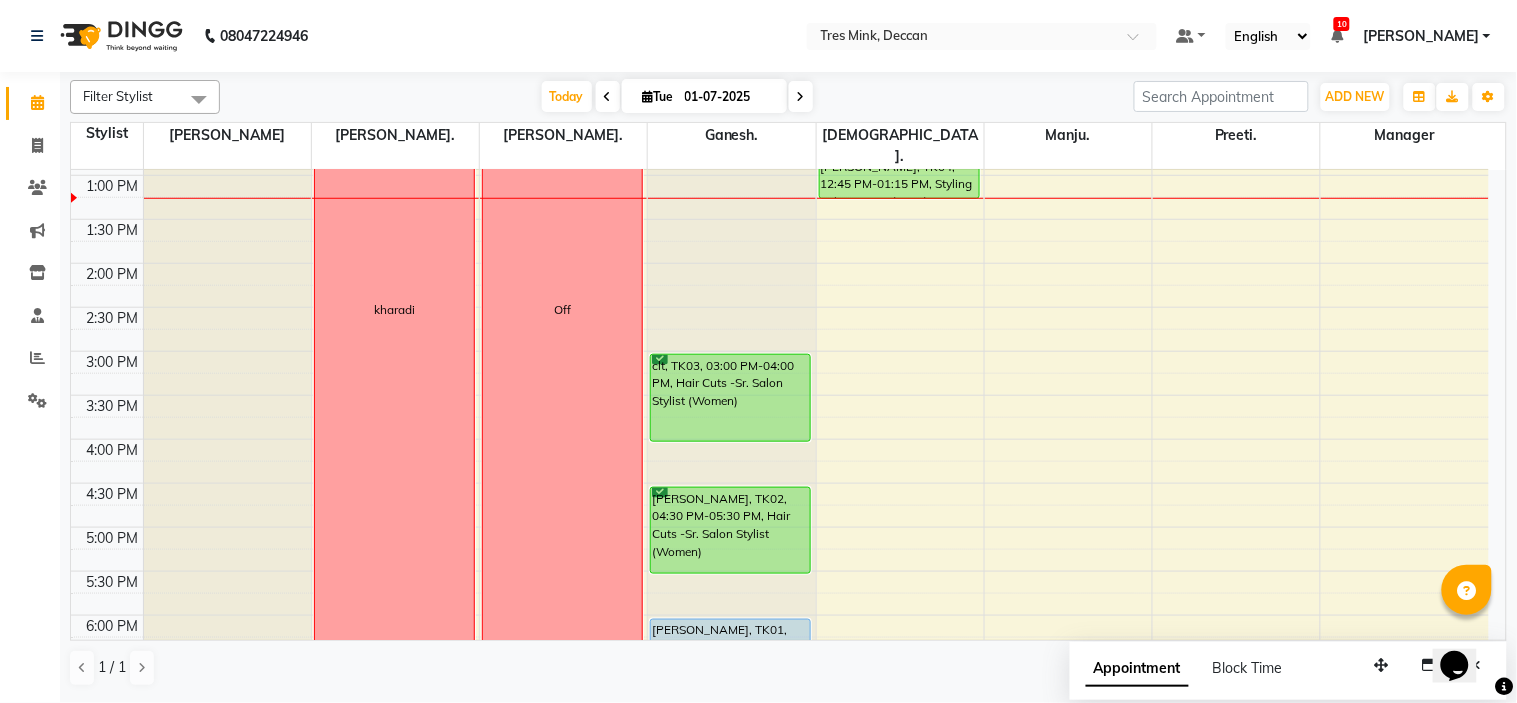 click on "8:00 AM 8:30 AM 9:00 AM 9:30 AM 10:00 AM 10:30 AM 11:00 AM 11:30 AM 12:00 PM 12:30 PM 1:00 PM 1:30 PM 2:00 PM 2:30 PM 3:00 PM 3:30 PM 4:00 PM 4:30 PM 5:00 PM 5:30 PM 6:00 PM 6:30 PM 7:00 PM 7:30 PM 8:00 PM 8:30 PM  kharadi   Off      clt, TK03, 03:00 PM-04:00 PM, Hair Cuts -Sr. Salon Stylist (Women)     Shruti Bapat, TK02, 04:30 PM-05:30 PM, Hair Cuts -Sr. Salon Stylist (Women)    AMISHA JADHAV, TK01, 06:00 PM-07:00 PM, Hair Cuts -Sr. Salon Stylist (Women)     Ishwari Muley, TK04, 12:45 PM-01:15 PM, Styling - shampo and conditioner" at bounding box center [780, 307] 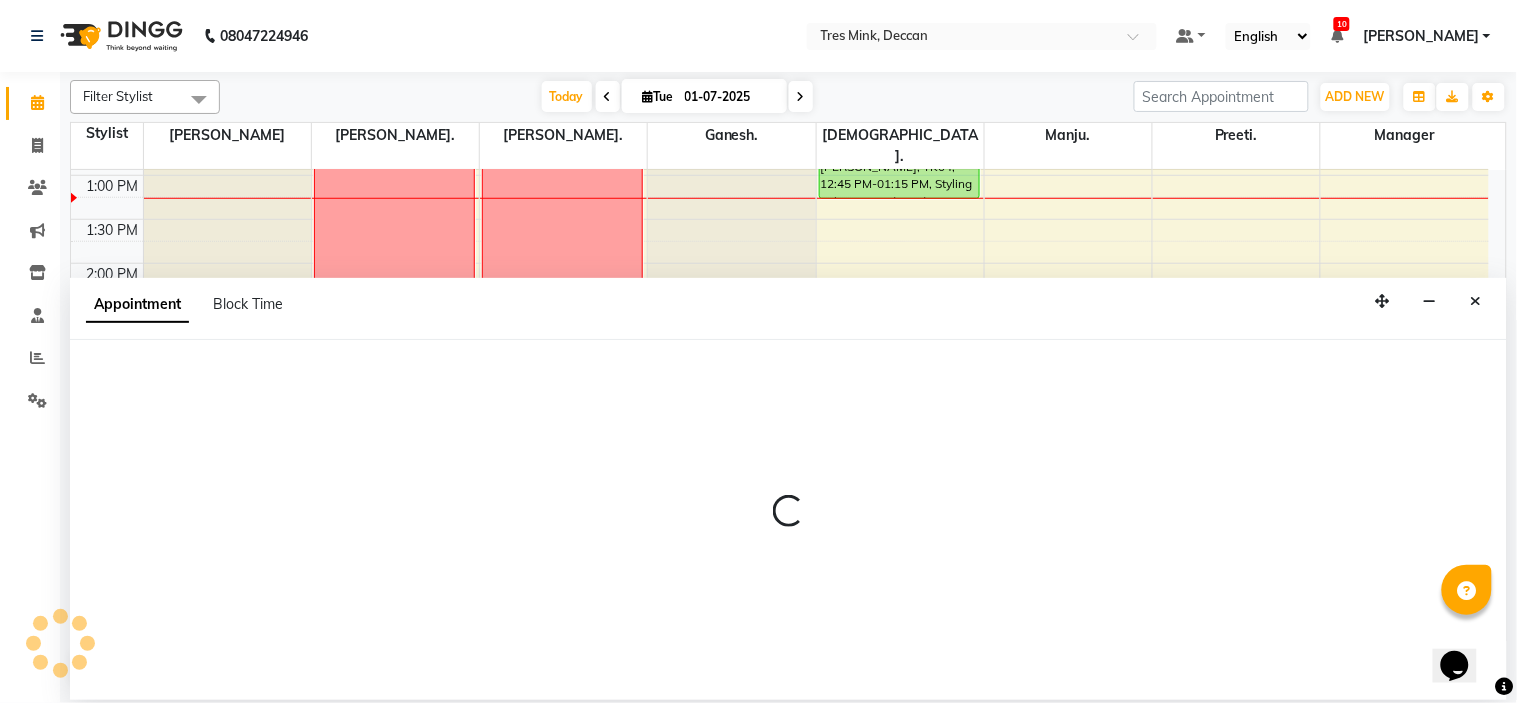 select on "82698" 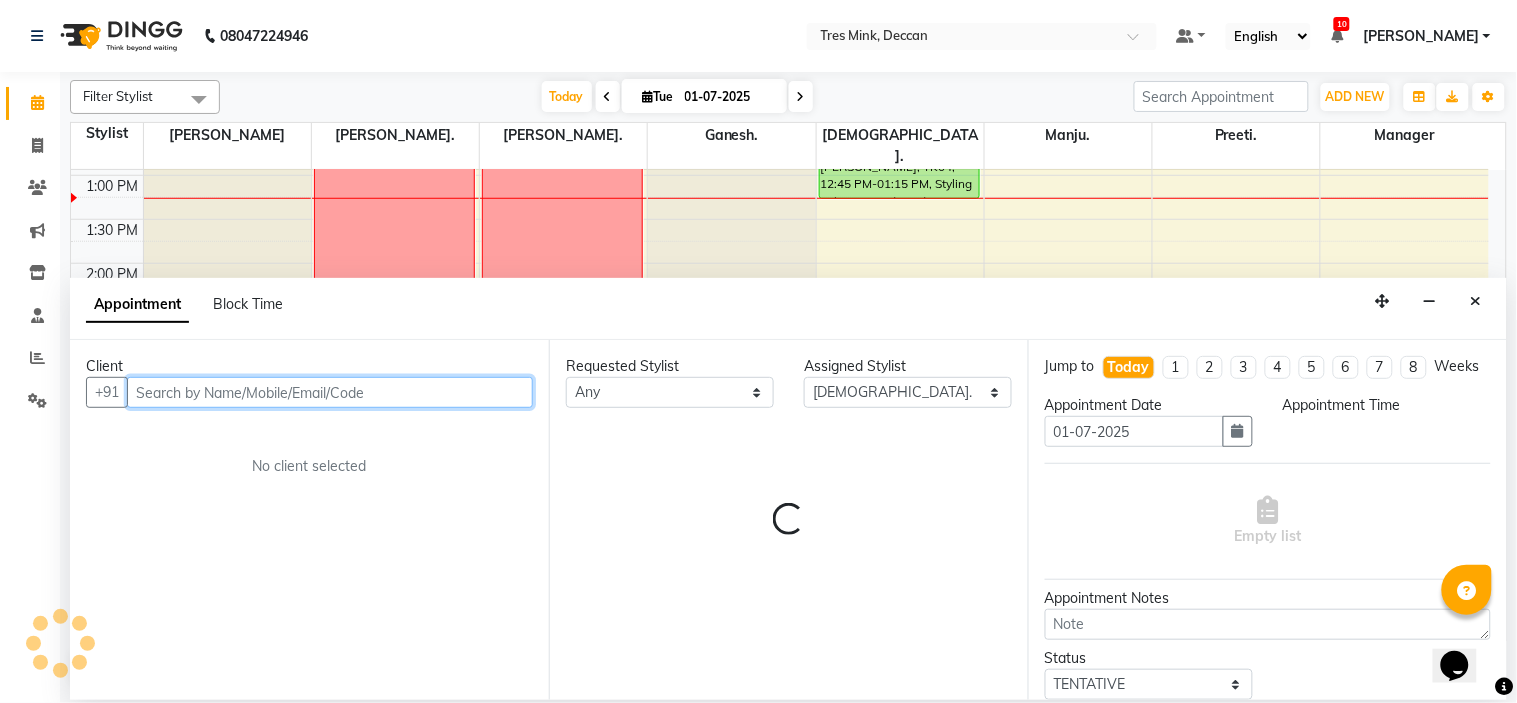 select on "930" 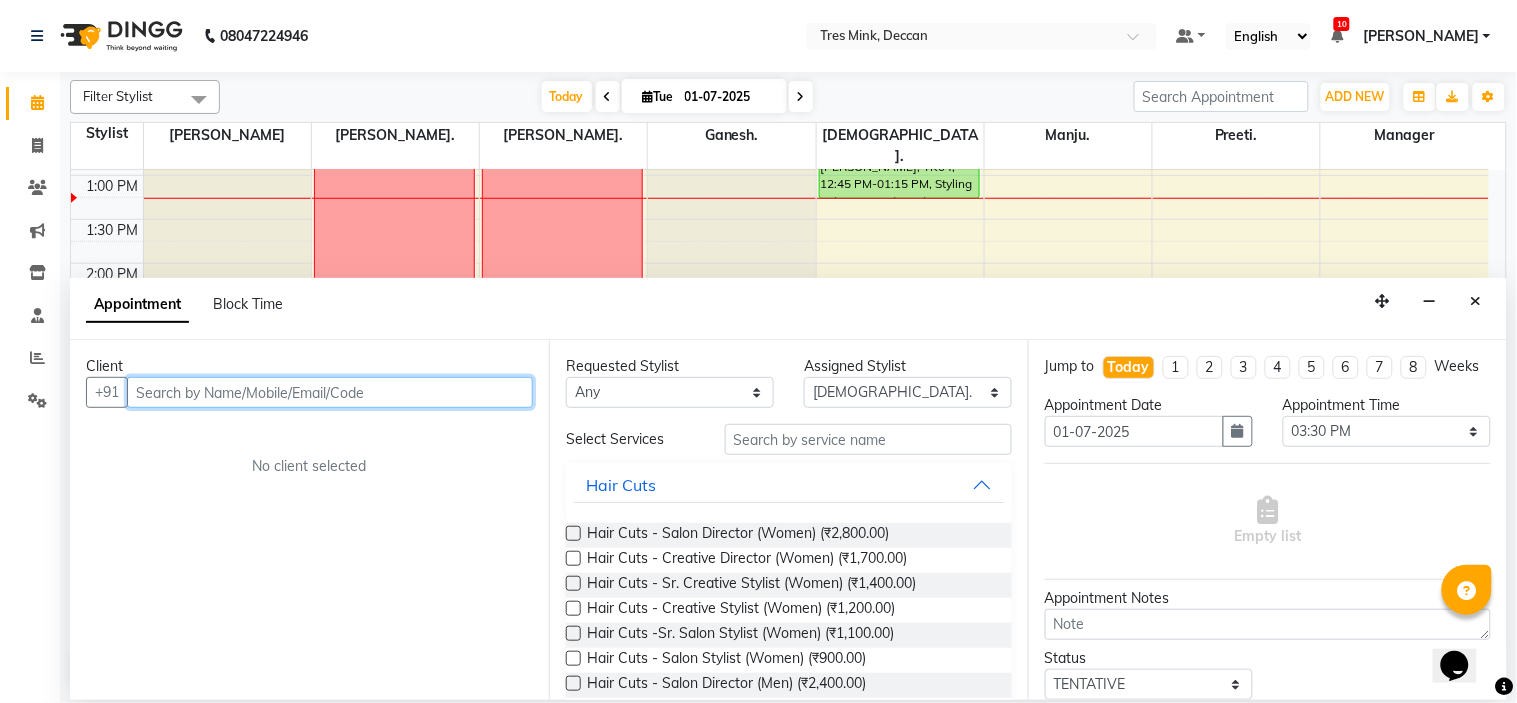 click at bounding box center [330, 392] 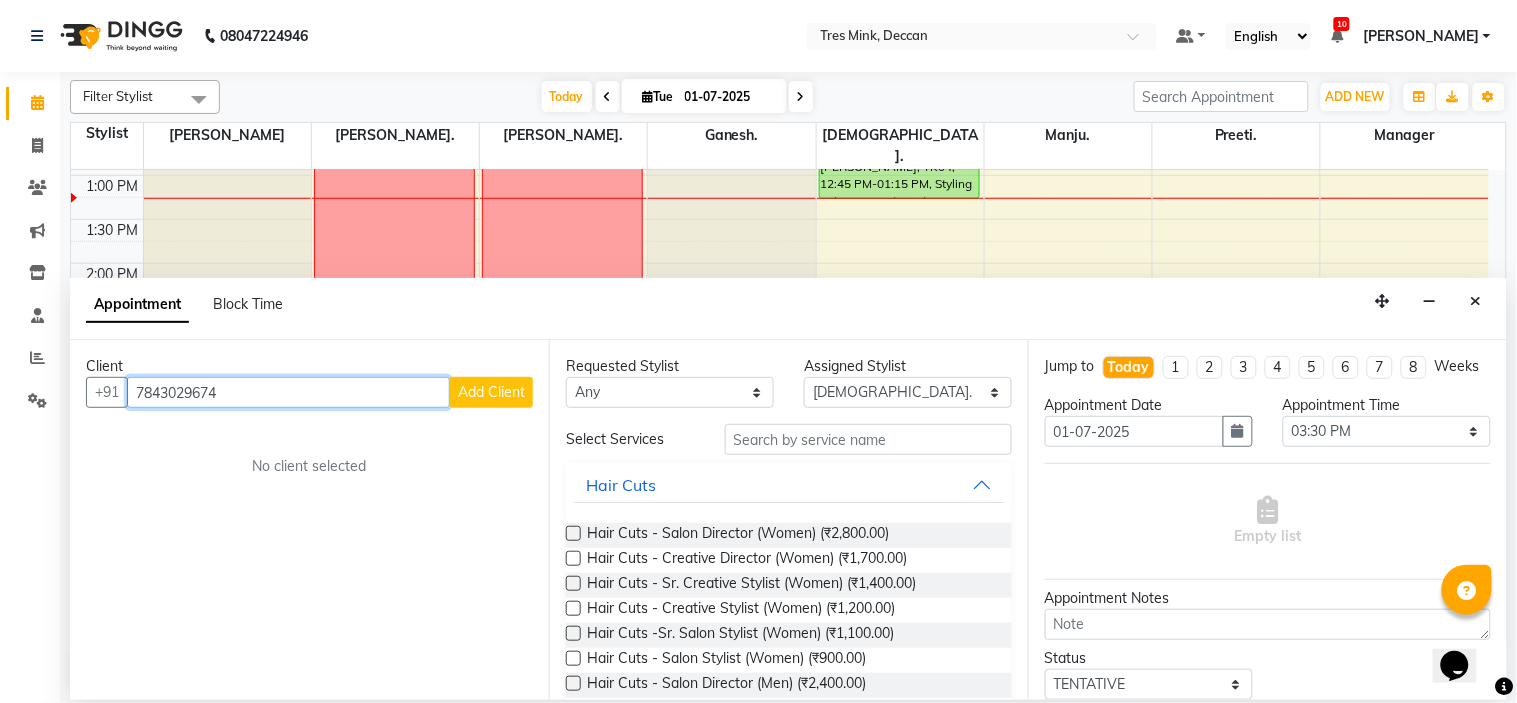 type on "7843029674" 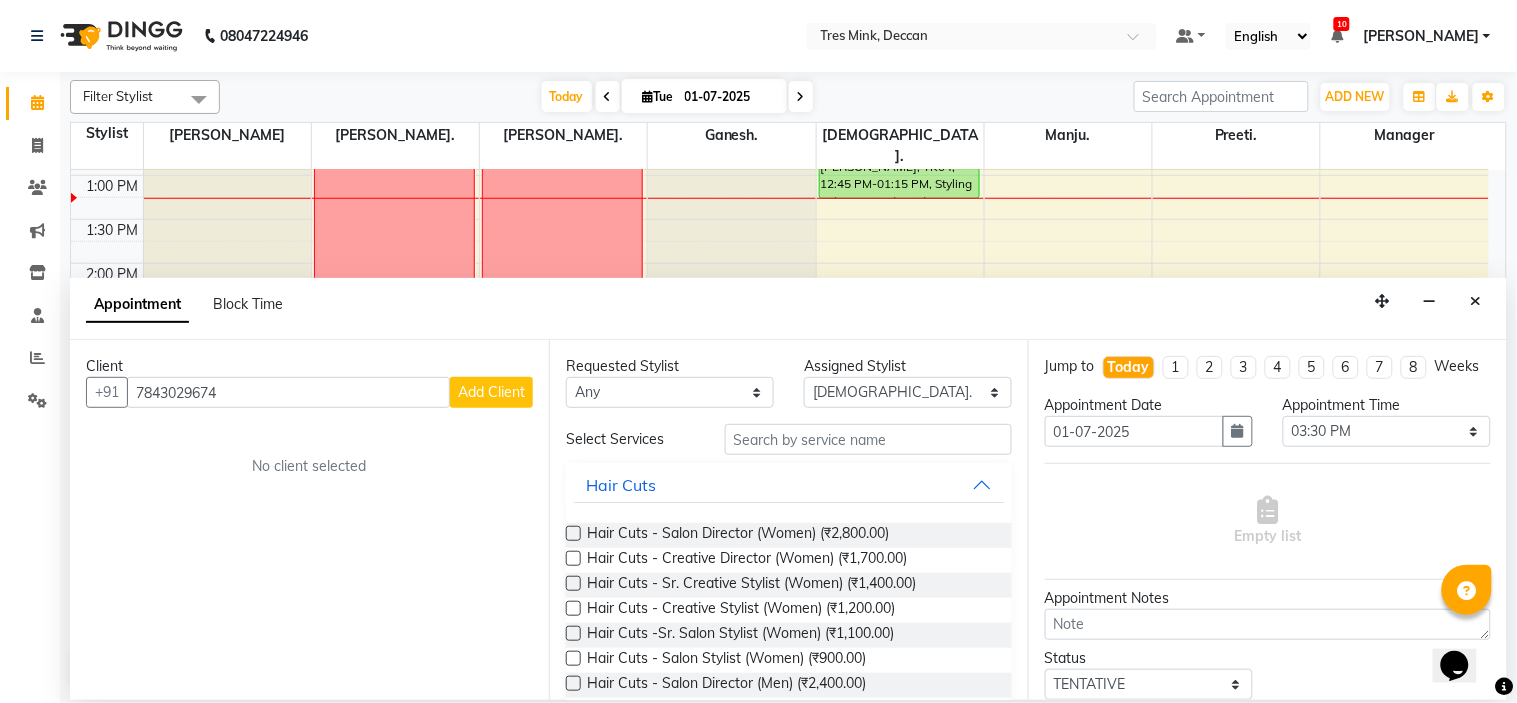 click on "Add Client" at bounding box center (491, 392) 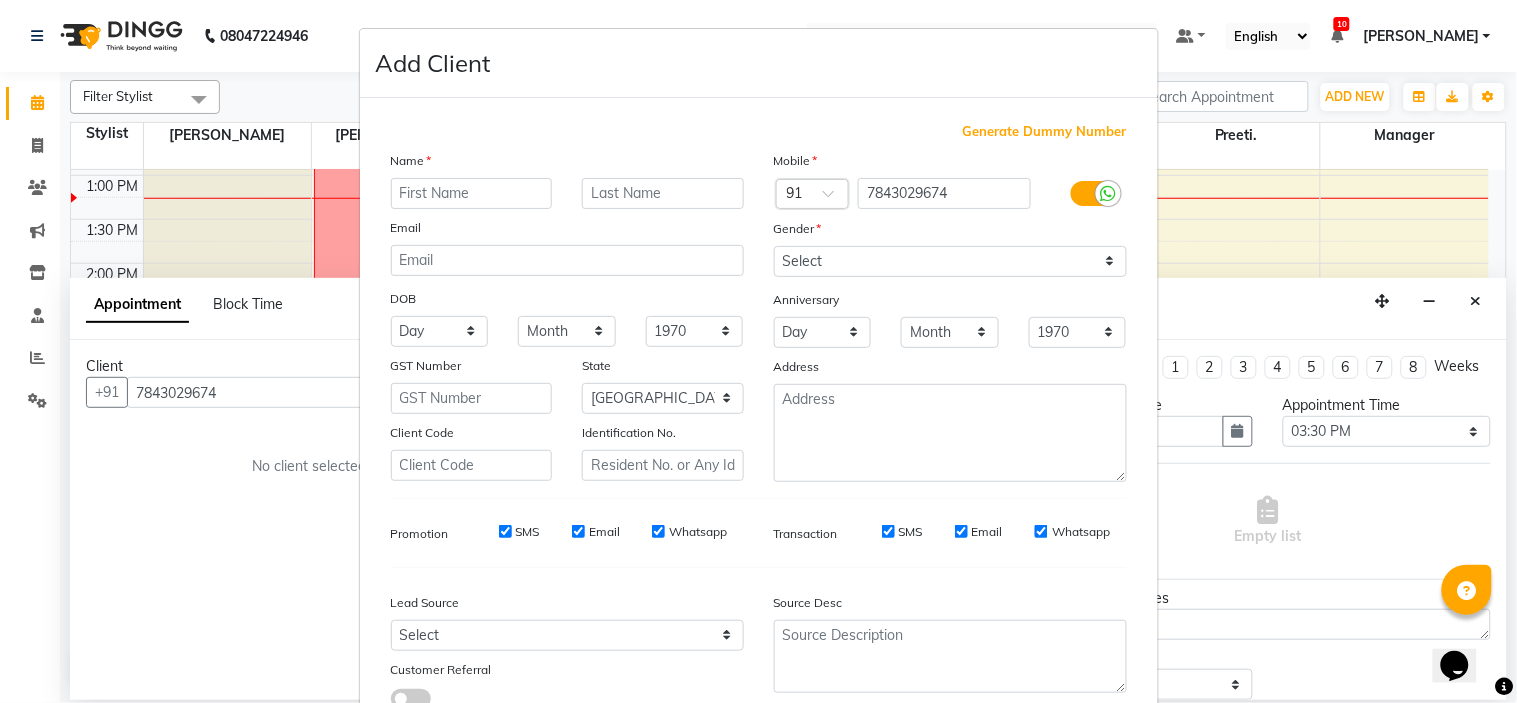 click at bounding box center (472, 193) 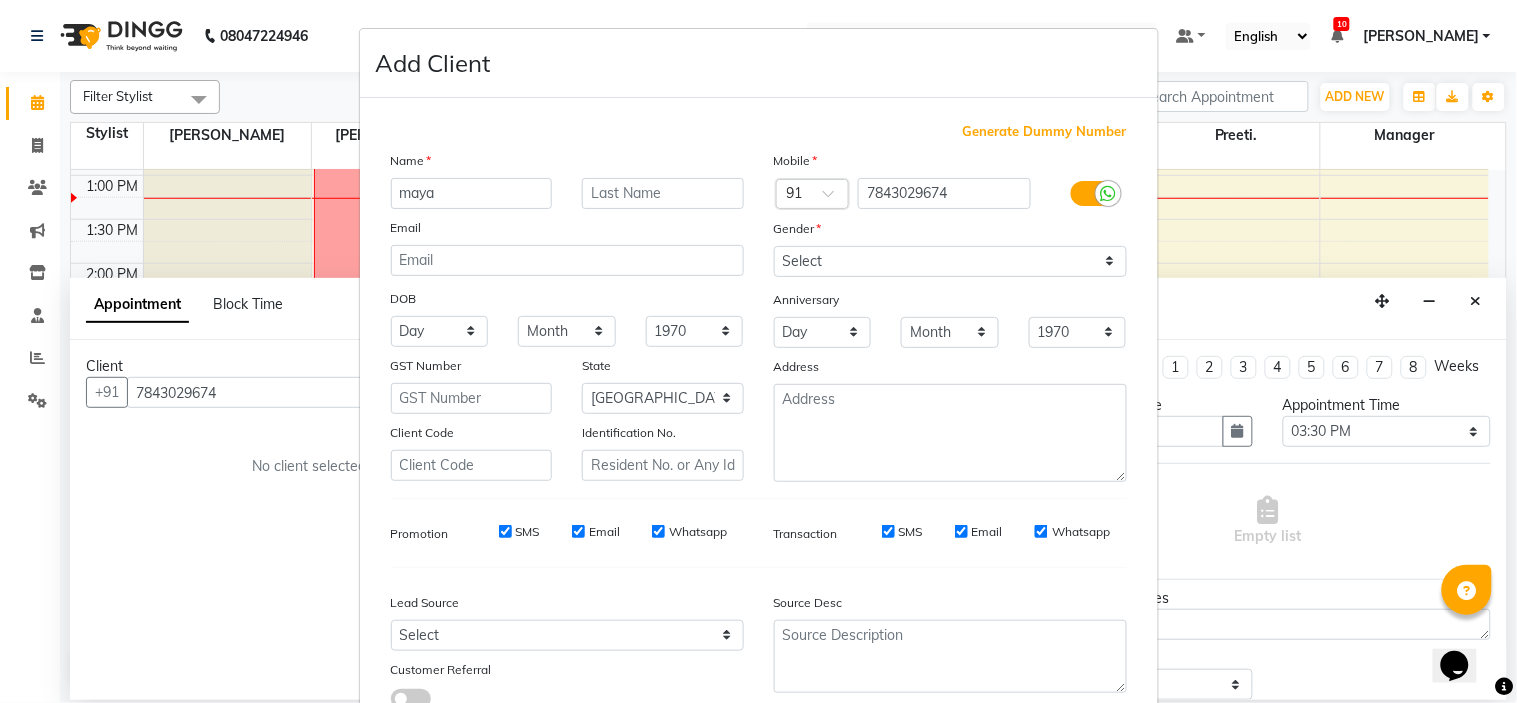 type on "maya" 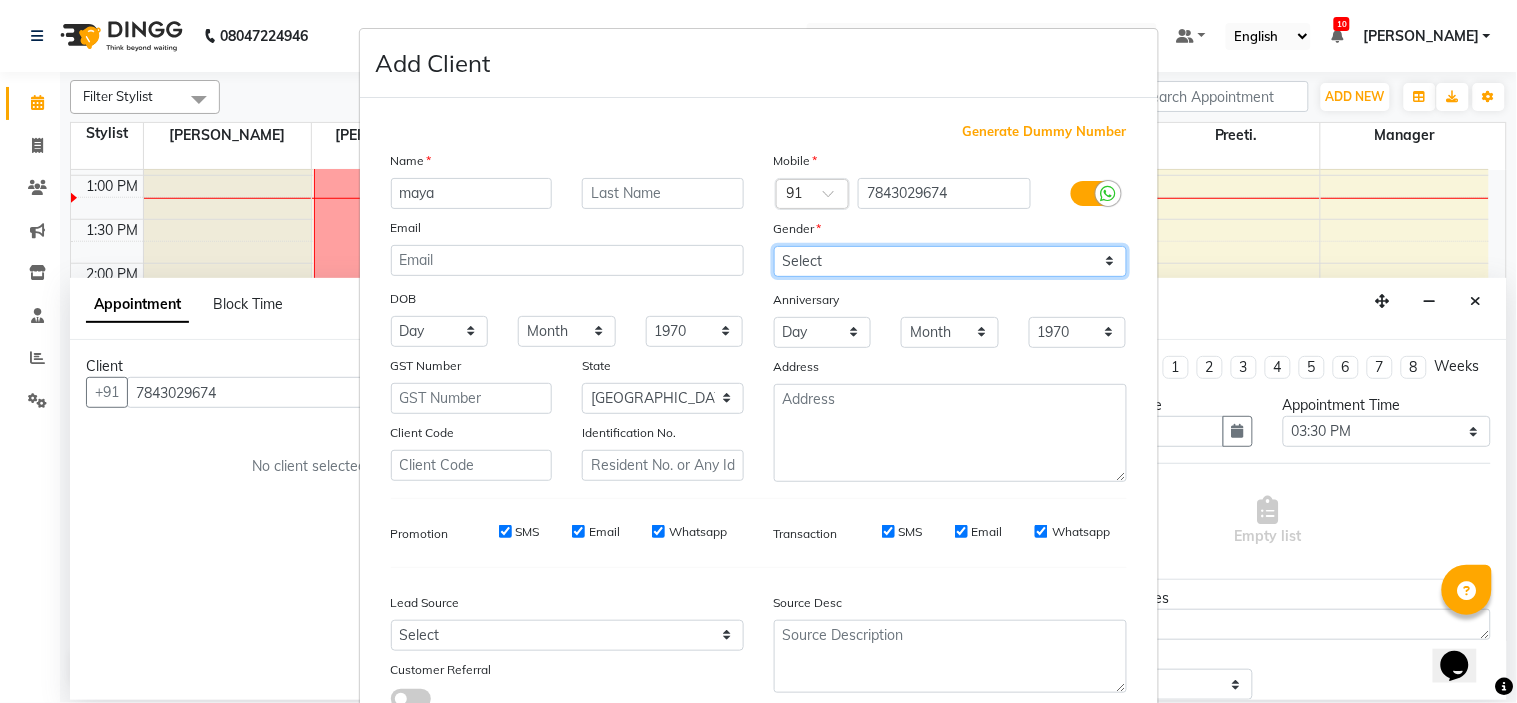 click on "Select Male Female Other Prefer Not To Say" at bounding box center (950, 261) 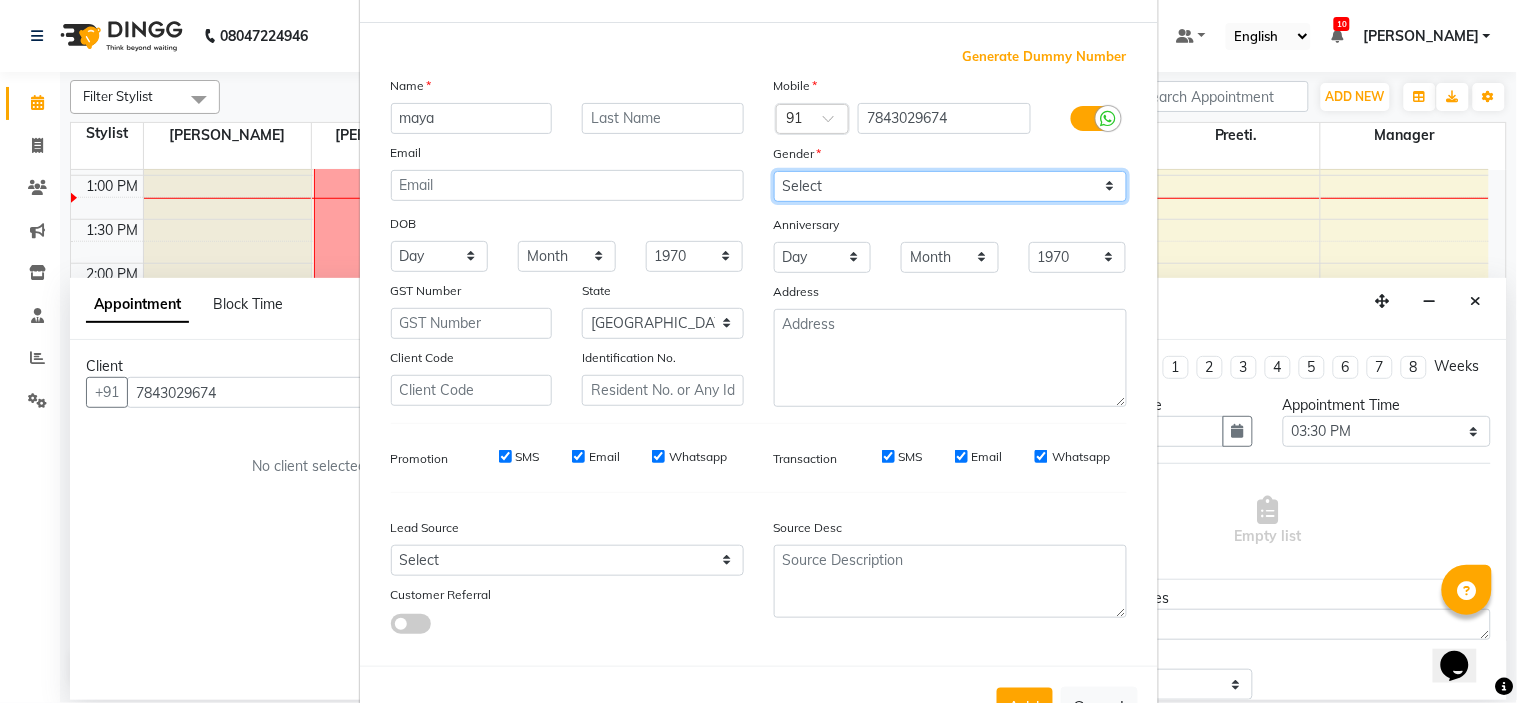 scroll, scrollTop: 147, scrollLeft: 0, axis: vertical 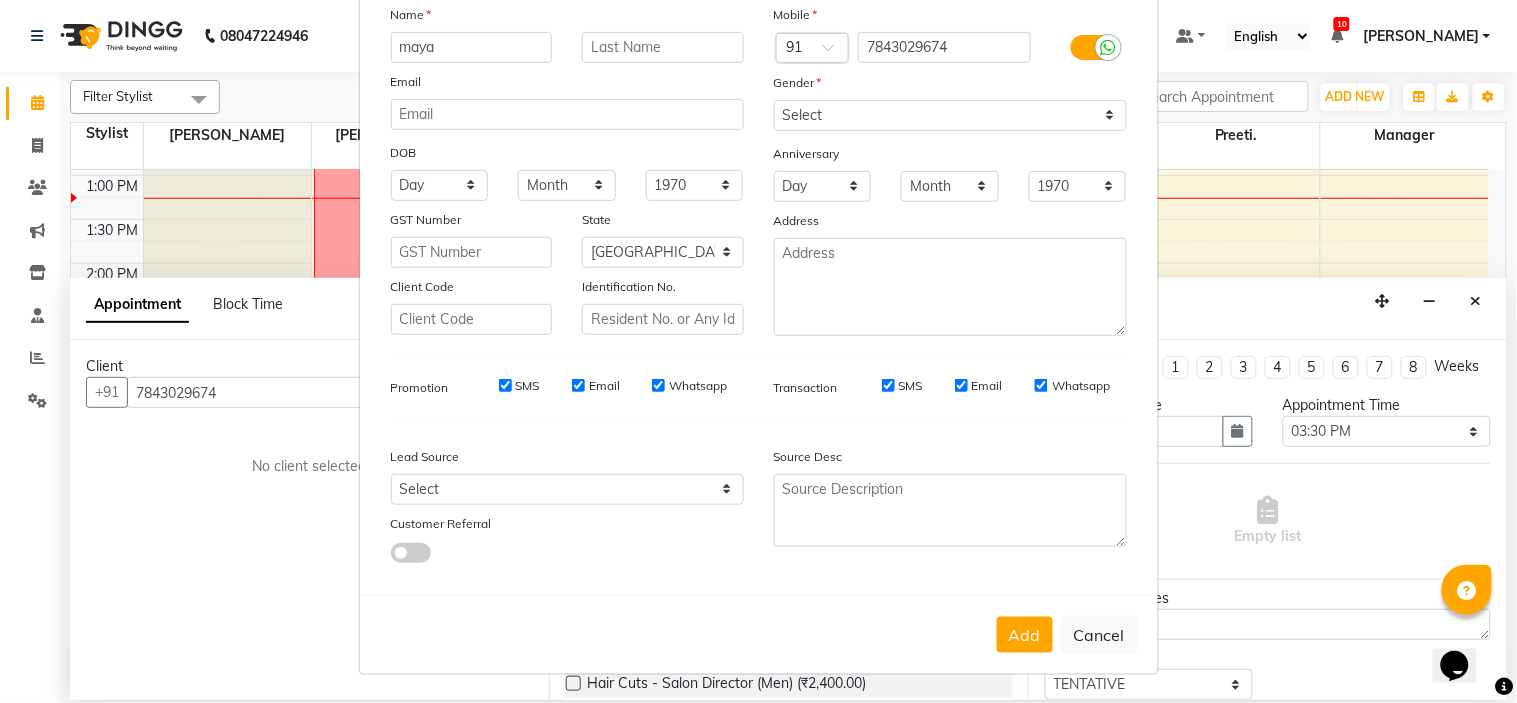 click on "Add" at bounding box center [1025, 635] 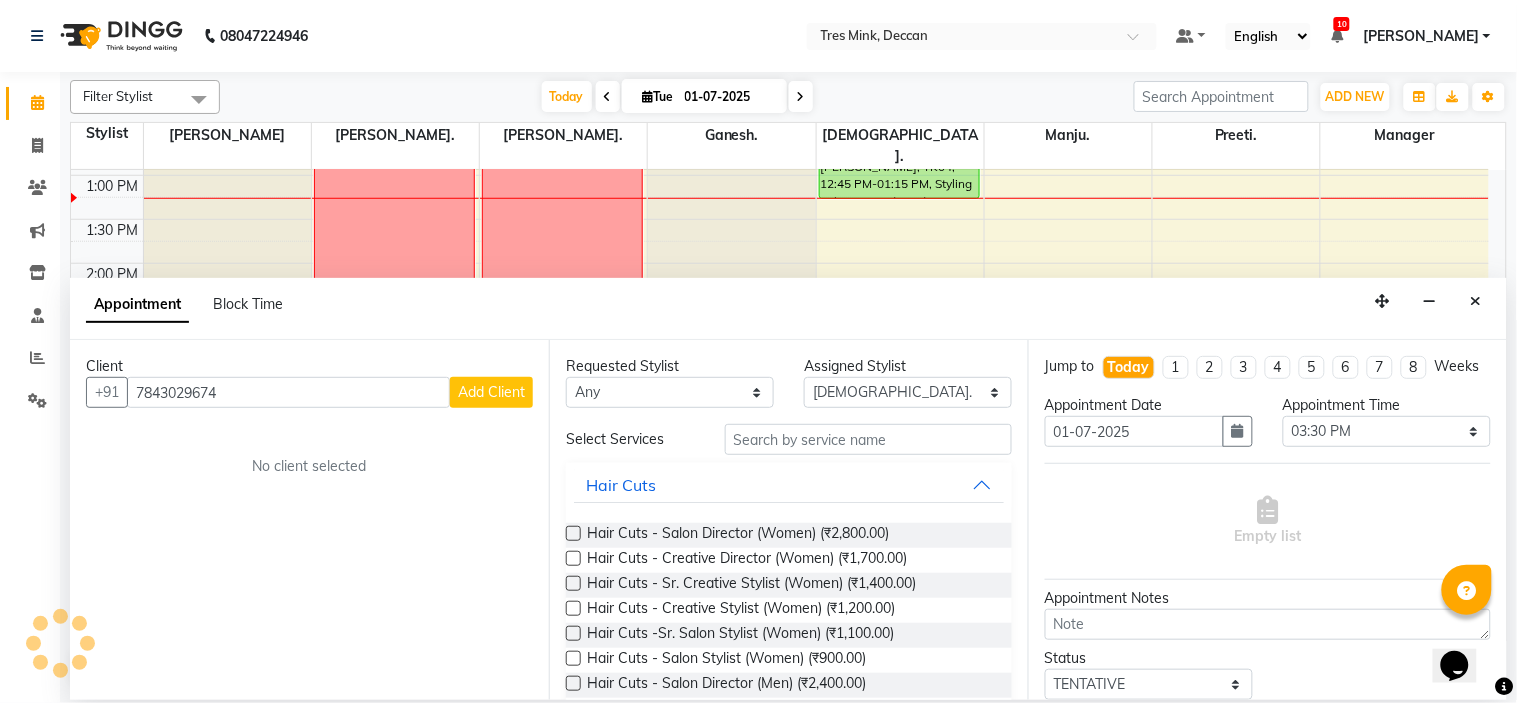 type 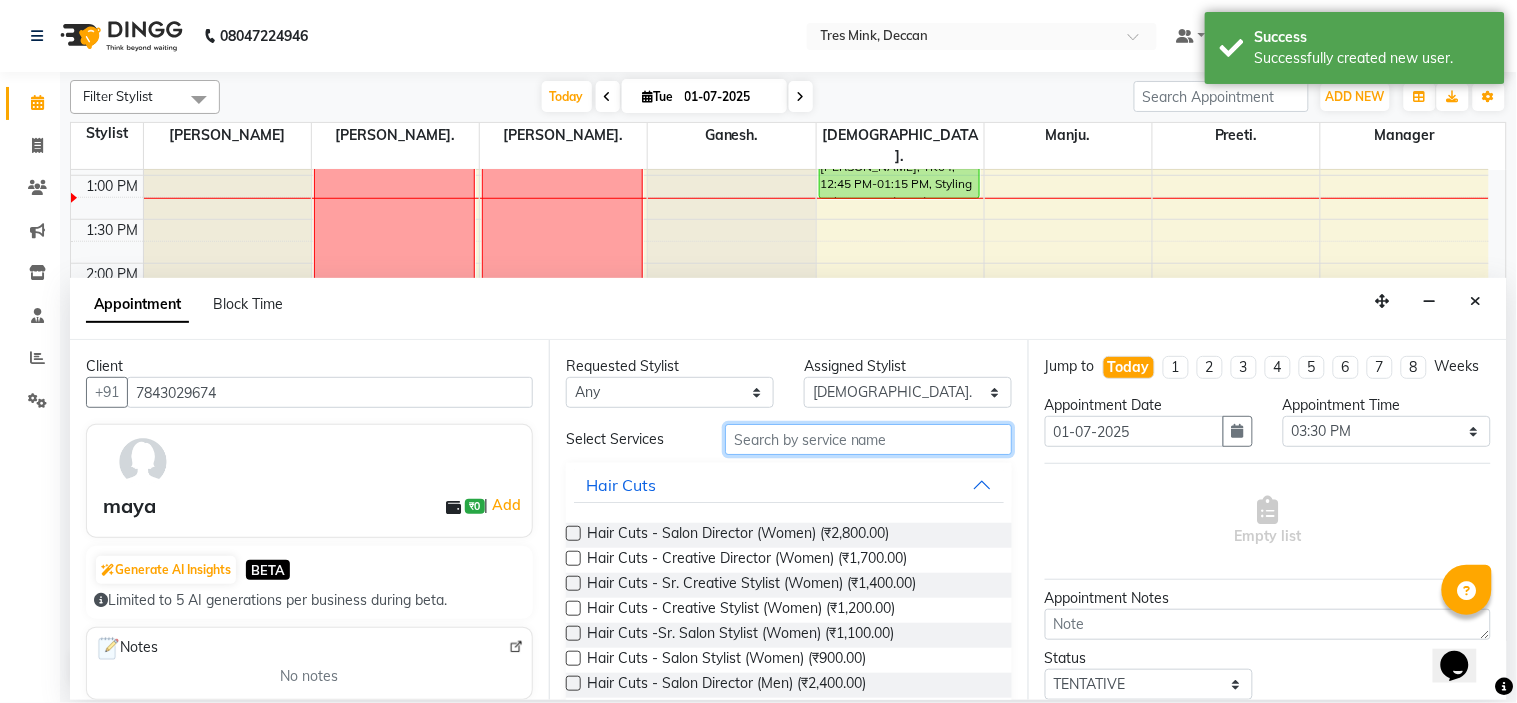 click at bounding box center (868, 439) 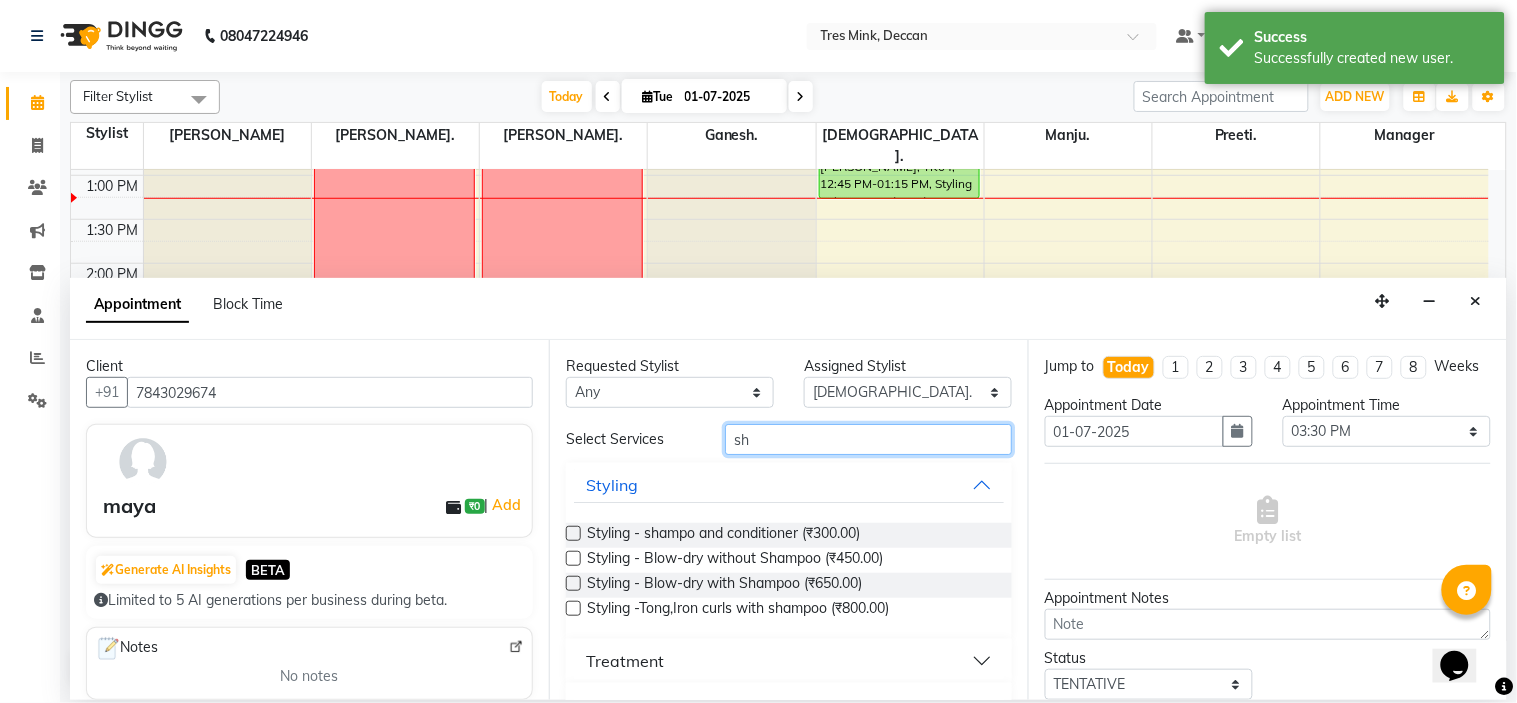 type on "sh" 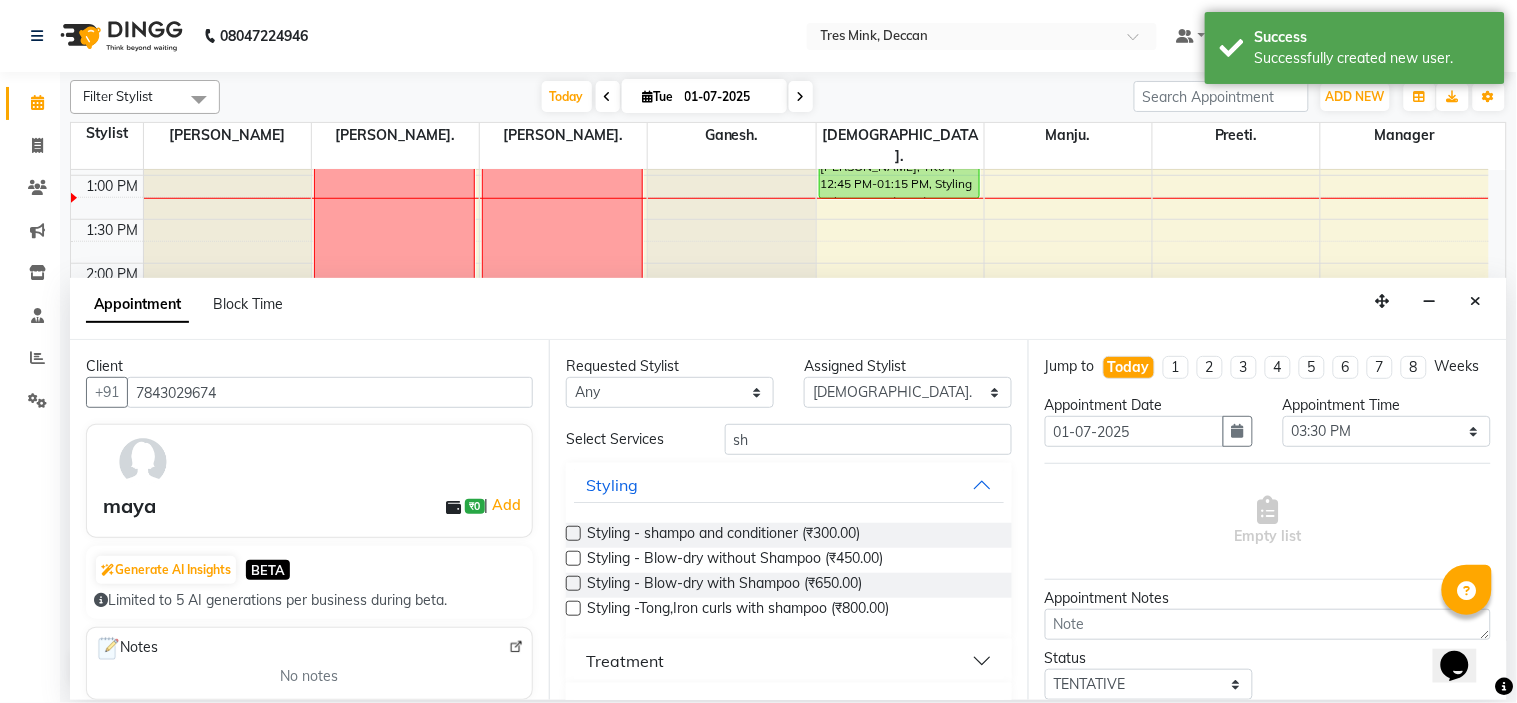 click at bounding box center [573, 583] 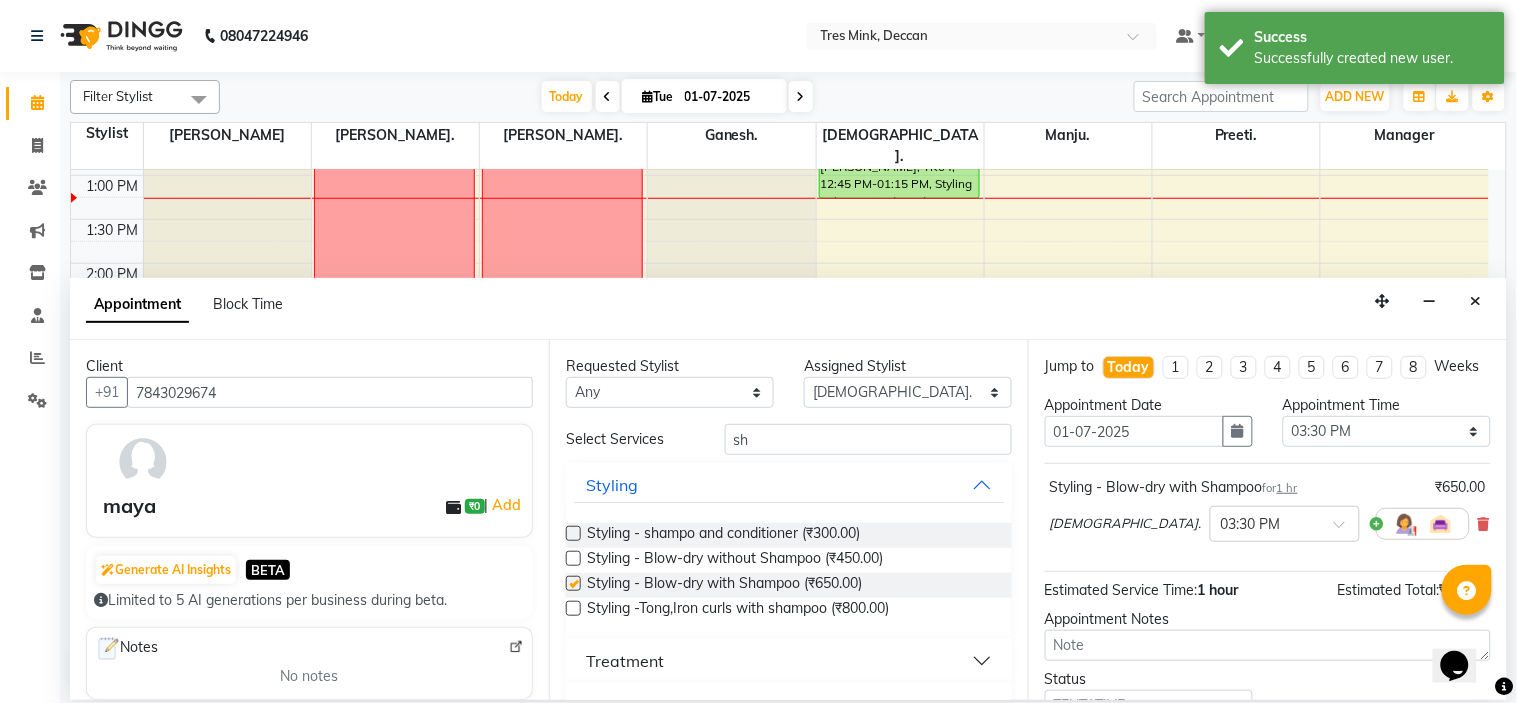 checkbox on "false" 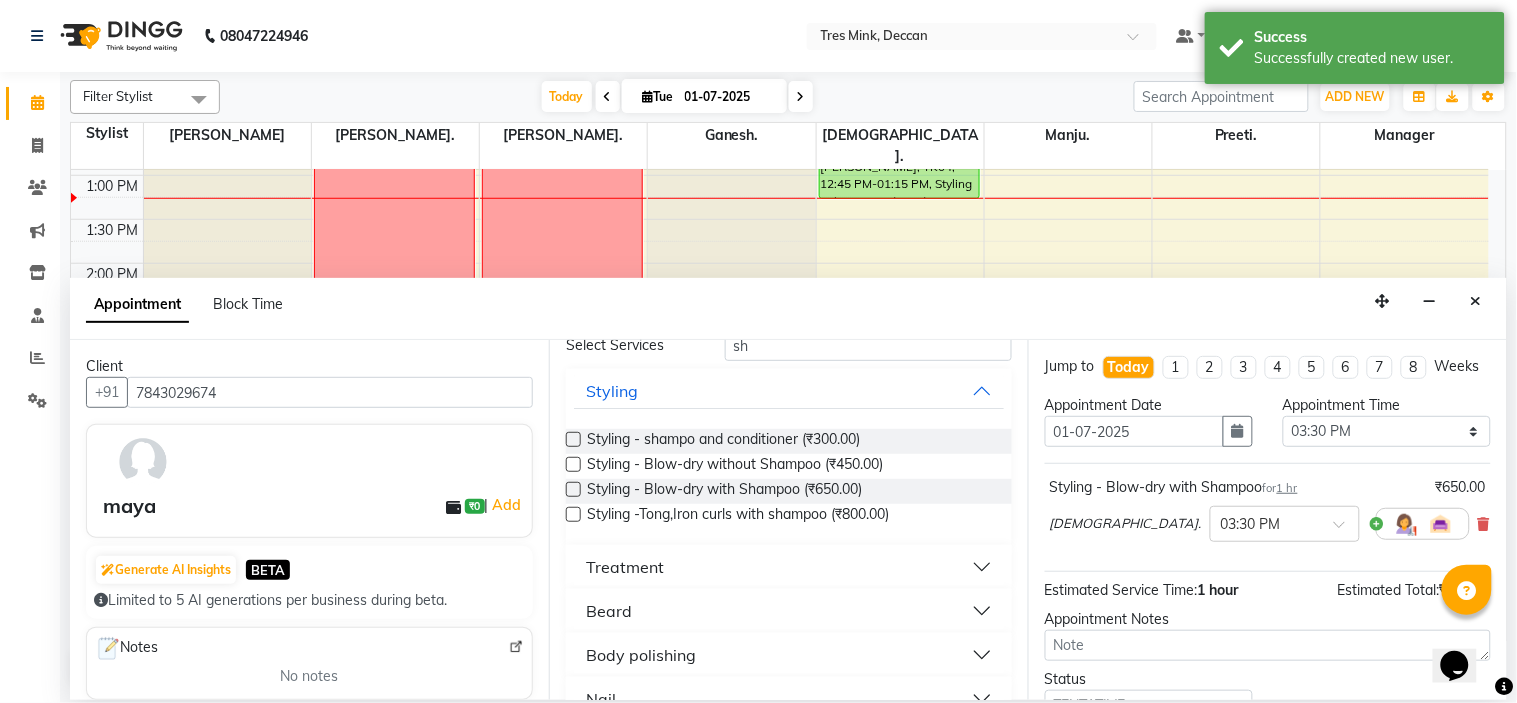 scroll, scrollTop: 262, scrollLeft: 0, axis: vertical 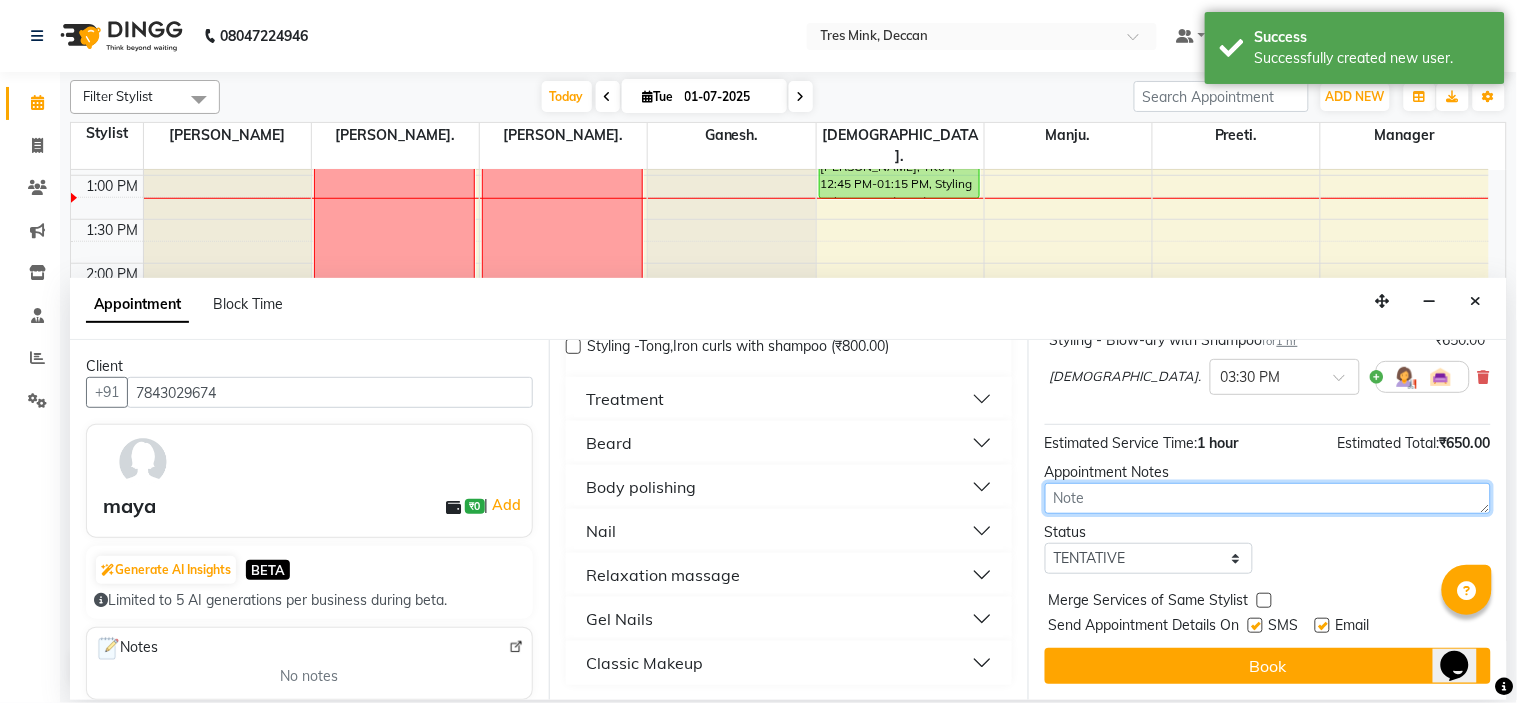 click at bounding box center [1268, 498] 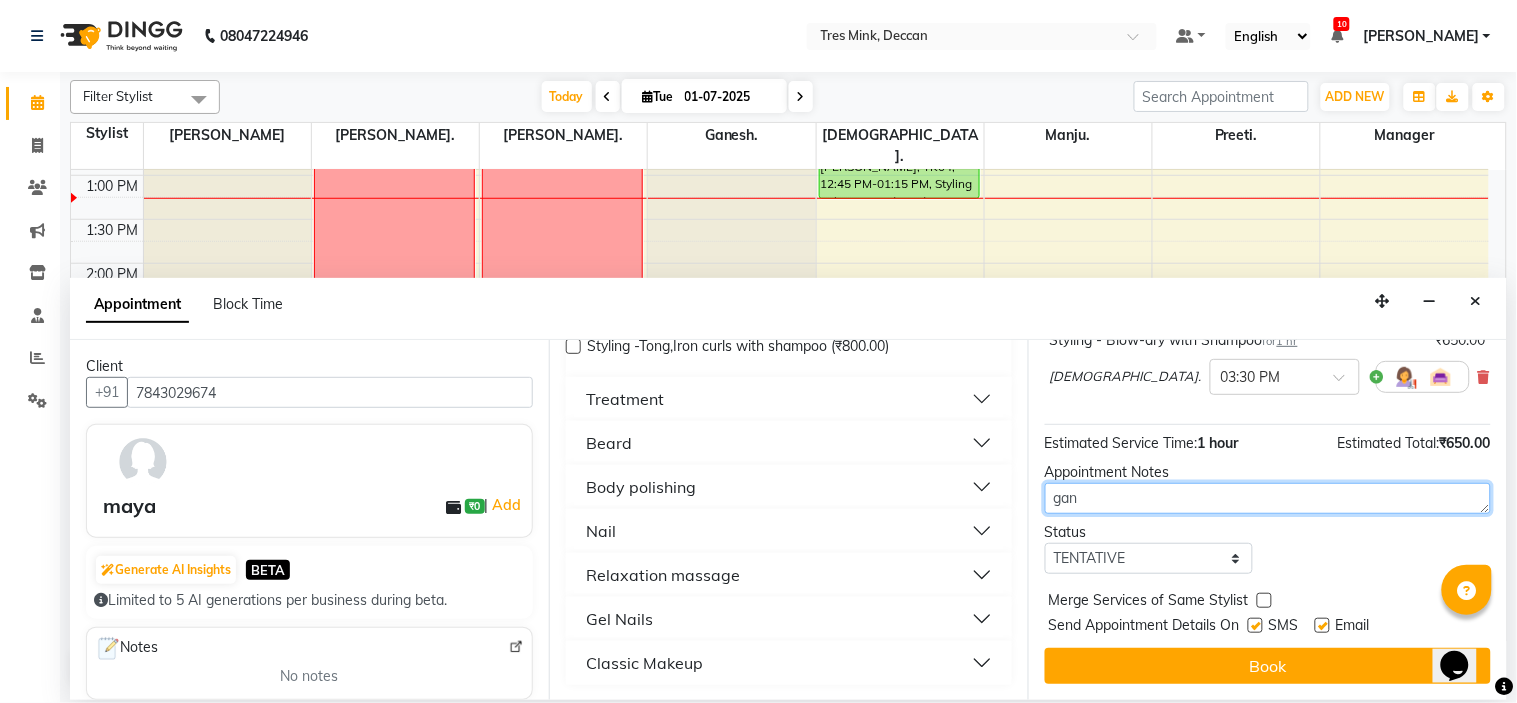 type on "gan" 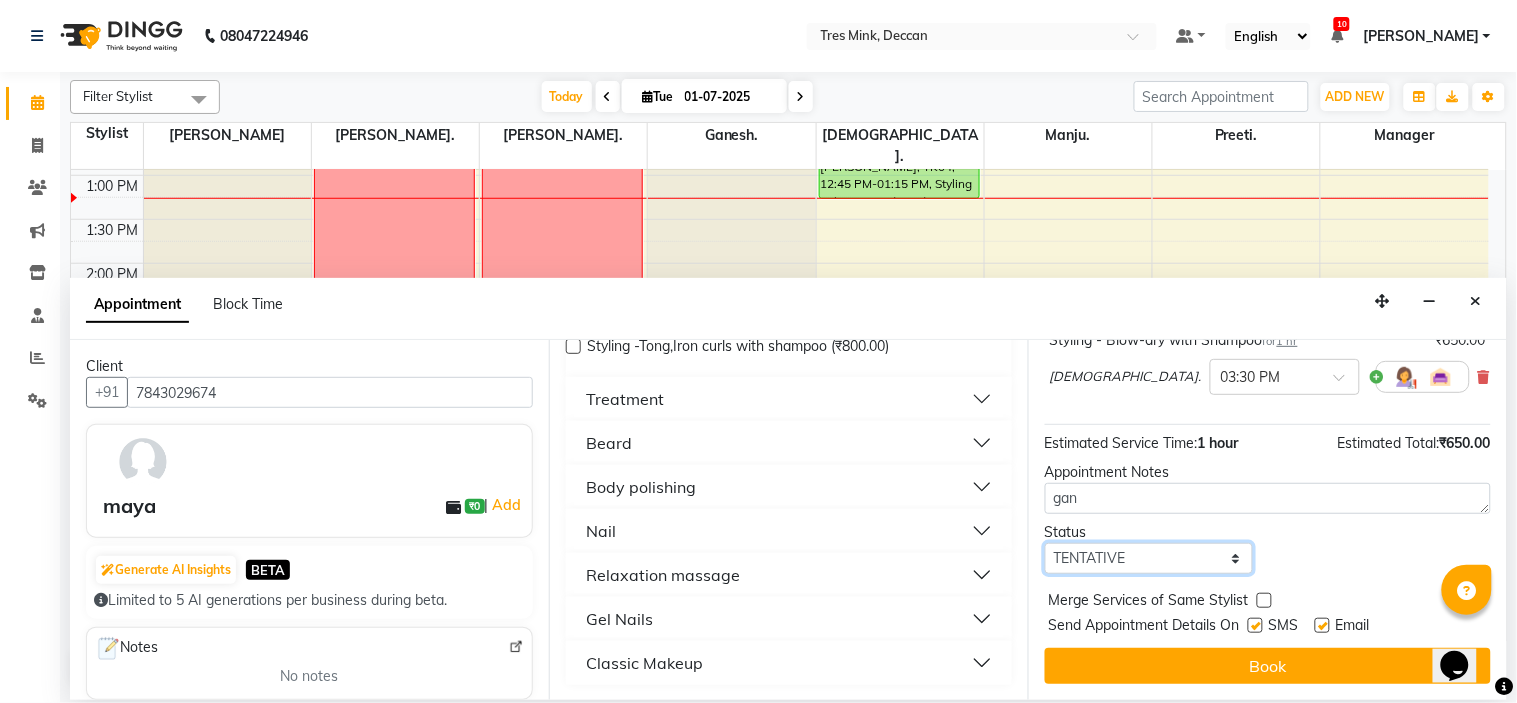 click on "Select TENTATIVE CONFIRM CHECK-IN UPCOMING" at bounding box center [1149, 558] 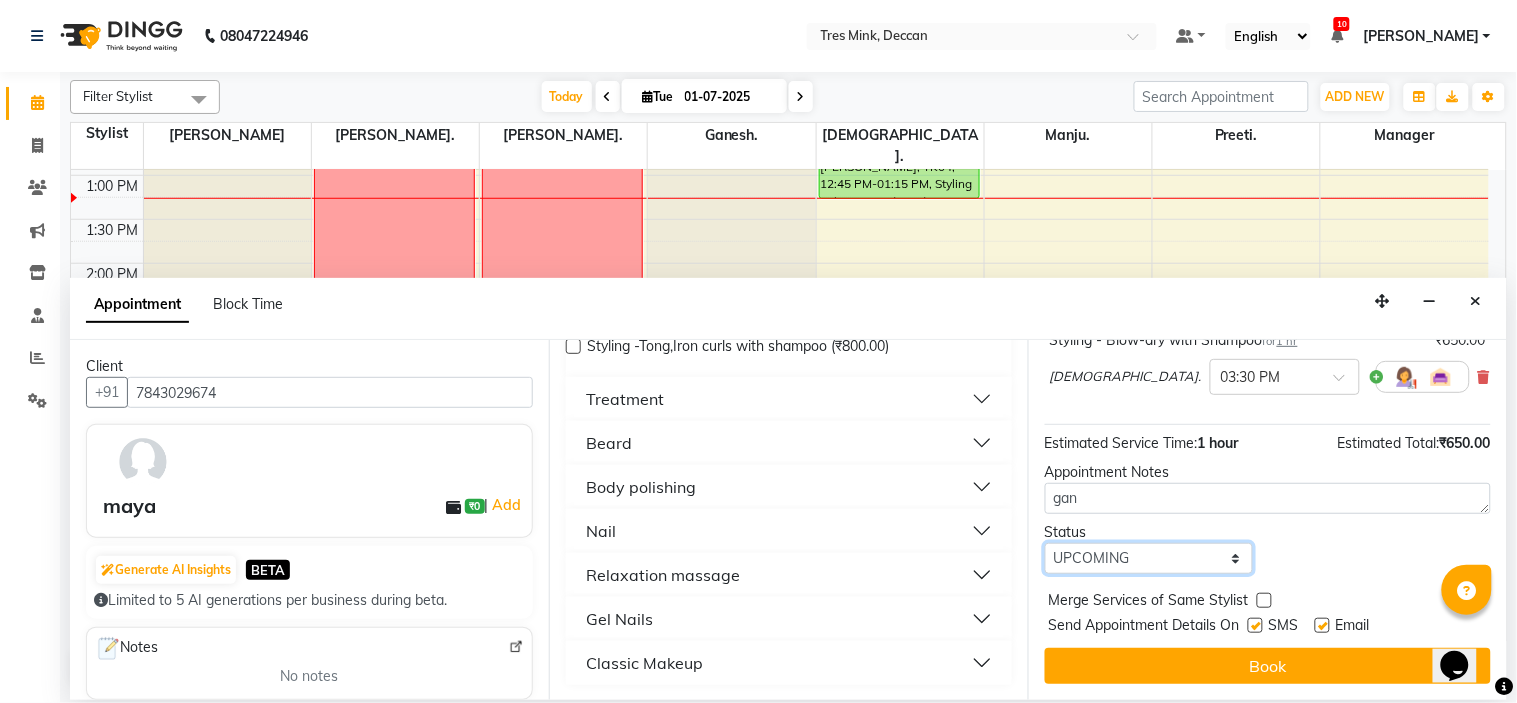 click on "Select TENTATIVE CONFIRM CHECK-IN UPCOMING" at bounding box center [1149, 558] 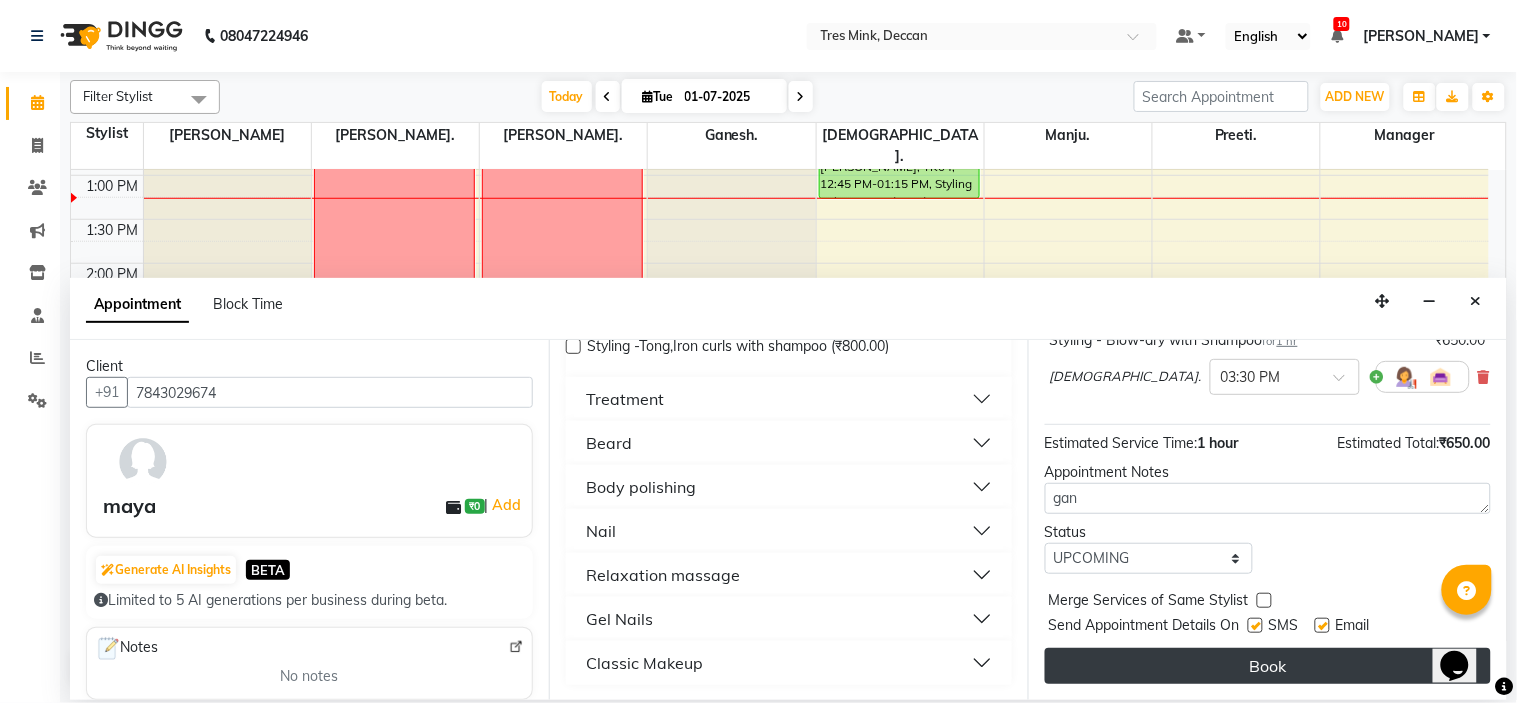 click on "Book" at bounding box center [1268, 666] 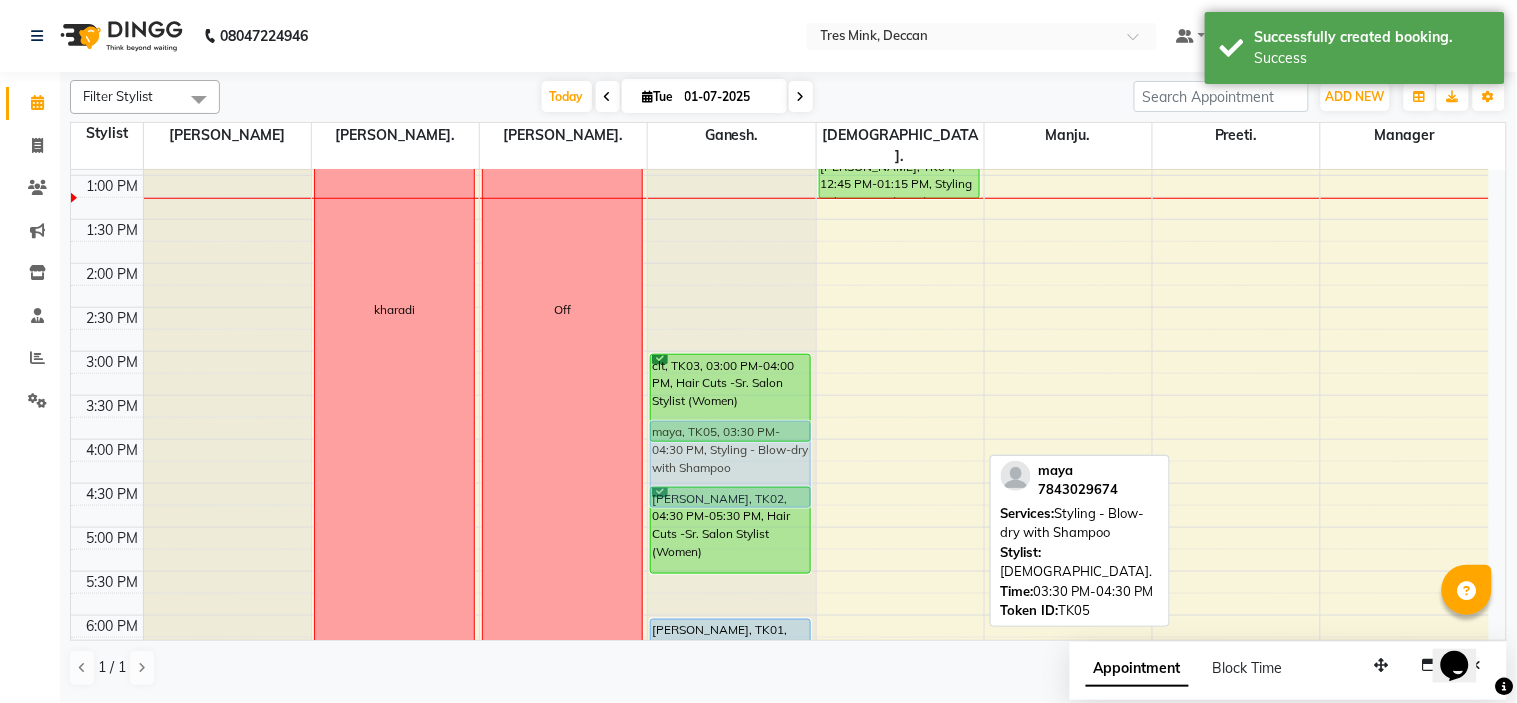 drag, startPoint x: 854, startPoint y: 413, endPoint x: 745, endPoint y: 426, distance: 109.77249 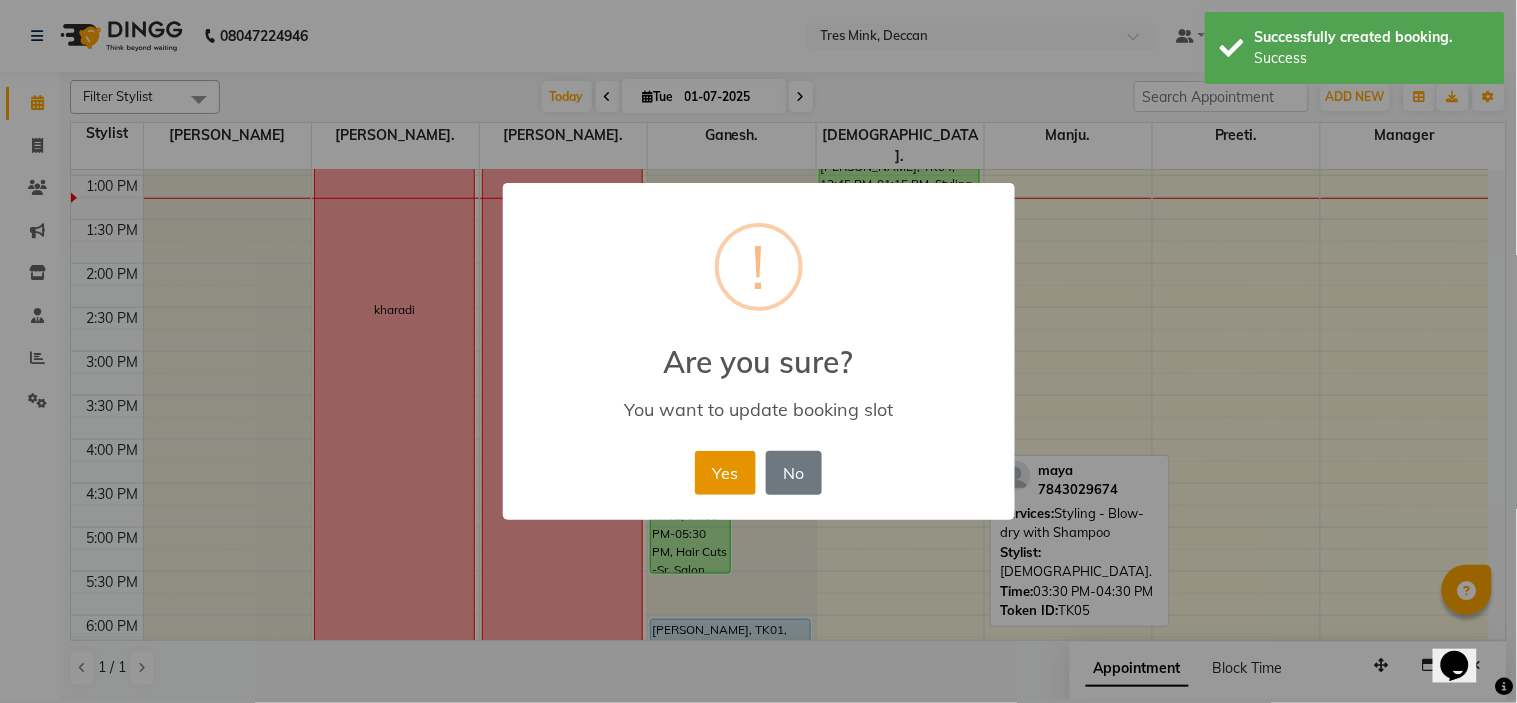 click on "Yes" at bounding box center (725, 473) 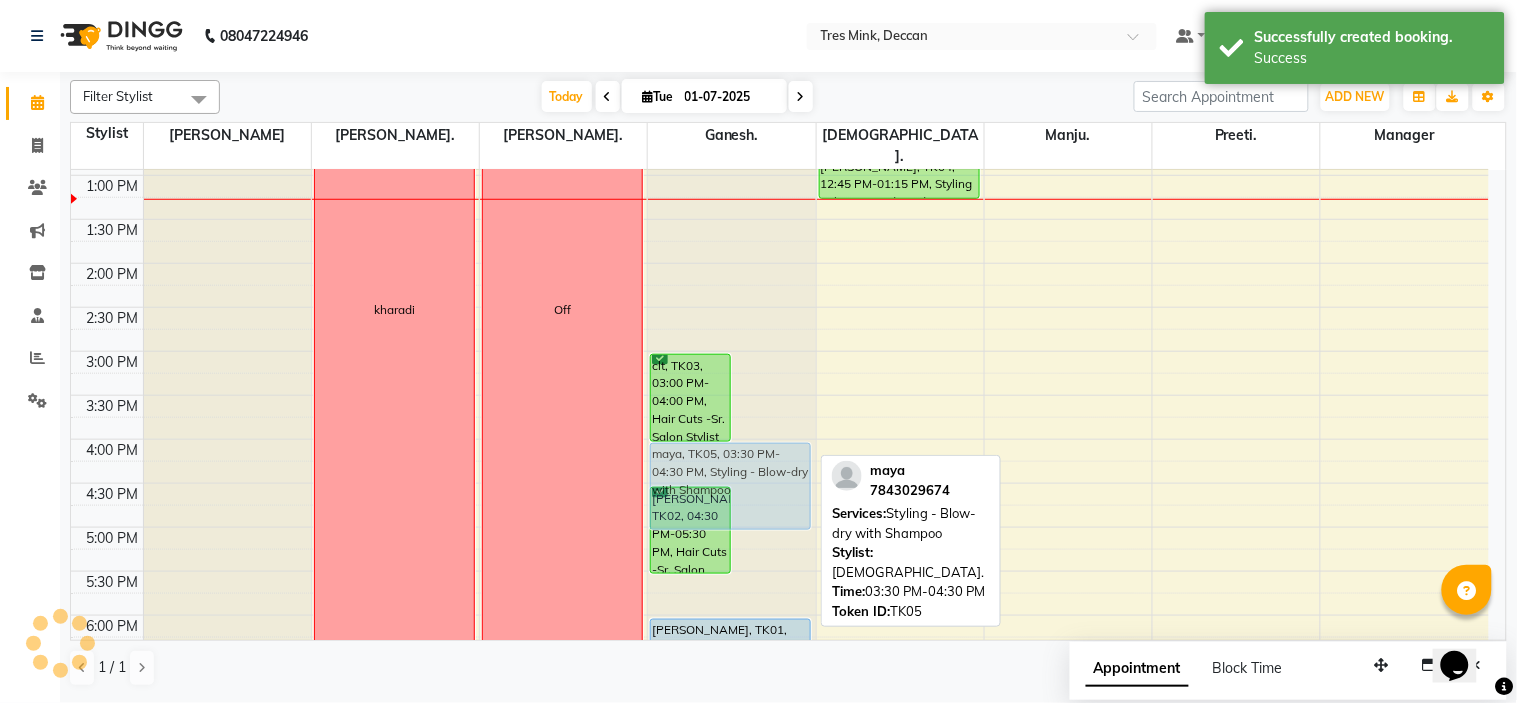 drag, startPoint x: 772, startPoint y: 410, endPoint x: 773, endPoint y: 432, distance: 22.022715 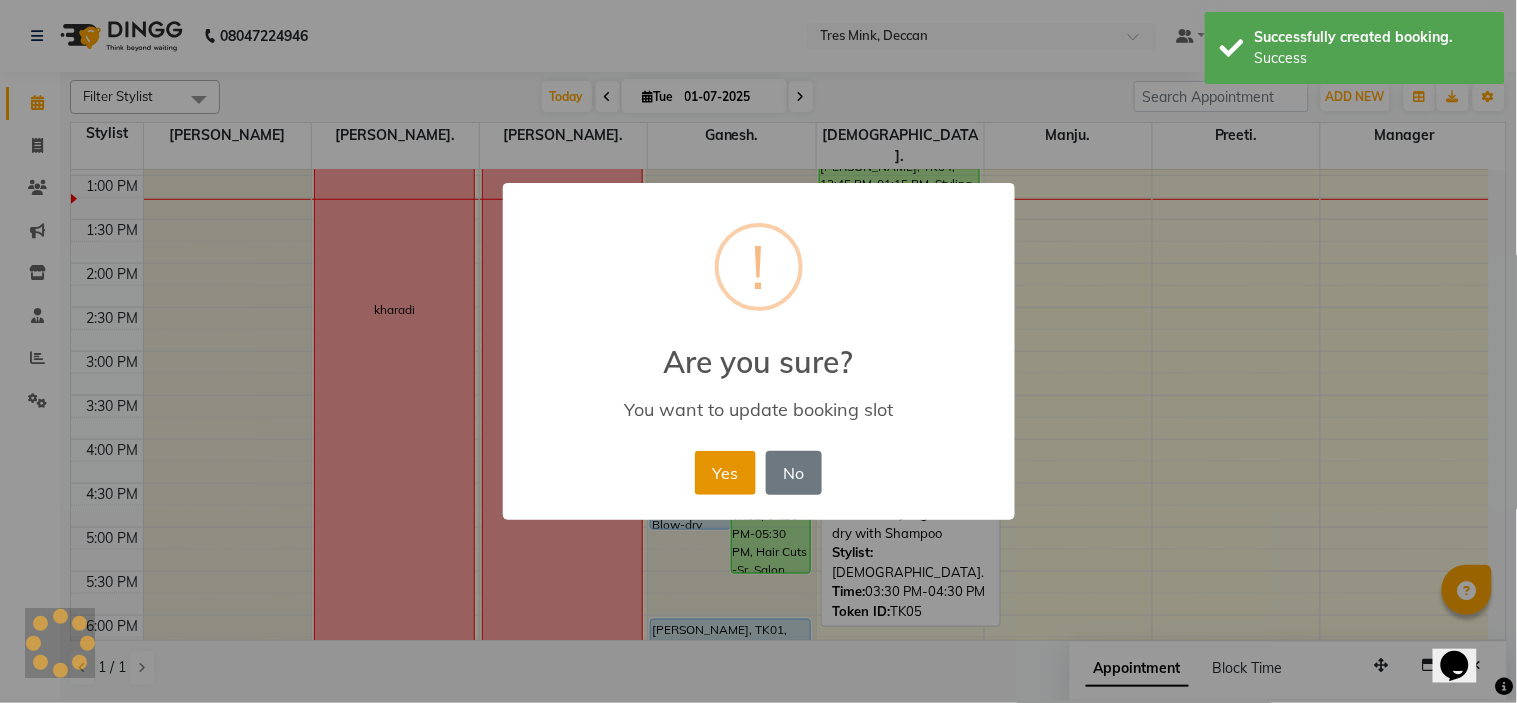 click on "Yes" at bounding box center (725, 473) 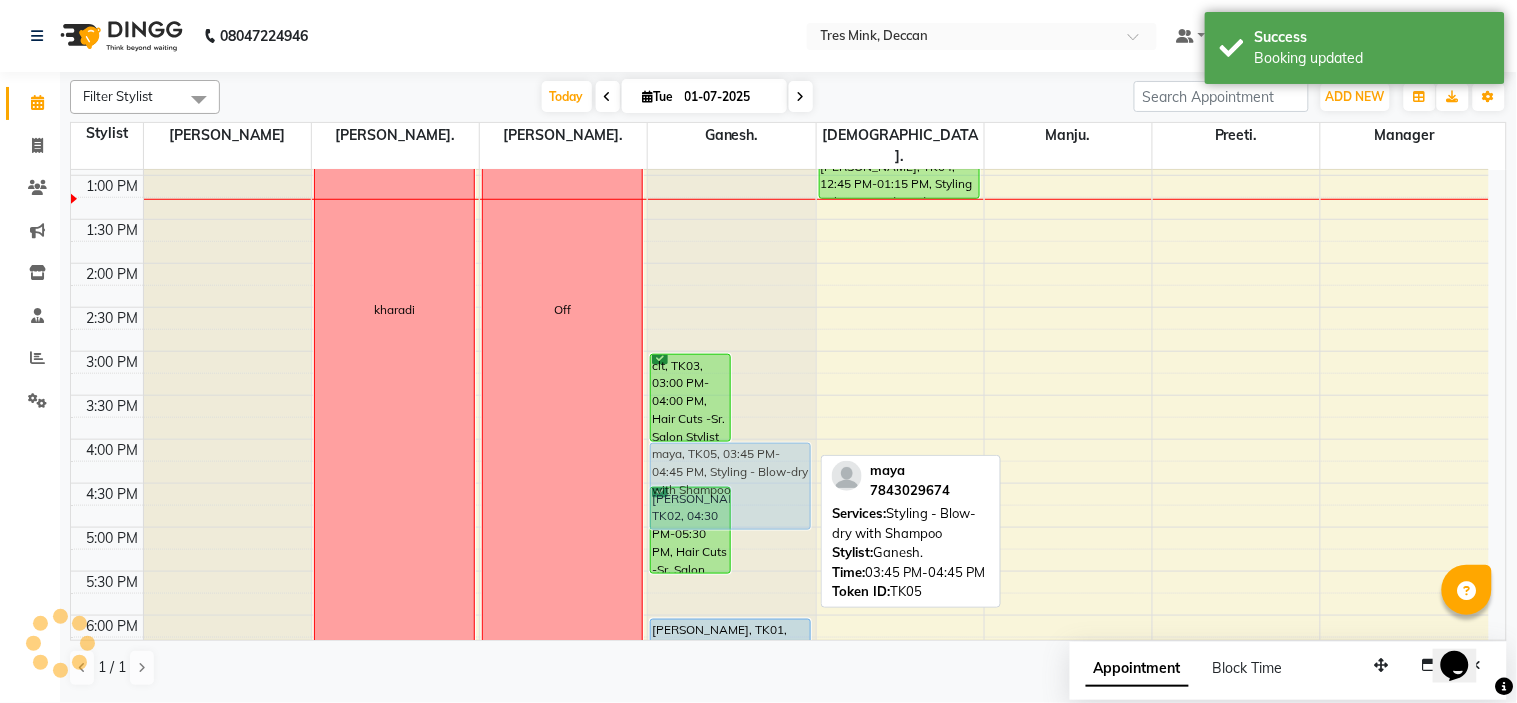 drag, startPoint x: 741, startPoint y: 418, endPoint x: 745, endPoint y: 433, distance: 15.524175 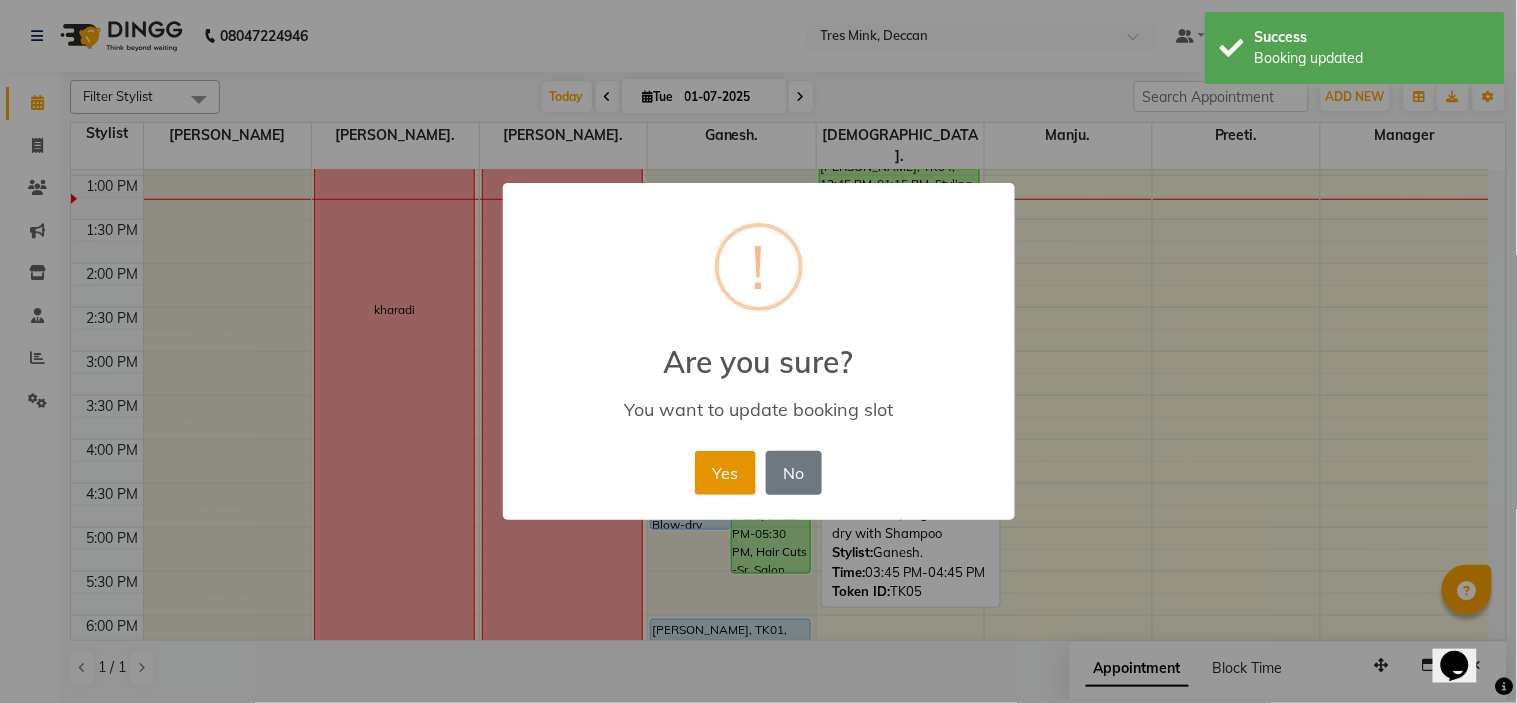 click on "Yes" at bounding box center (725, 473) 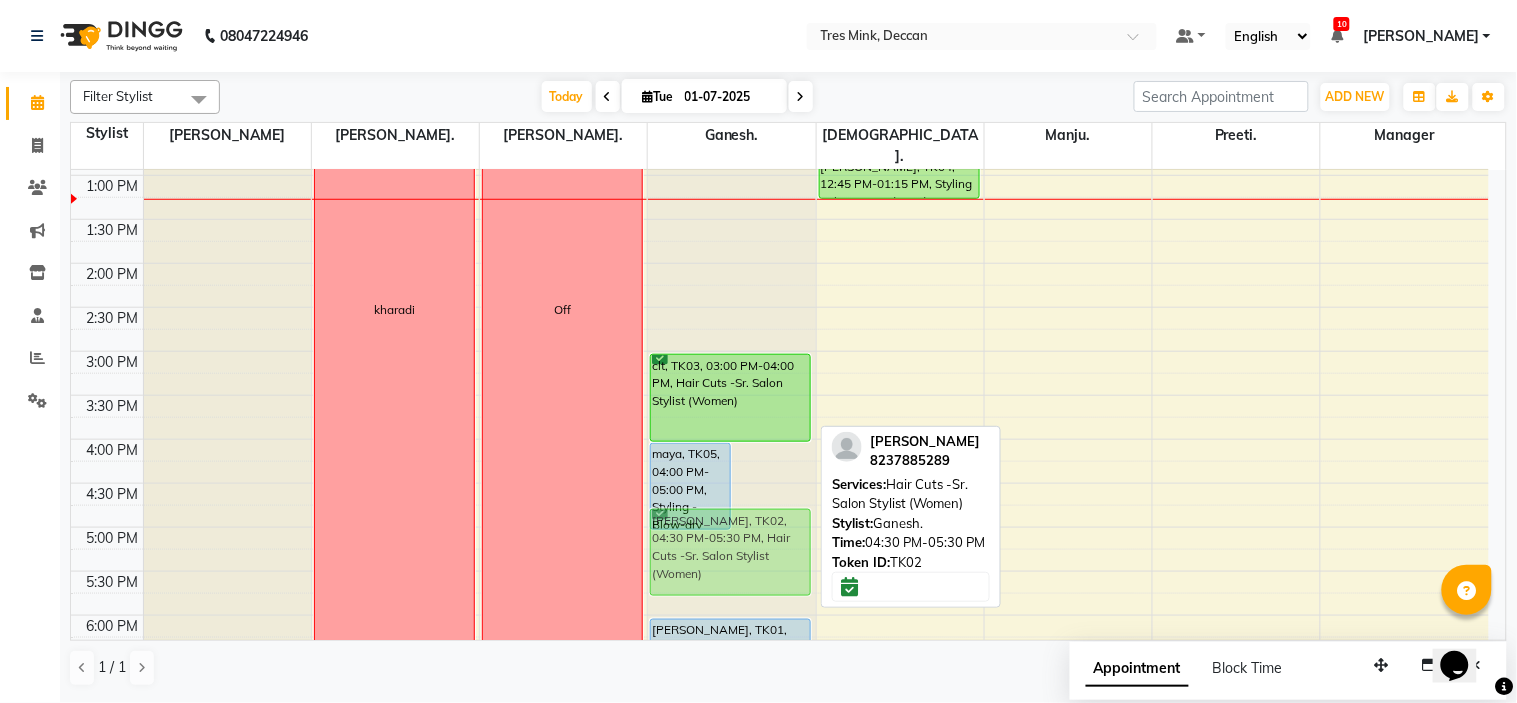 drag, startPoint x: 773, startPoint y: 487, endPoint x: 772, endPoint y: 502, distance: 15.033297 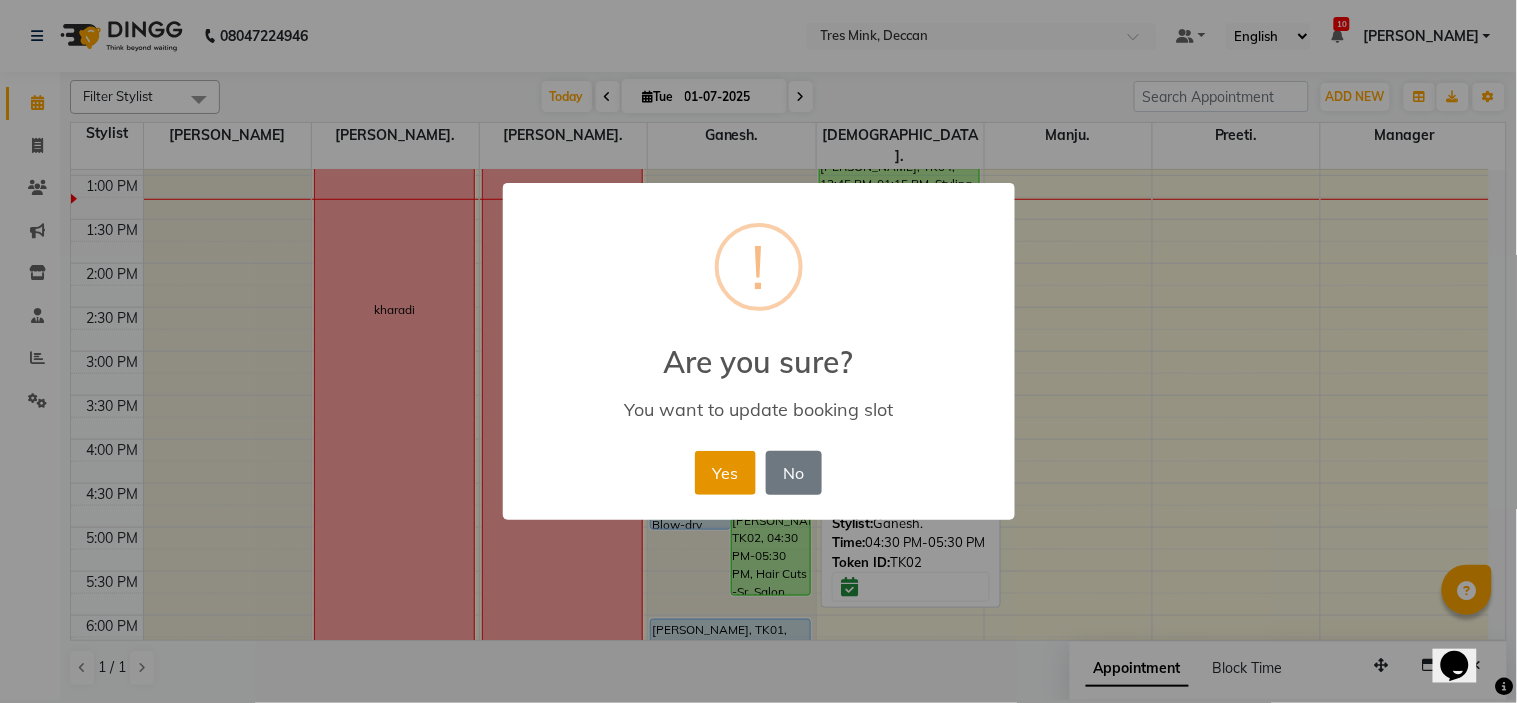 click on "Yes" at bounding box center [725, 473] 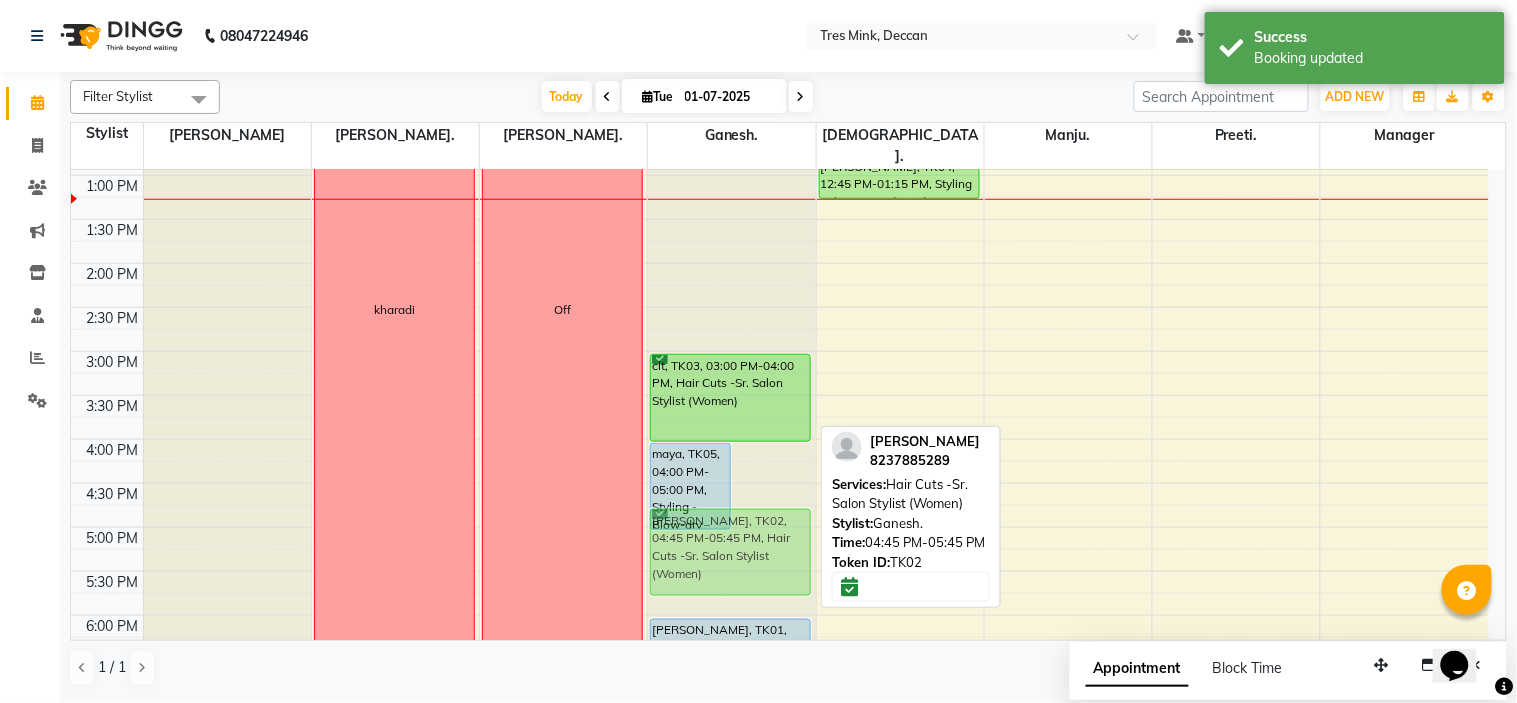 click on "maya, TK05, 04:00 PM-05:00 PM, Styling - Blow-dry with Shampoo     Shruti Bapat, TK02, 04:45 PM-05:45 PM, Hair Cuts -Sr. Salon Stylist (Women)     clt, TK03, 03:00 PM-04:00 PM, Hair Cuts -Sr. Salon Stylist (Women)    AMISHA JADHAV, TK01, 06:00 PM-07:00 PM, Hair Cuts -Sr. Salon Stylist (Women)     Shruti Bapat, TK02, 04:45 PM-05:45 PM, Hair Cuts -Sr. Salon Stylist (Women)" at bounding box center [731, 307] 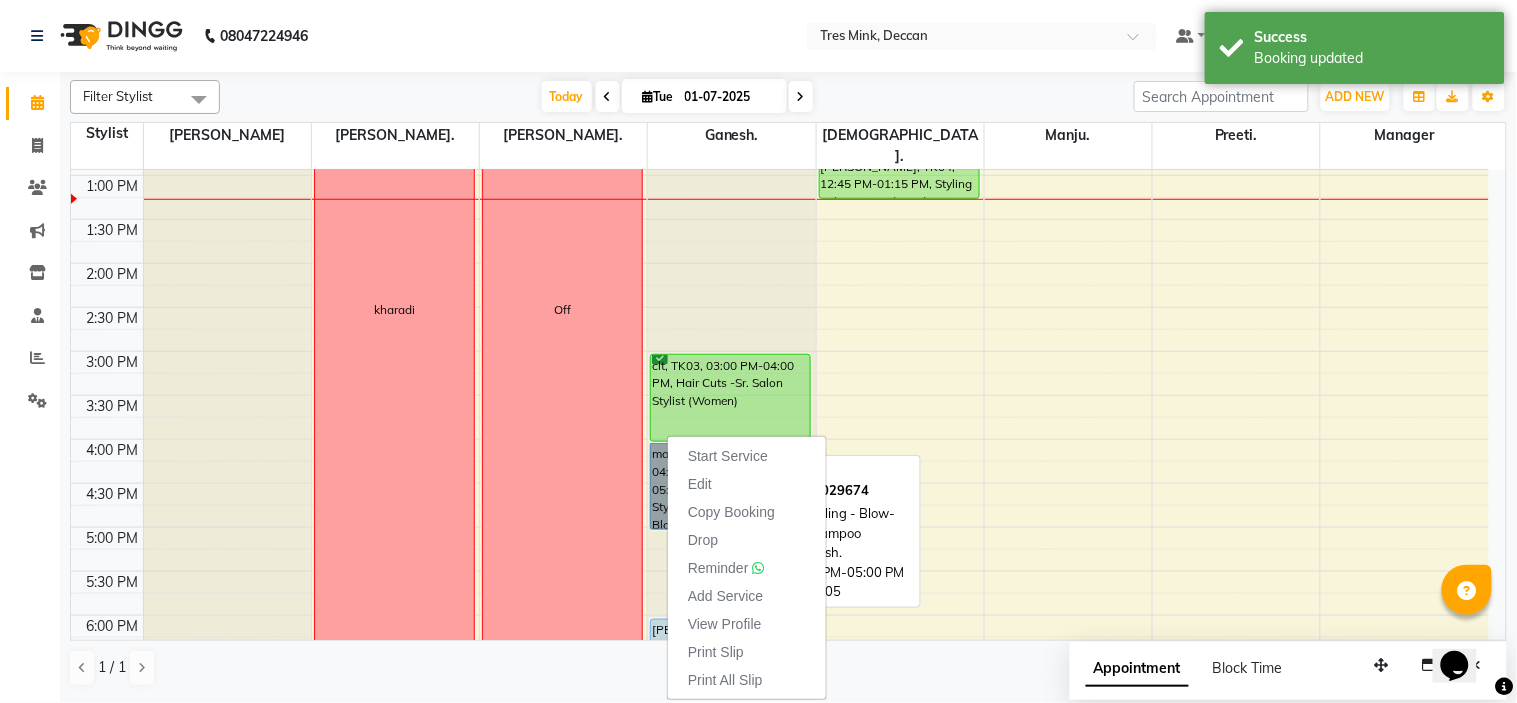 click on "maya, TK05, 04:00 PM-05:00 PM, Styling - Blow-dry with Shampoo" at bounding box center [690, 486] 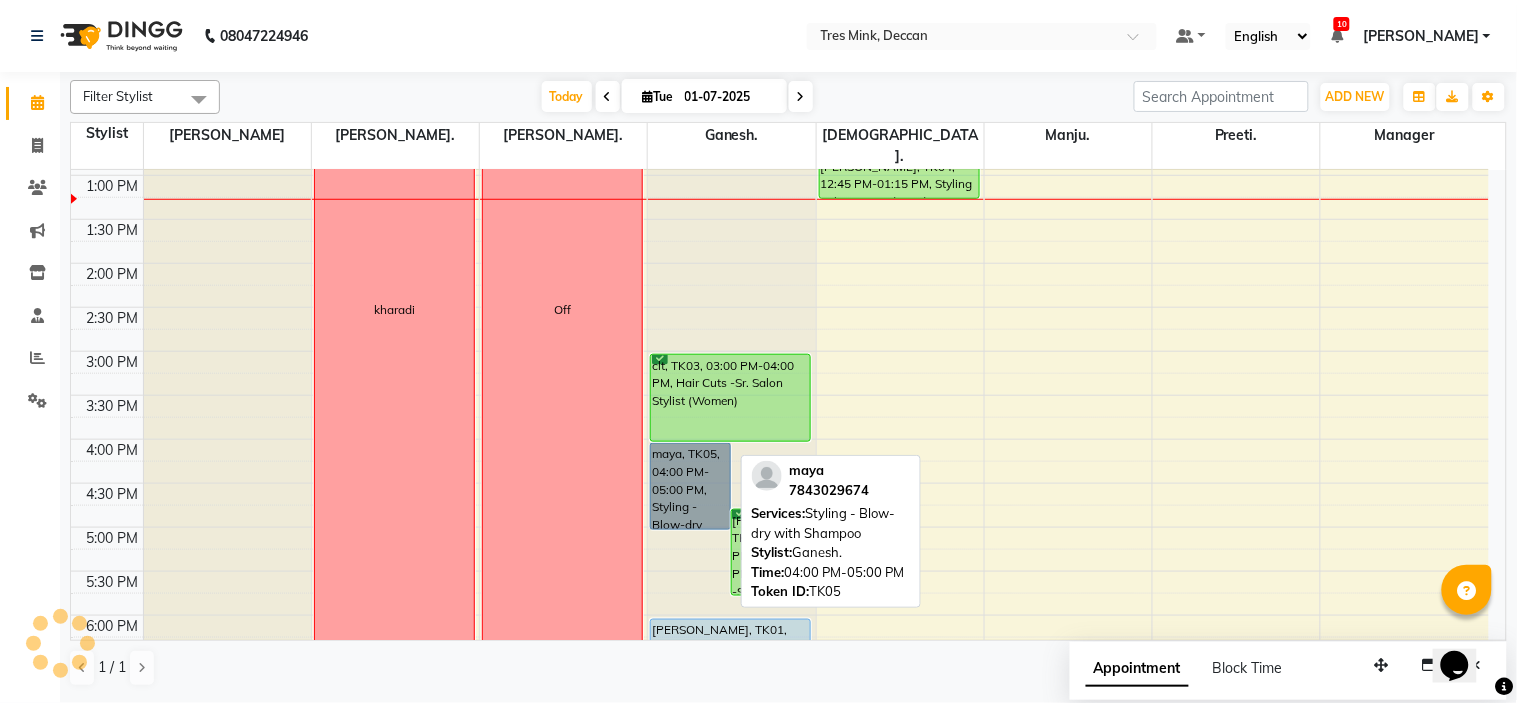 click on "maya, TK05, 04:00 PM-05:00 PM, Styling - Blow-dry with Shampoo" at bounding box center (690, 486) 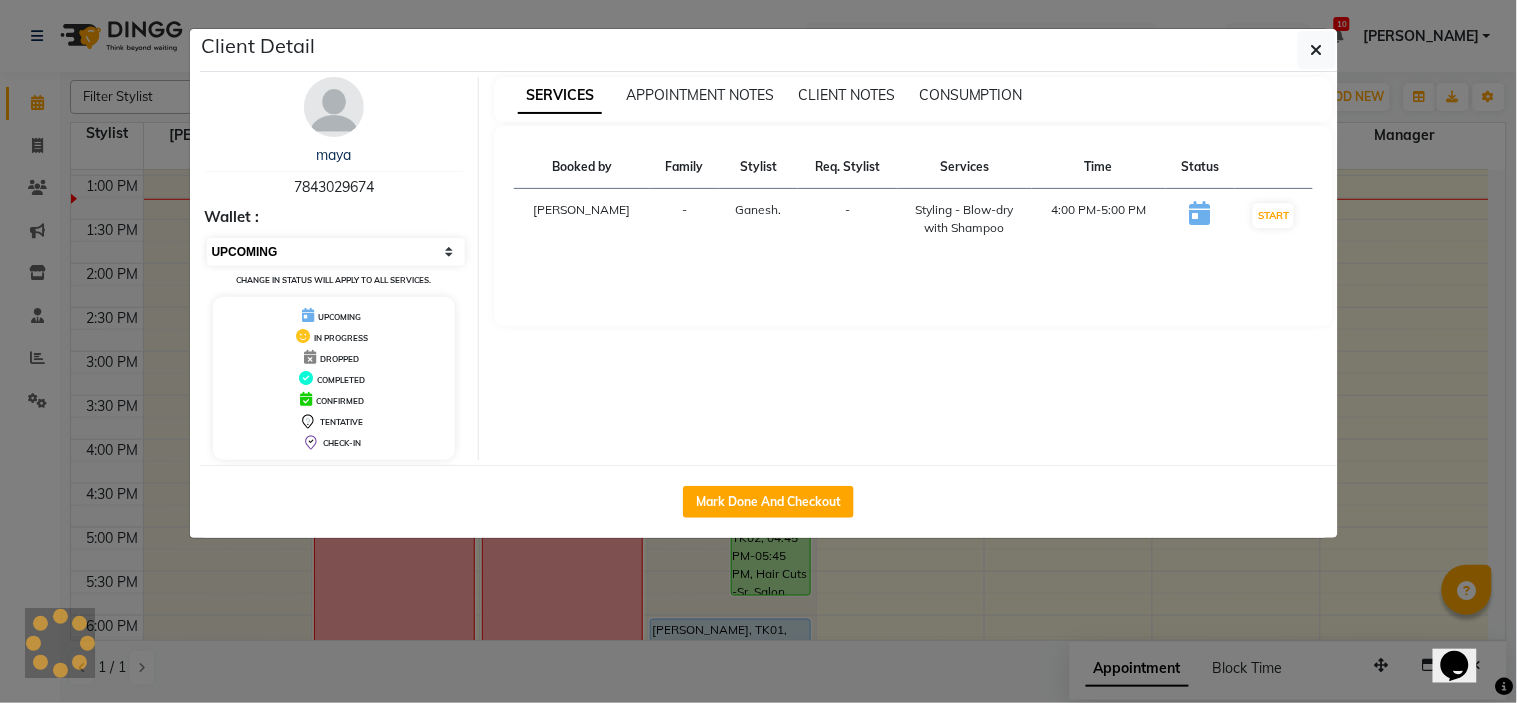 click on "Select IN SERVICE CONFIRMED TENTATIVE CHECK IN MARK DONE DROPPED UPCOMING" at bounding box center [336, 252] 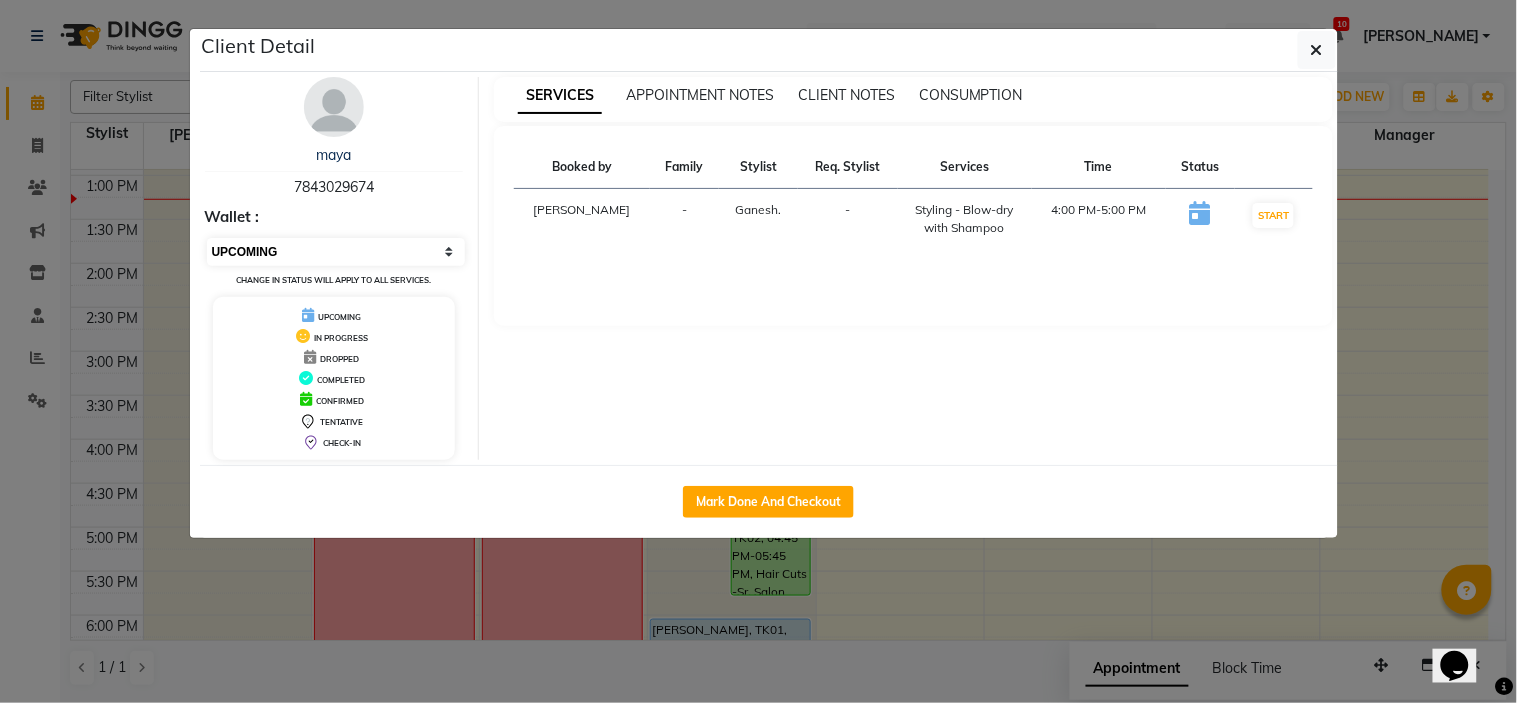 select on "7" 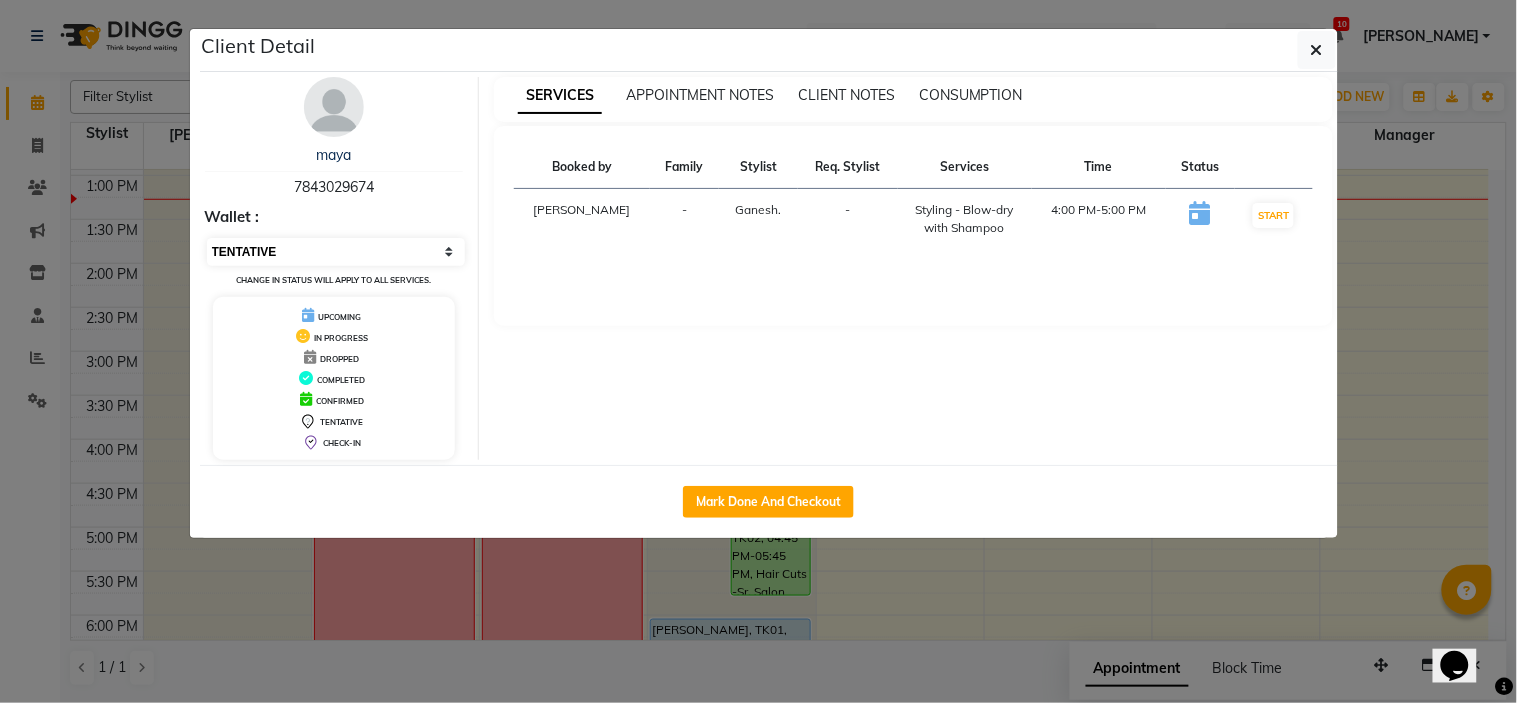click on "Select IN SERVICE CONFIRMED TENTATIVE CHECK IN MARK DONE DROPPED UPCOMING" at bounding box center [336, 252] 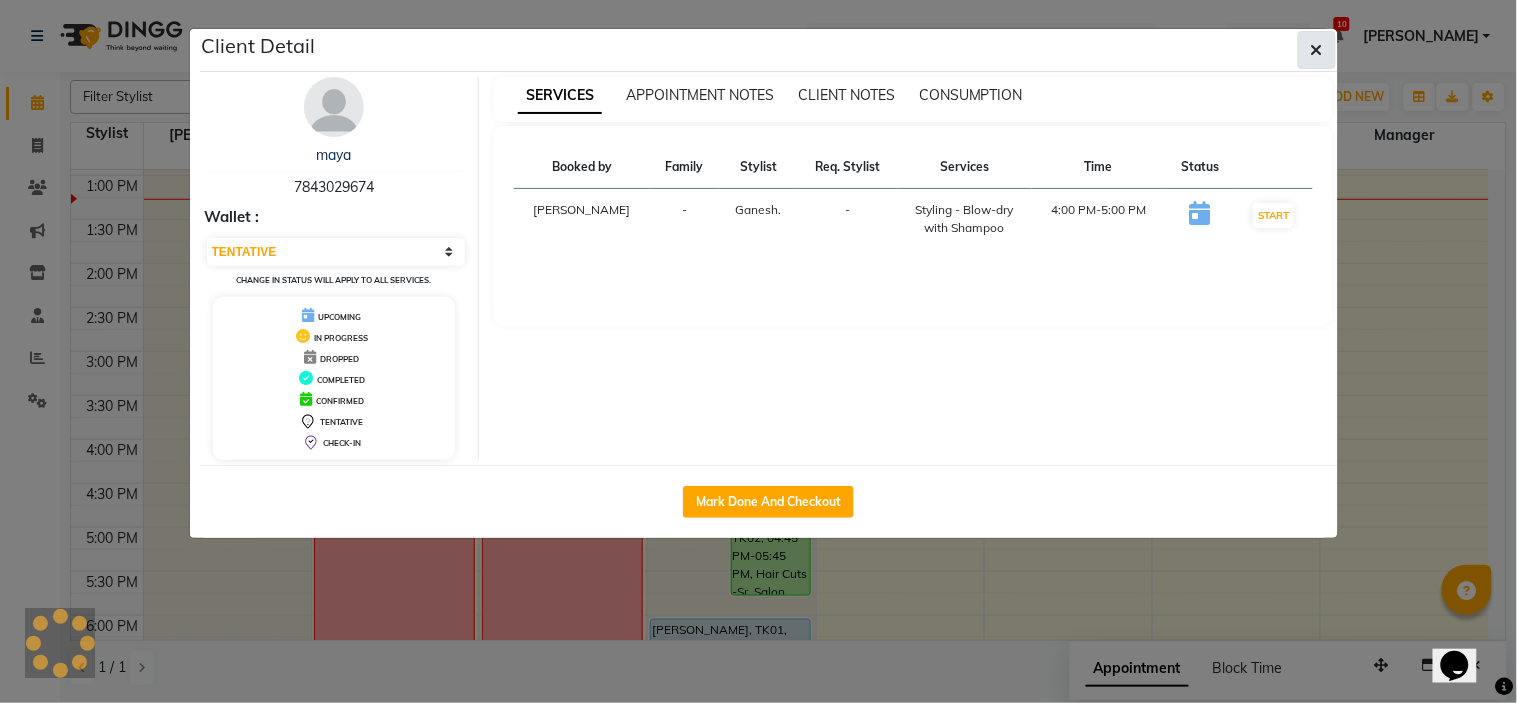 click 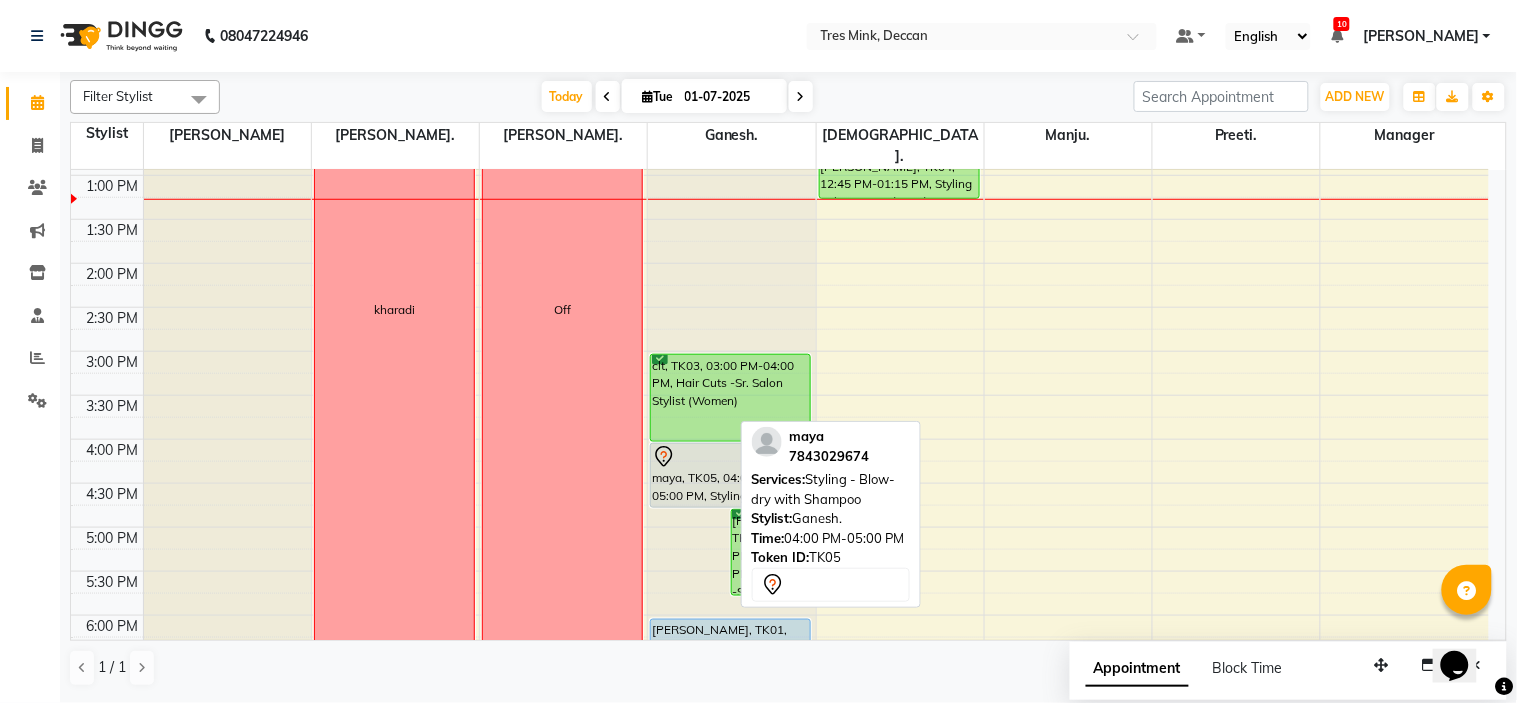 drag, startPoint x: 703, startPoint y: 505, endPoint x: 722, endPoint y: 478, distance: 33.01515 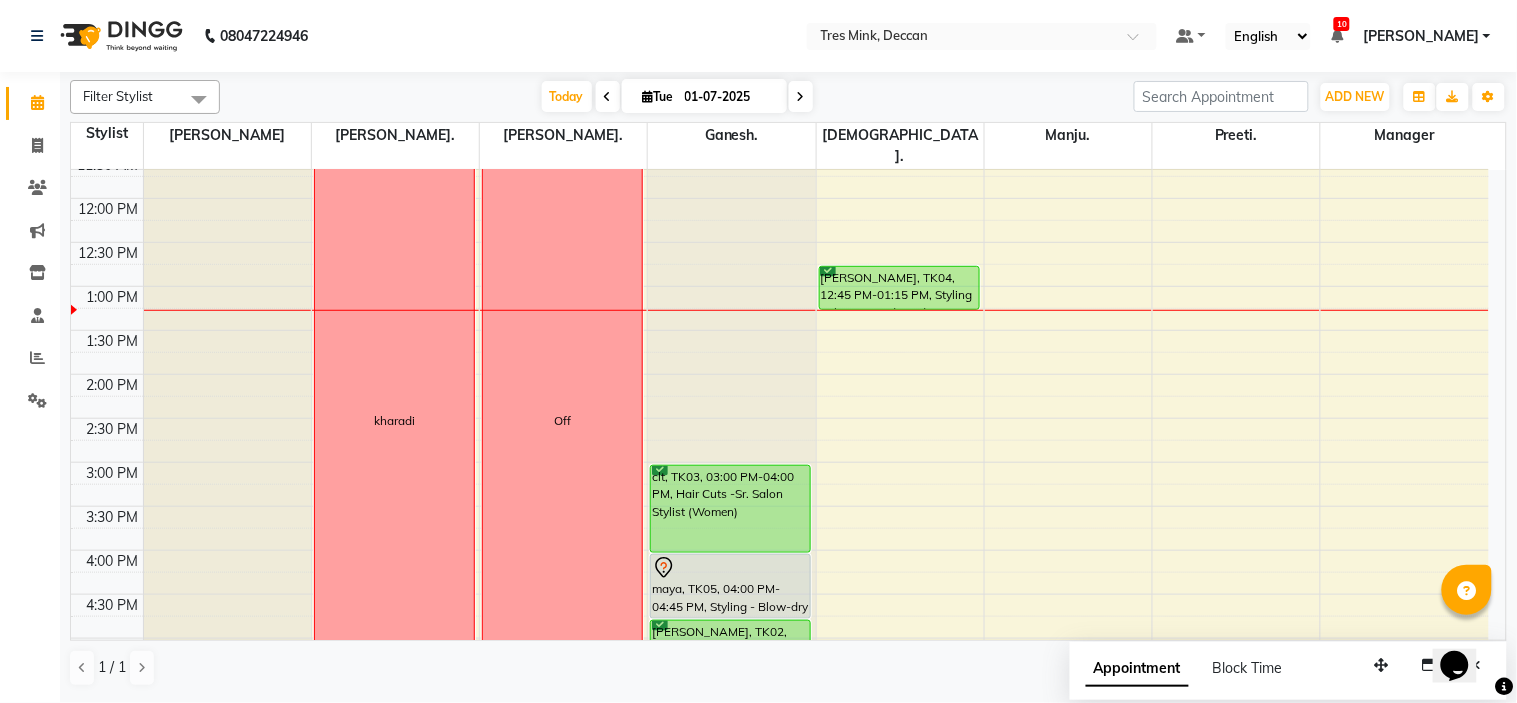 scroll, scrollTop: 434, scrollLeft: 0, axis: vertical 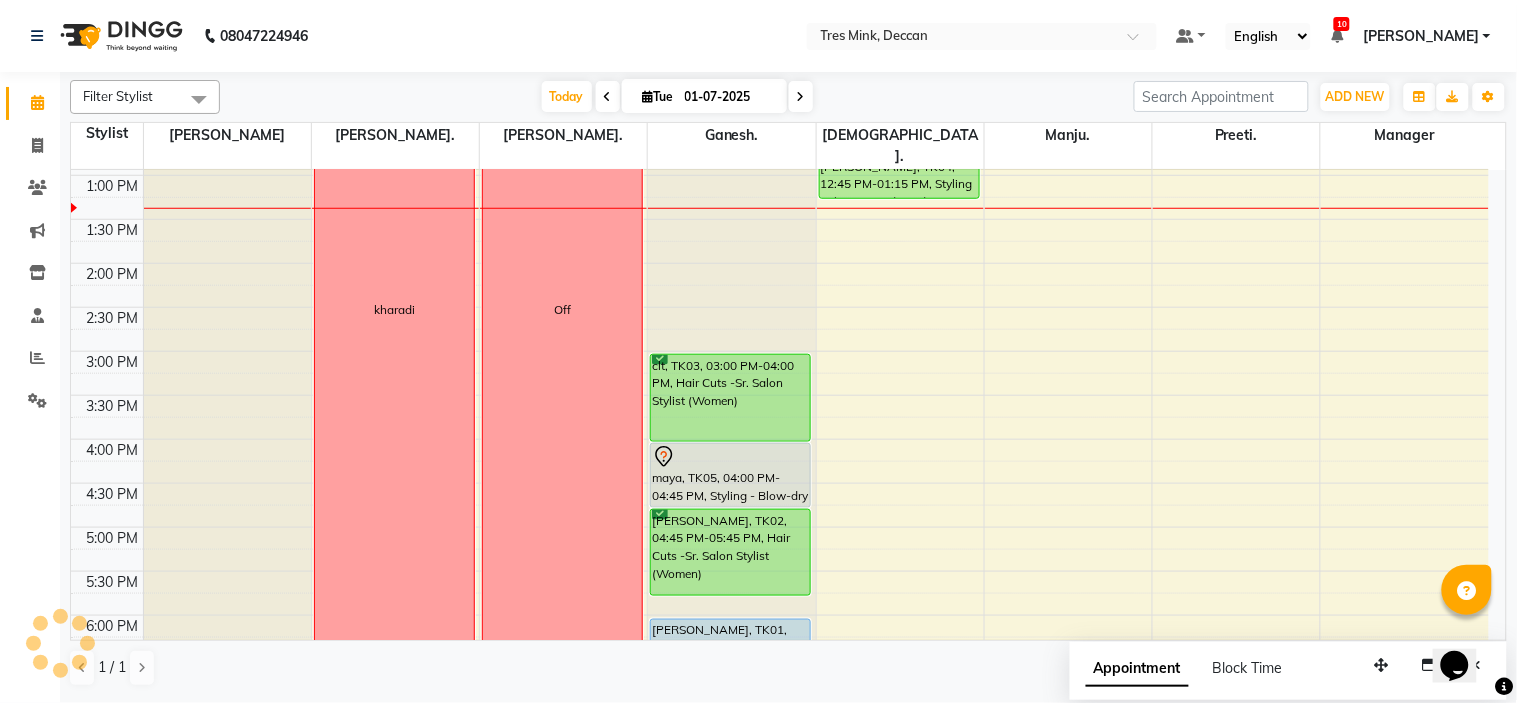 click on "8:00 AM 8:30 AM 9:00 AM 9:30 AM 10:00 AM 10:30 AM 11:00 AM 11:30 AM 12:00 PM 12:30 PM 1:00 PM 1:30 PM 2:00 PM 2:30 PM 3:00 PM 3:30 PM 4:00 PM 4:30 PM 5:00 PM 5:30 PM 6:00 PM 6:30 PM 7:00 PM 7:30 PM 8:00 PM 8:30 PM" at bounding box center [780, 307] 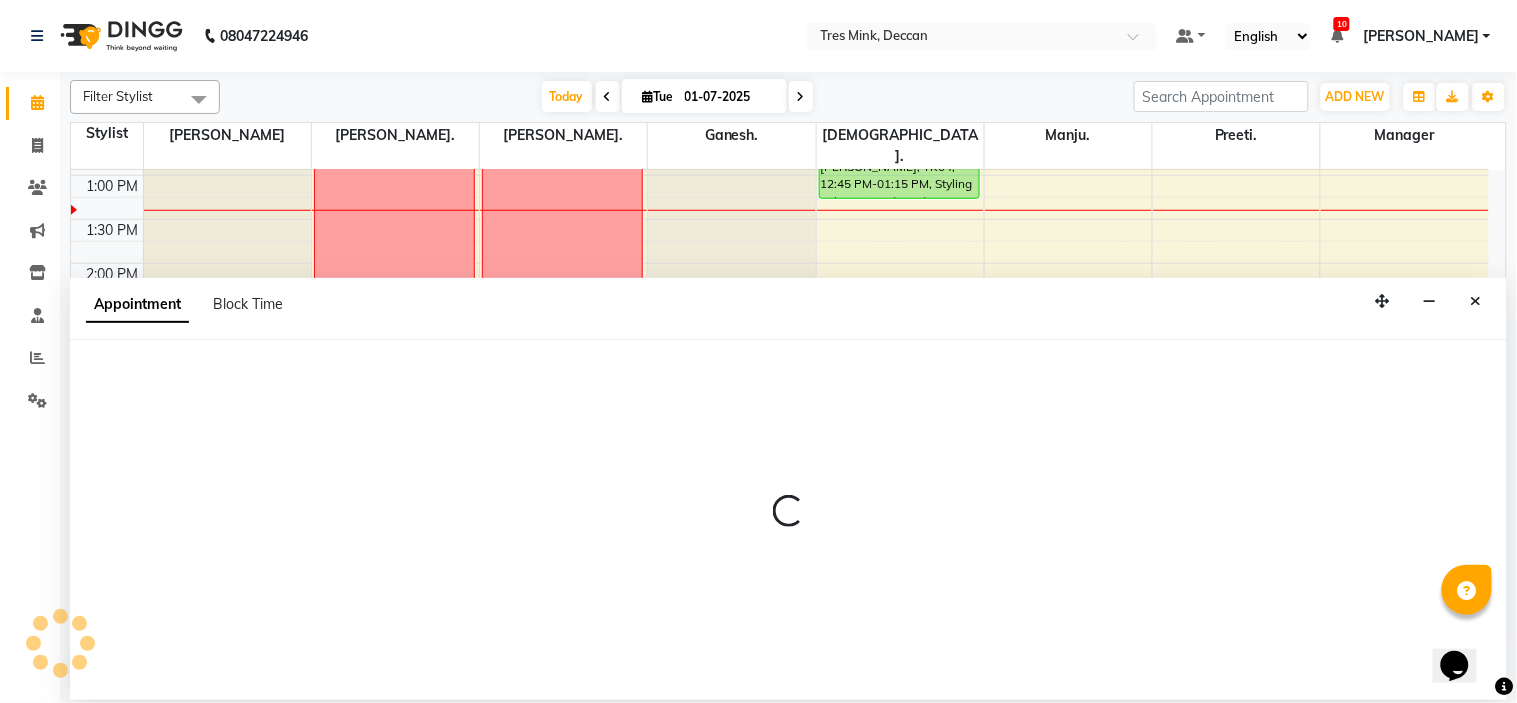 select on "82698" 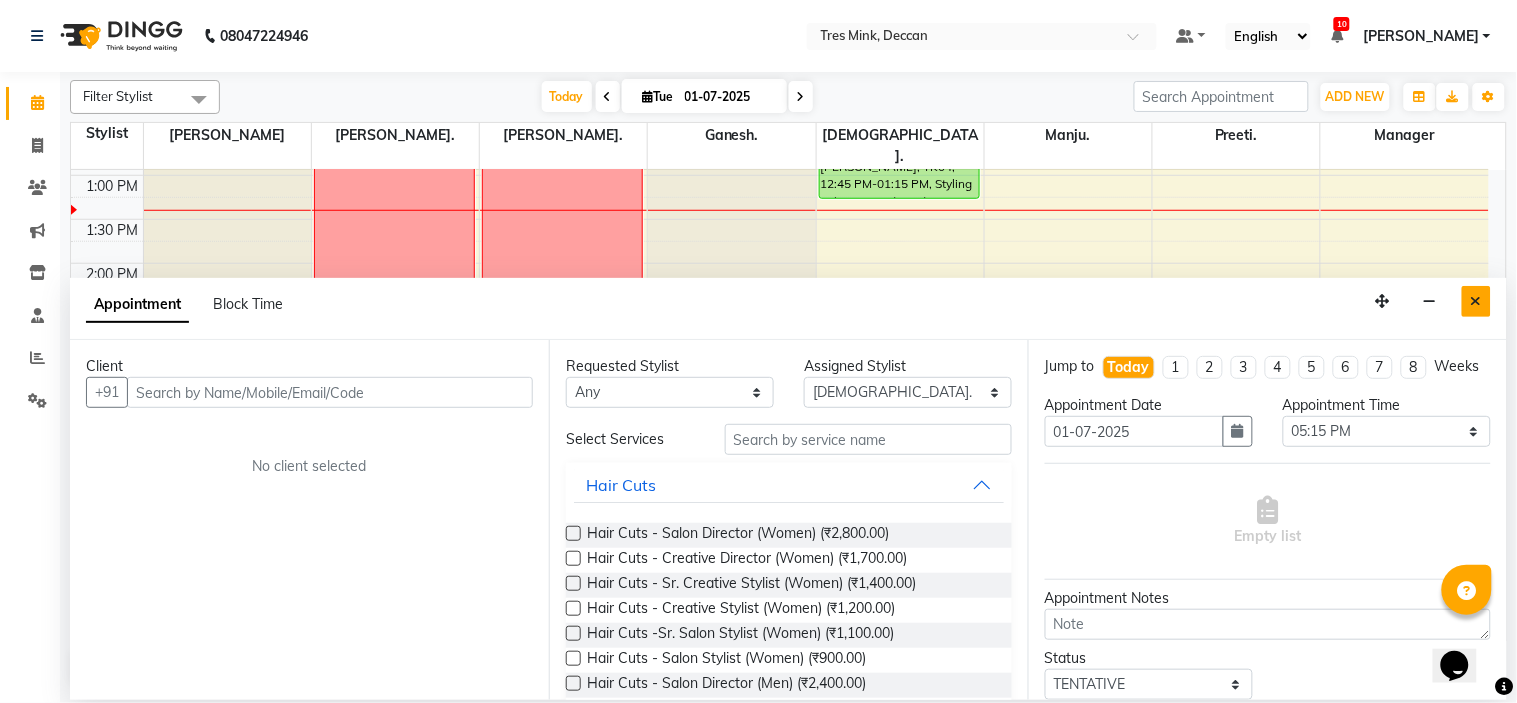 click at bounding box center [1476, 301] 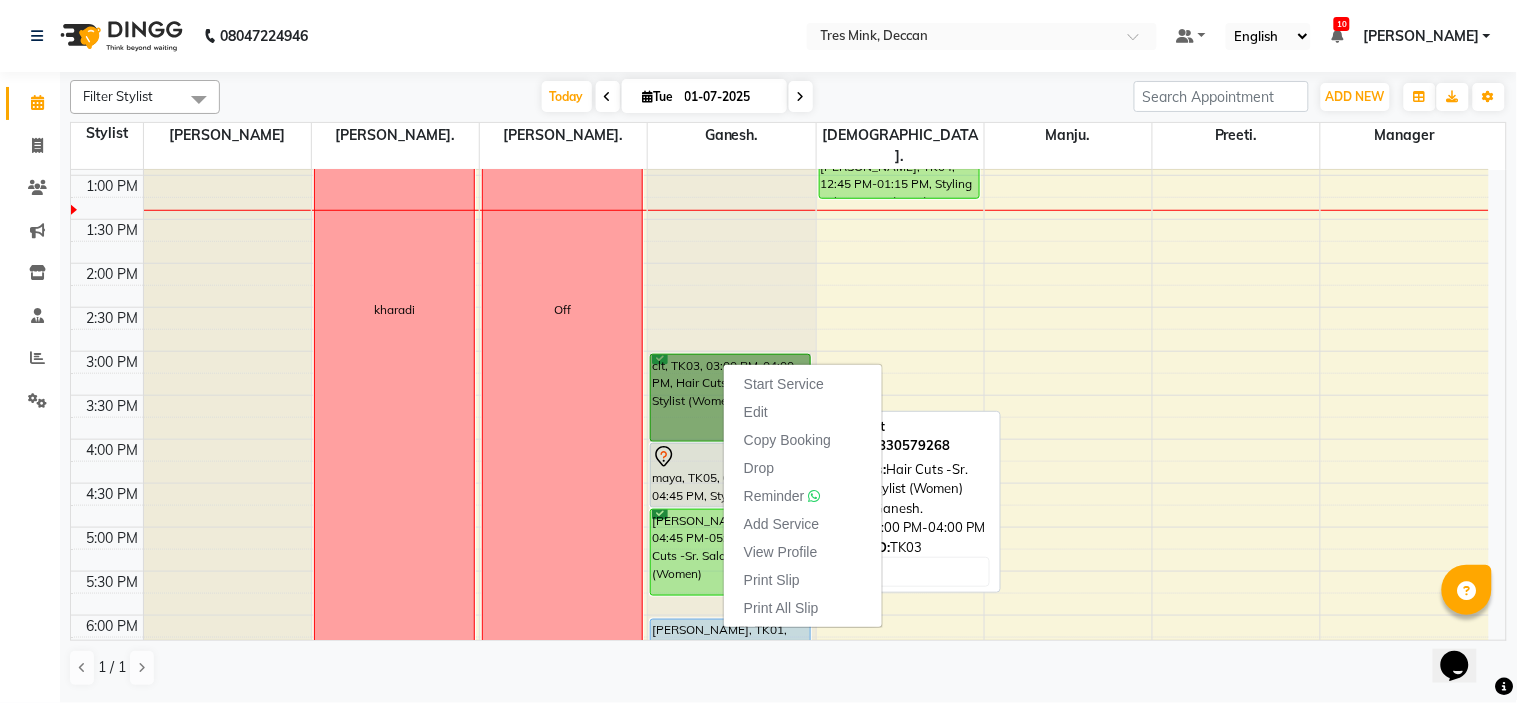 click on "clt, TK03, 03:00 PM-04:00 PM, Hair Cuts -Sr. Salon Stylist (Women)" at bounding box center [730, 398] 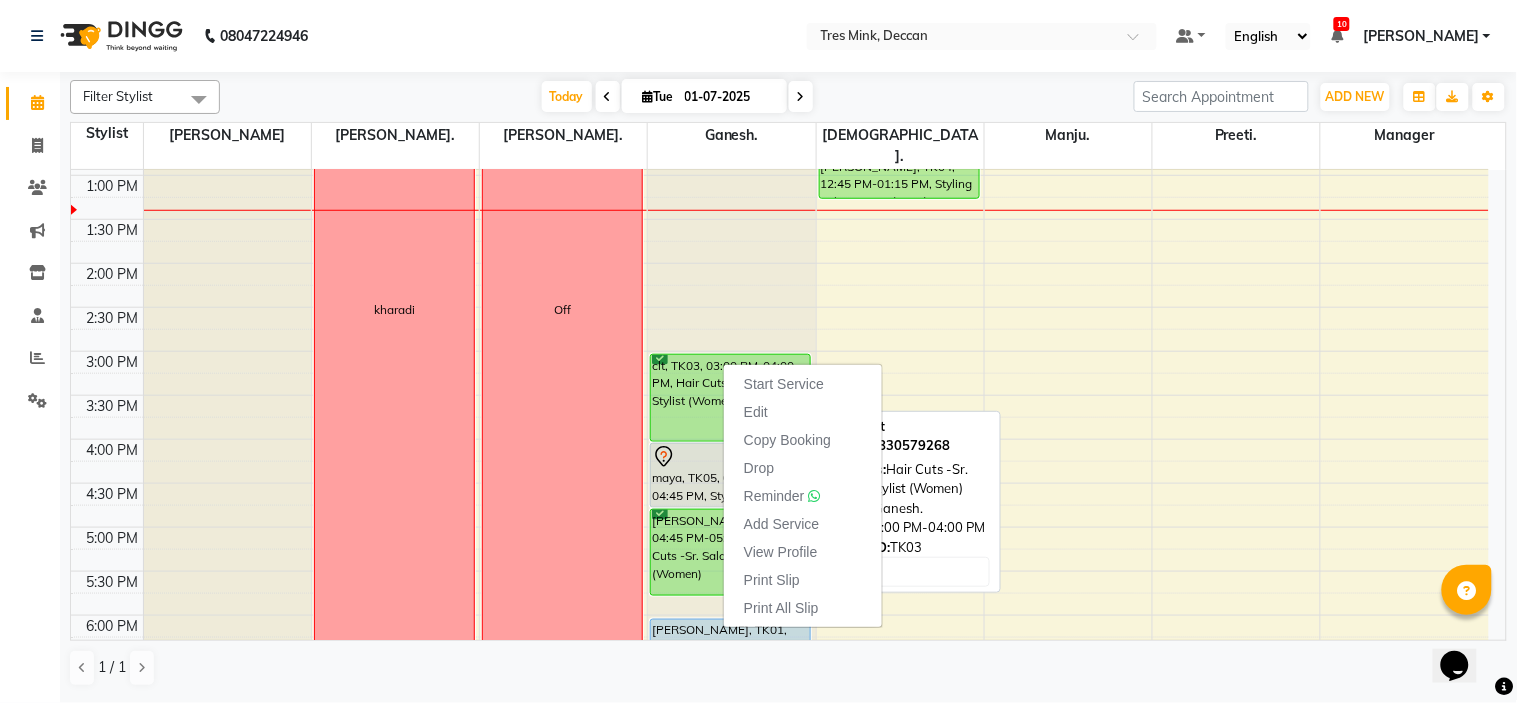 select on "6" 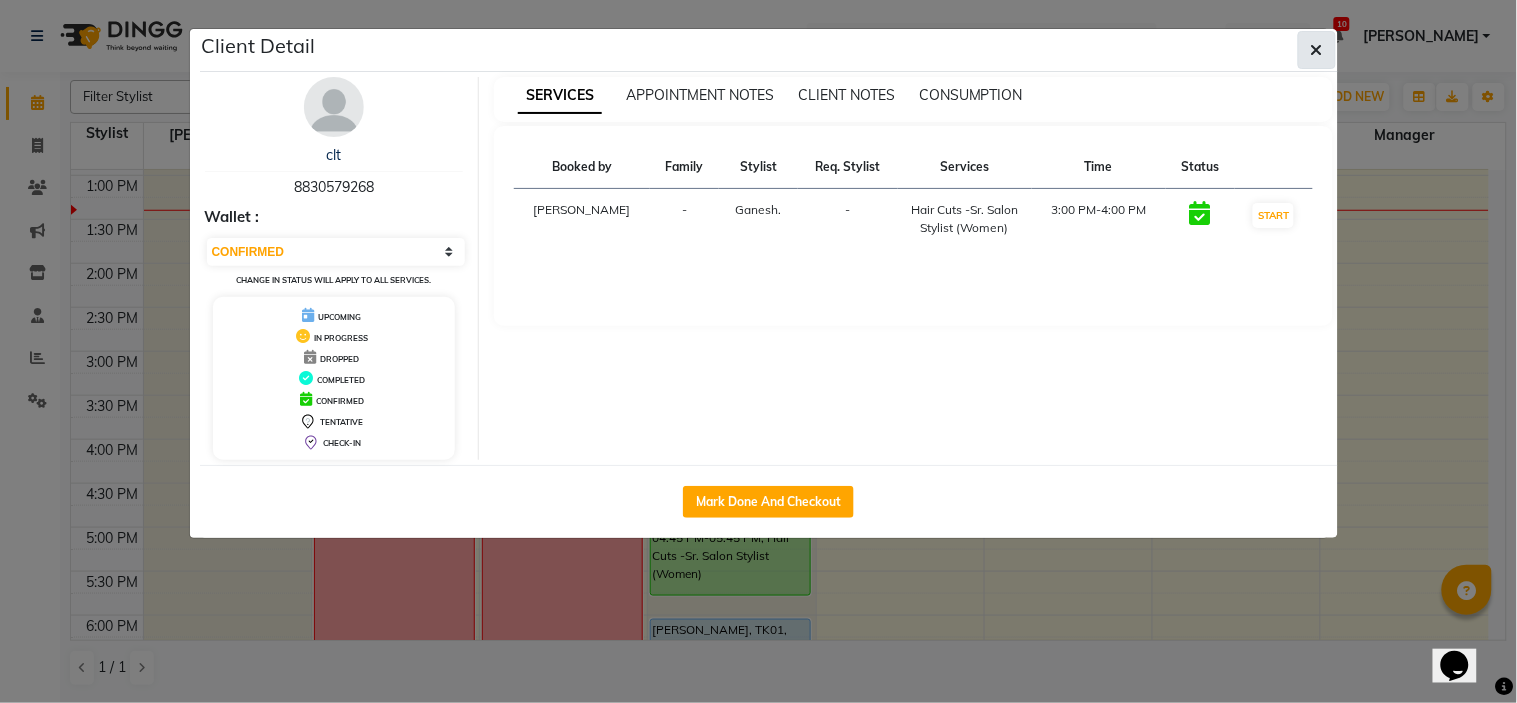 click 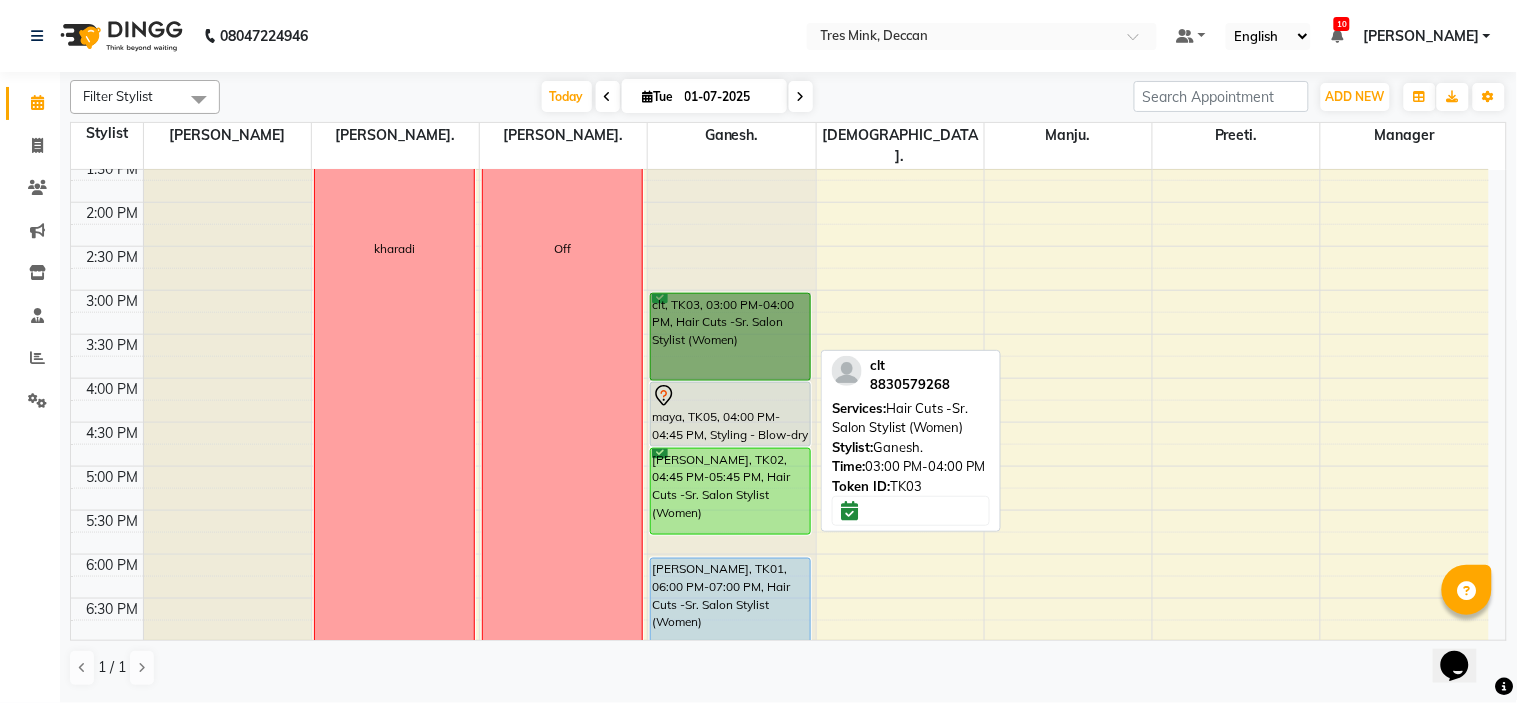 scroll, scrollTop: 545, scrollLeft: 0, axis: vertical 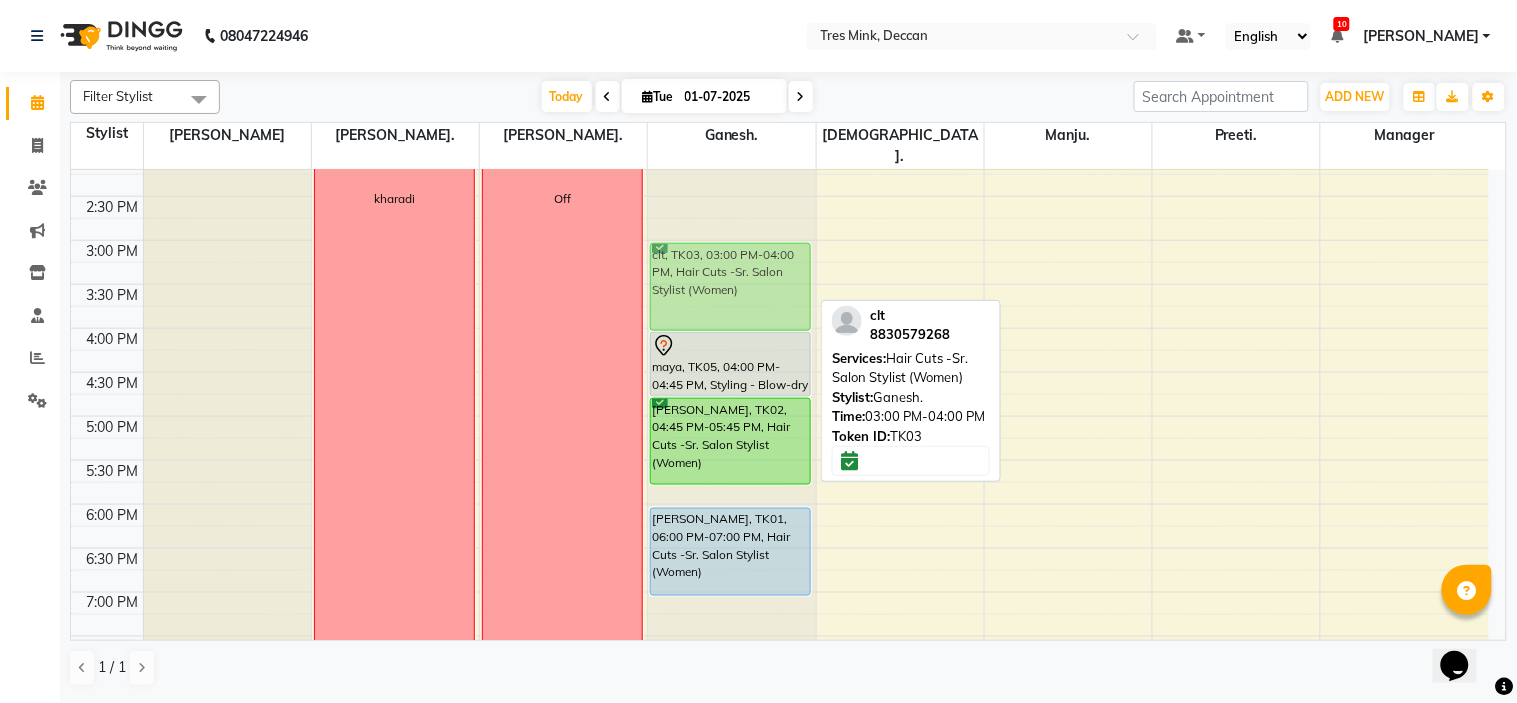 drag, startPoint x: 767, startPoint y: 230, endPoint x: 727, endPoint y: 224, distance: 40.4475 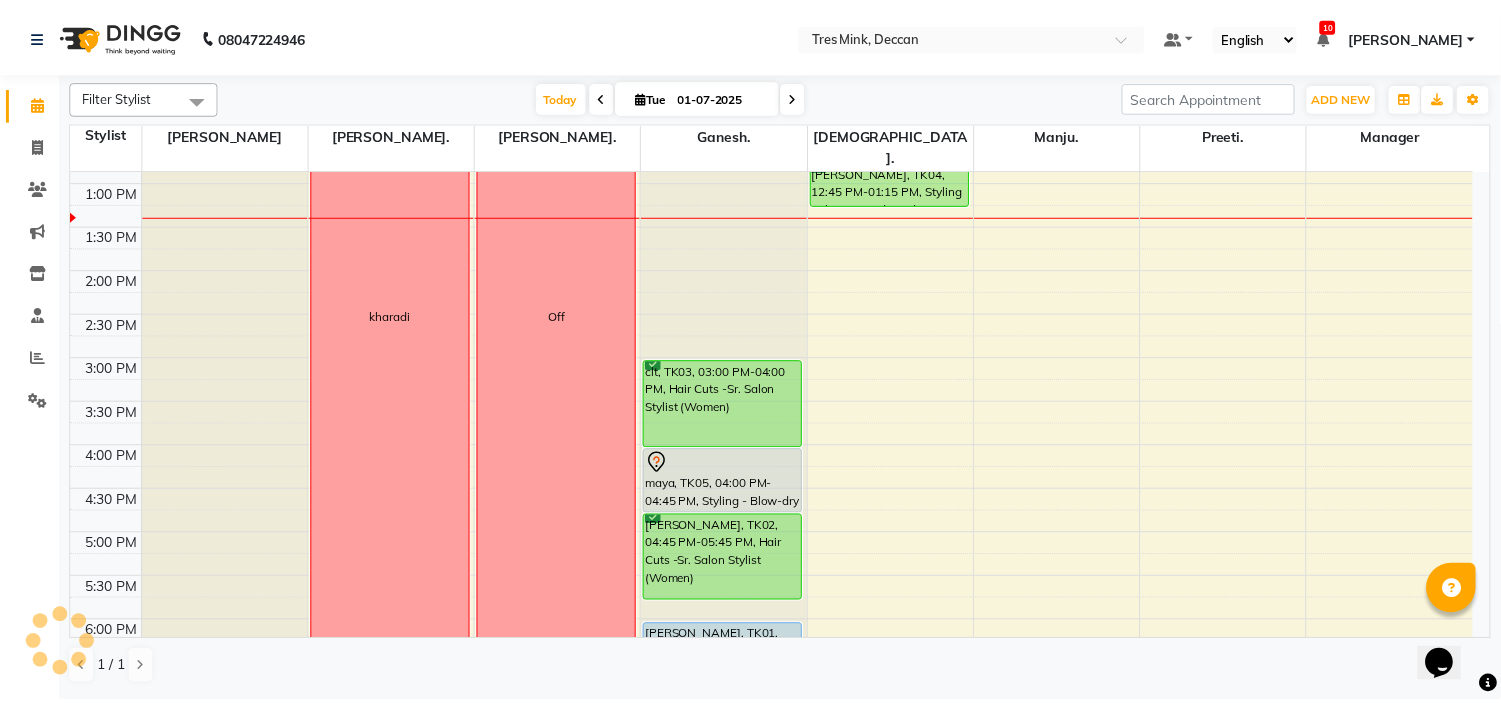 scroll, scrollTop: 212, scrollLeft: 0, axis: vertical 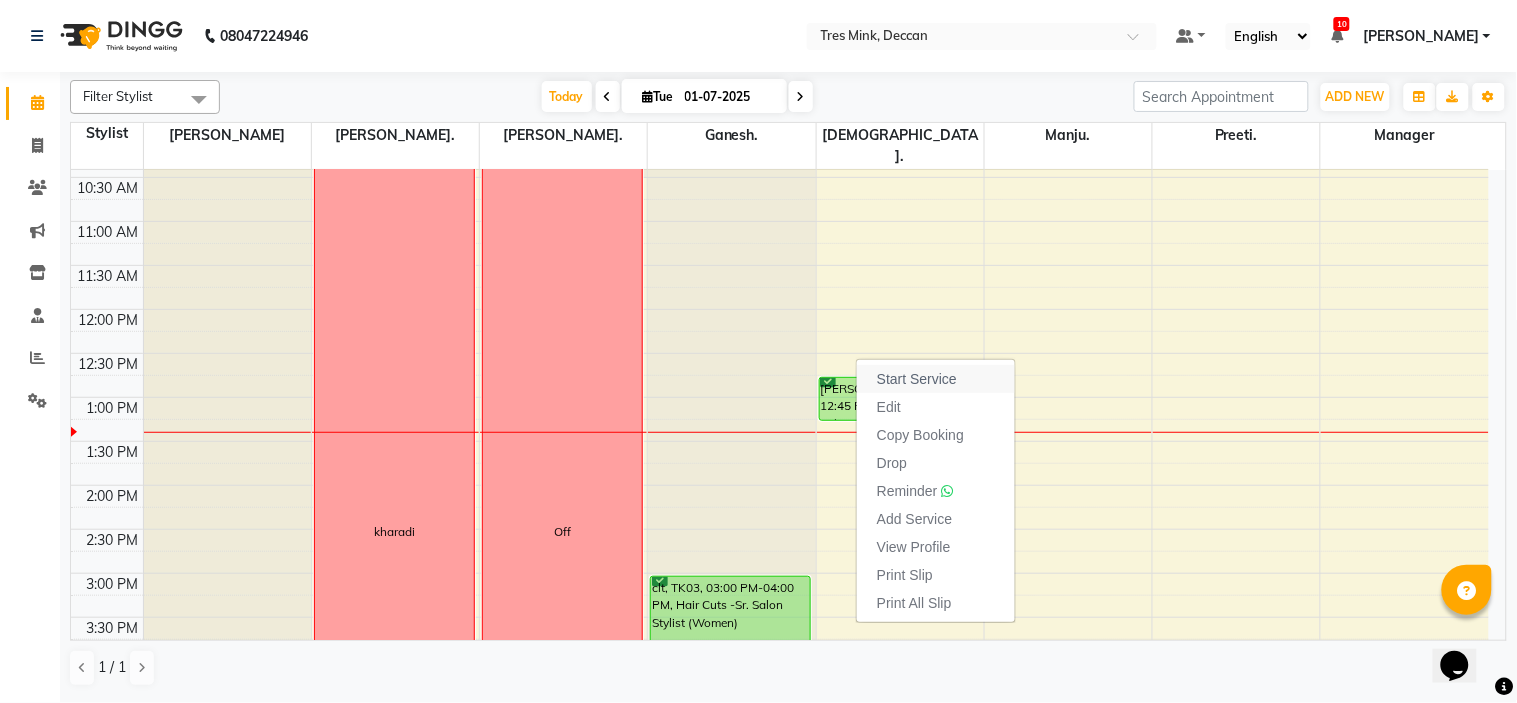 click on "Start Service" at bounding box center [917, 379] 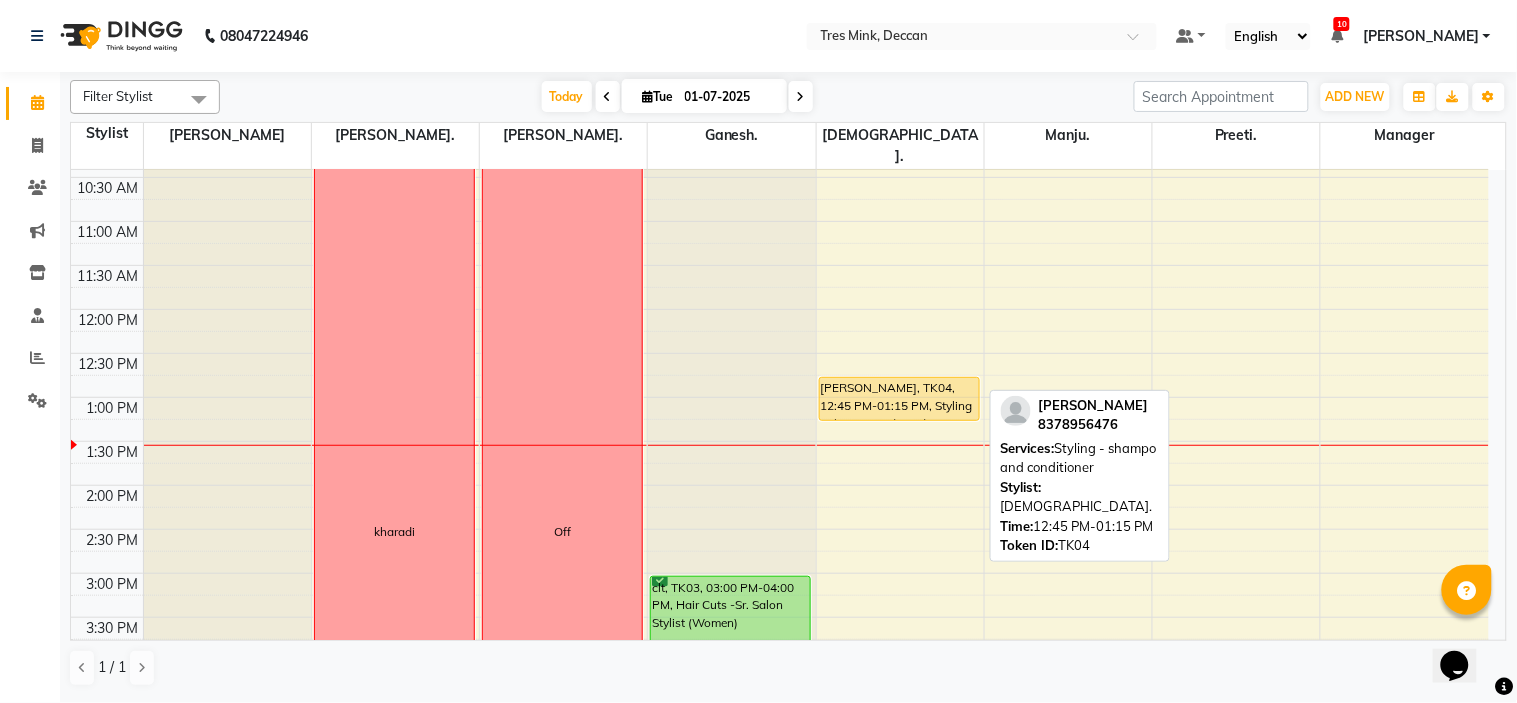 click on "Ishwari Muley, TK04, 12:45 PM-01:15 PM, Styling - shampo and conditioner" at bounding box center (899, 399) 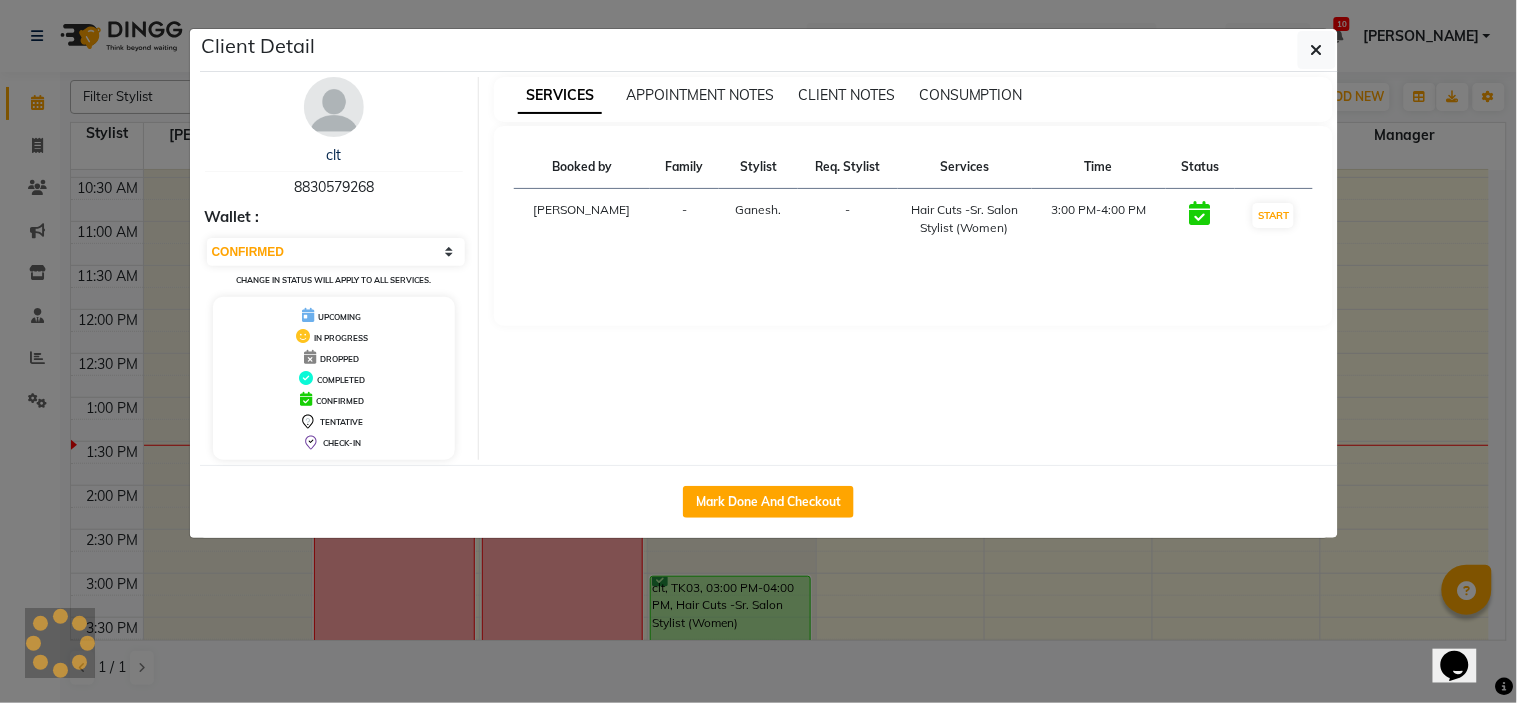 select on "1" 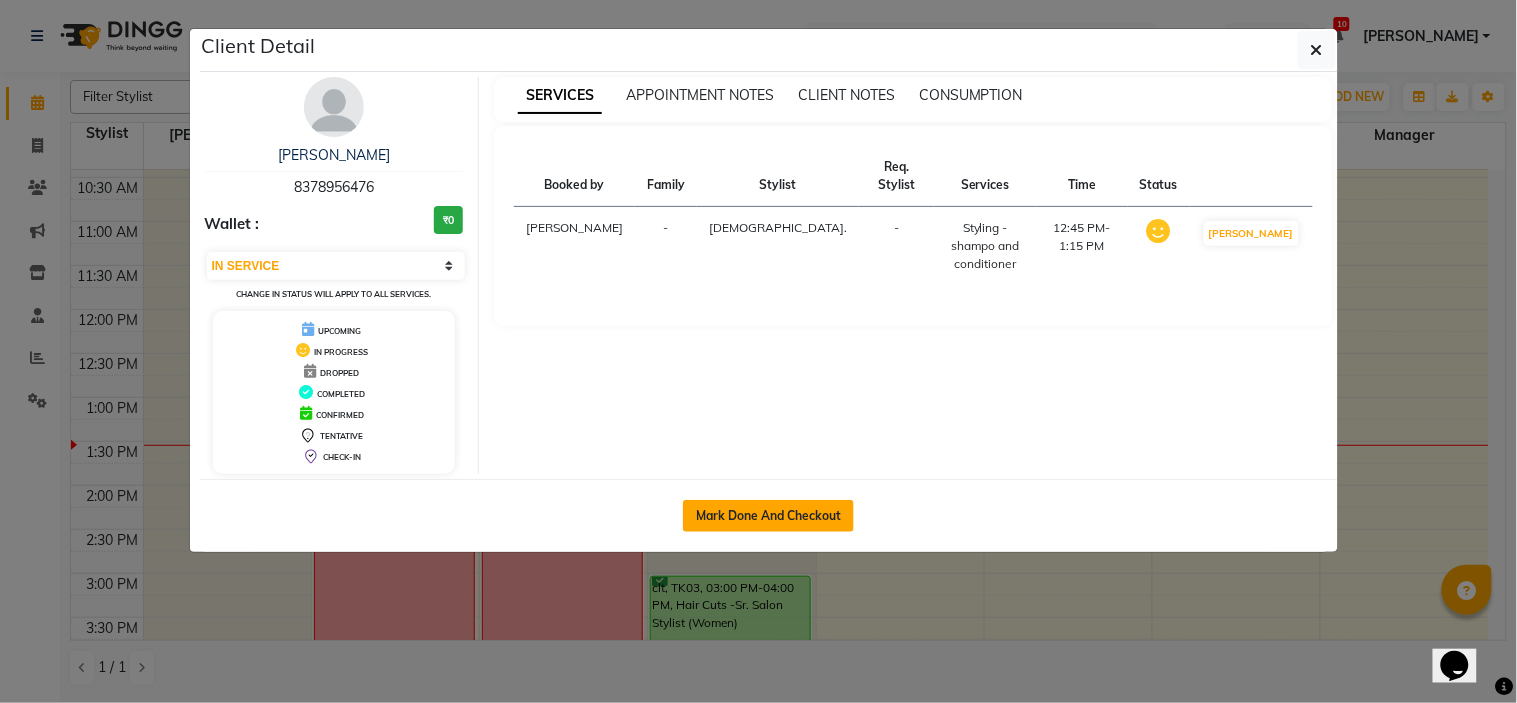 click on "Mark Done And Checkout" 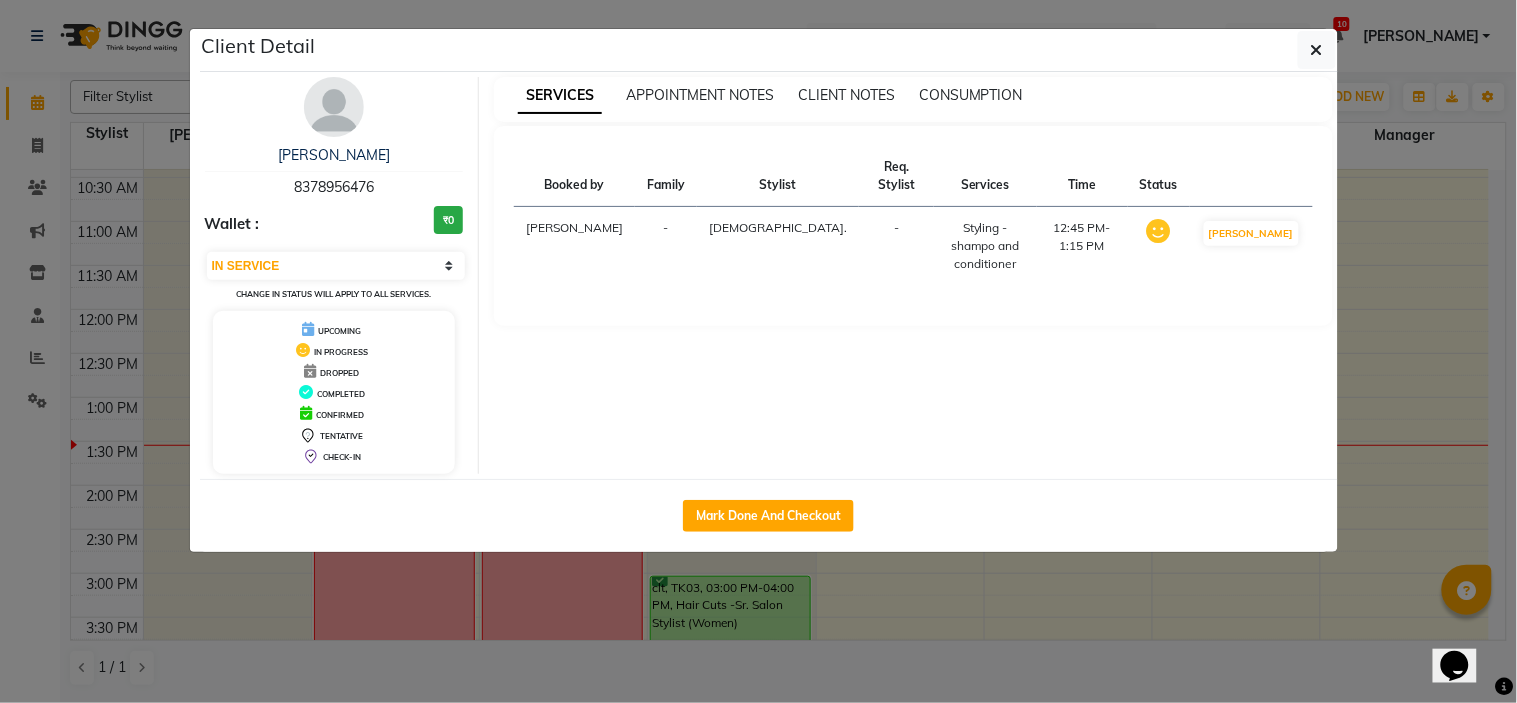 select on "service" 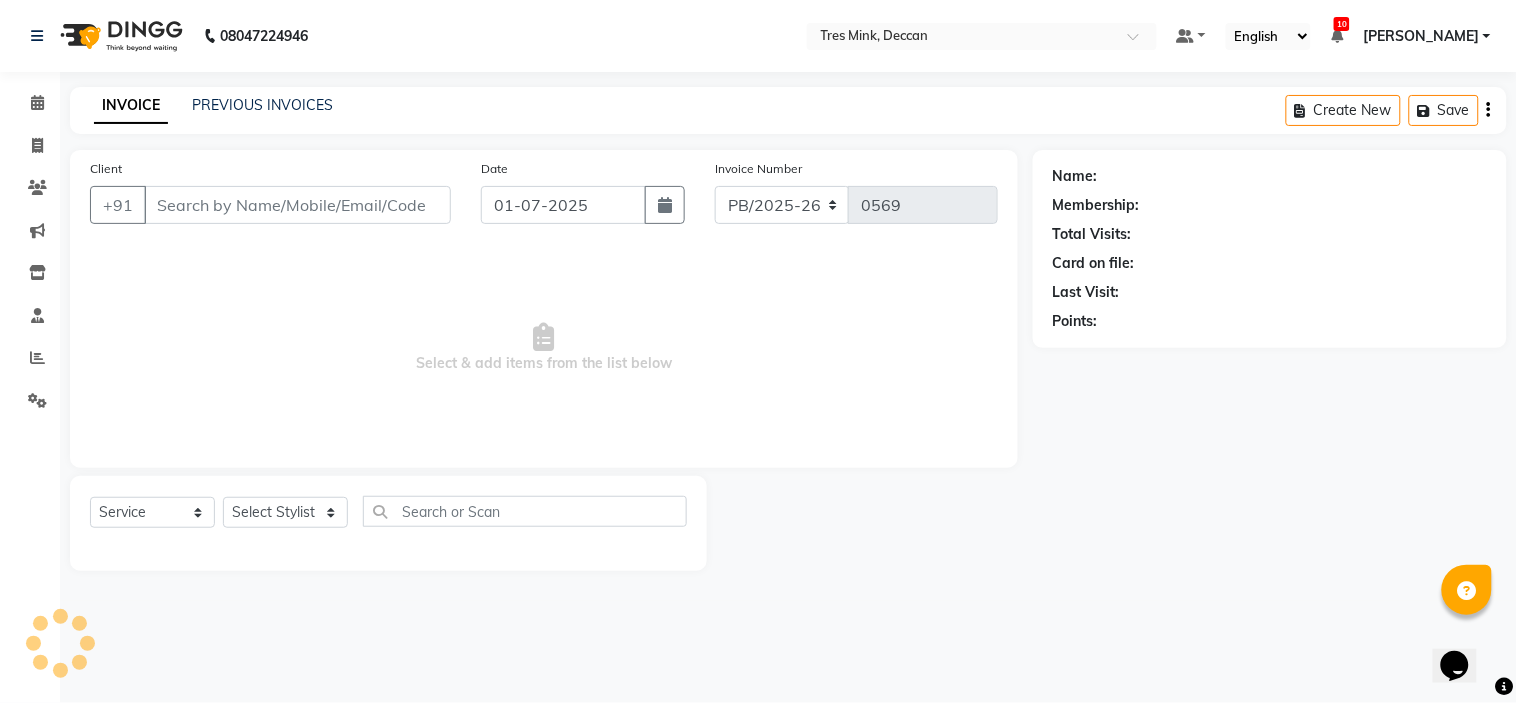 select on "3" 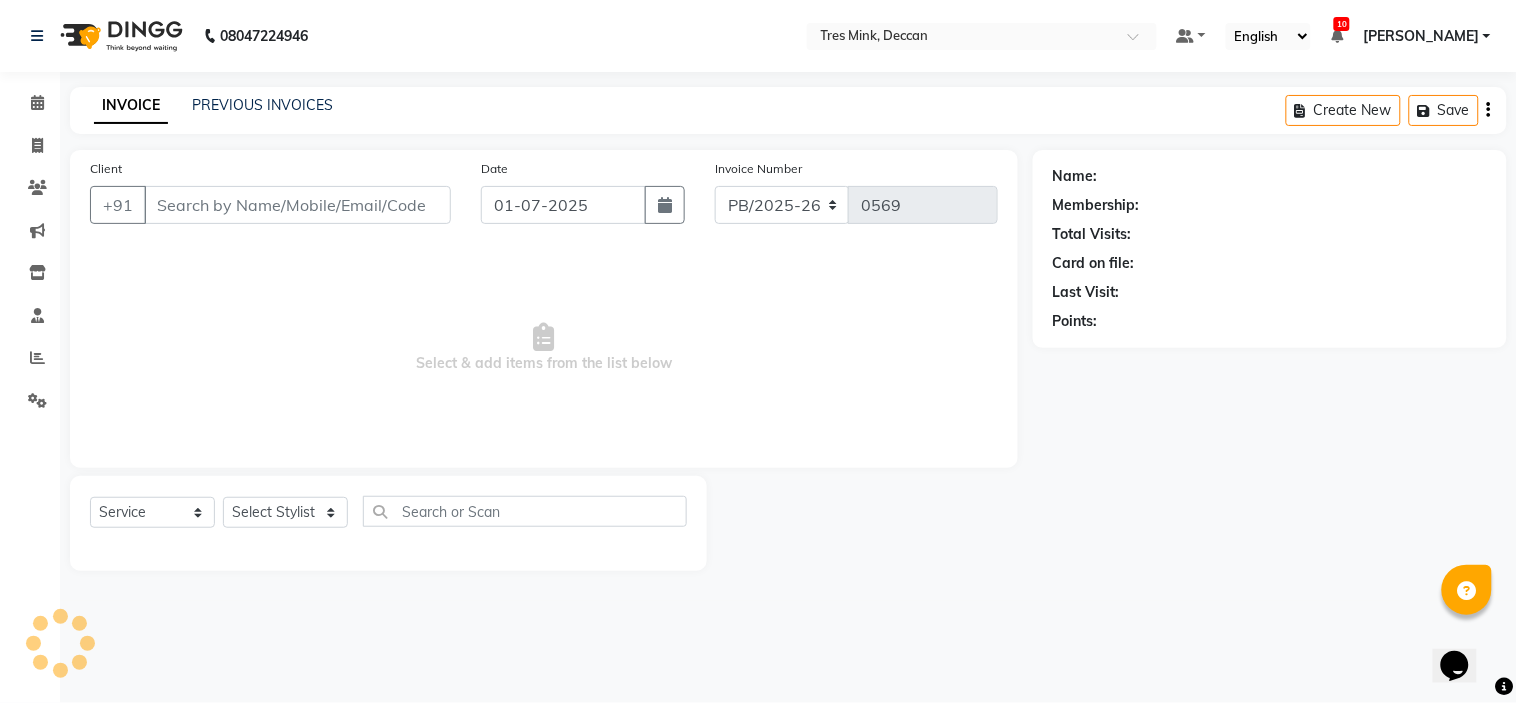 type on "8378956476" 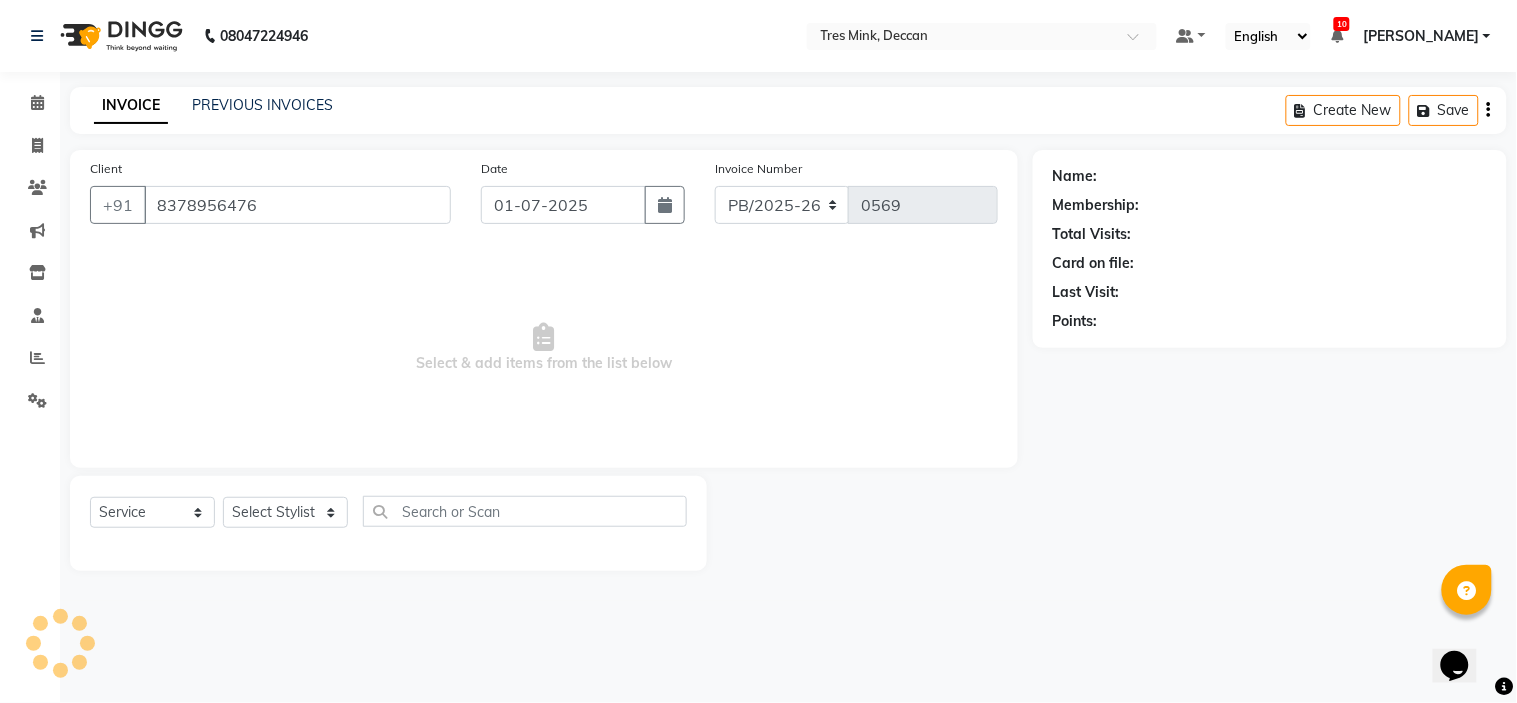 select on "82698" 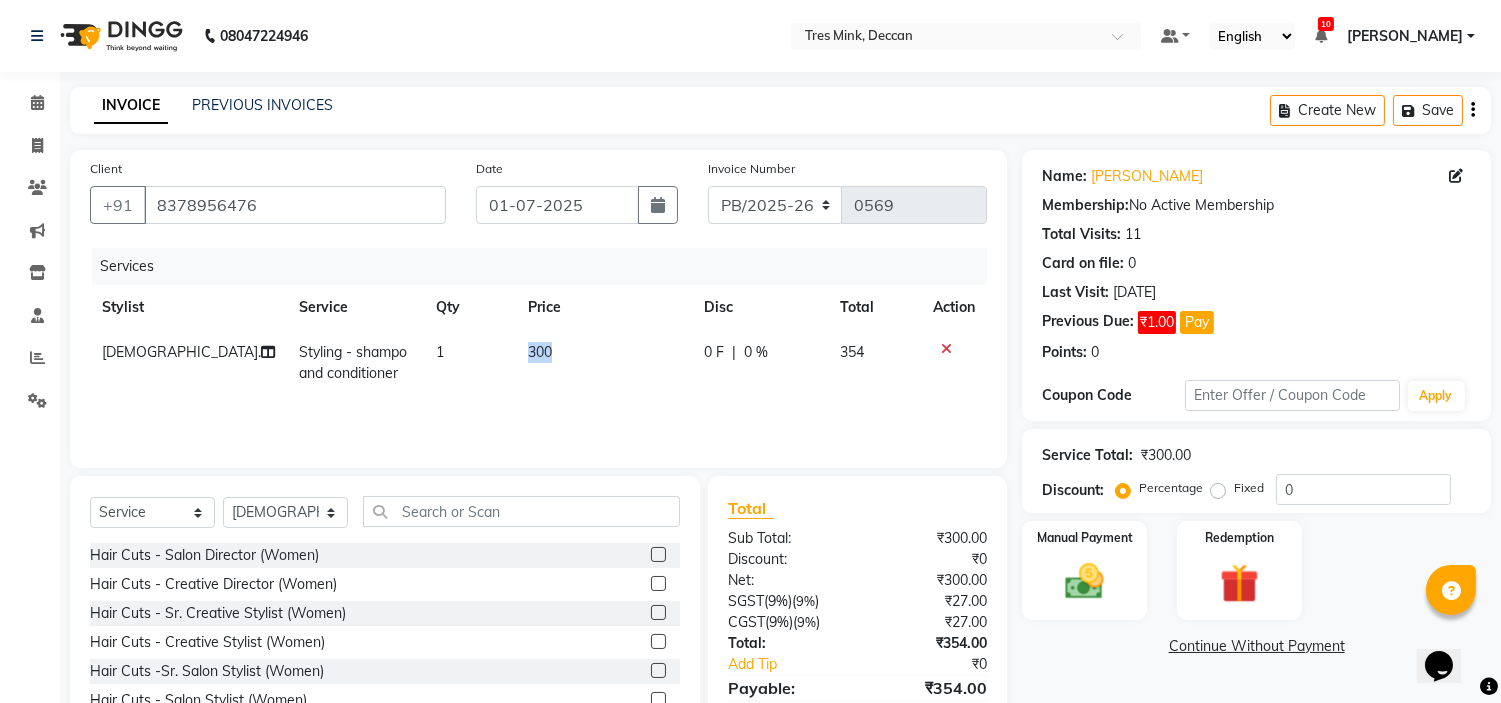 drag, startPoint x: 554, startPoint y: 356, endPoint x: 493, endPoint y: 370, distance: 62.58594 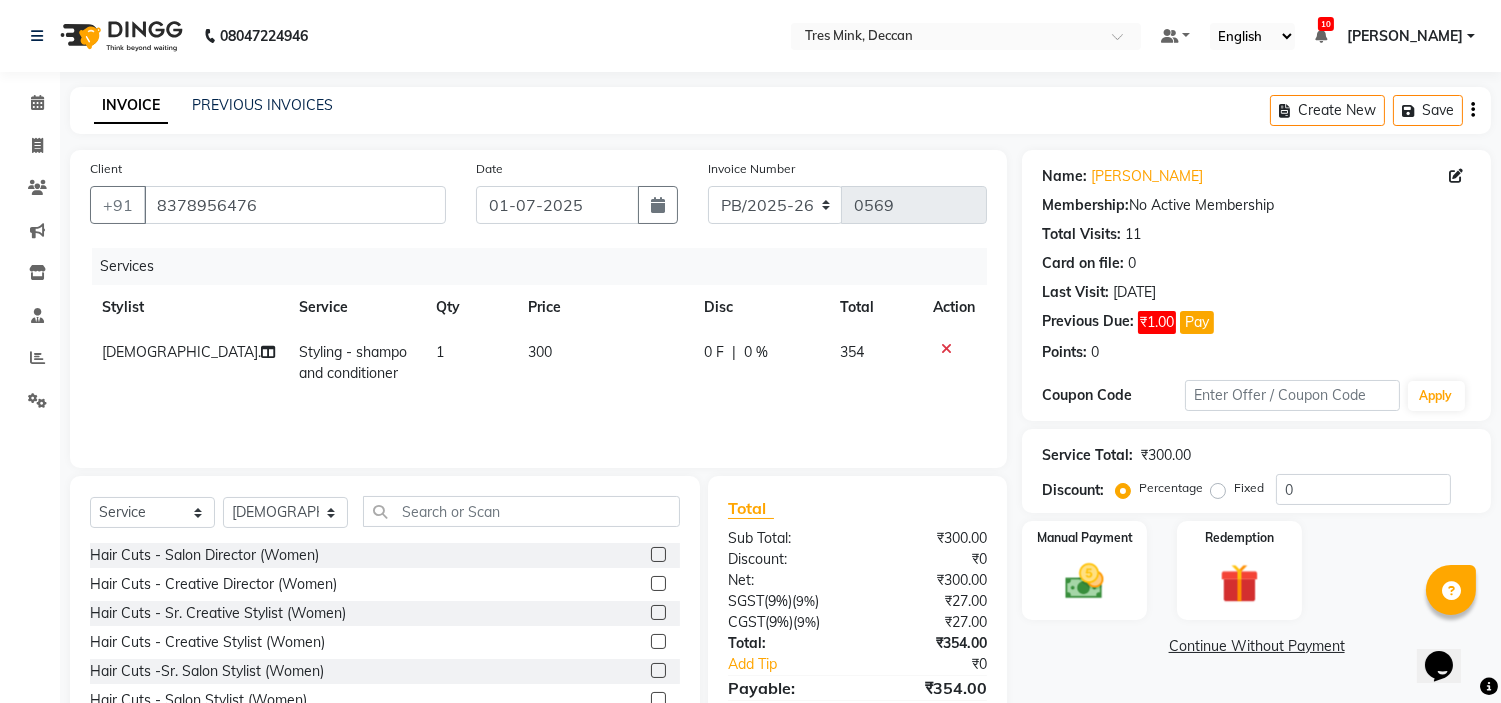 select on "82698" 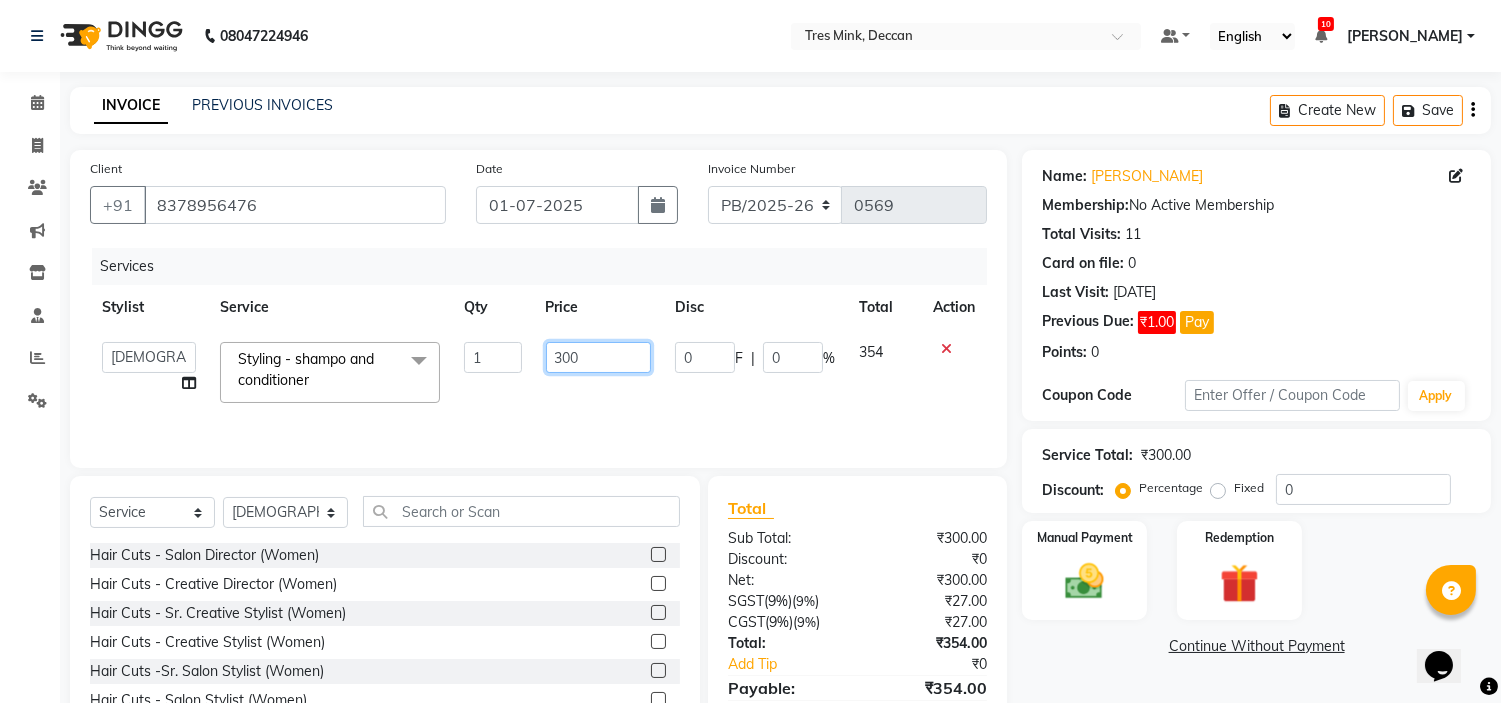 drag, startPoint x: 597, startPoint y: 367, endPoint x: 466, endPoint y: 331, distance: 135.85654 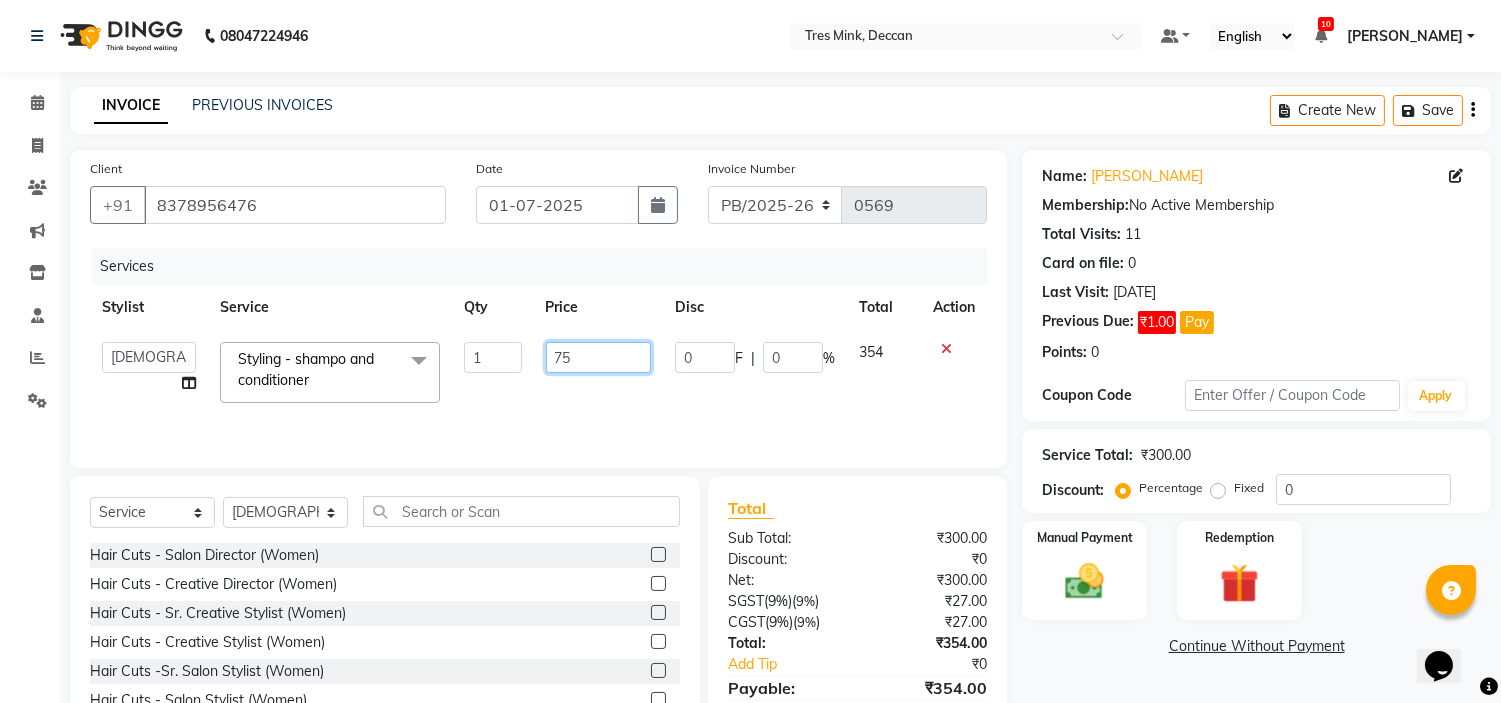 type on "750" 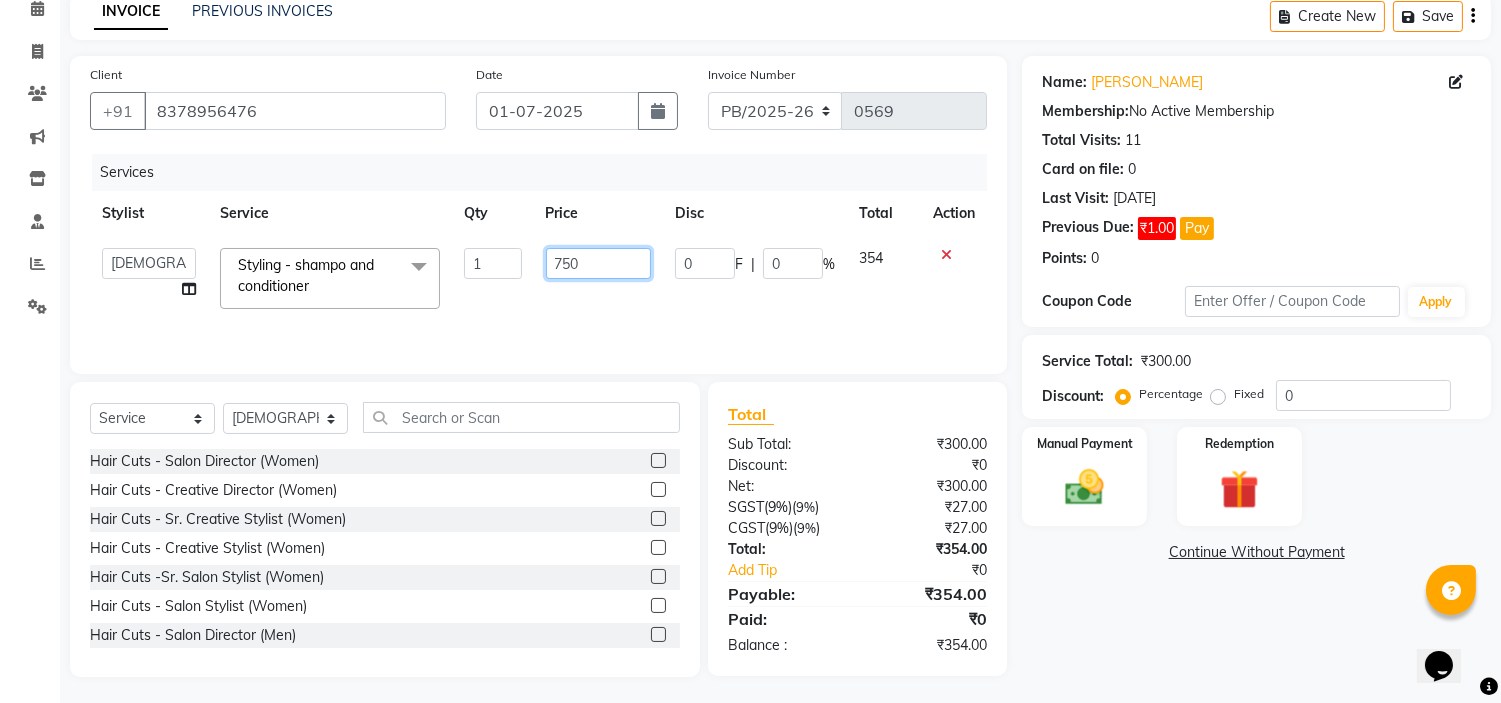 scroll, scrollTop: 97, scrollLeft: 0, axis: vertical 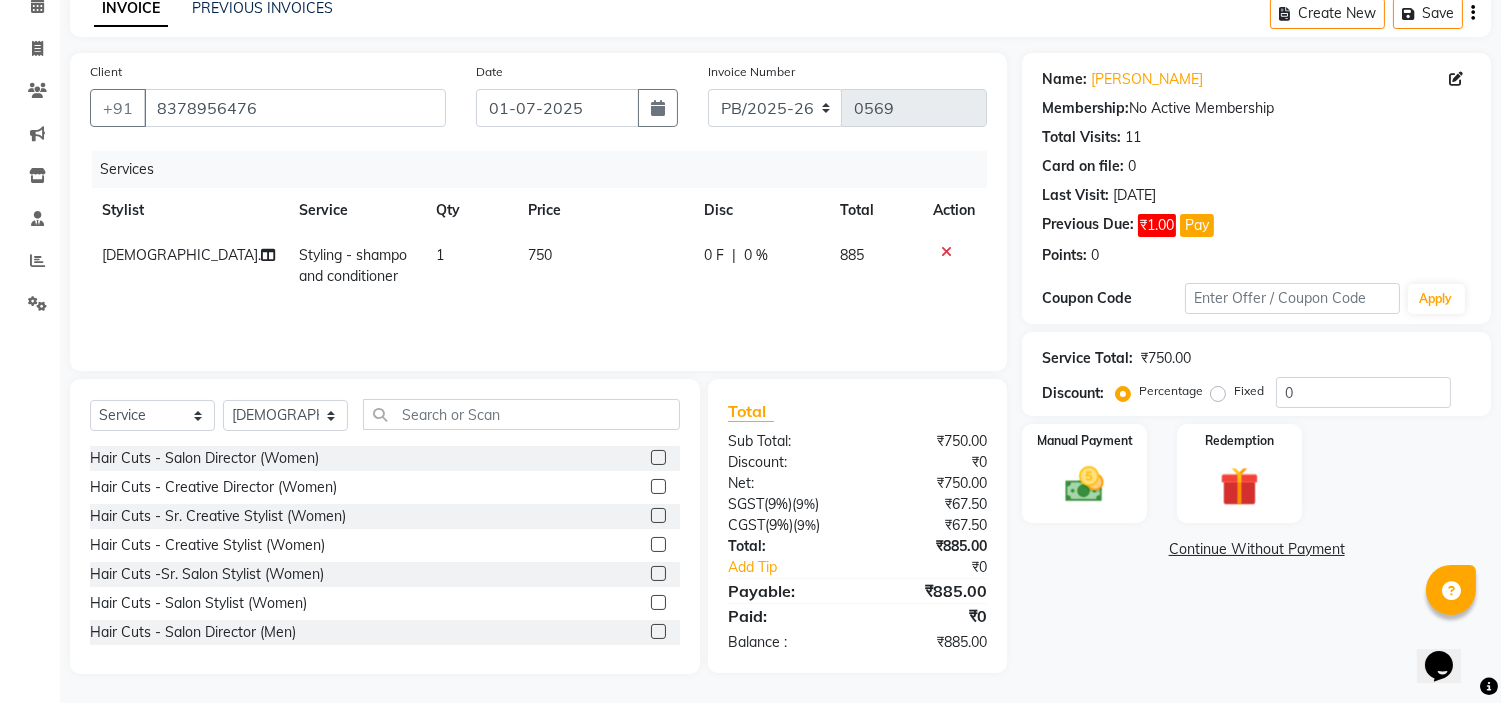 click on "Name: Ishwari Muley Membership:  No Active Membership  Total Visits:  11 Card on file:  0 Last Visit:   25-06-2025 Previous Due:  ₹1.00 Pay Points:   0  Coupon Code Apply Service Total:  ₹750.00  Discount:  Percentage   Fixed  0 Manual Payment Redemption  Continue Without Payment" 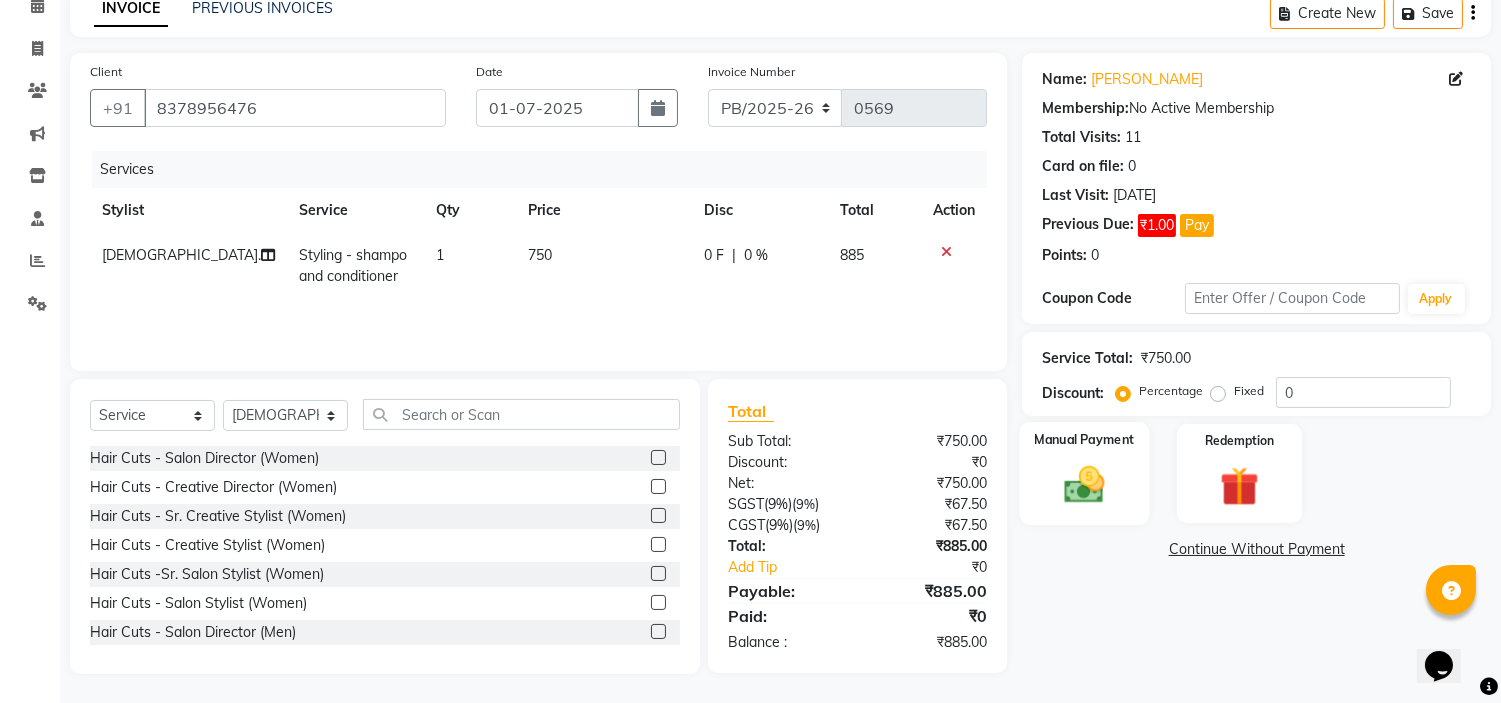 click on "Manual Payment" 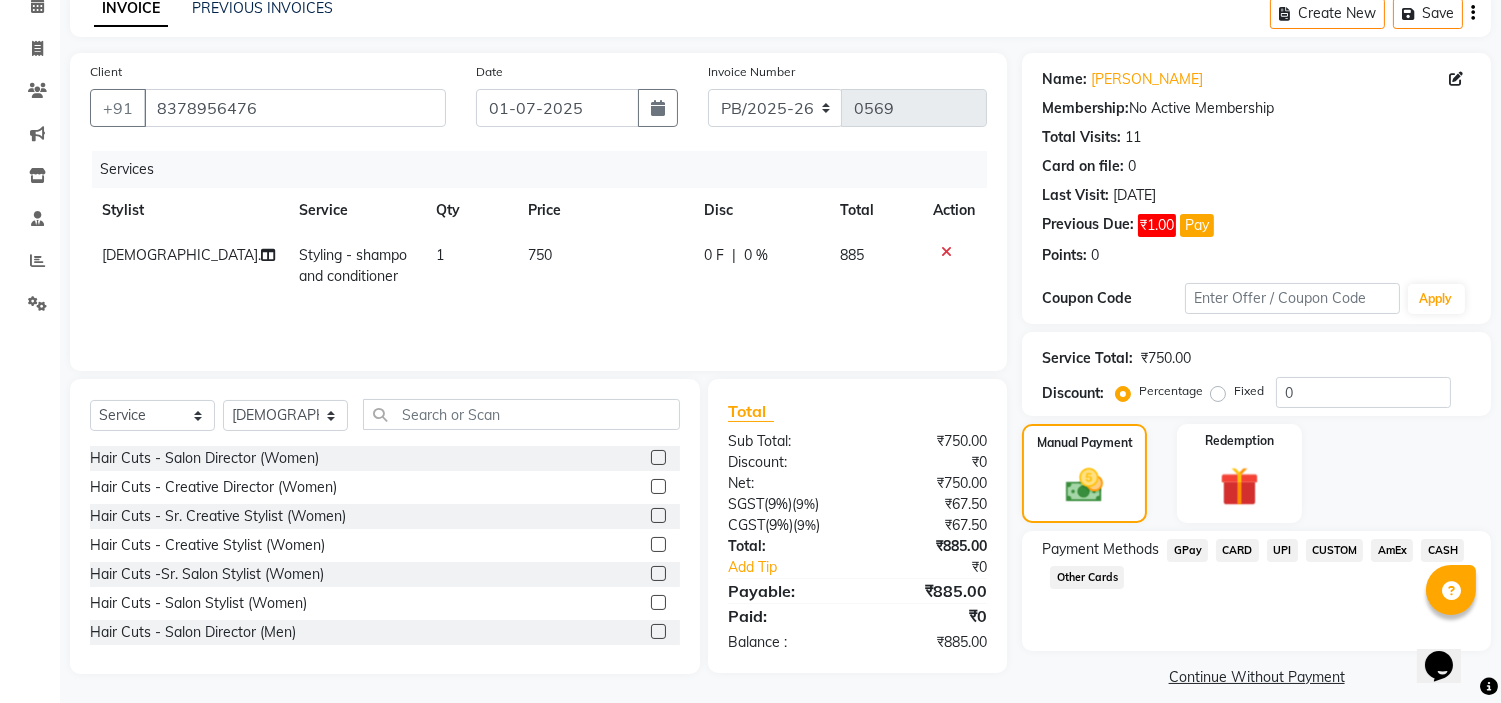 click on "CUSTOM" 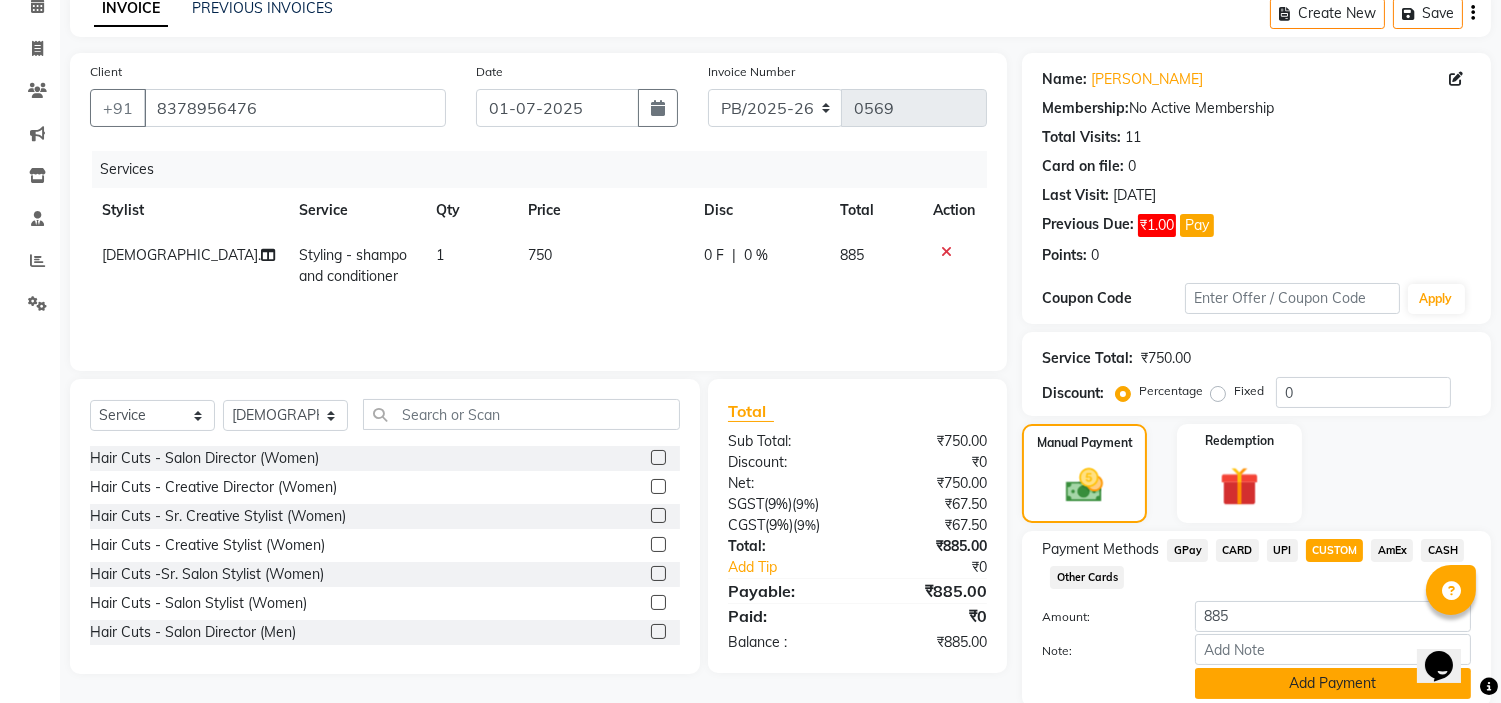 scroll, scrollTop: 172, scrollLeft: 0, axis: vertical 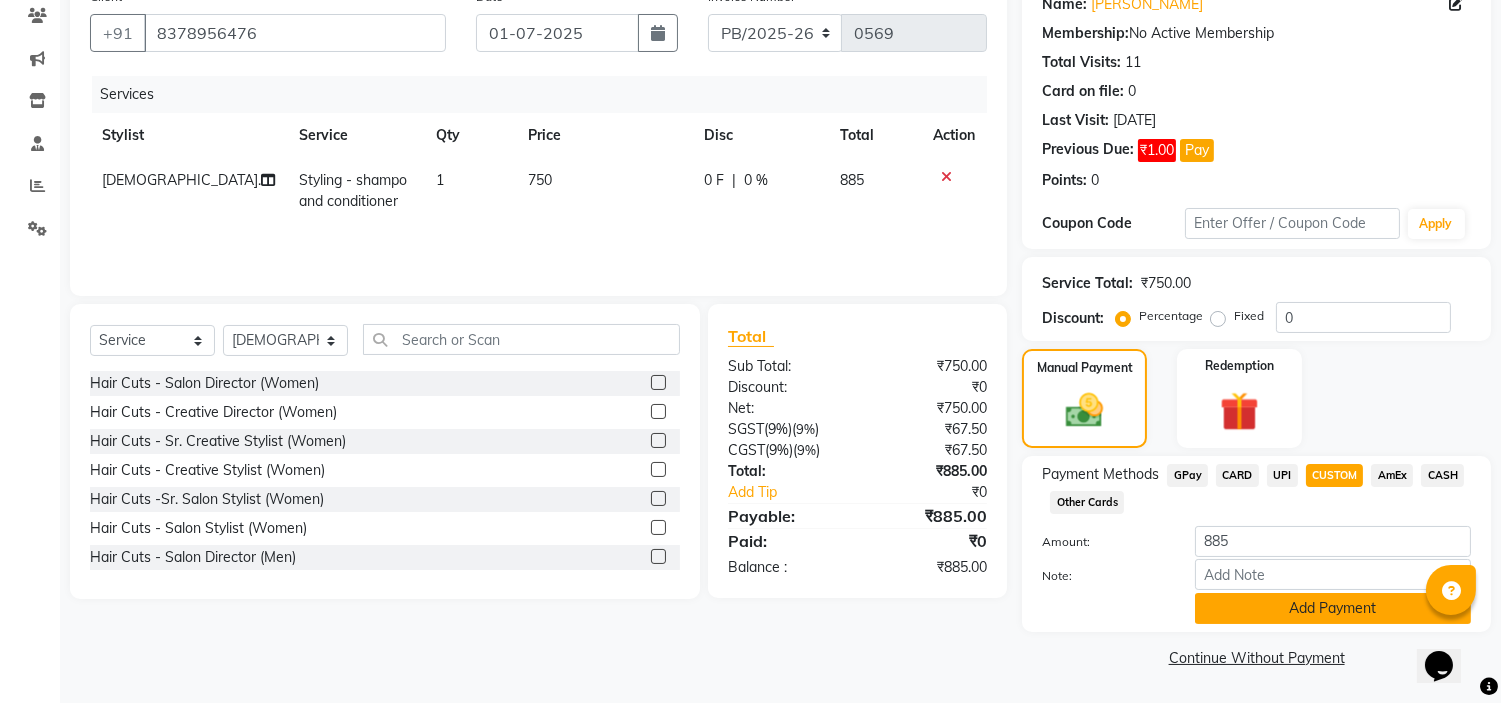 click on "Add Payment" 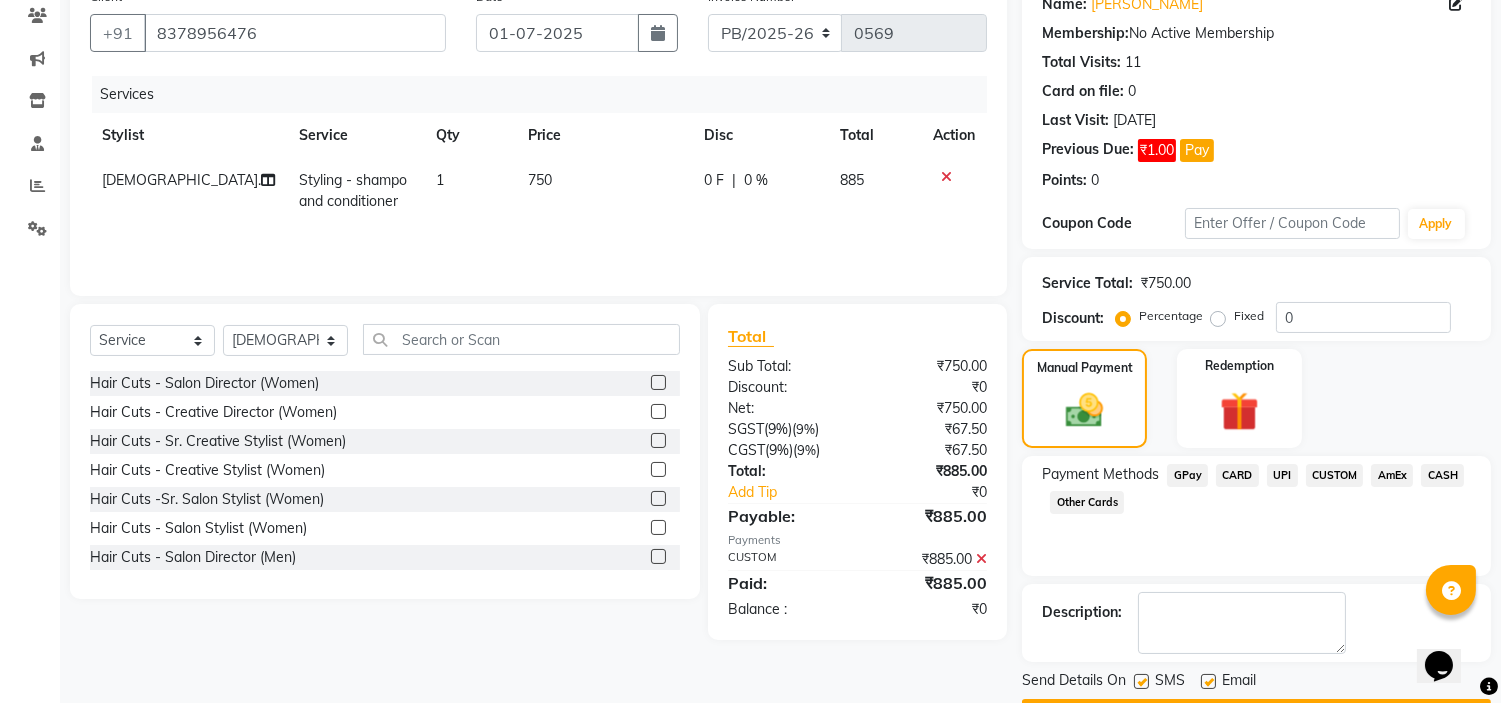 click 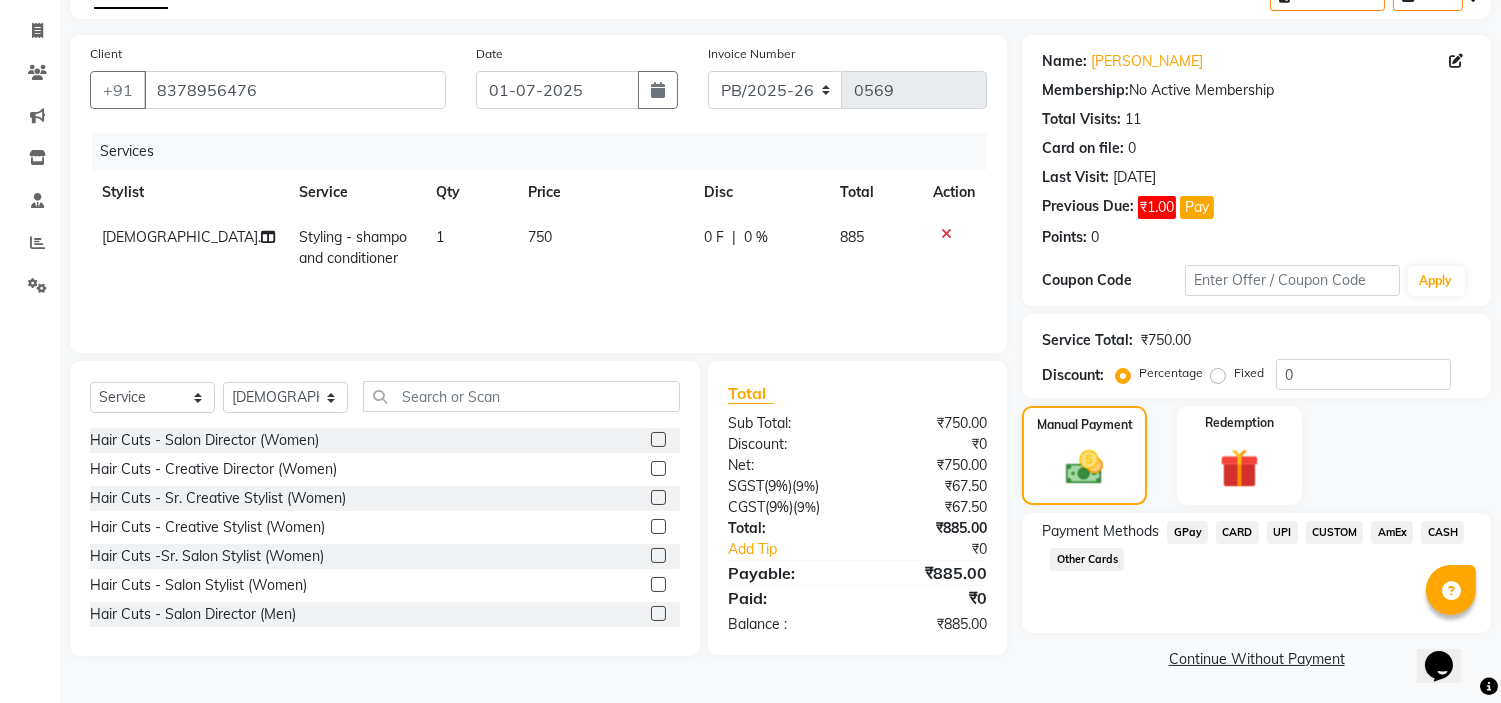 click on "CUSTOM" 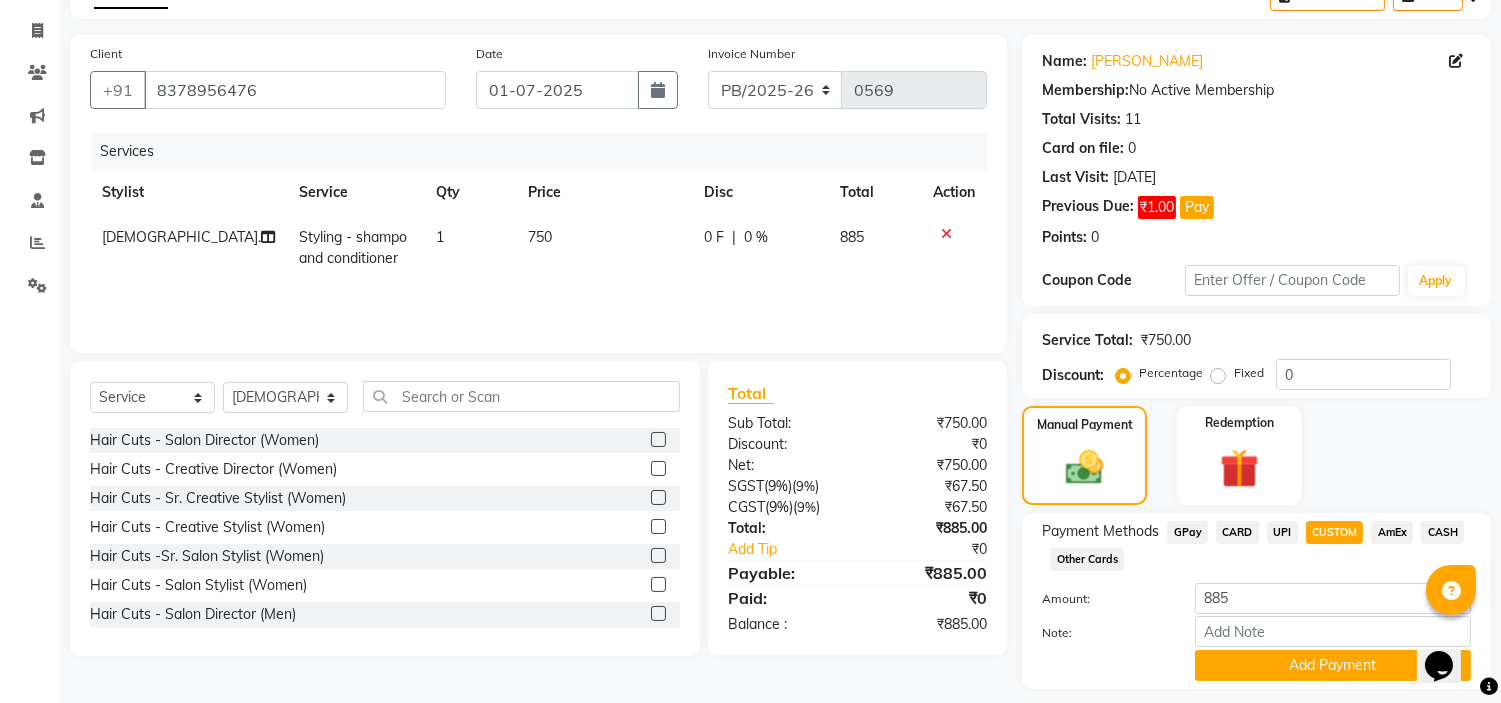 scroll, scrollTop: 172, scrollLeft: 0, axis: vertical 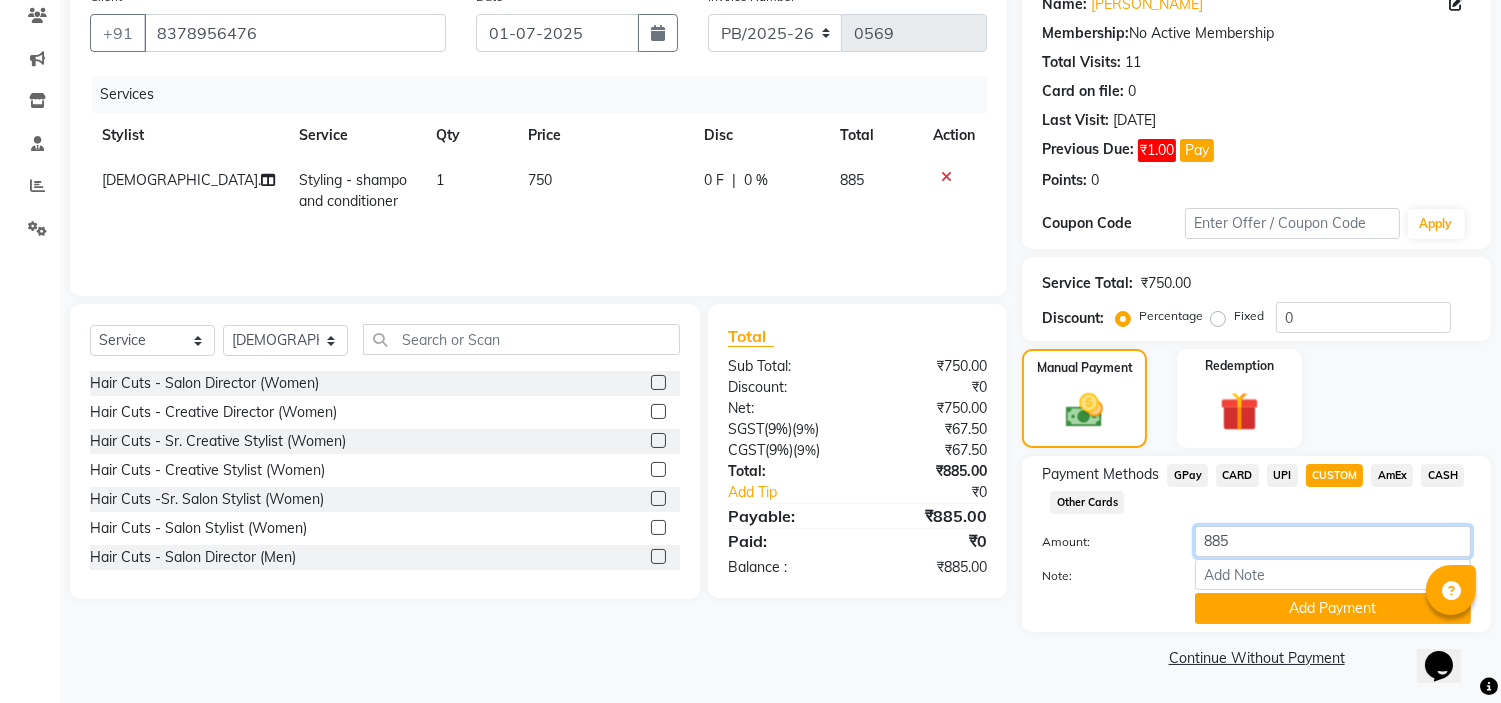 drag, startPoint x: 1285, startPoint y: 541, endPoint x: 1096, endPoint y: 554, distance: 189.44656 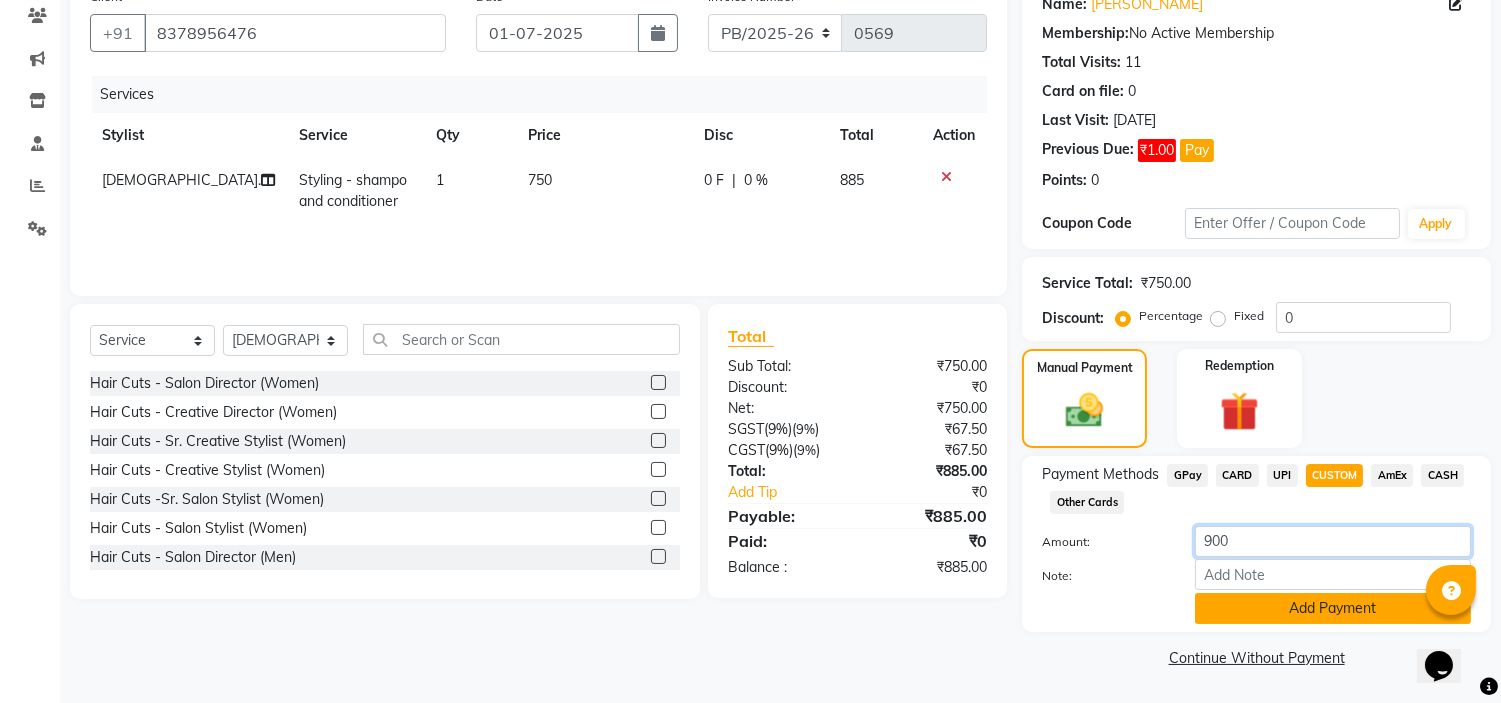 type on "900" 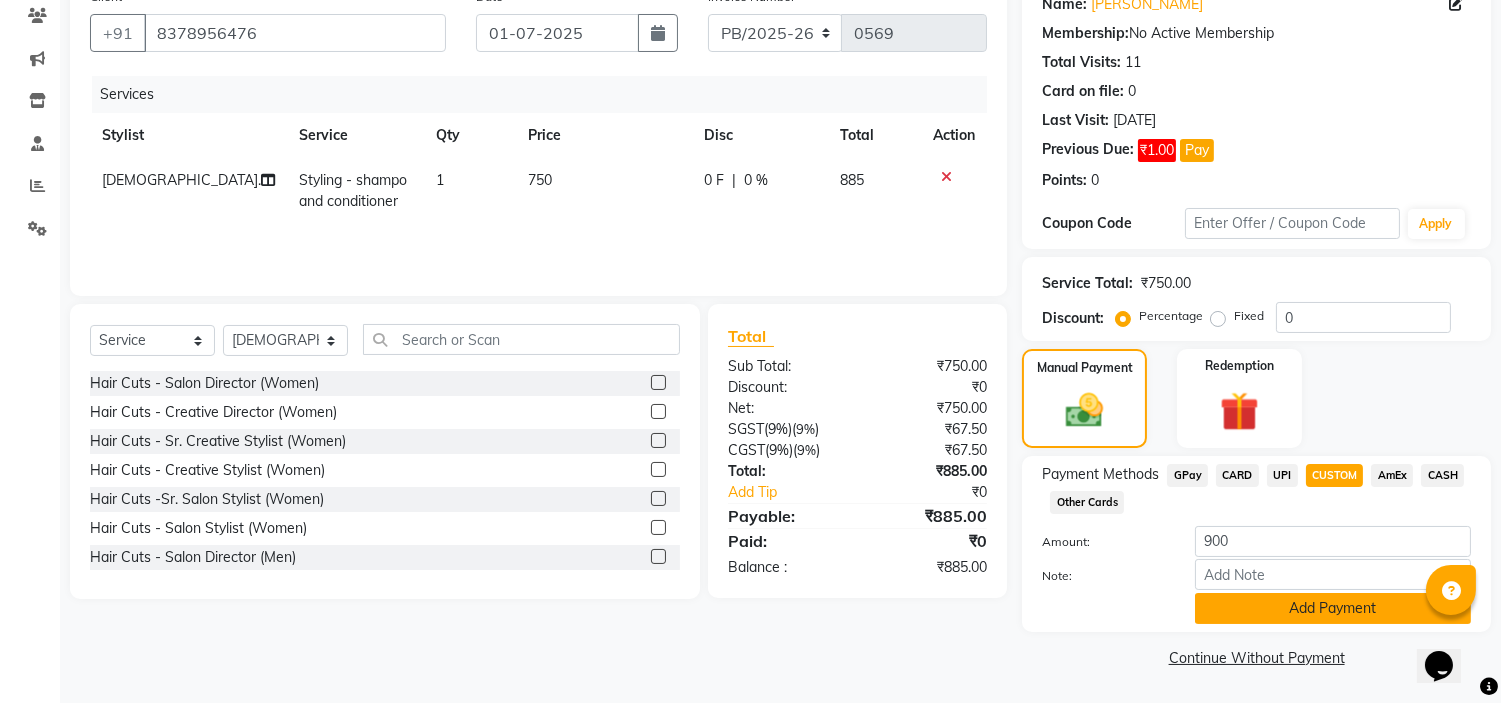 click on "Add Payment" 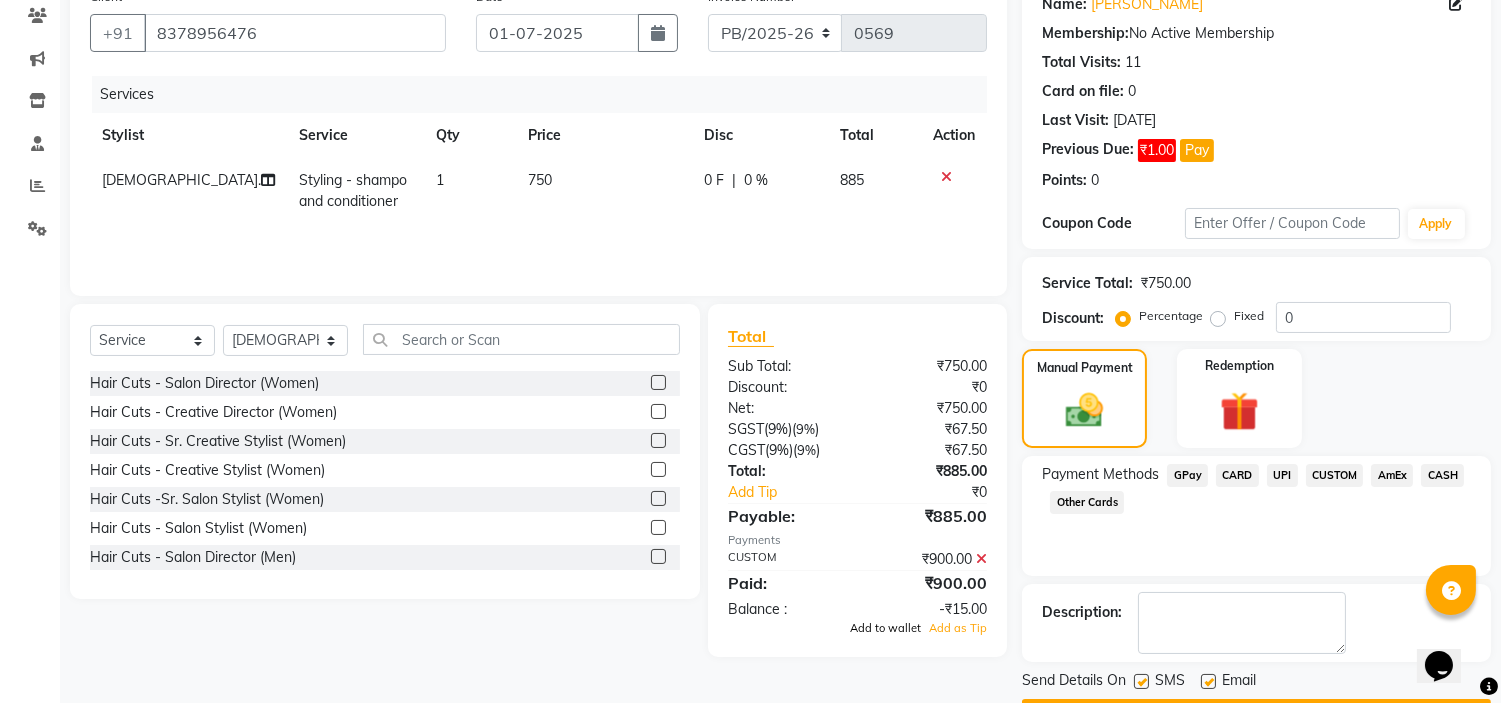 click on "Add to wallet" 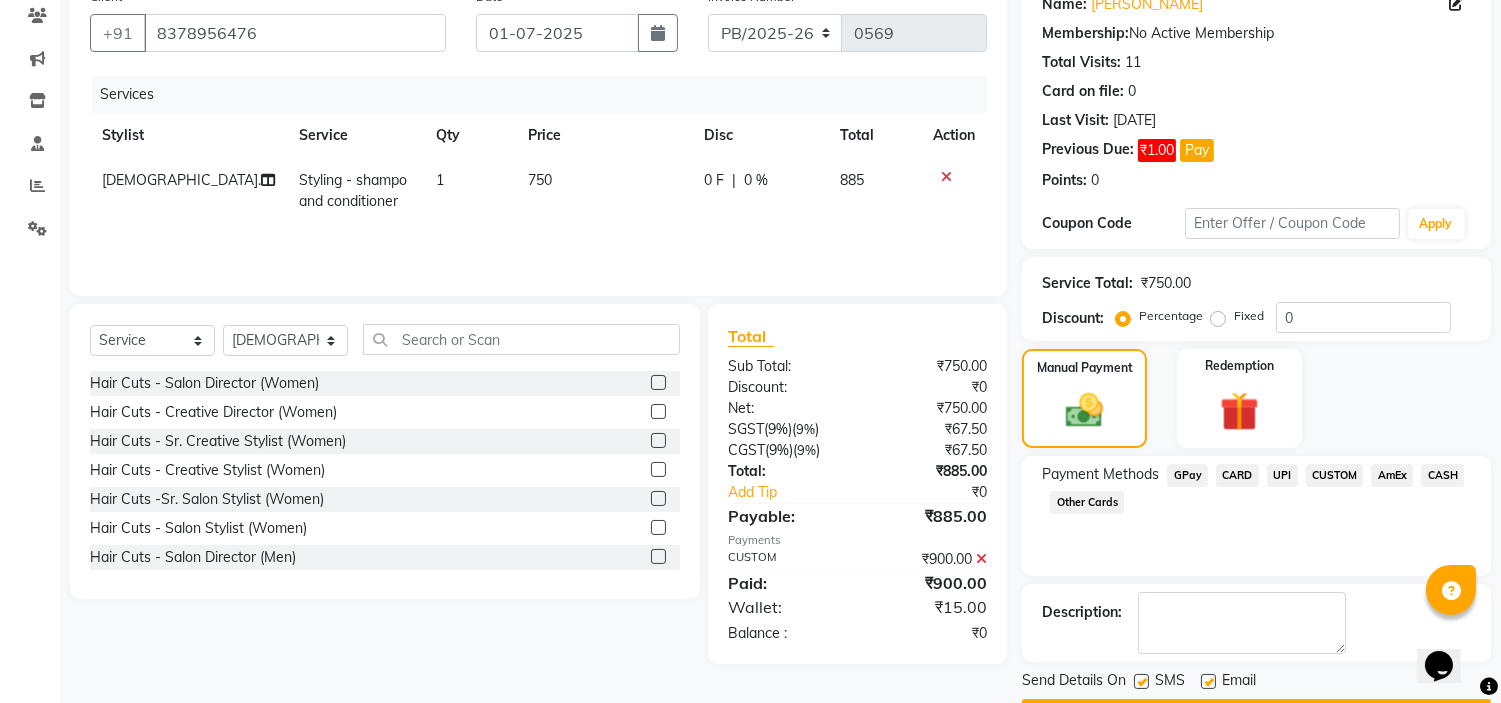 scroll, scrollTop: 228, scrollLeft: 0, axis: vertical 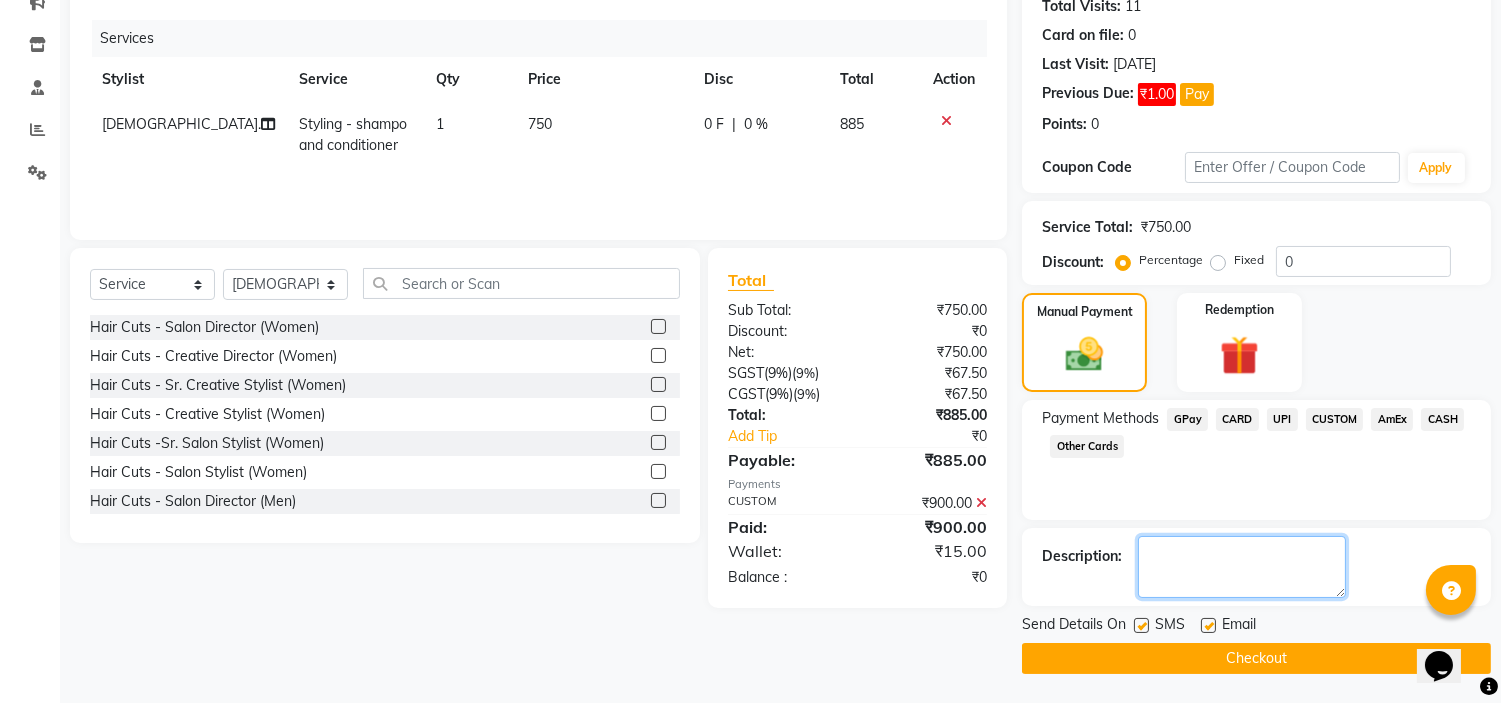 click 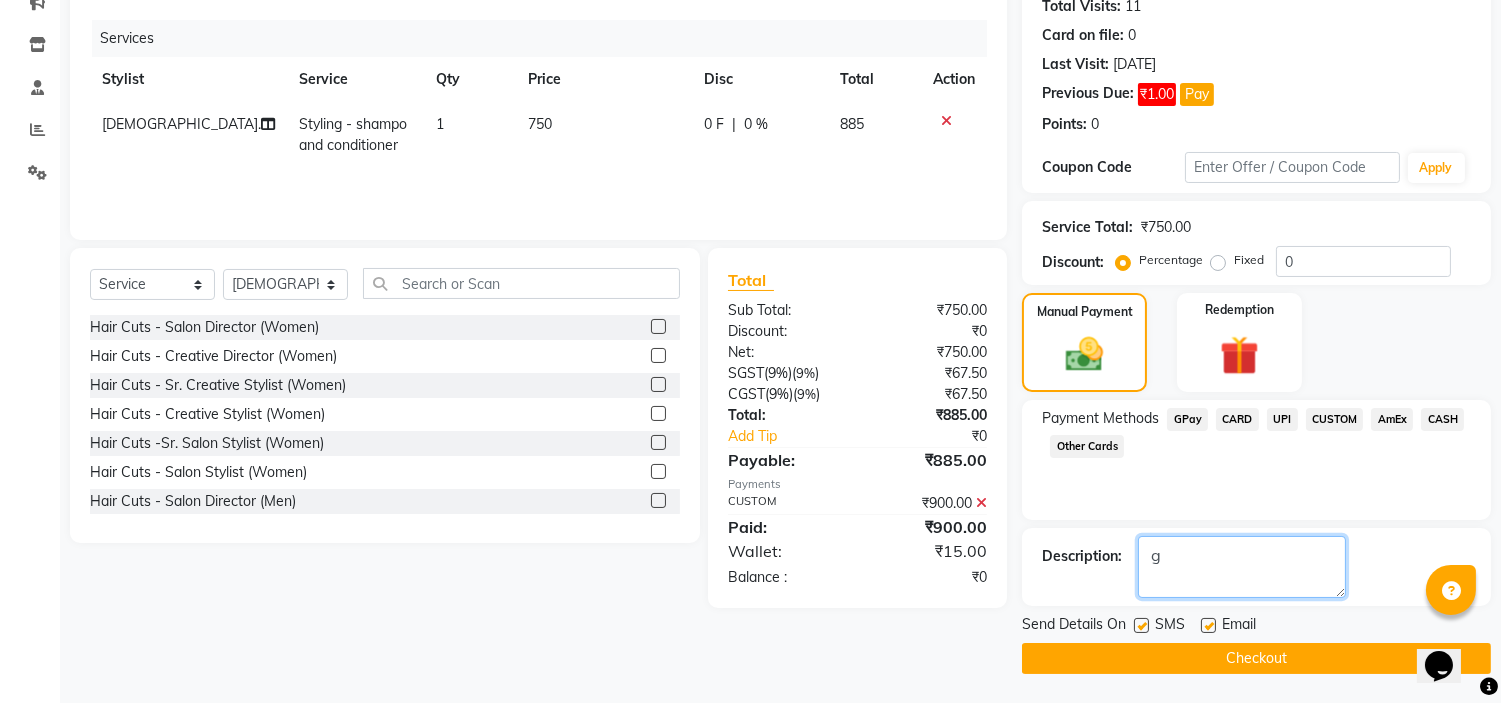 type on "g" 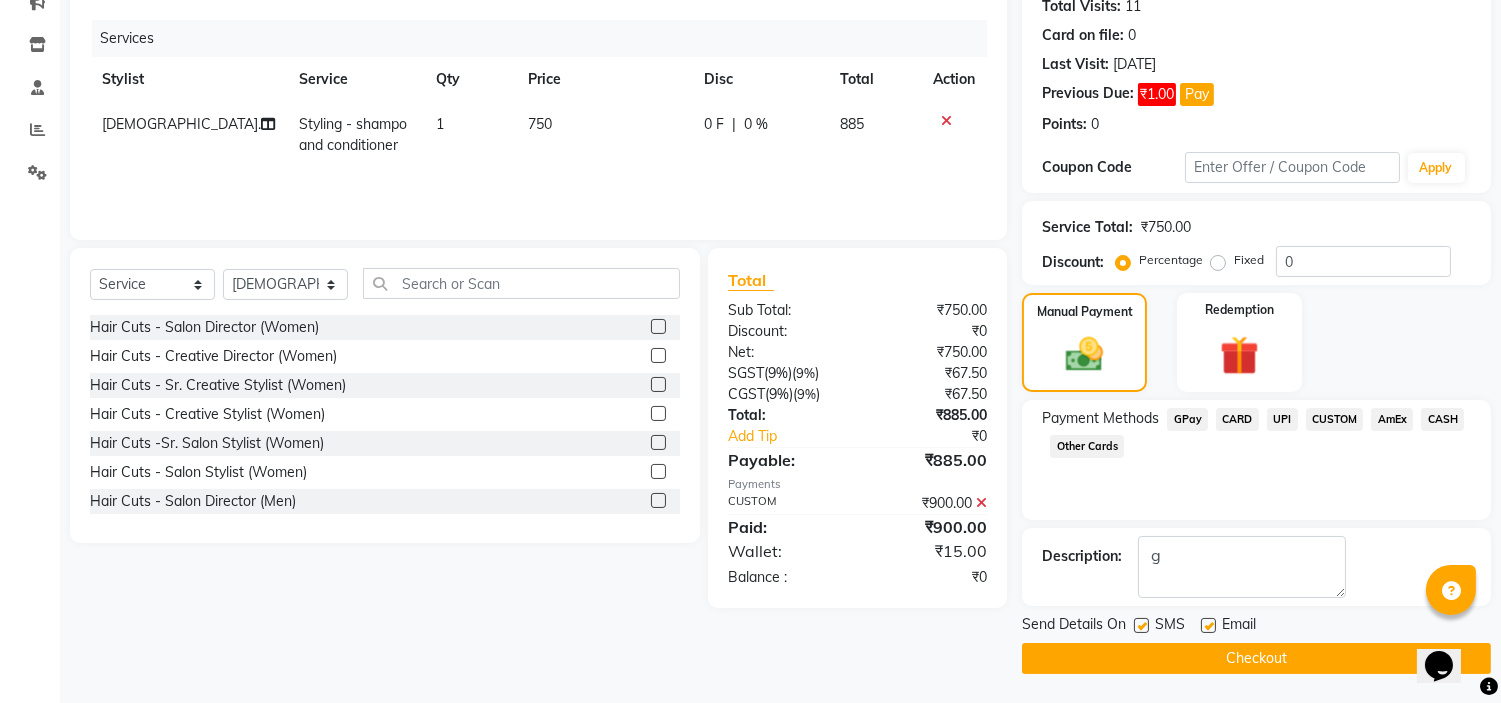 click on "Checkout" 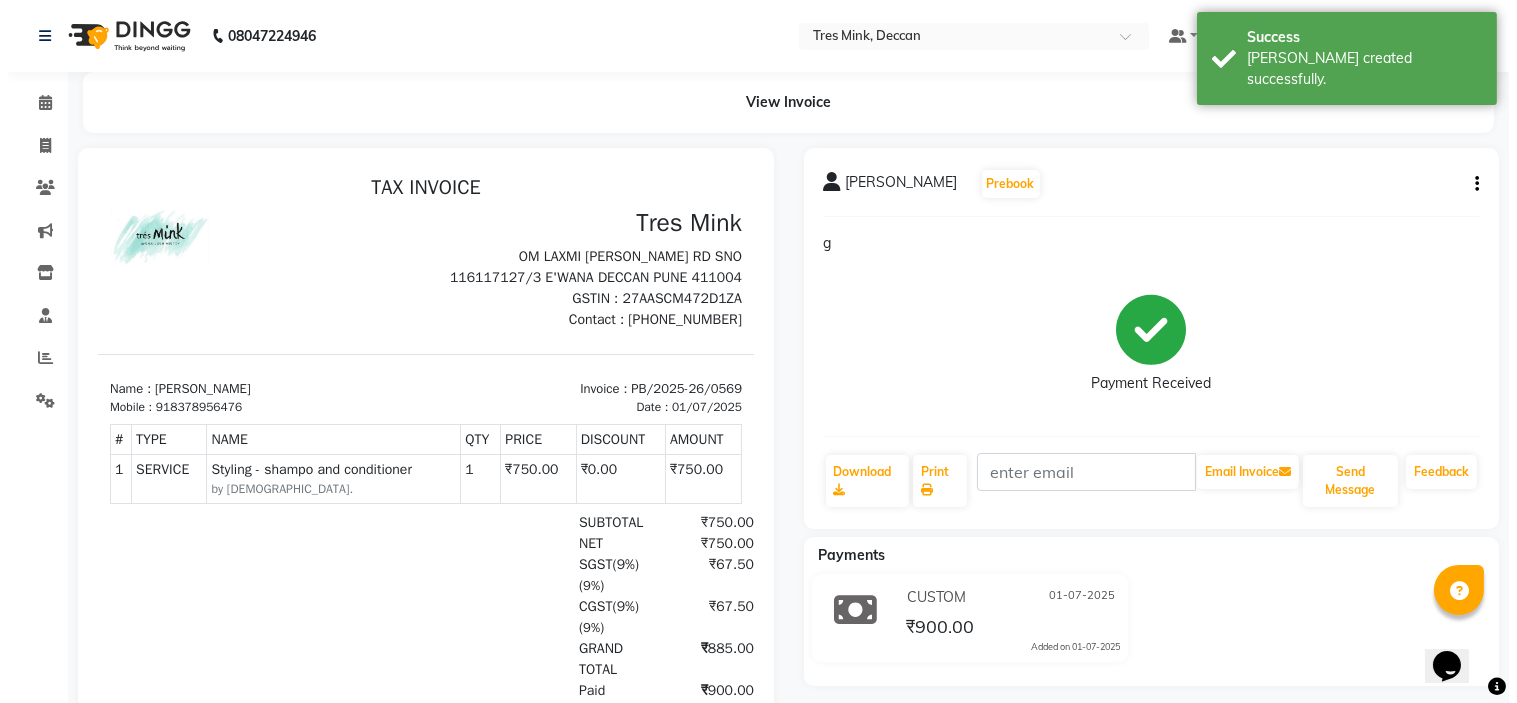 scroll, scrollTop: 0, scrollLeft: 0, axis: both 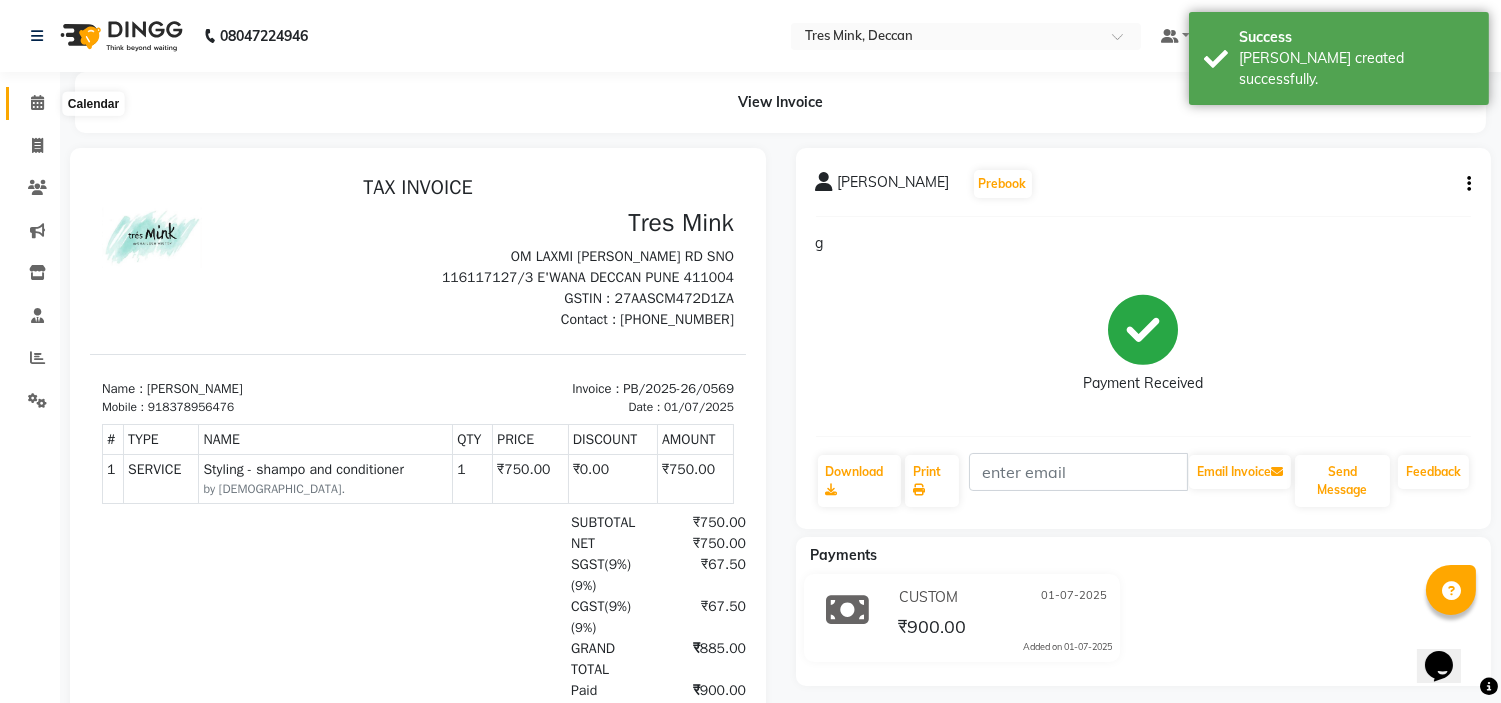 click 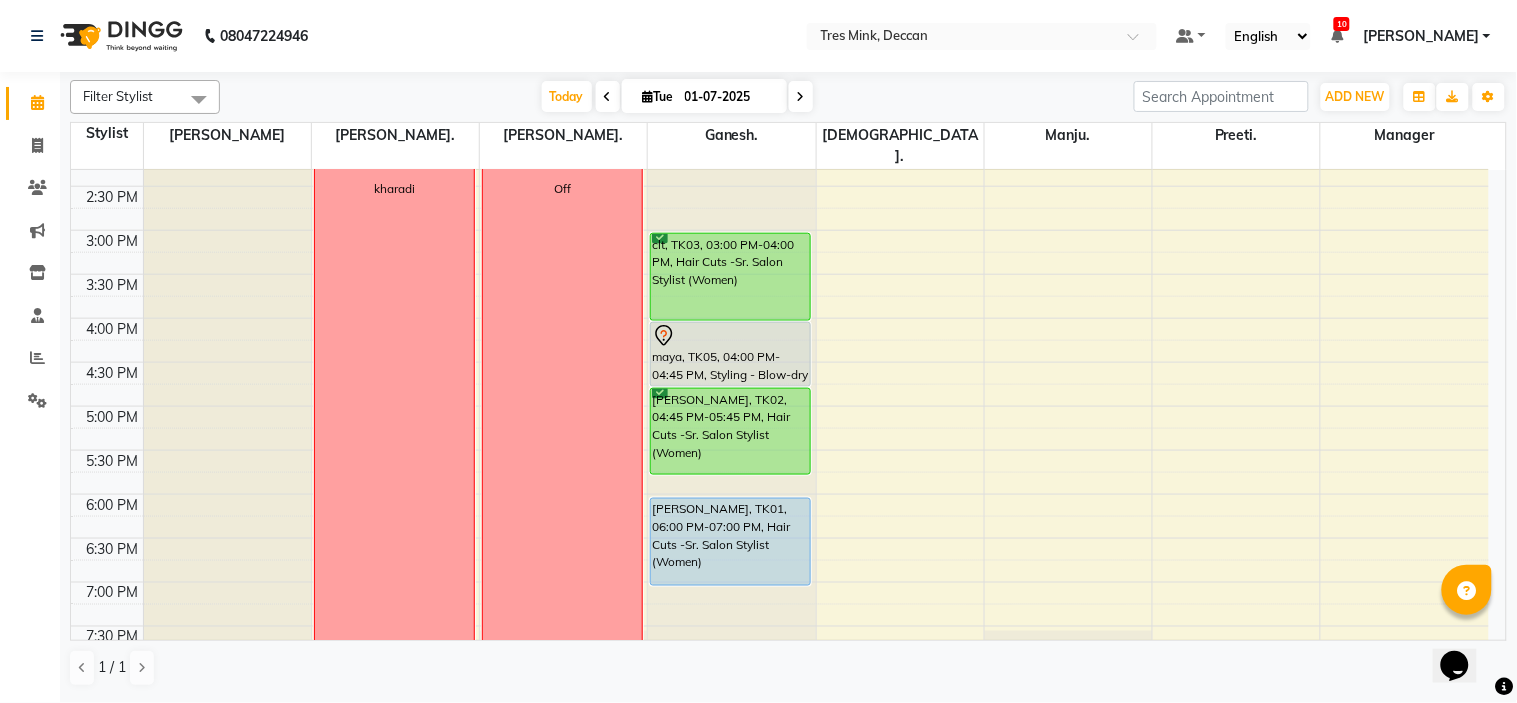 scroll, scrollTop: 444, scrollLeft: 0, axis: vertical 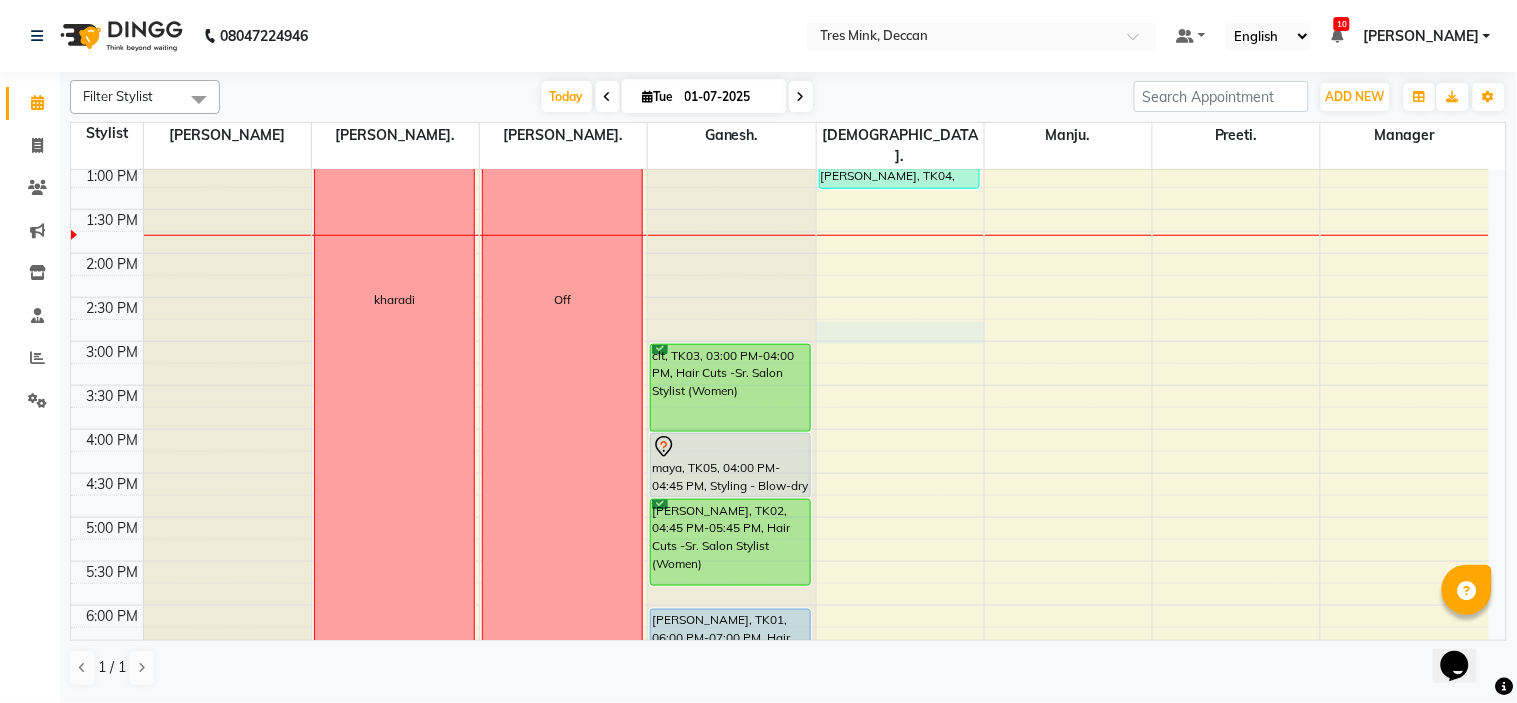click at bounding box center [816, 352] 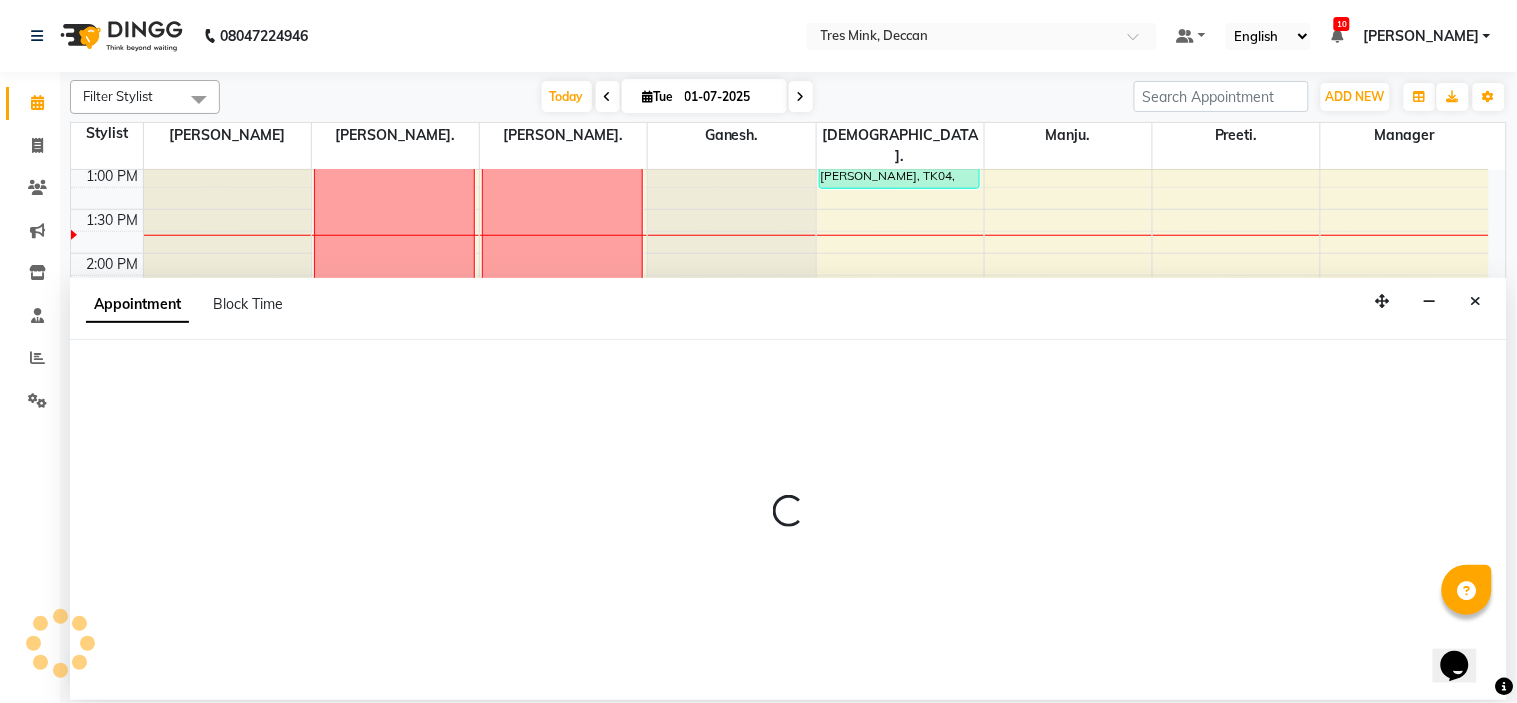 select on "82698" 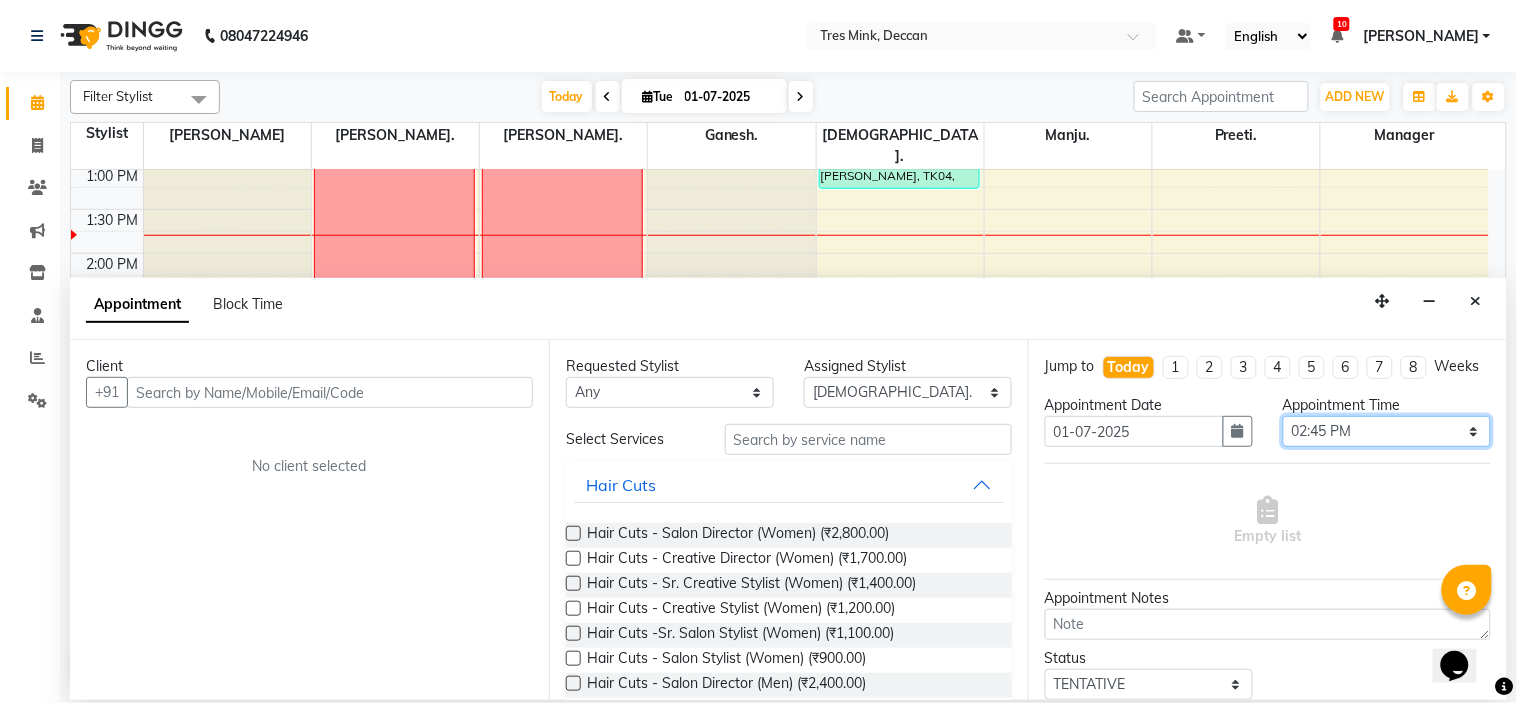 click on "Select 09:00 AM 09:15 AM 09:30 AM 09:45 AM 10:00 AM 10:15 AM 10:30 AM 10:45 AM 11:00 AM 11:15 AM 11:30 AM 11:45 AM 12:00 PM 12:15 PM 12:30 PM 12:45 PM 01:00 PM 01:15 PM 01:30 PM 01:45 PM 02:00 PM 02:15 PM 02:30 PM 02:45 PM 03:00 PM 03:15 PM 03:30 PM 03:45 PM 04:00 PM 04:15 PM 04:30 PM 04:45 PM 05:00 PM 05:15 PM 05:30 PM 05:45 PM 06:00 PM 06:15 PM 06:30 PM 06:45 PM 07:00 PM 07:15 PM 07:30 PM 07:45 PM 08:00 PM" at bounding box center (1387, 431) 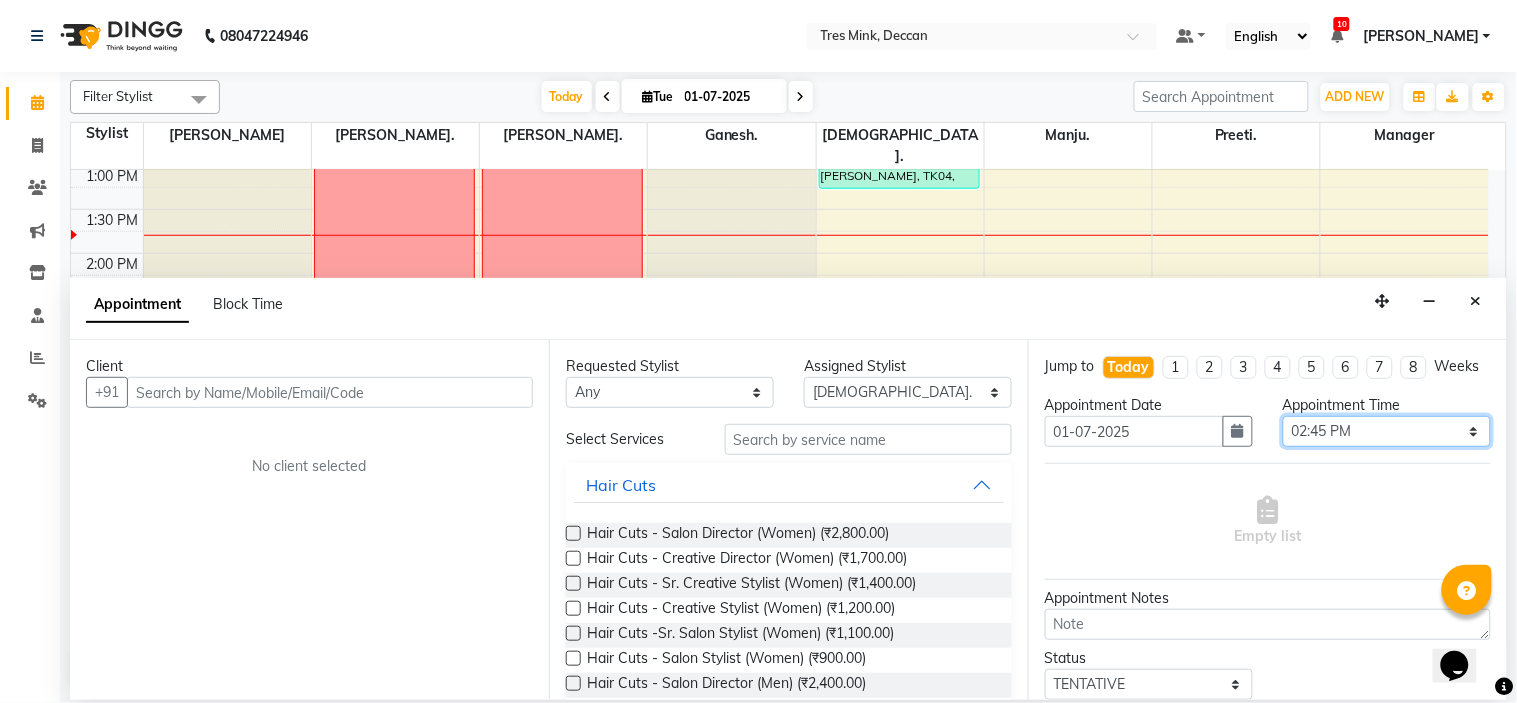 select on "900" 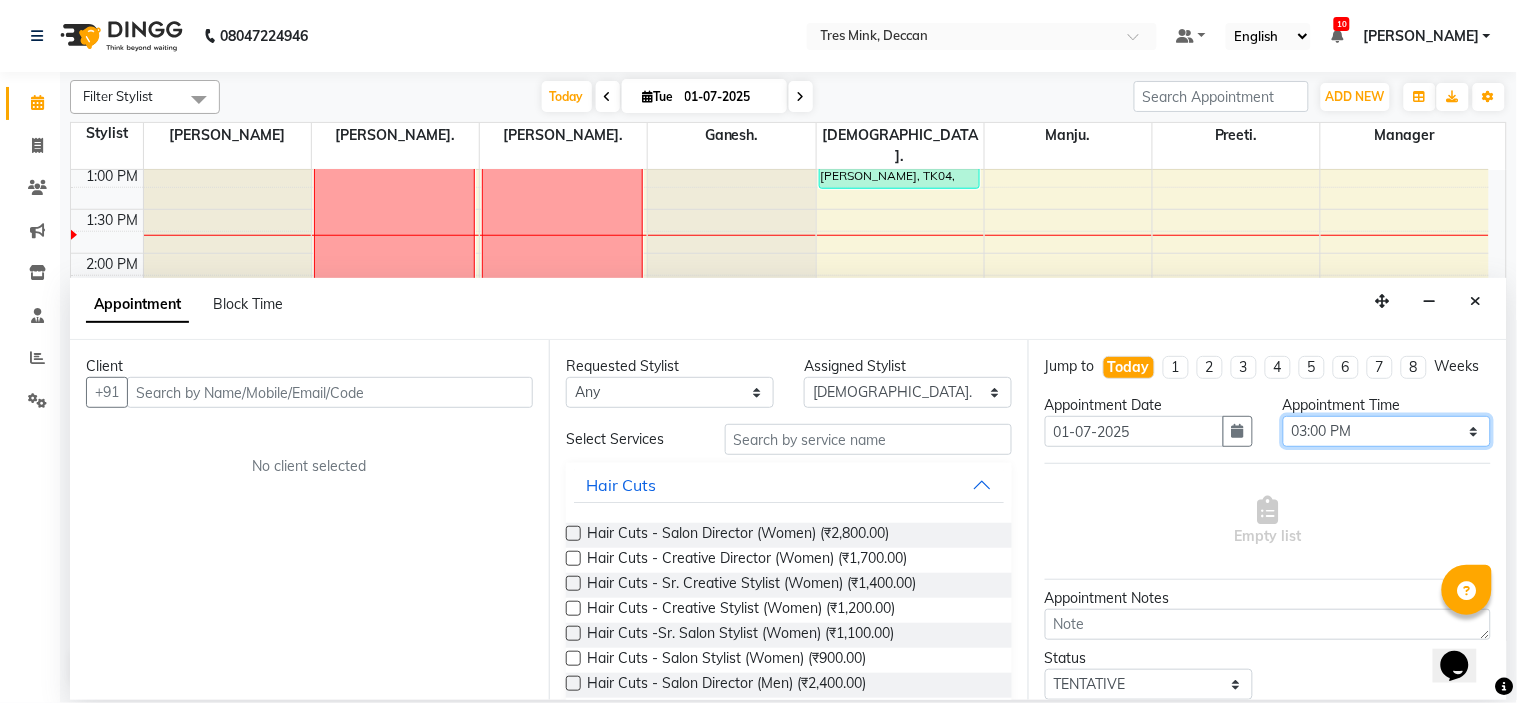 click on "Select 09:00 AM 09:15 AM 09:30 AM 09:45 AM 10:00 AM 10:15 AM 10:30 AM 10:45 AM 11:00 AM 11:15 AM 11:30 AM 11:45 AM 12:00 PM 12:15 PM 12:30 PM 12:45 PM 01:00 PM 01:15 PM 01:30 PM 01:45 PM 02:00 PM 02:15 PM 02:30 PM 02:45 PM 03:00 PM 03:15 PM 03:30 PM 03:45 PM 04:00 PM 04:15 PM 04:30 PM 04:45 PM 05:00 PM 05:15 PM 05:30 PM 05:45 PM 06:00 PM 06:15 PM 06:30 PM 06:45 PM 07:00 PM 07:15 PM 07:30 PM 07:45 PM 08:00 PM" at bounding box center (1387, 431) 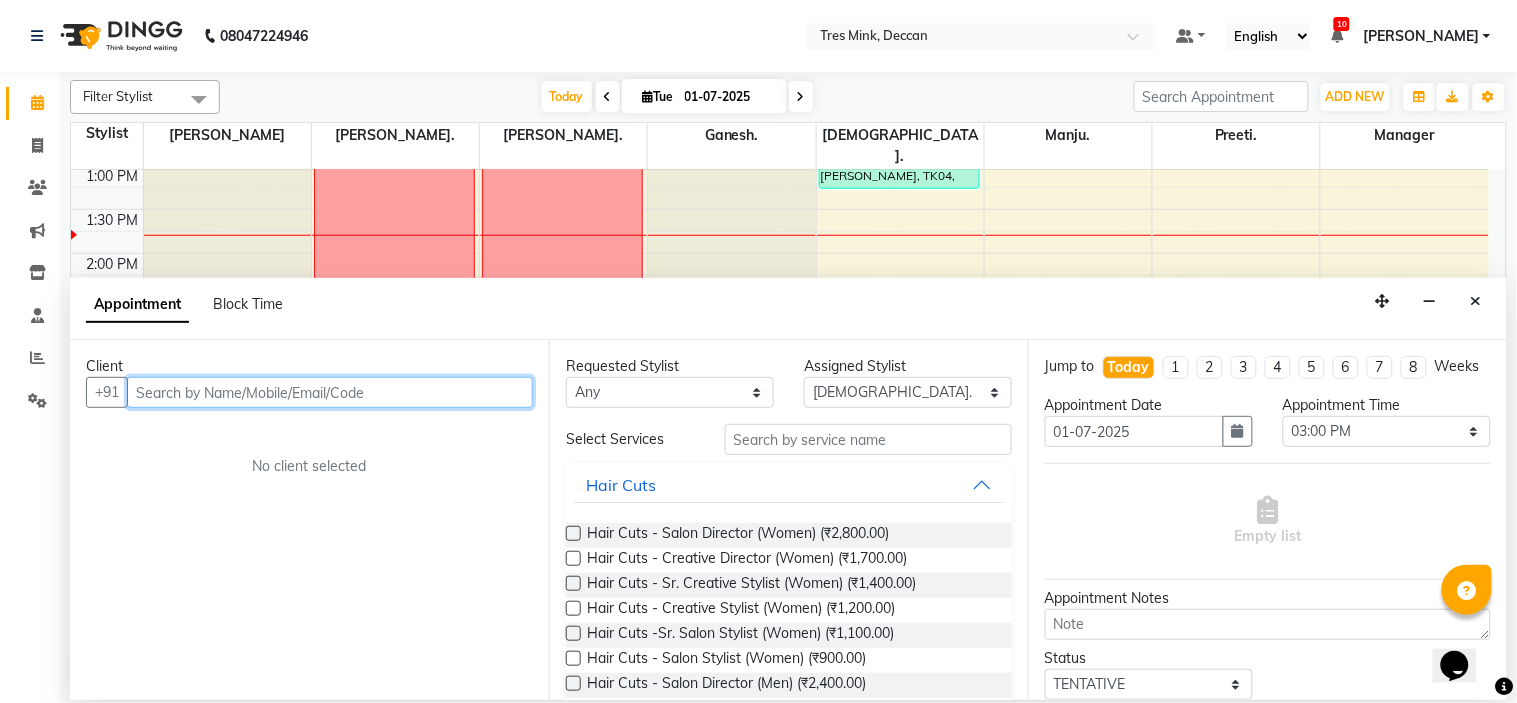 click at bounding box center [330, 392] 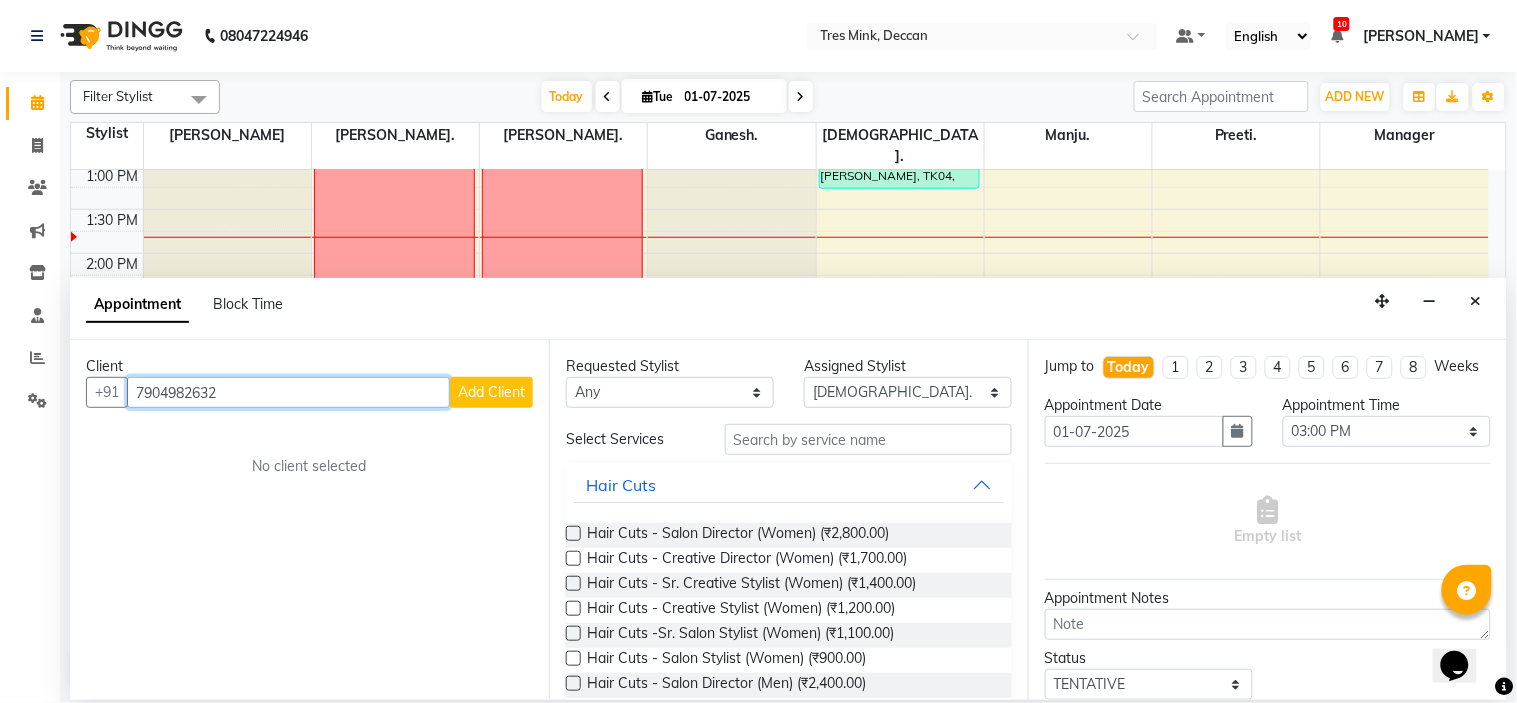 type on "7904982632" 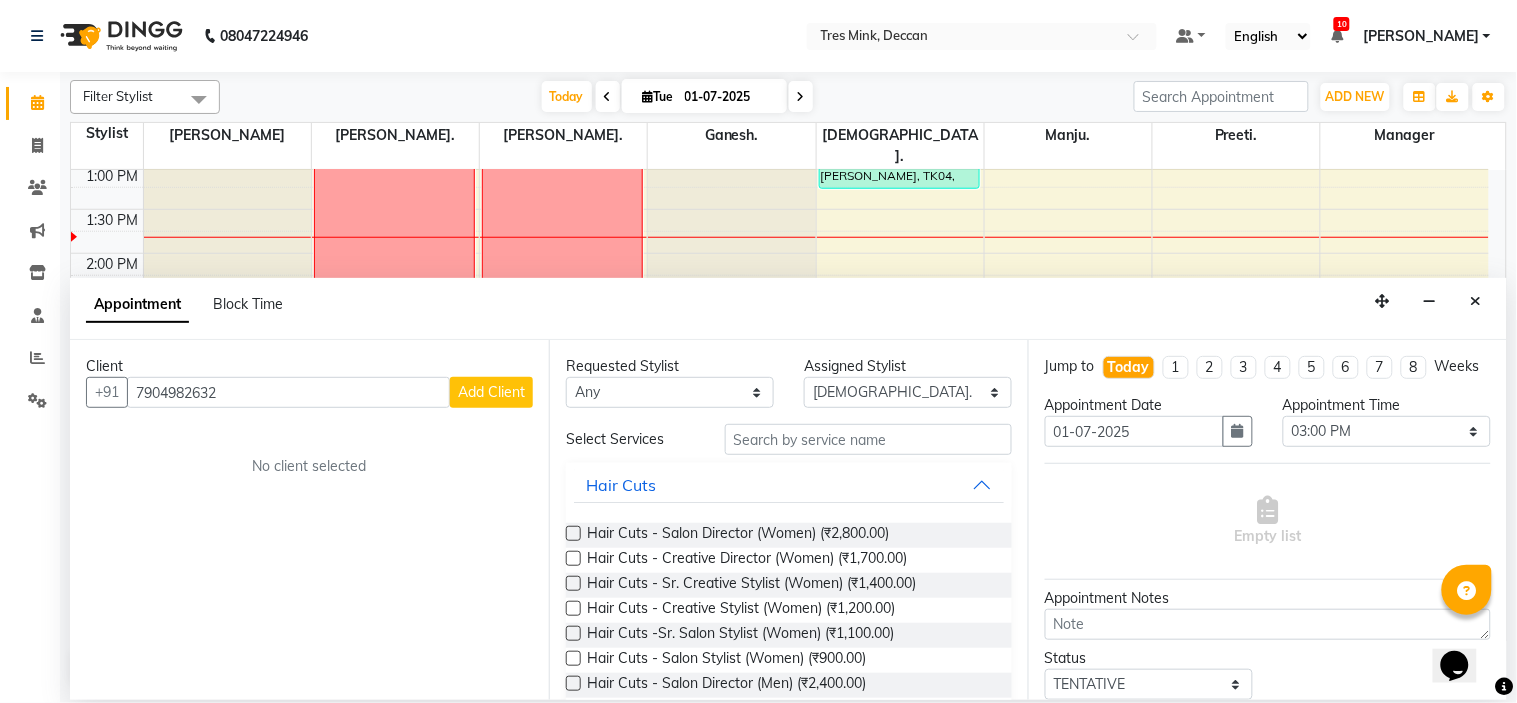 click on "Add Client" at bounding box center [491, 392] 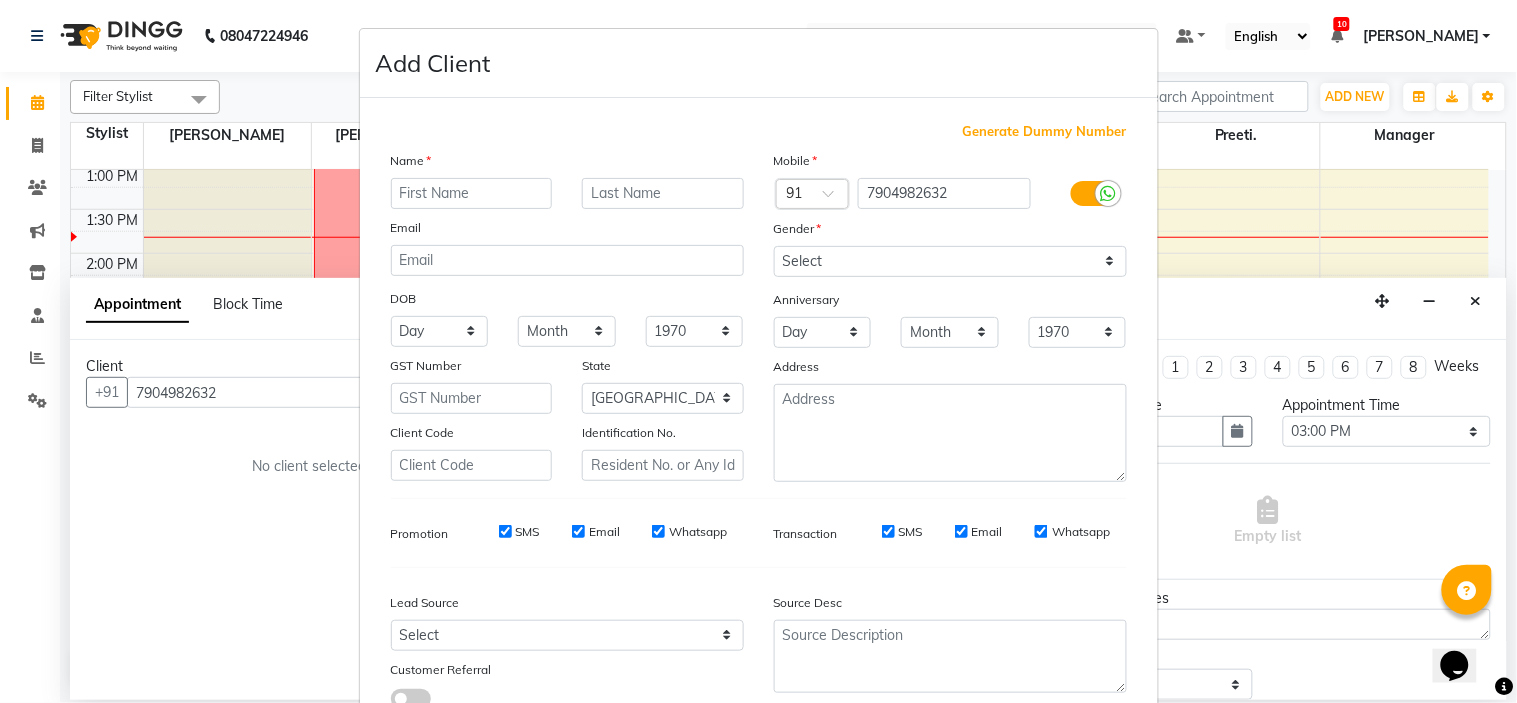 click at bounding box center (472, 193) 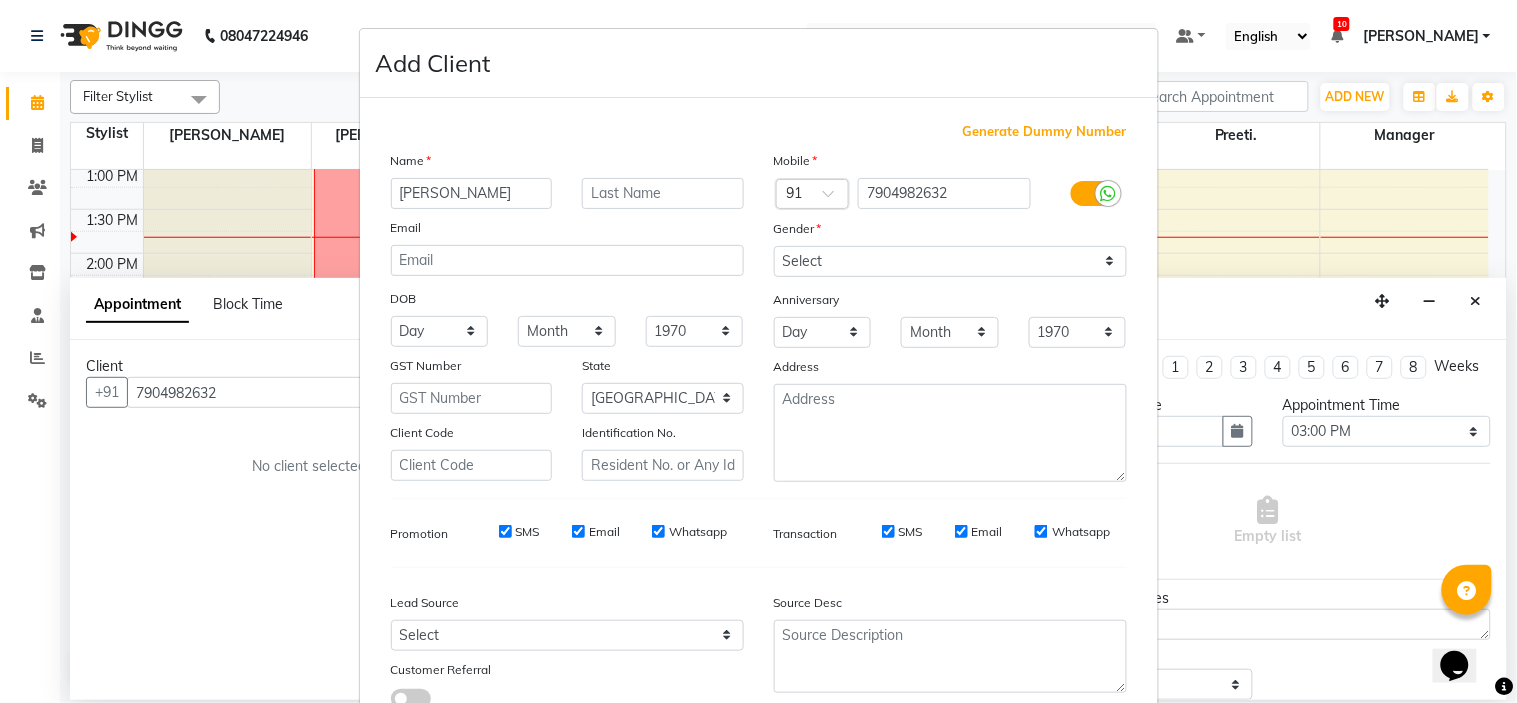 type on "Aishwarya" 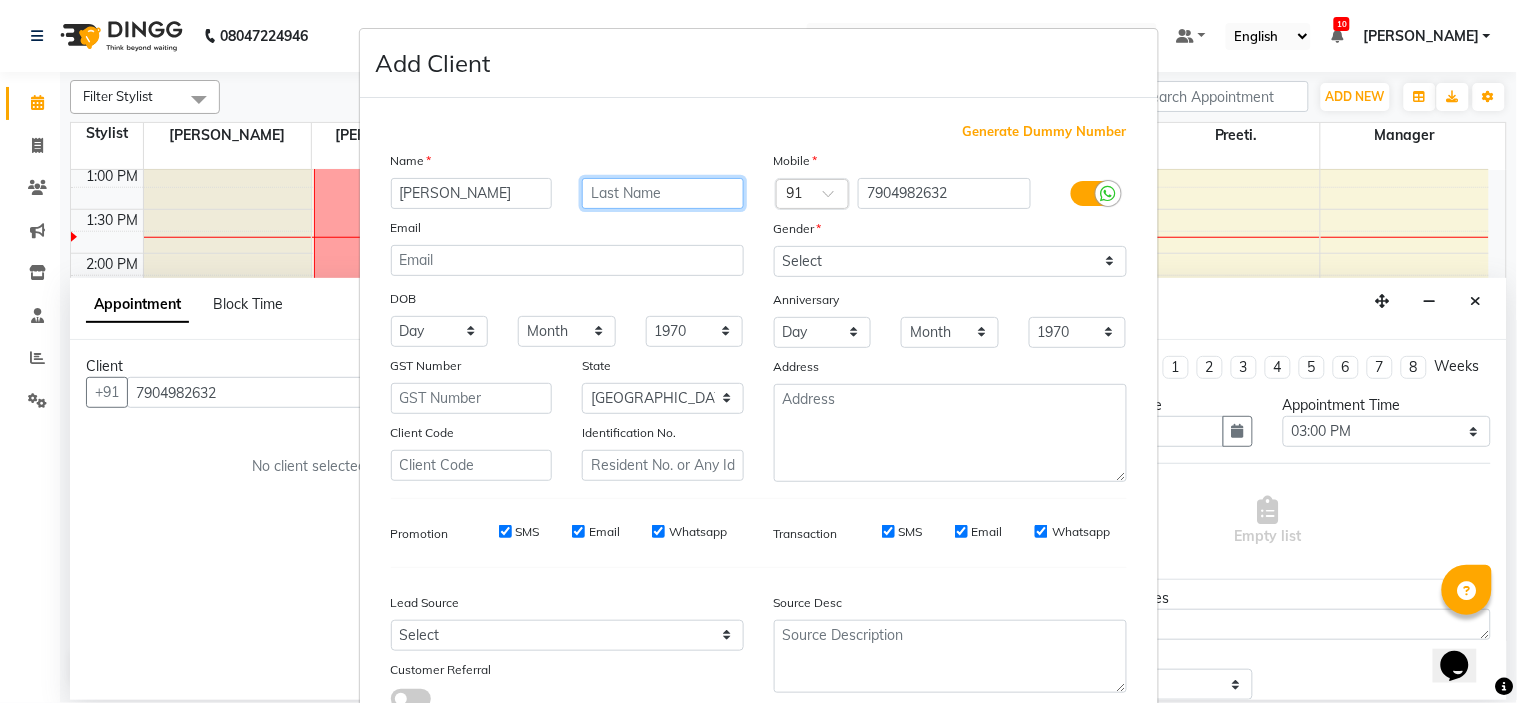 click at bounding box center [663, 193] 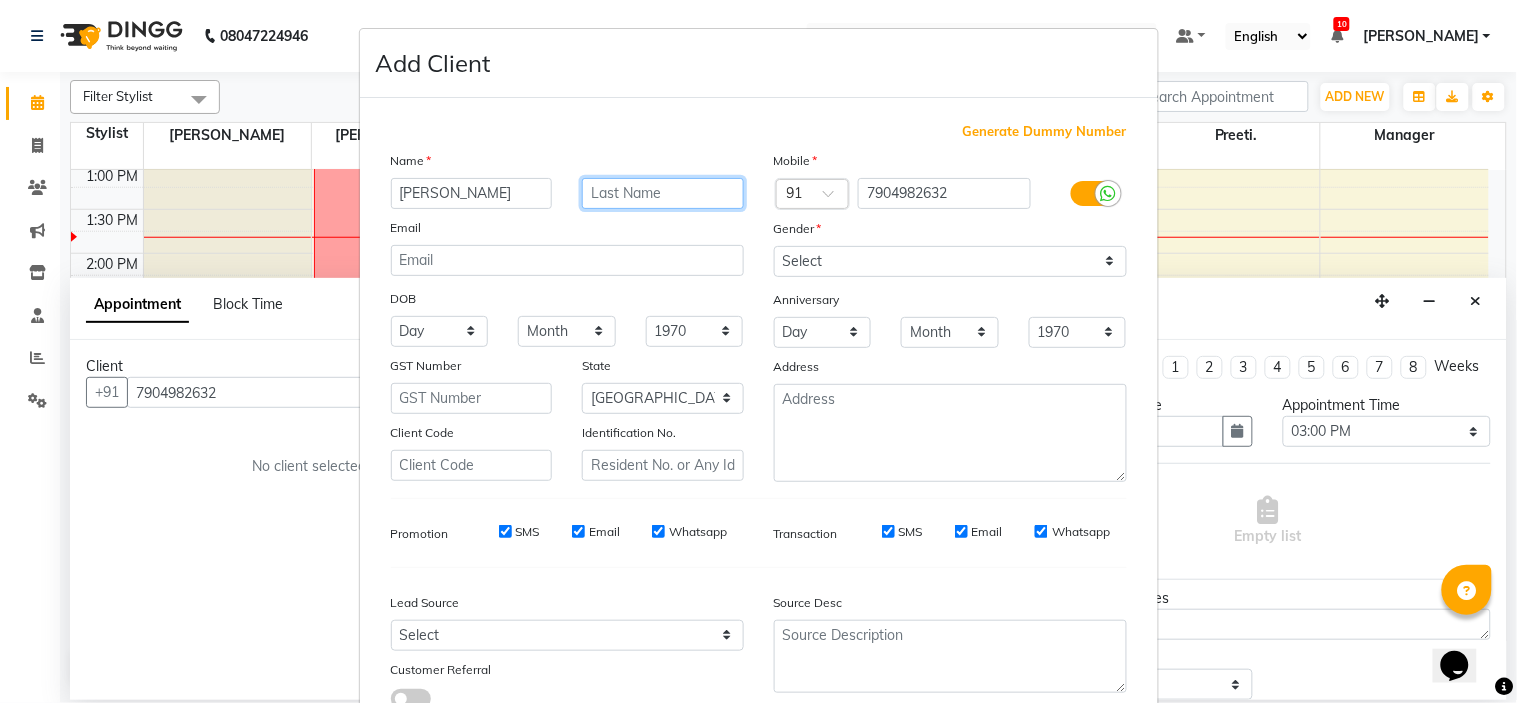 type on "r" 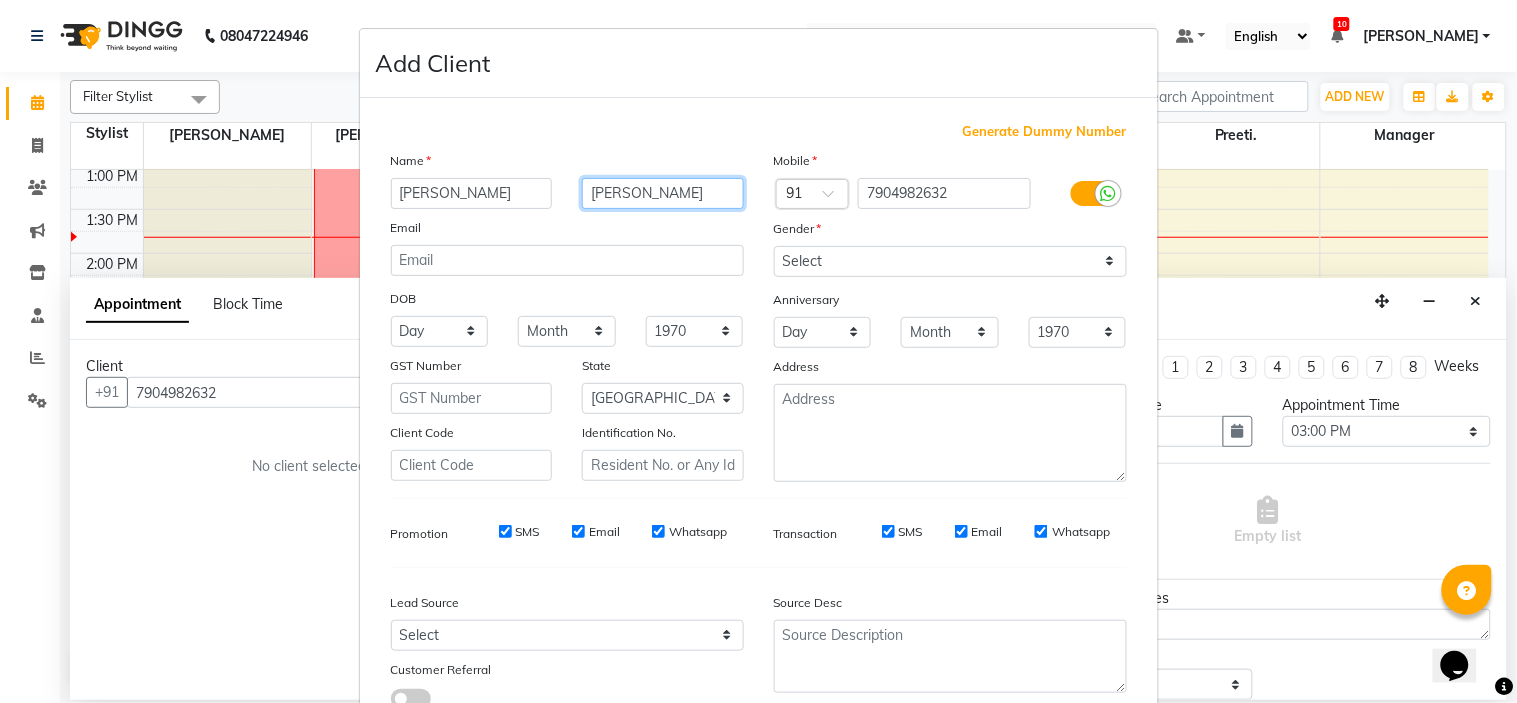 type on "Raje" 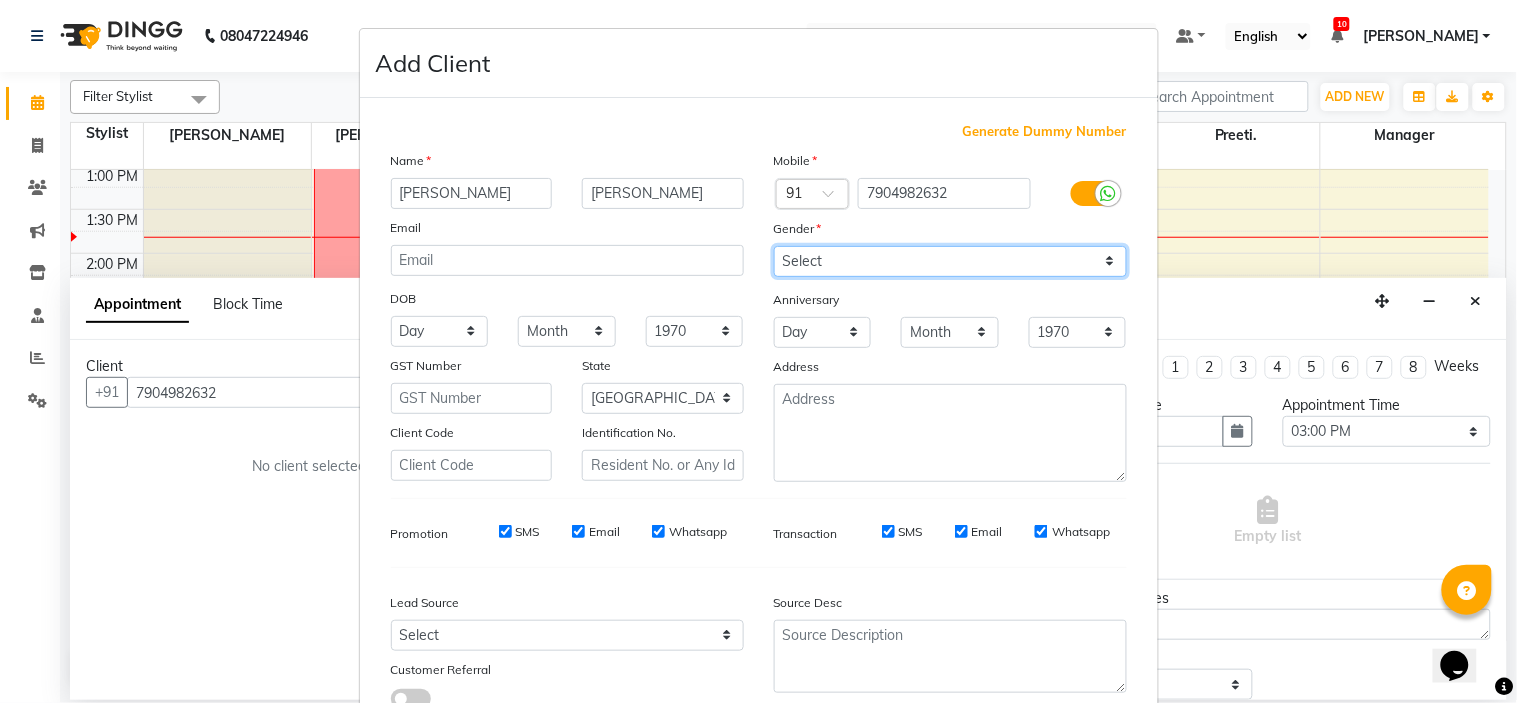 click on "Select Male Female Other Prefer Not To Say" at bounding box center [950, 261] 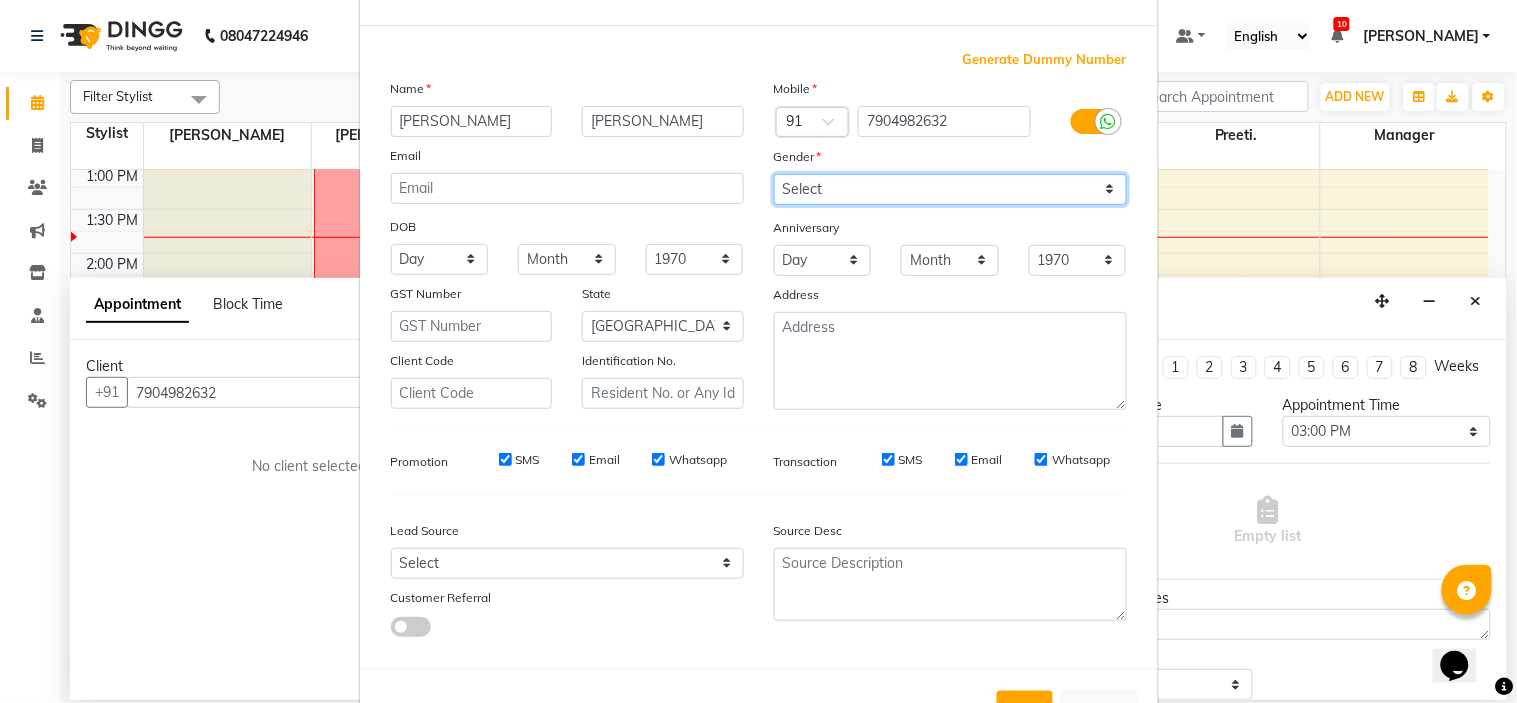 scroll, scrollTop: 147, scrollLeft: 0, axis: vertical 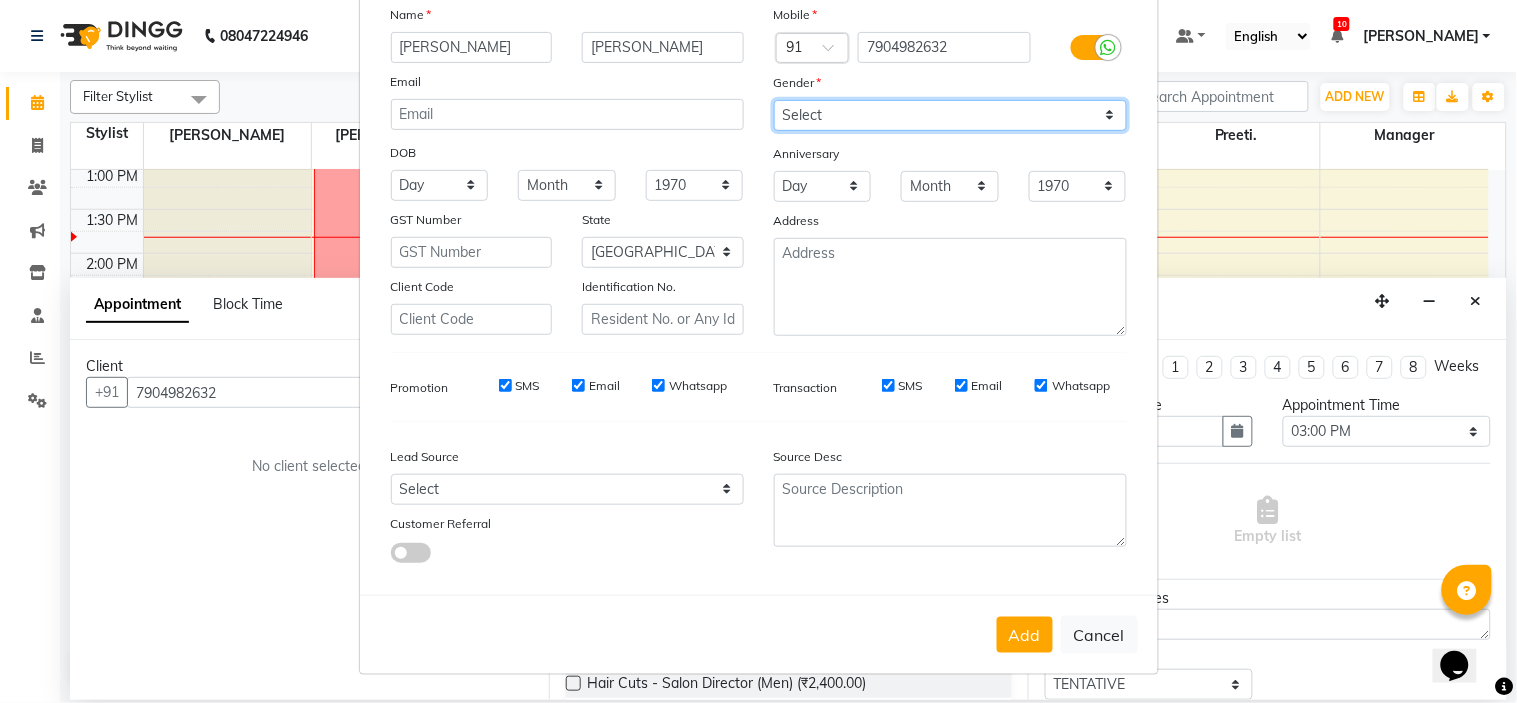 click on "Select Male Female Other Prefer Not To Say" at bounding box center [950, 115] 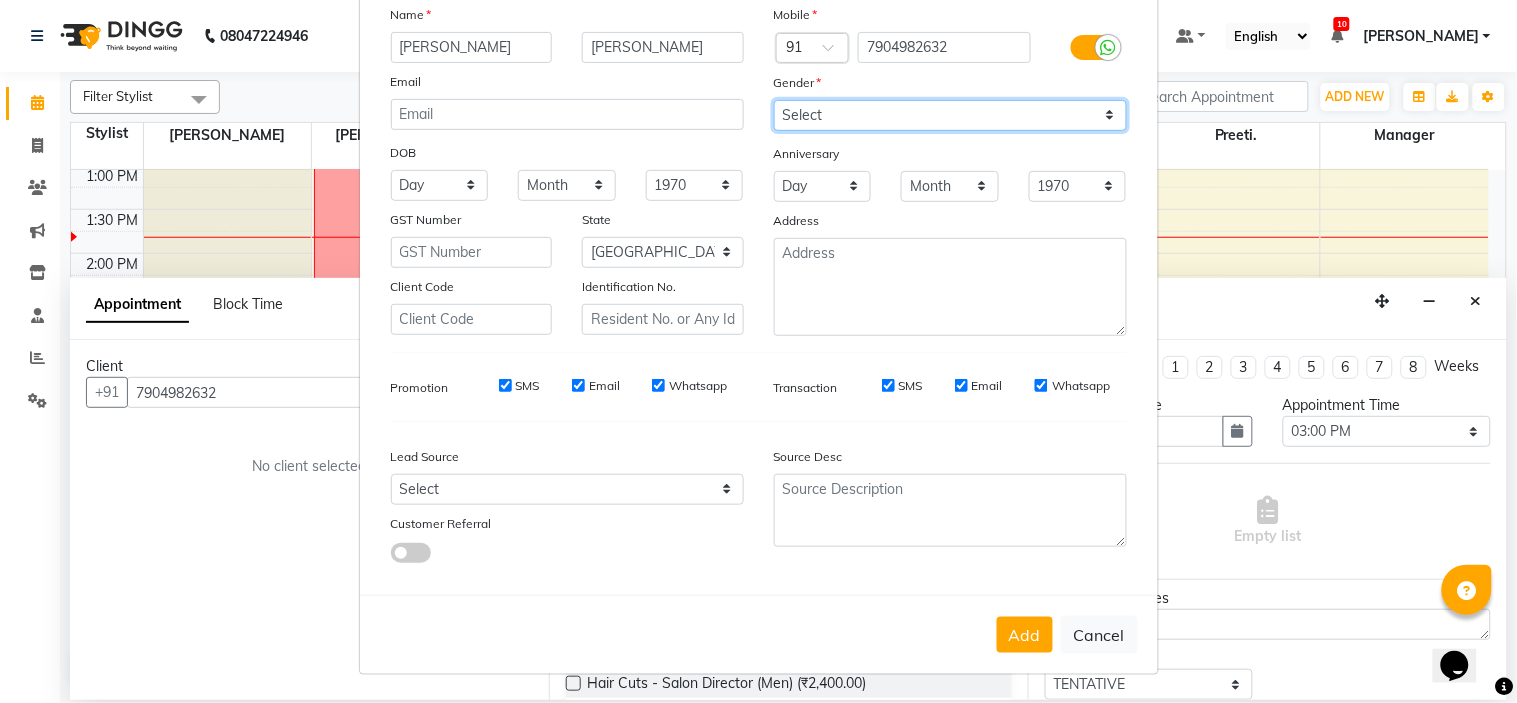 click on "Select Male Female Other Prefer Not To Say" at bounding box center [950, 115] 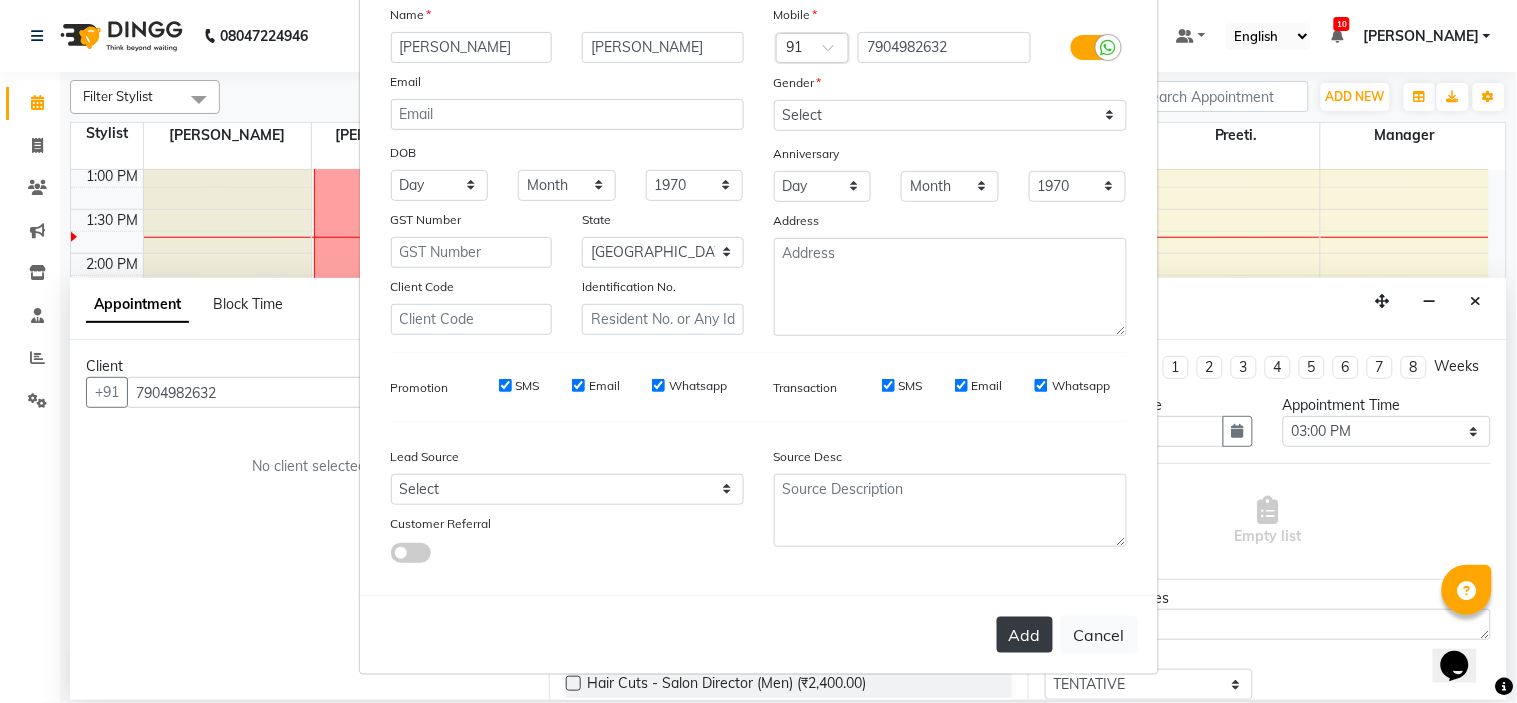 click on "Add" at bounding box center (1025, 635) 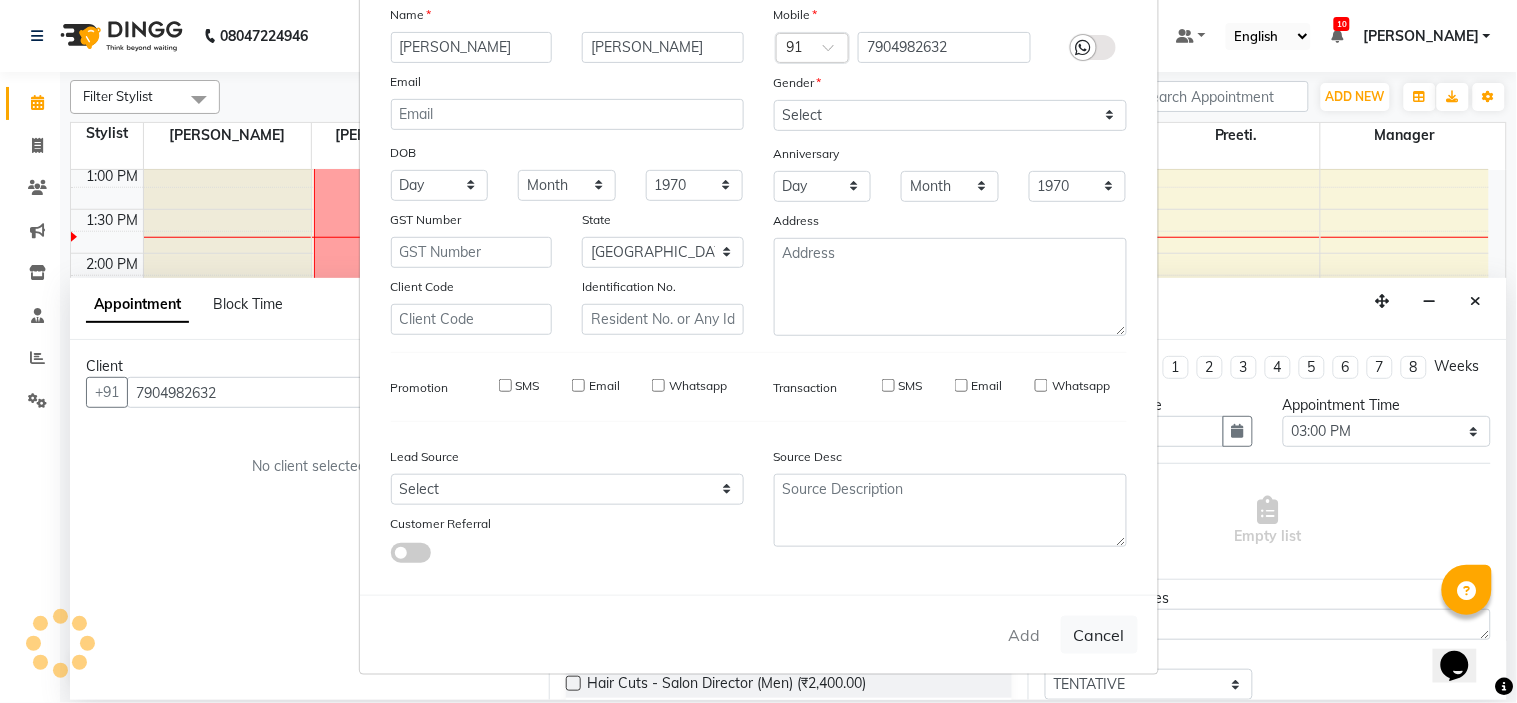 type 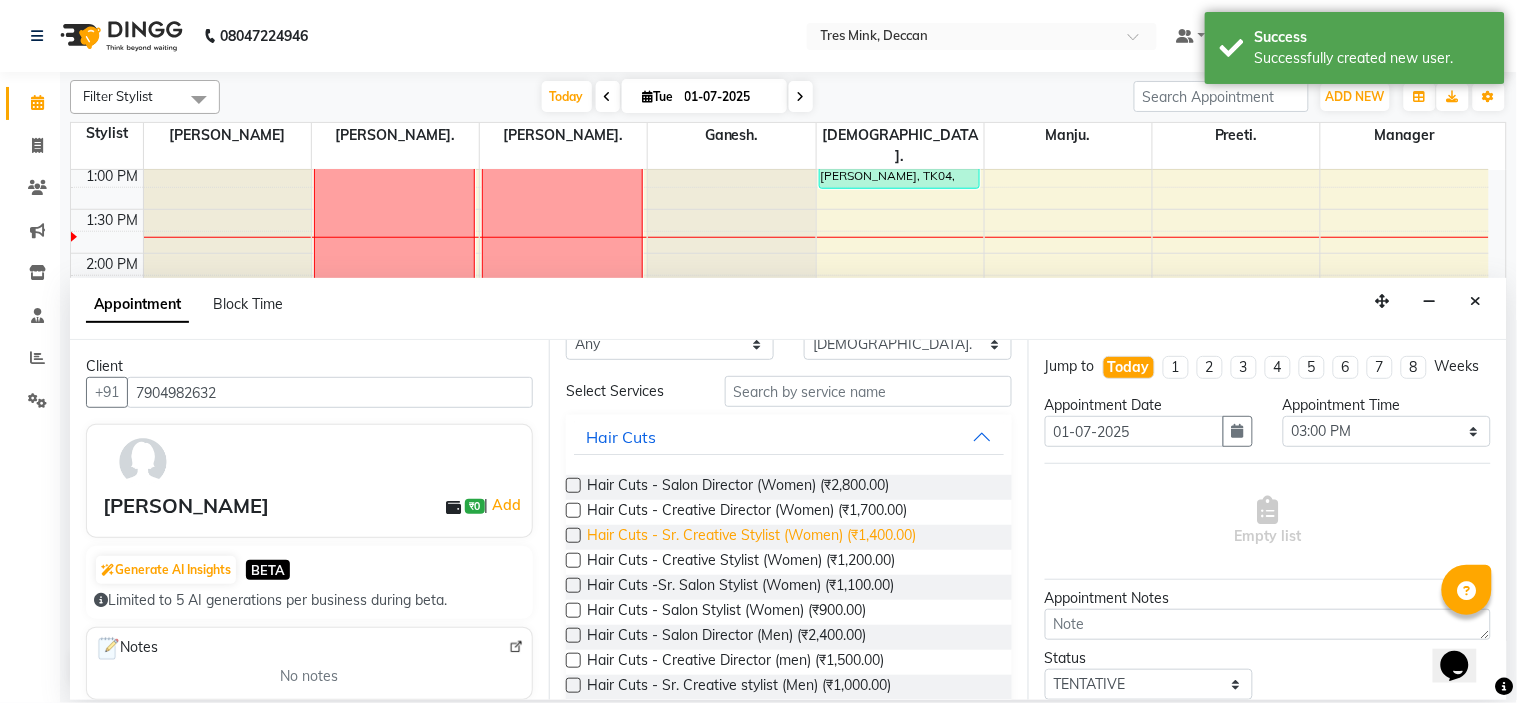 scroll, scrollTop: 0, scrollLeft: 0, axis: both 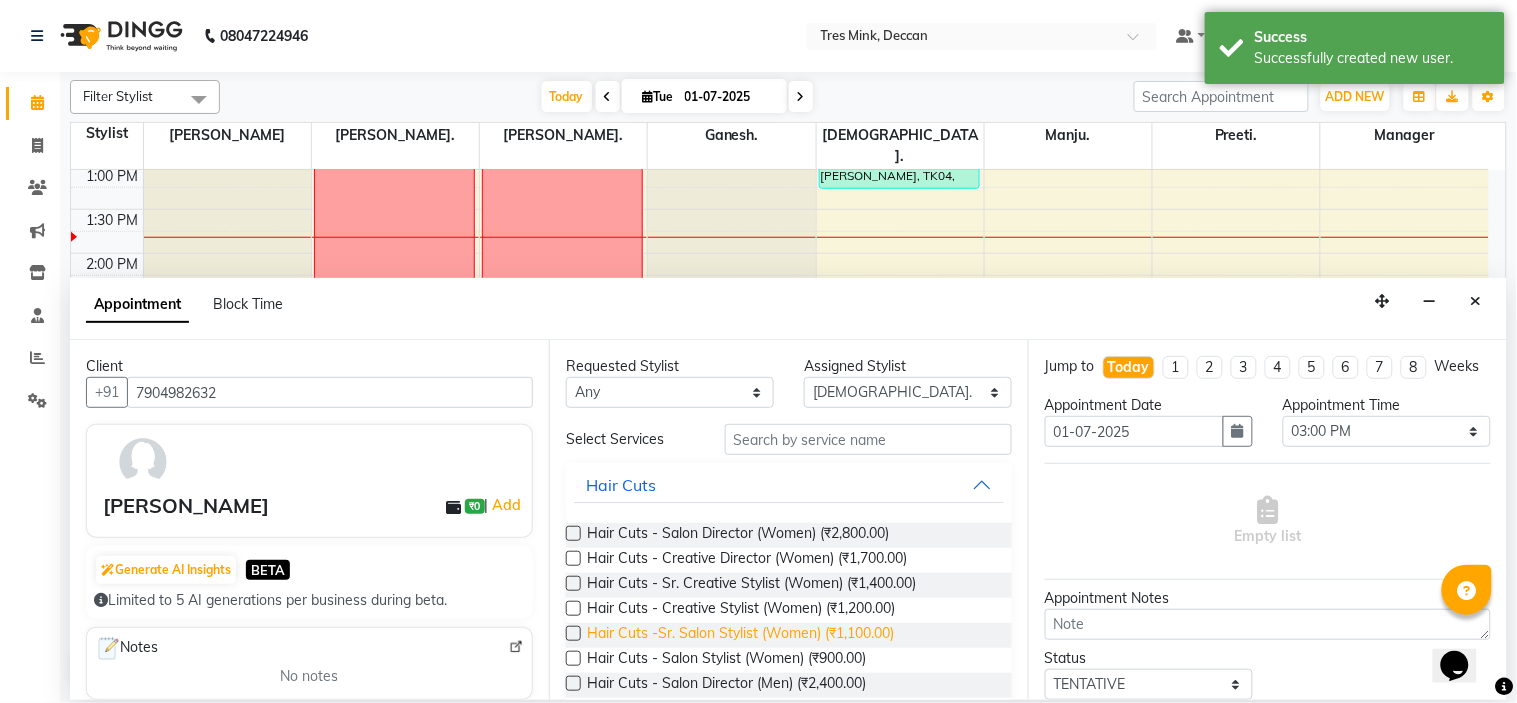 click on "Hair Cuts -Sr. Salon Stylist (Women) (₹1,100.00)" at bounding box center (740, 635) 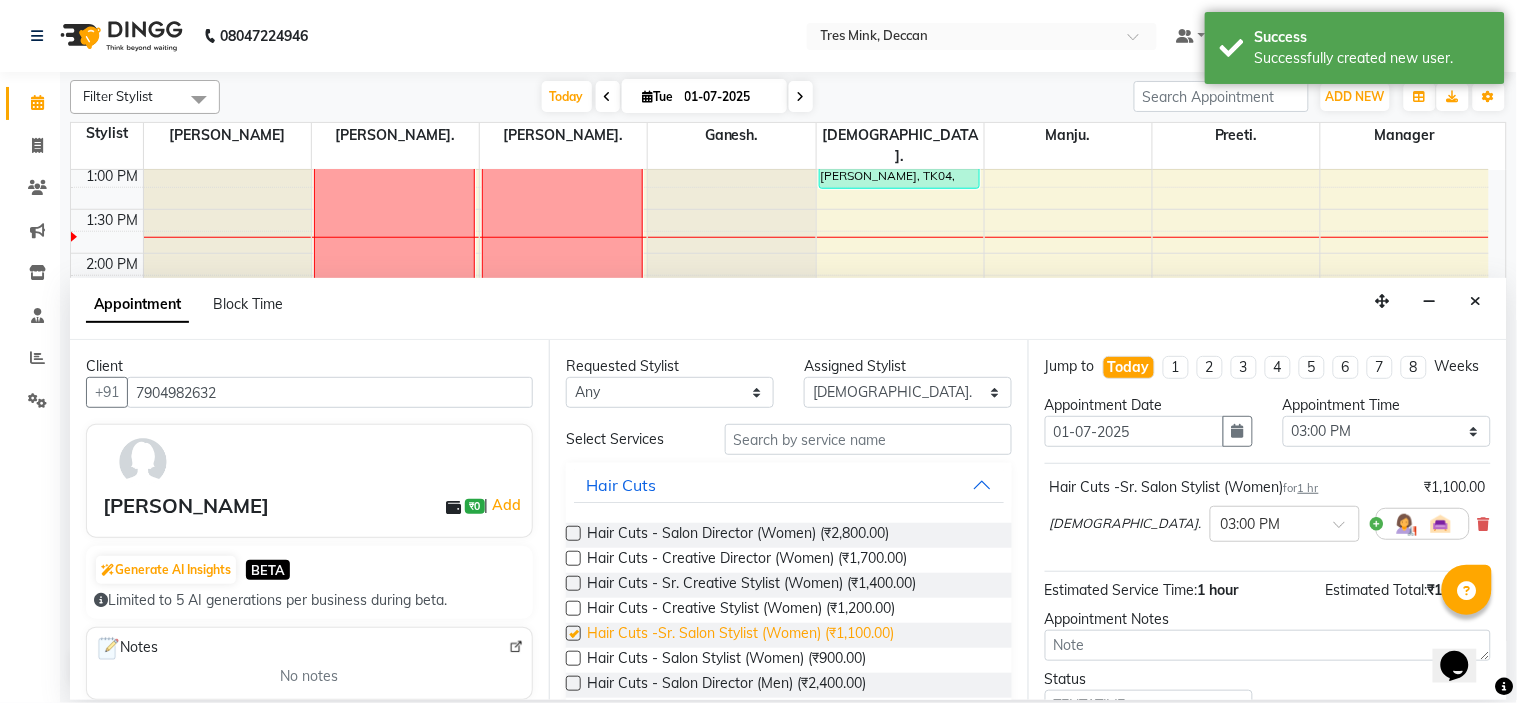 checkbox on "false" 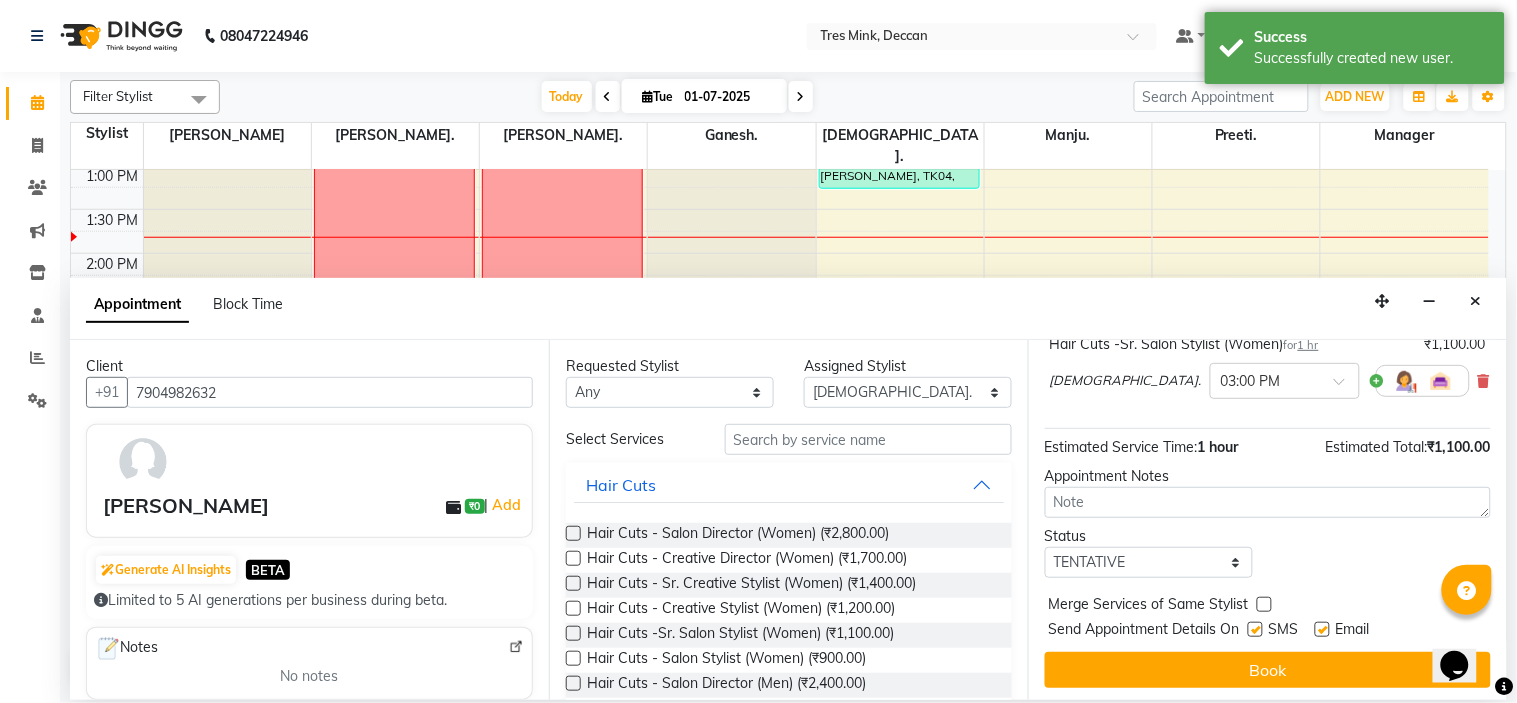 scroll, scrollTop: 166, scrollLeft: 0, axis: vertical 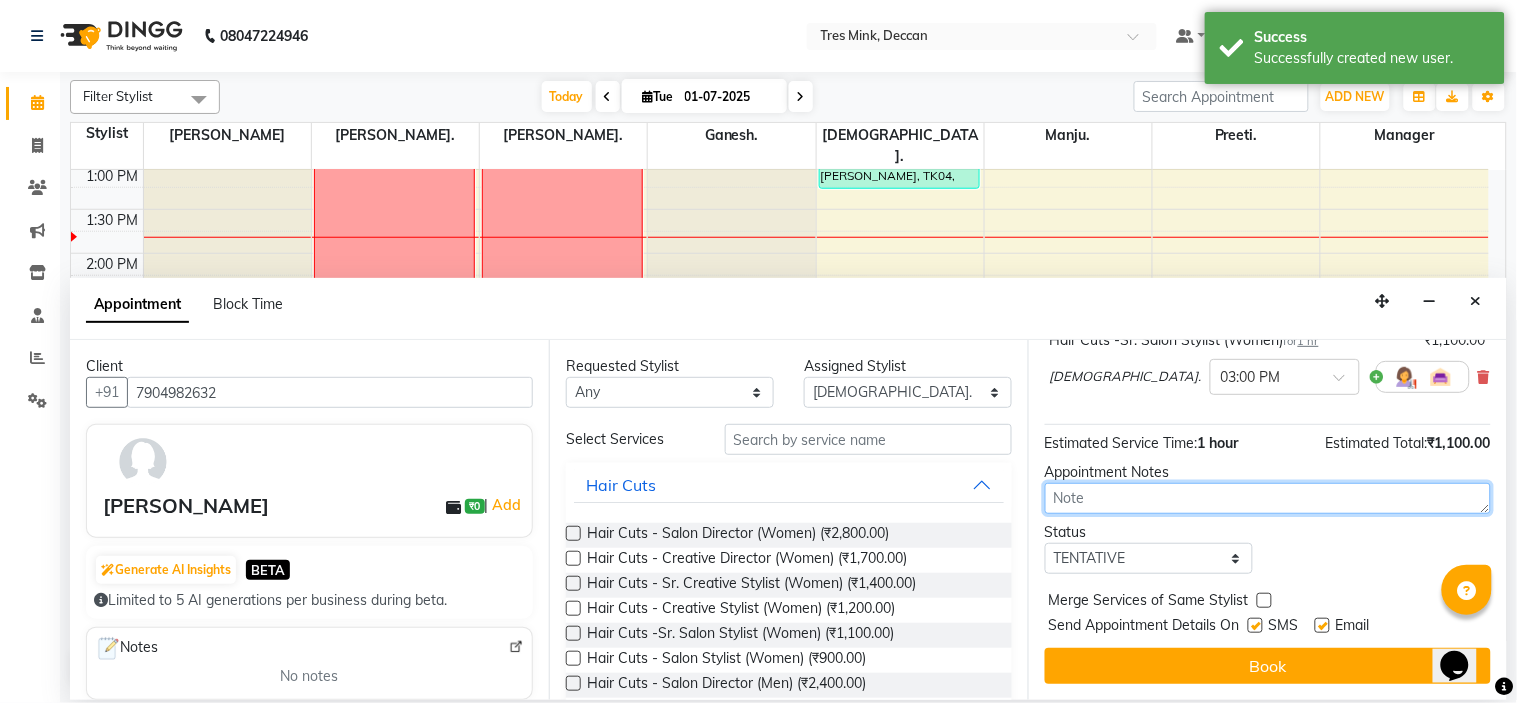click at bounding box center (1268, 498) 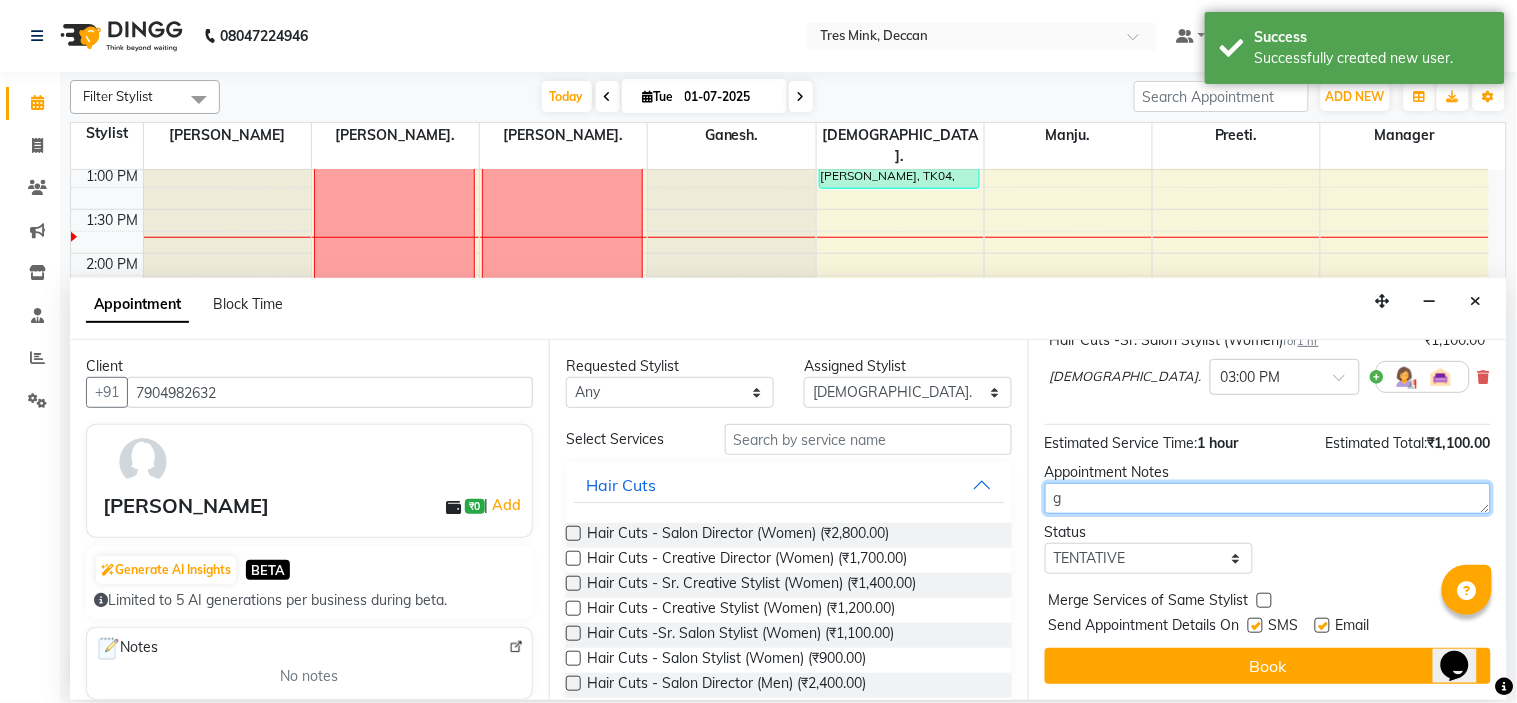 type on "g" 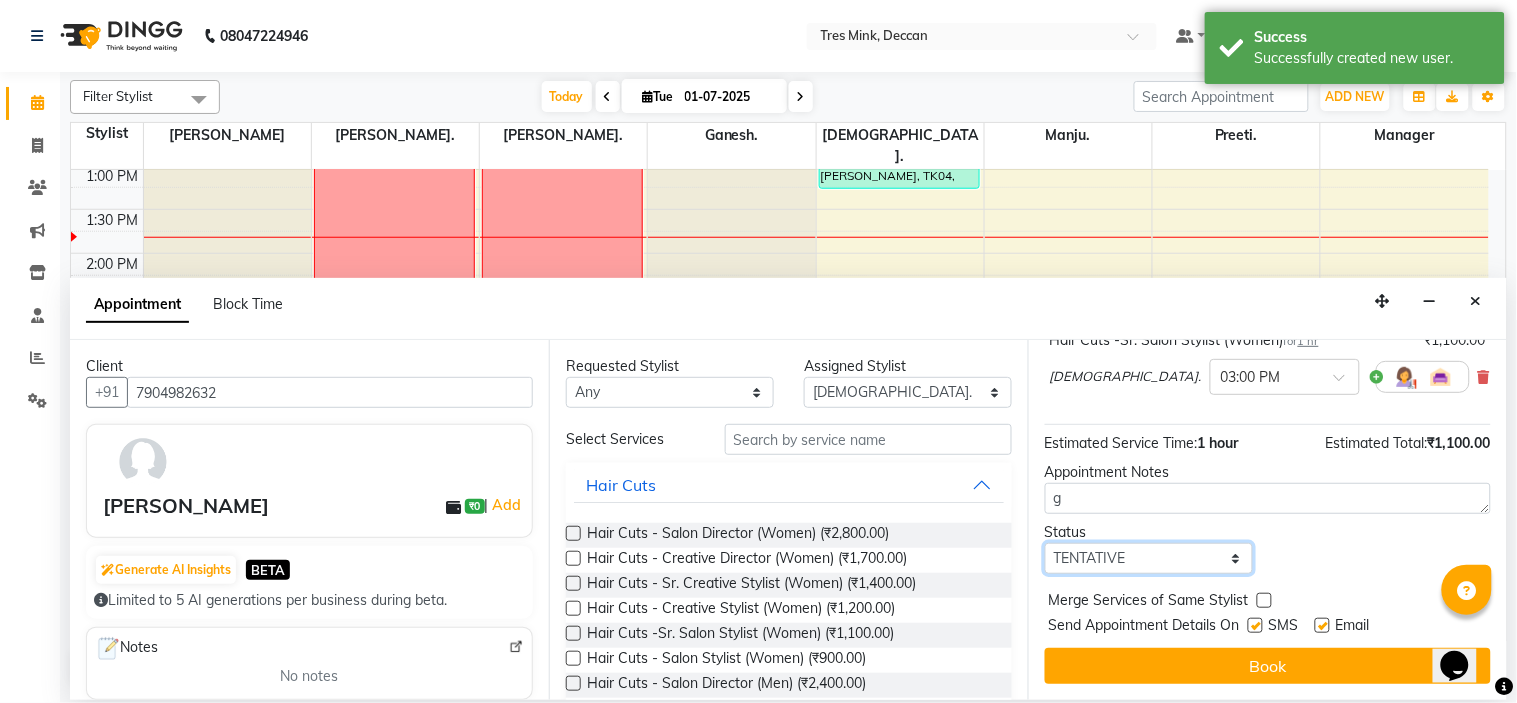 click on "Select TENTATIVE CONFIRM CHECK-IN UPCOMING" at bounding box center [1149, 558] 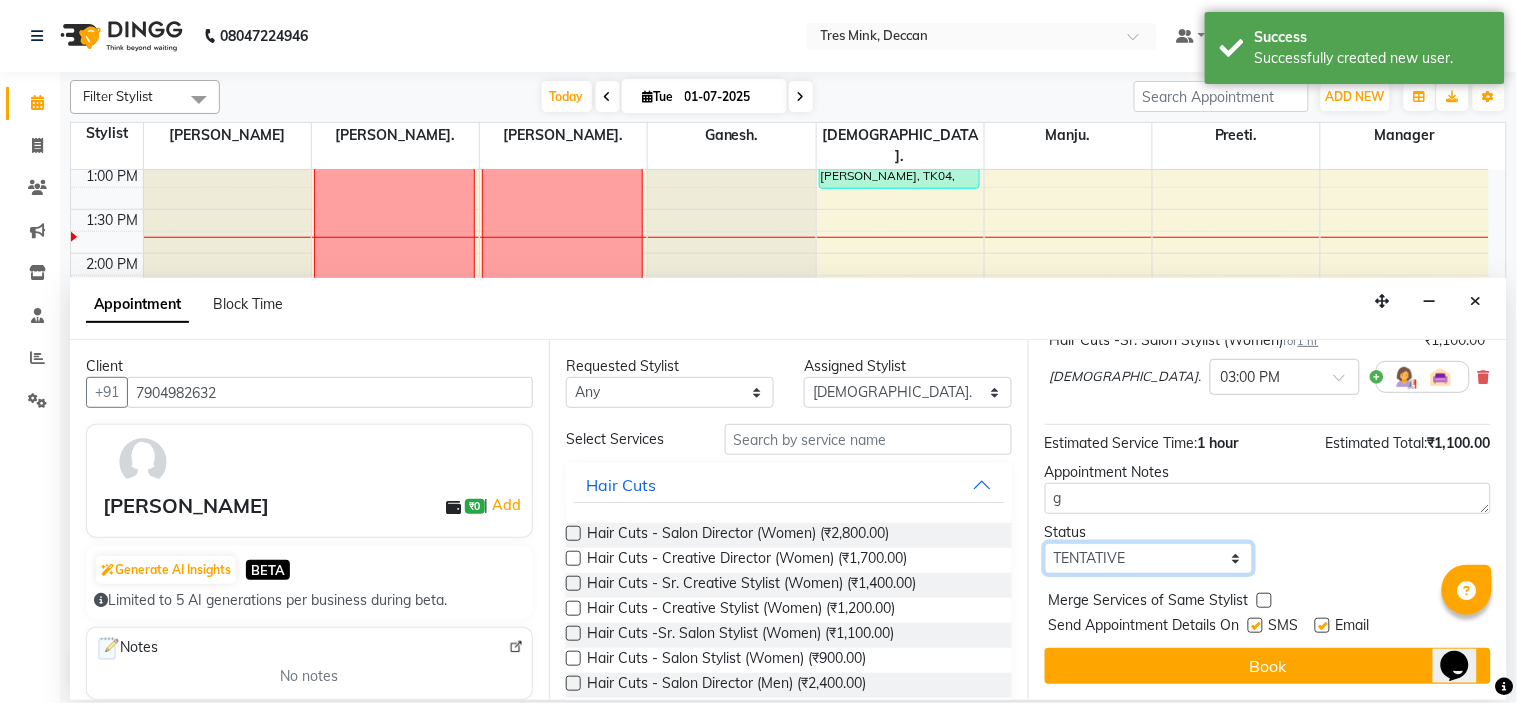 click on "Select TENTATIVE CONFIRM CHECK-IN UPCOMING" at bounding box center [1149, 558] 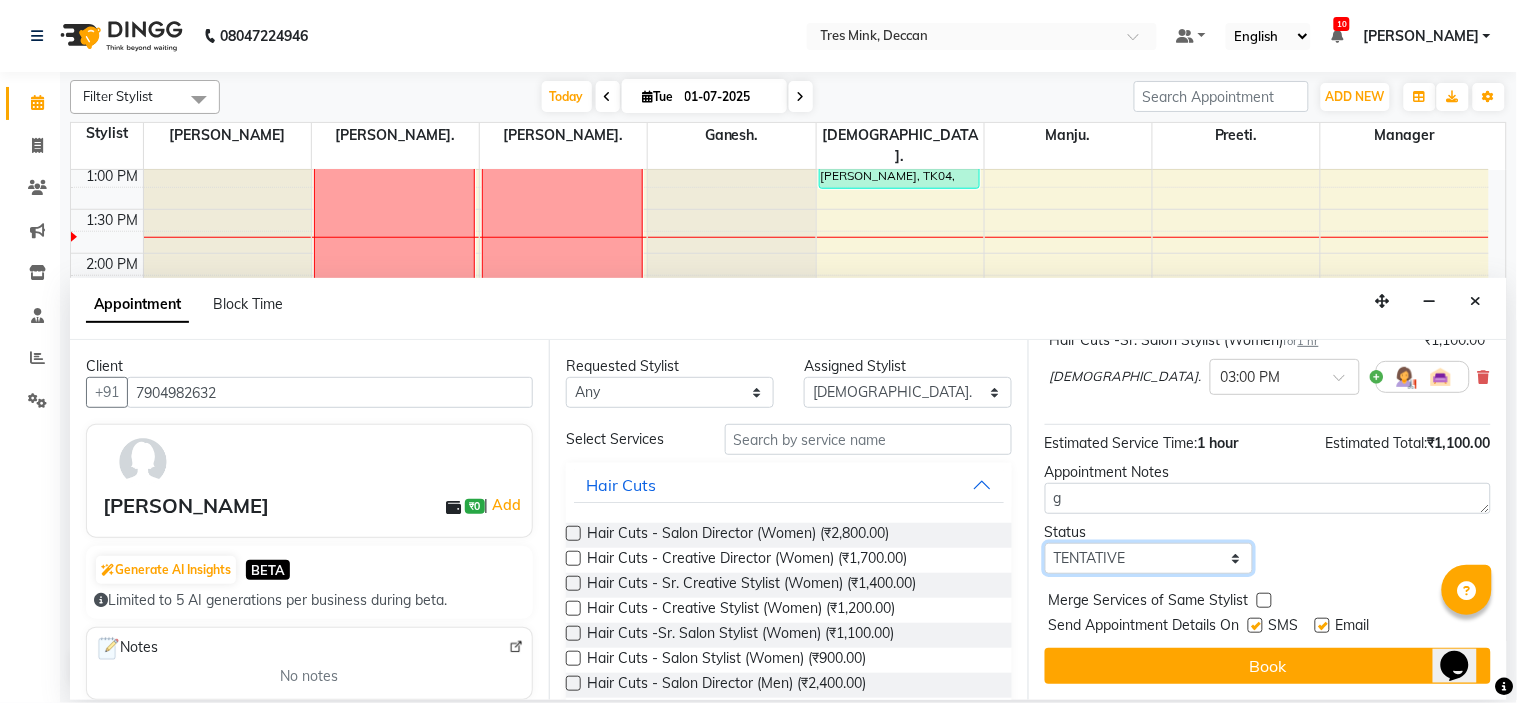 select on "upcoming" 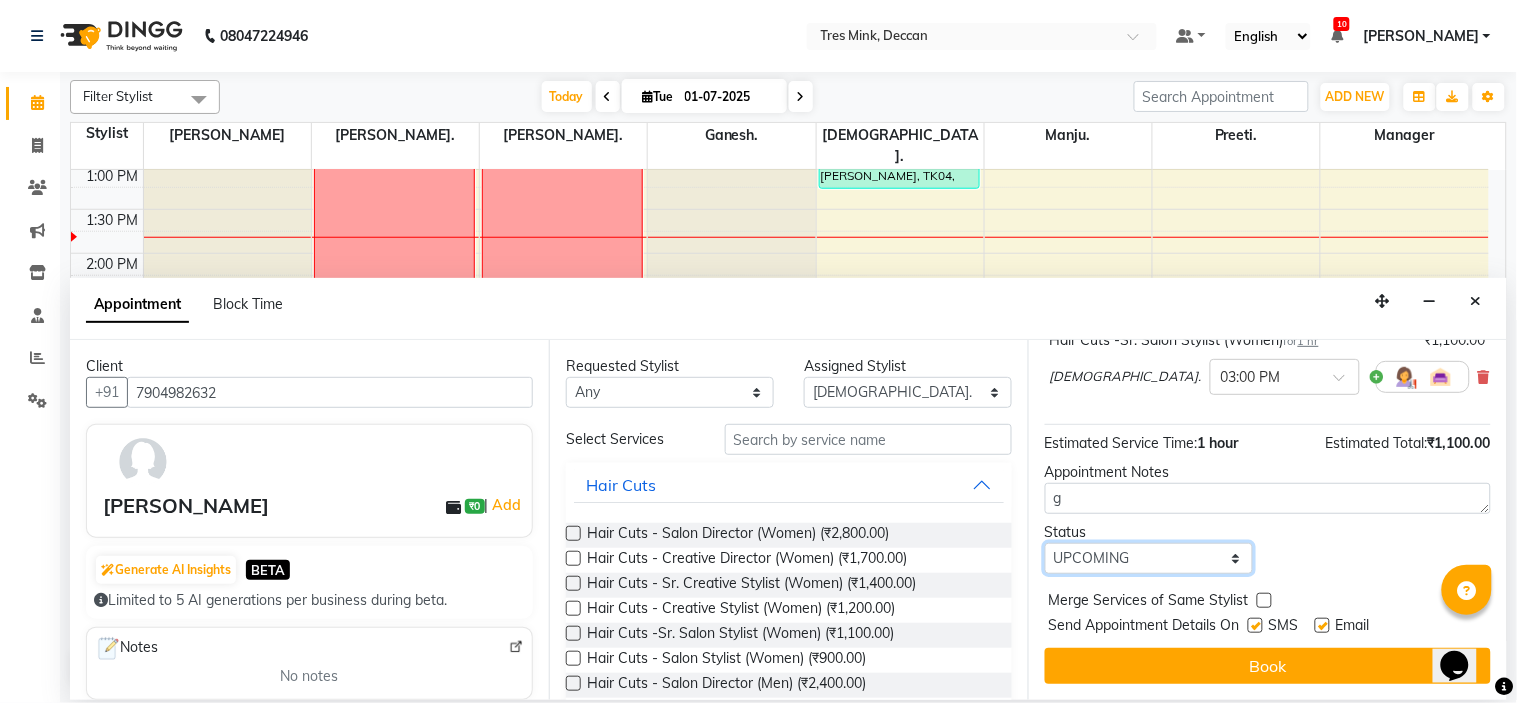 click on "Select TENTATIVE CONFIRM CHECK-IN UPCOMING" at bounding box center (1149, 558) 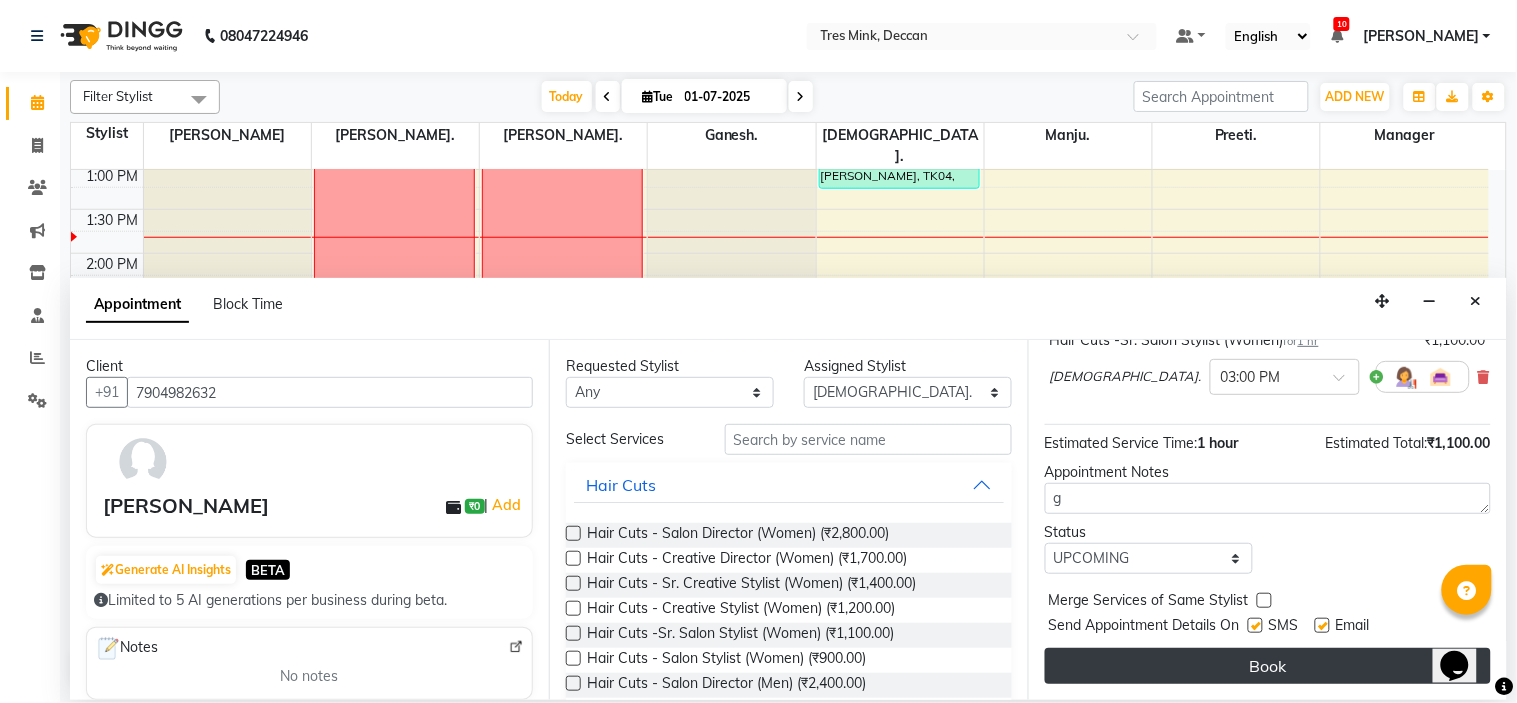 click on "Book" at bounding box center [1268, 666] 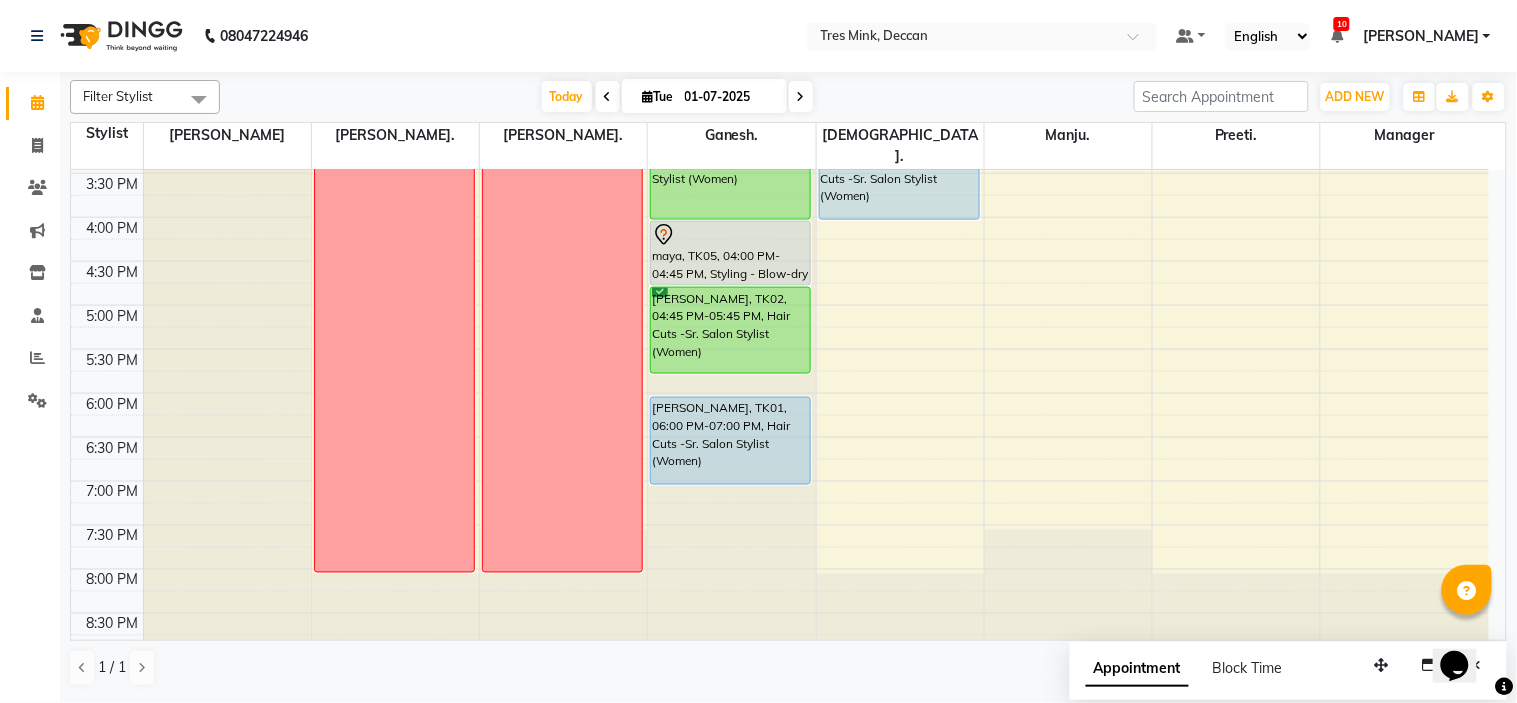scroll, scrollTop: 545, scrollLeft: 0, axis: vertical 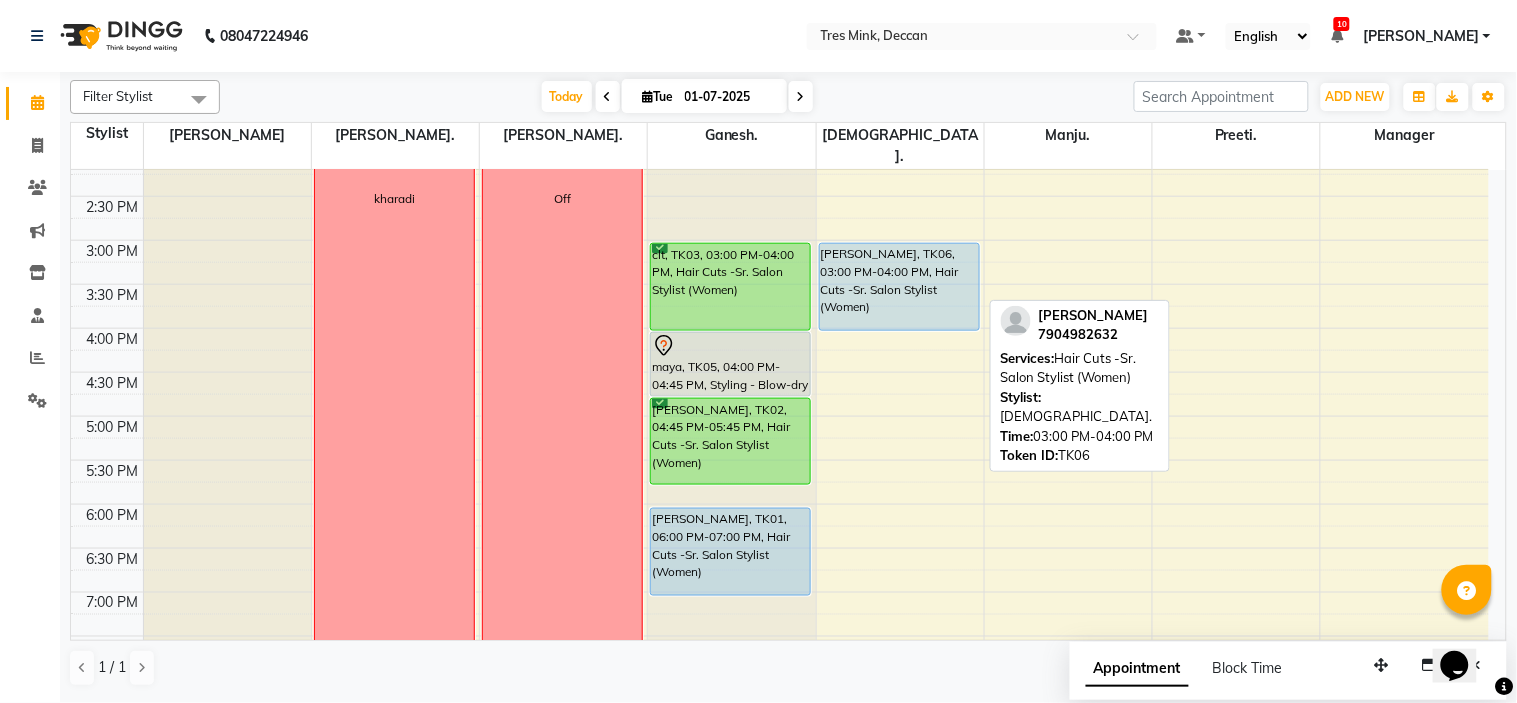 click on "Aishwarya Raje, TK06, 03:00 PM-04:00 PM, Hair Cuts -Sr. Salon Stylist (Women)" at bounding box center (899, 287) 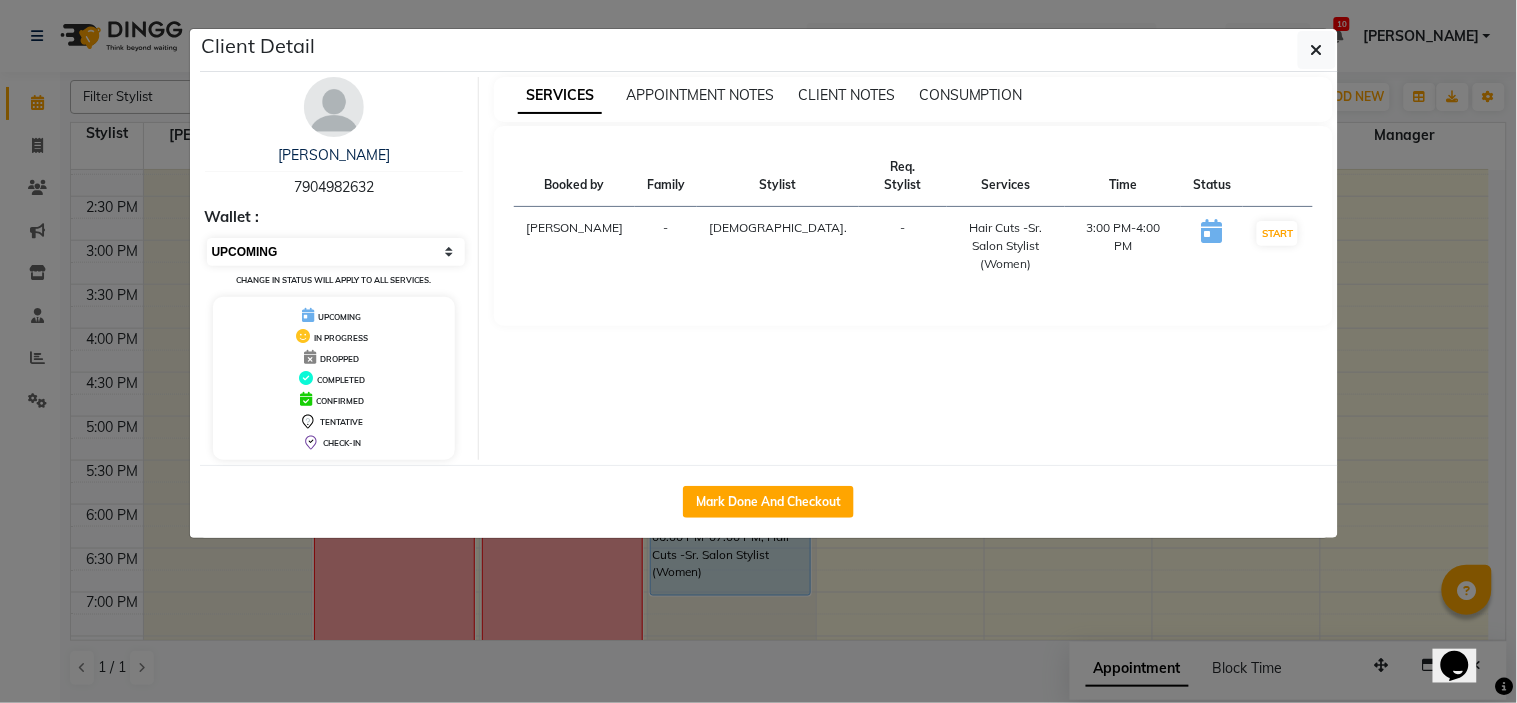 click on "Select IN SERVICE CONFIRMED TENTATIVE CHECK IN MARK DONE DROPPED UPCOMING" at bounding box center (336, 252) 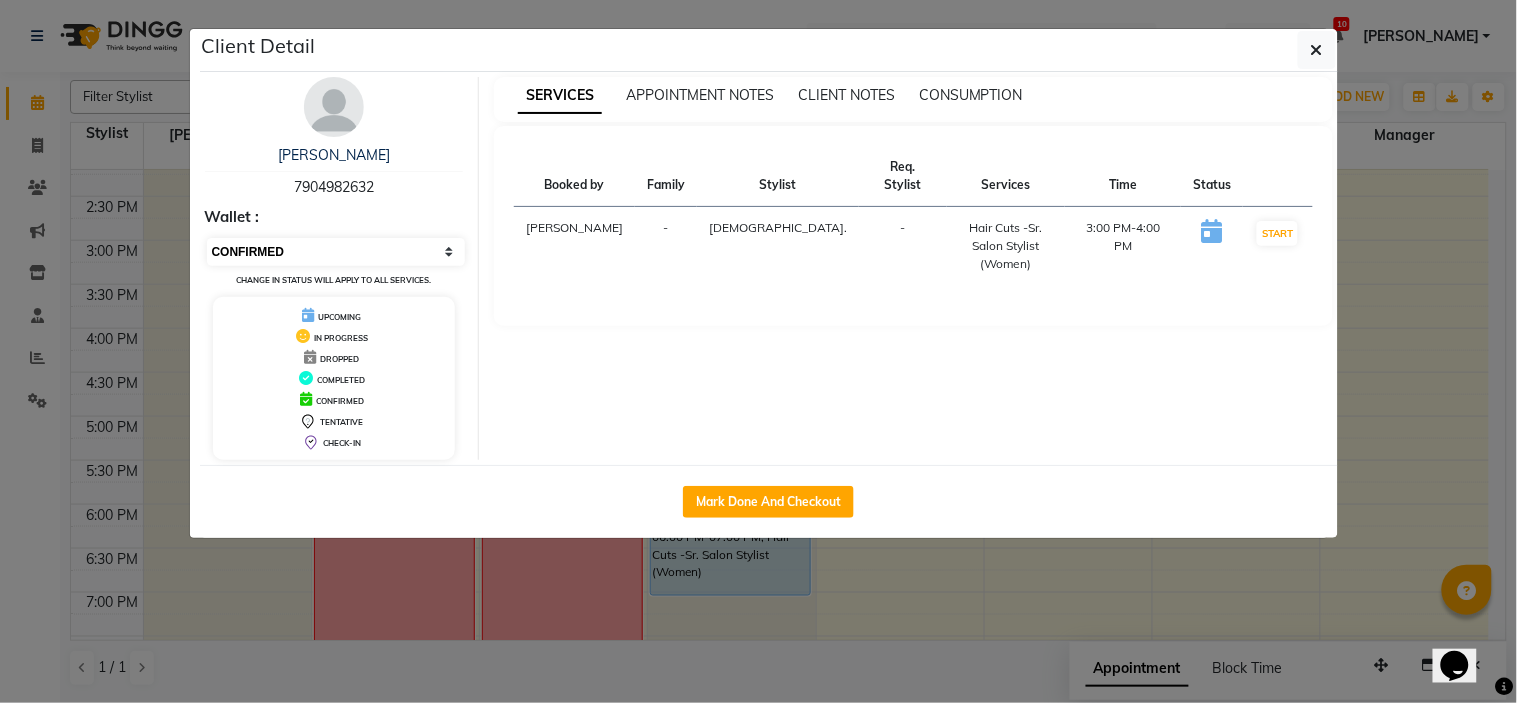 click on "Select IN SERVICE CONFIRMED TENTATIVE CHECK IN MARK DONE DROPPED UPCOMING" at bounding box center [336, 252] 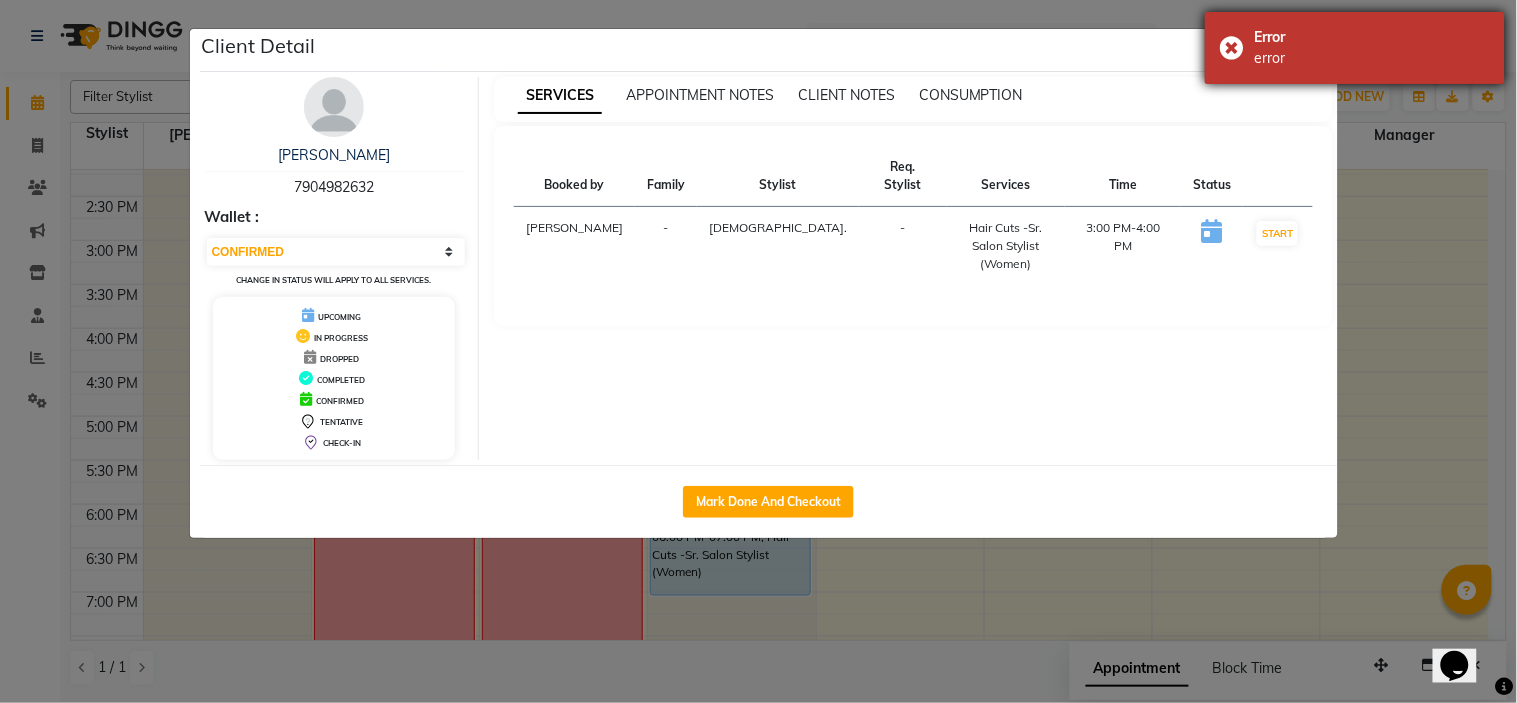 click on "Error" at bounding box center [1372, 37] 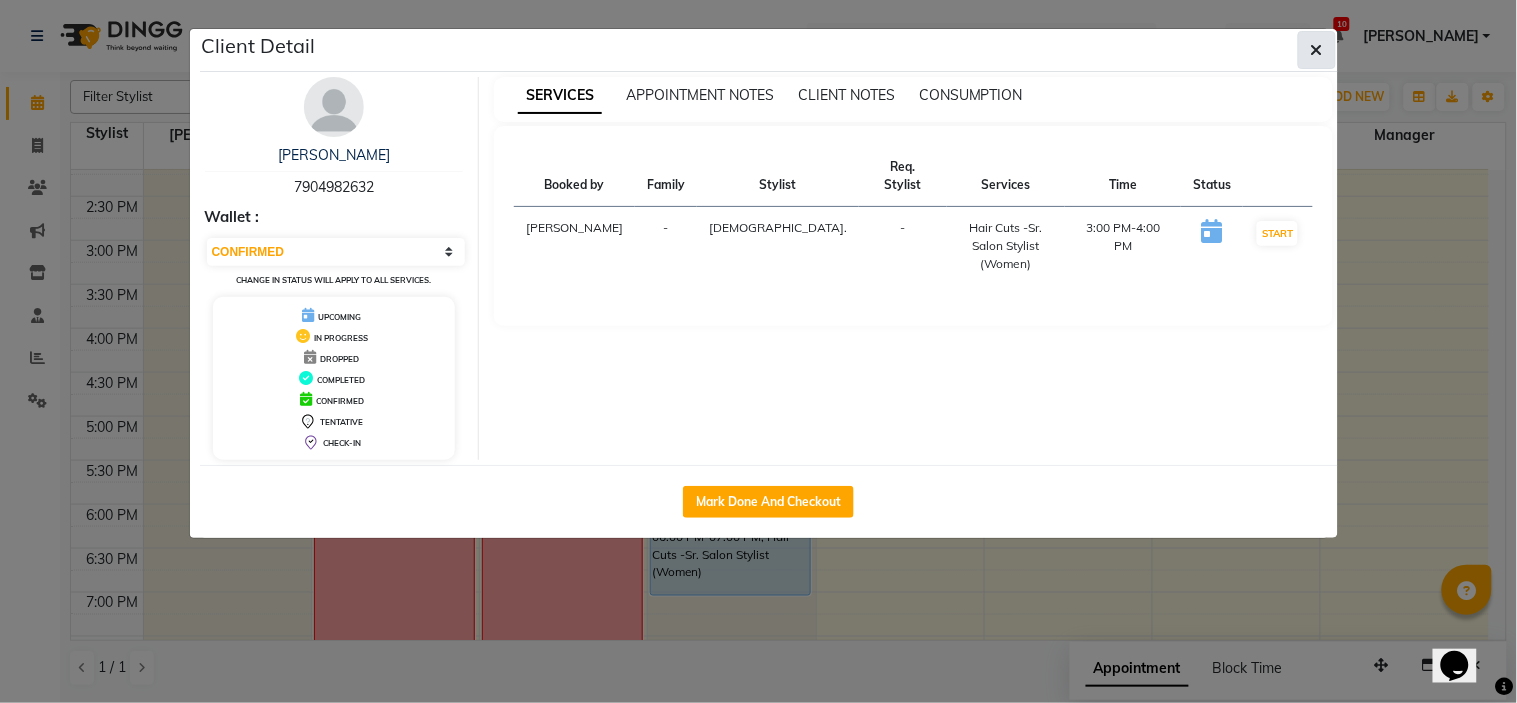 click 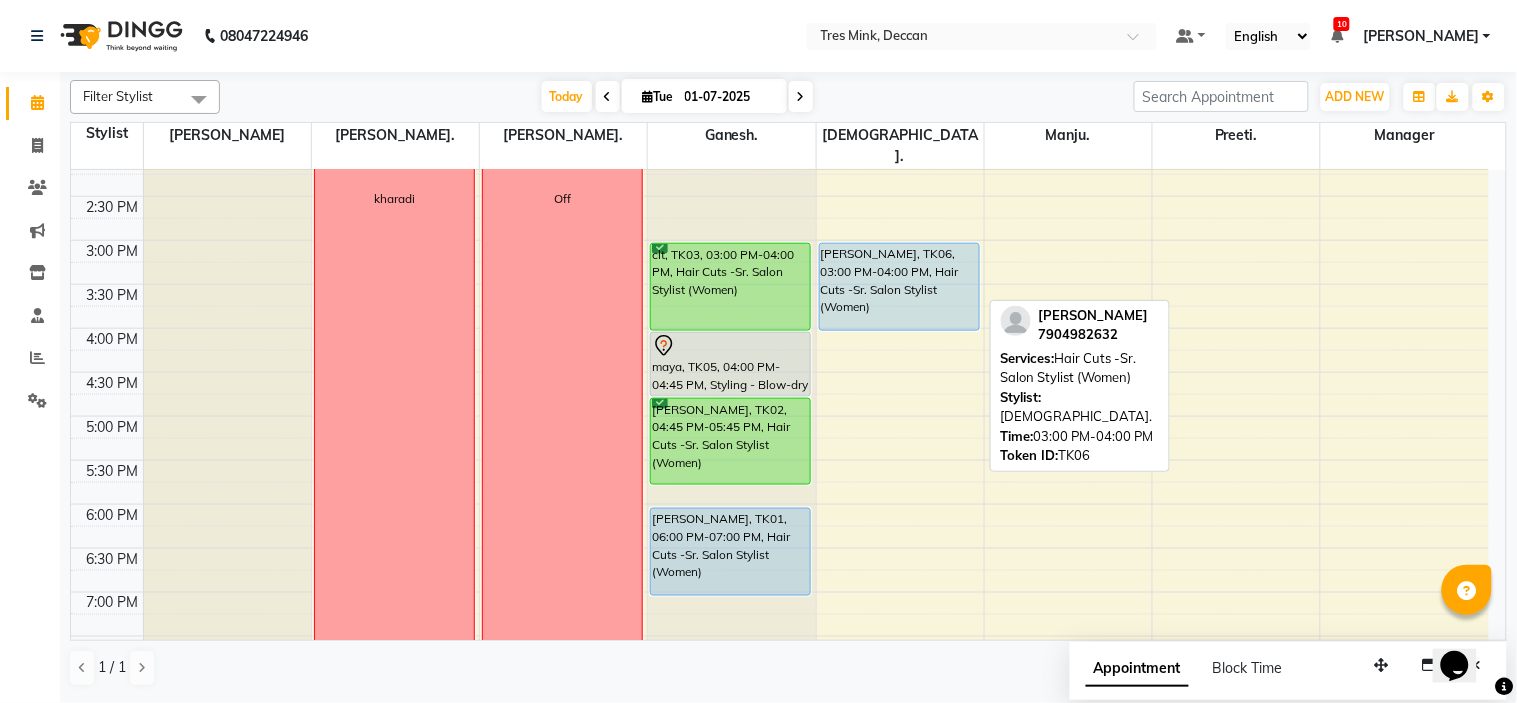 click on "Aishwarya Raje, TK06, 03:00 PM-04:00 PM, Hair Cuts -Sr. Salon Stylist (Women)" at bounding box center (899, 287) 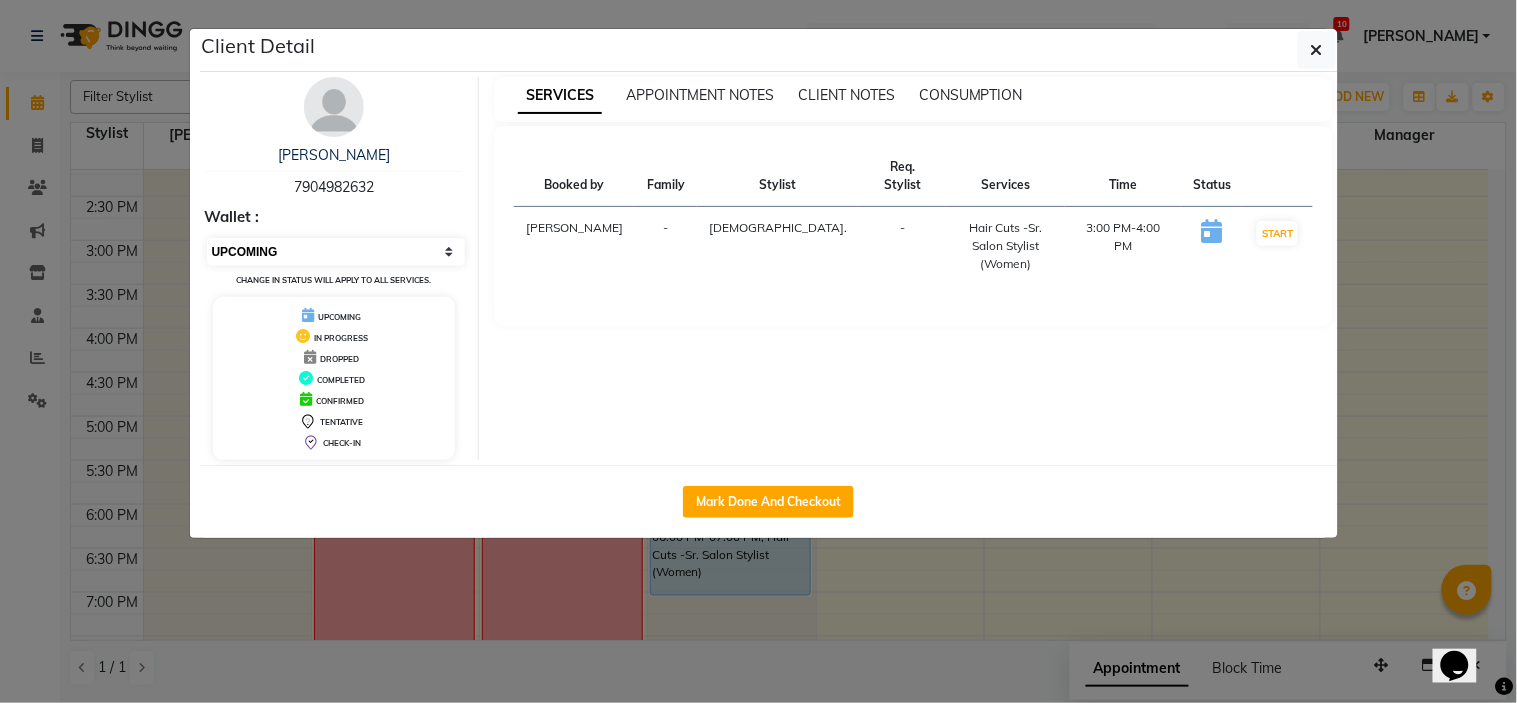 click on "Select IN SERVICE CONFIRMED TENTATIVE CHECK IN MARK DONE DROPPED UPCOMING" at bounding box center (336, 252) 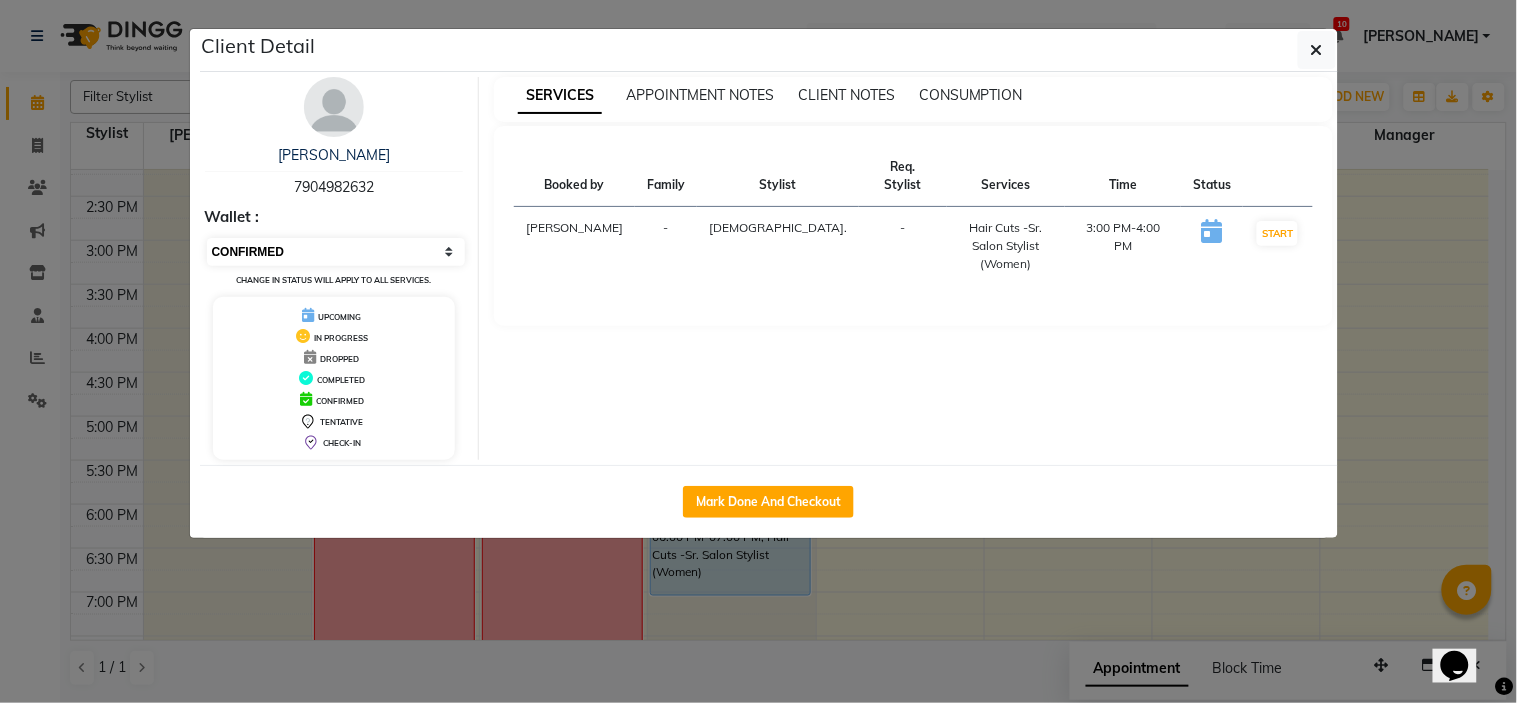 click on "Select IN SERVICE CONFIRMED TENTATIVE CHECK IN MARK DONE DROPPED UPCOMING" at bounding box center [336, 252] 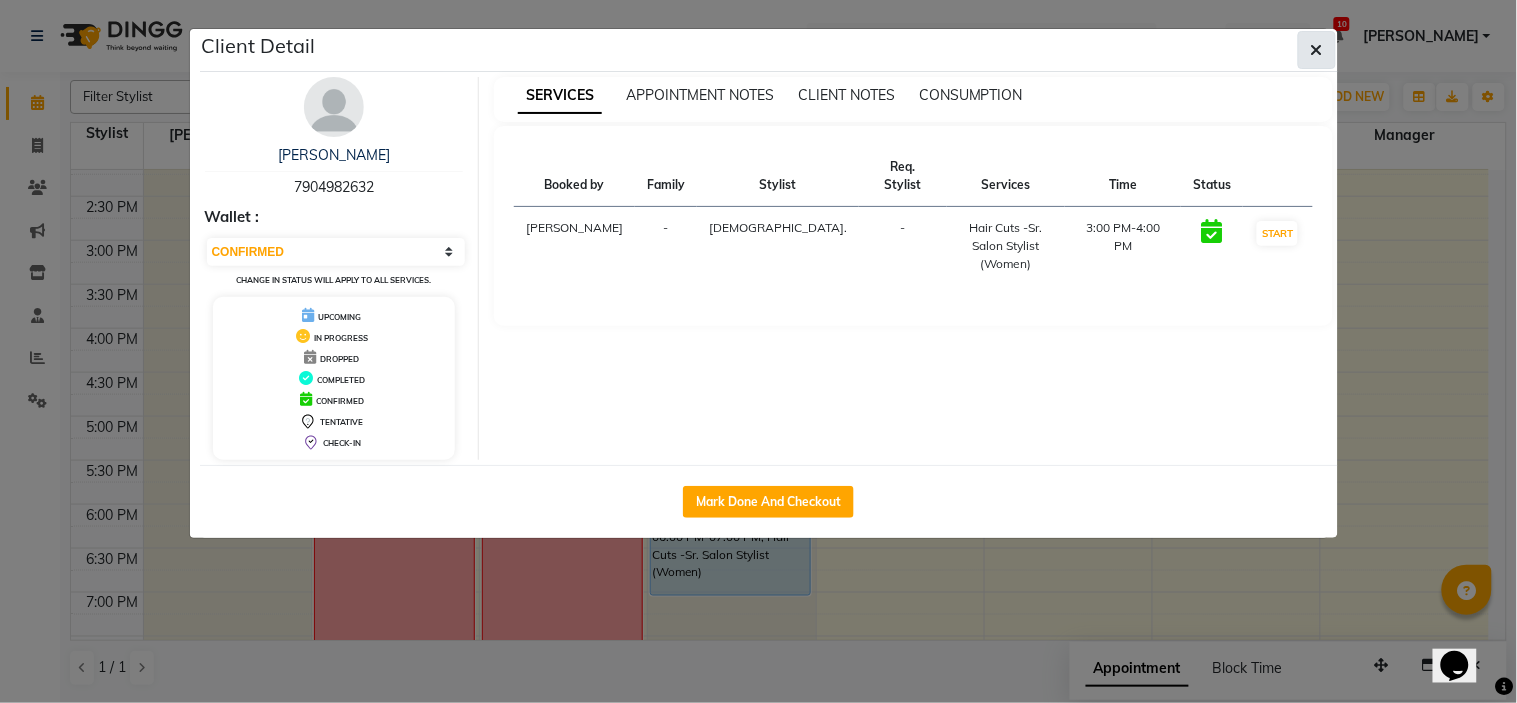 click 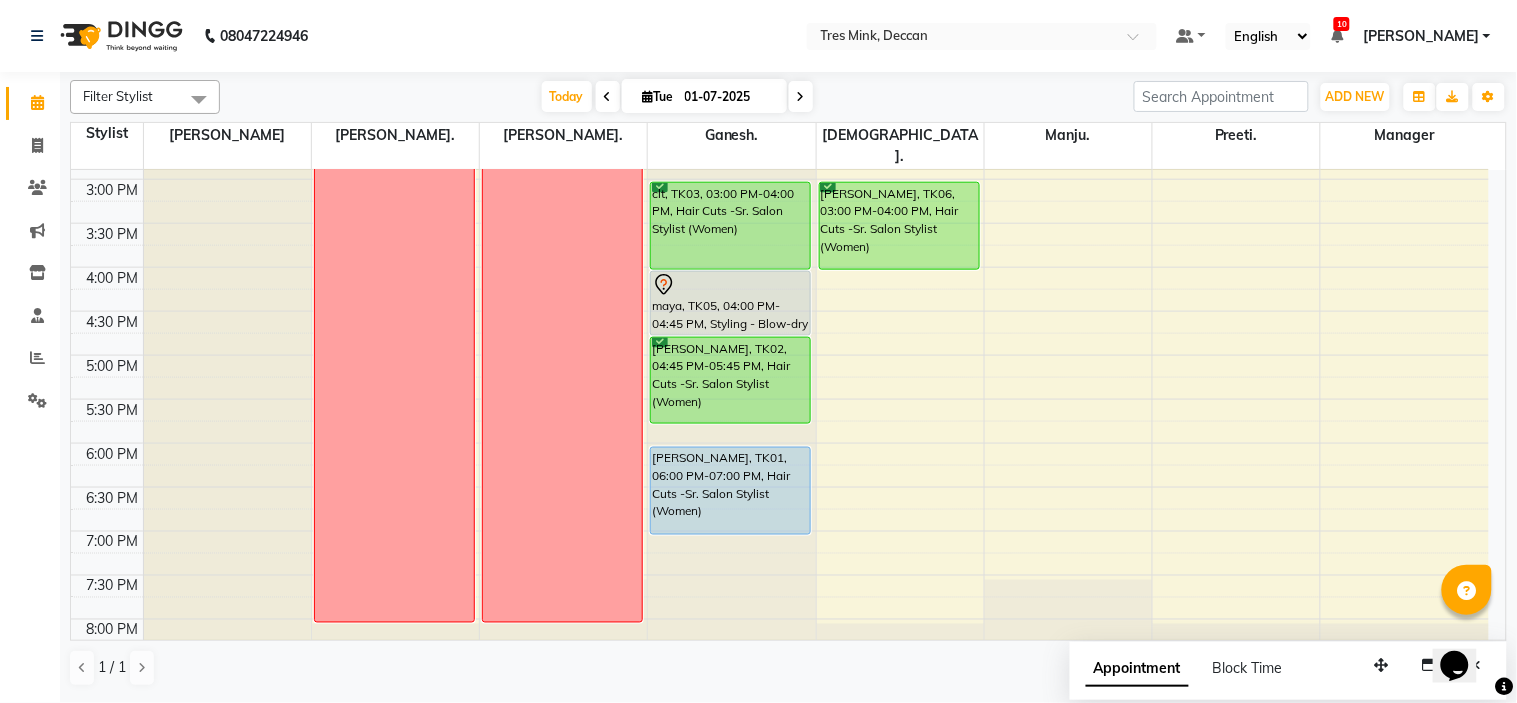 scroll, scrollTop: 656, scrollLeft: 0, axis: vertical 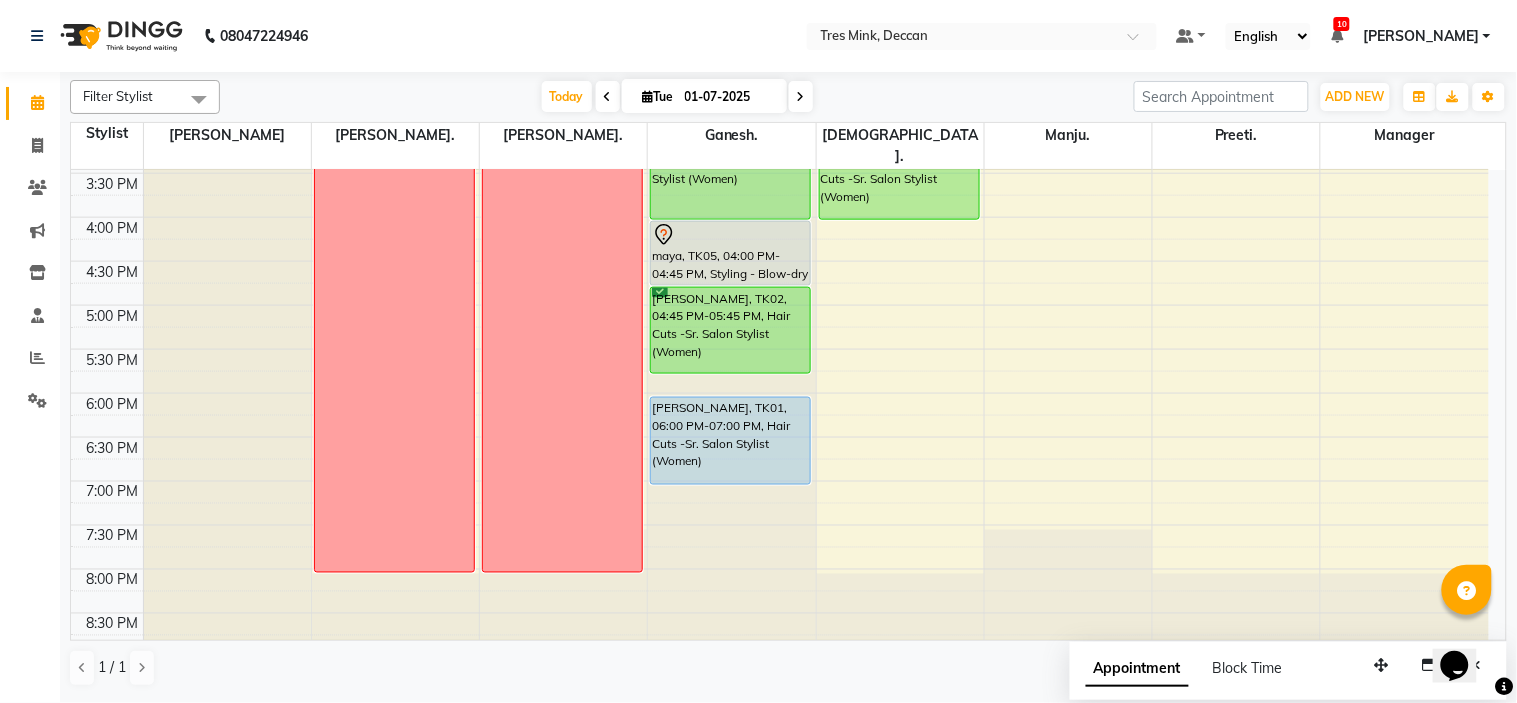 click on "8:00 AM 8:30 AM 9:00 AM 9:30 AM 10:00 AM 10:30 AM 11:00 AM 11:30 AM 12:00 PM 12:30 PM 1:00 PM 1:30 PM 2:00 PM 2:30 PM 3:00 PM 3:30 PM 4:00 PM 4:30 PM 5:00 PM 5:30 PM 6:00 PM 6:30 PM 7:00 PM 7:30 PM 8:00 PM 8:30 PM  kharadi   Off      clt, TK03, 03:00 PM-04:00 PM, Hair Cuts -Sr. Salon Stylist (Women)             maya, TK05, 04:00 PM-04:45 PM, Styling - Blow-dry with Shampoo     Shruti Bapat, TK02, 04:45 PM-05:45 PM, Hair Cuts -Sr. Salon Stylist (Women)    AMISHA JADHAV, TK01, 06:00 PM-07:00 PM, Hair Cuts -Sr. Salon Stylist (Women)     Ishwari Muley, TK04, 12:45 PM-01:15 PM, Styling - shampo and conditioner     Aishwarya Raje, TK06, 03:00 PM-04:00 PM, Hair Cuts -Sr. Salon Stylist (Women)" at bounding box center (780, 85) 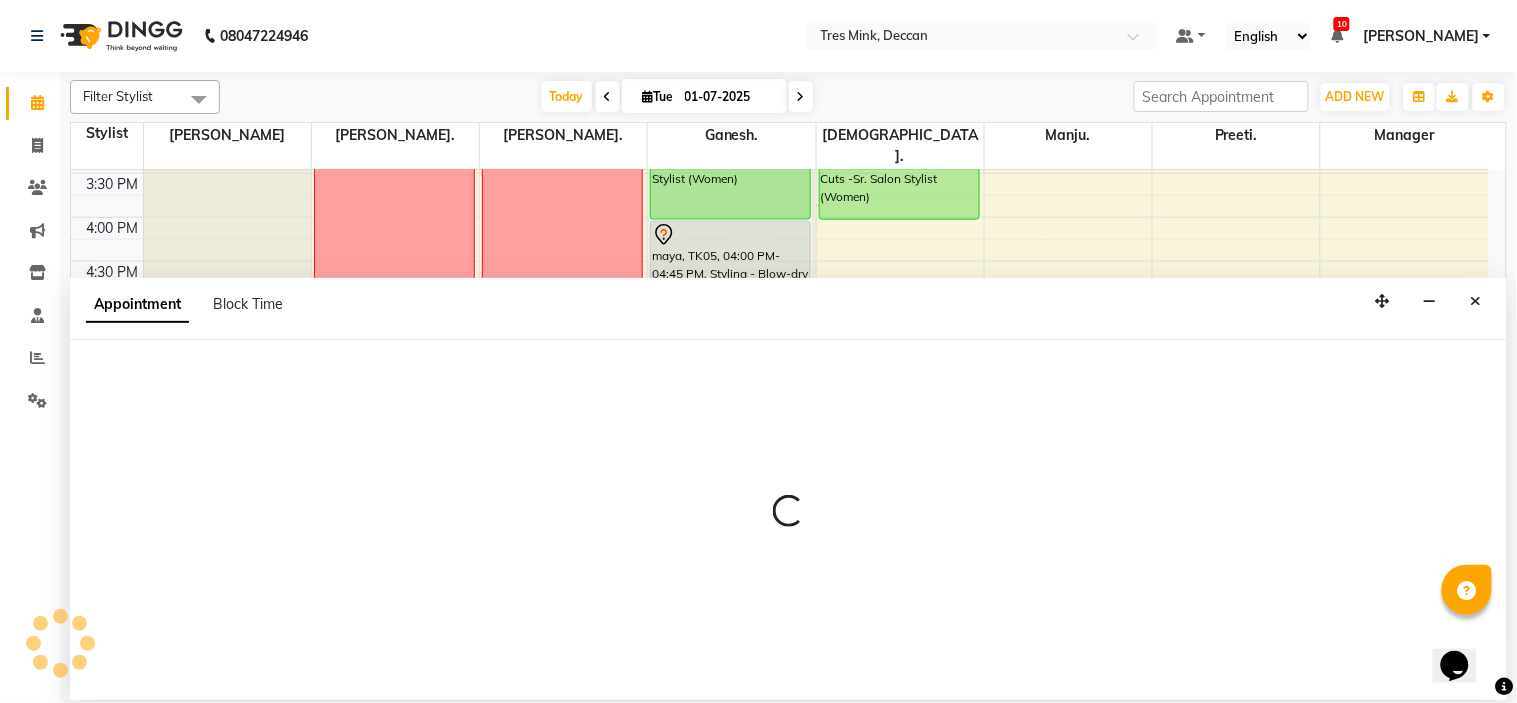 select on "82698" 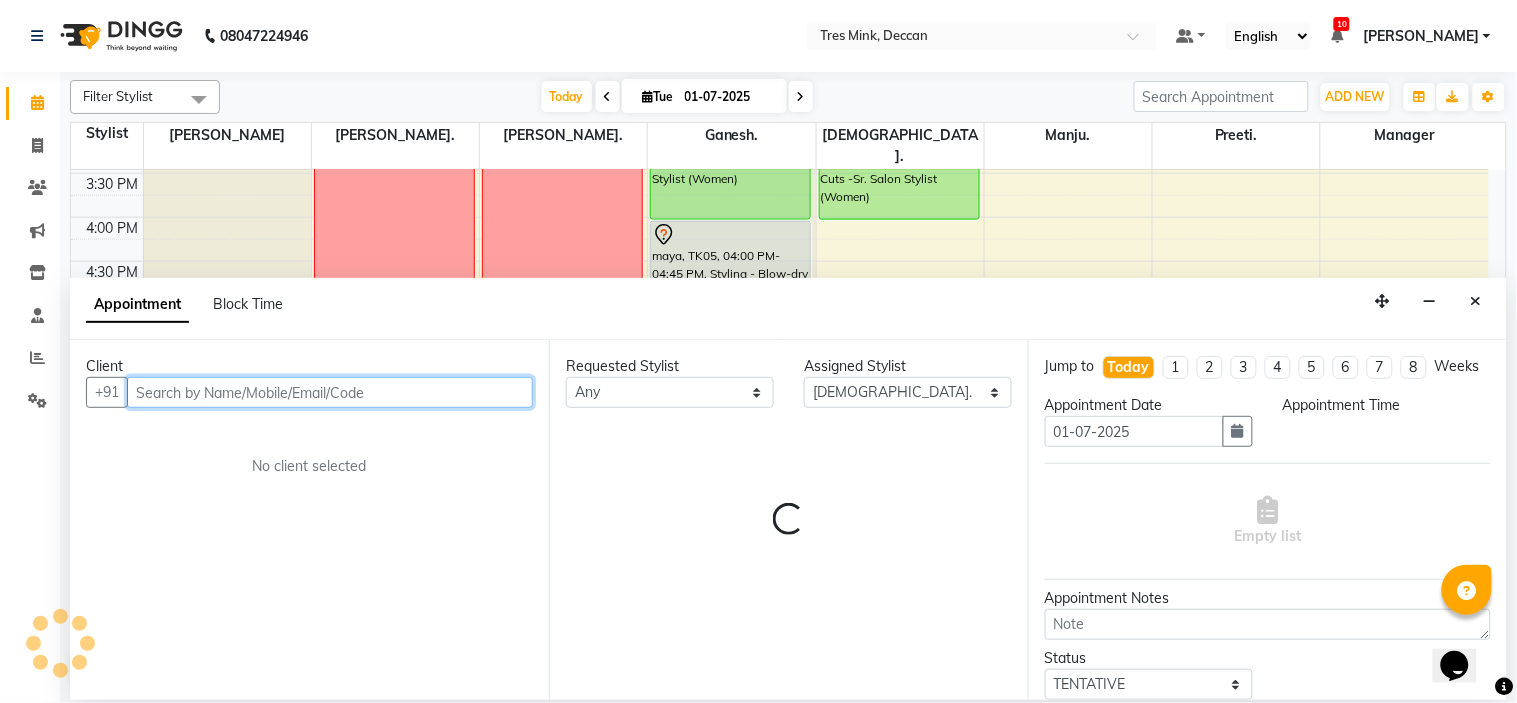 select on "1095" 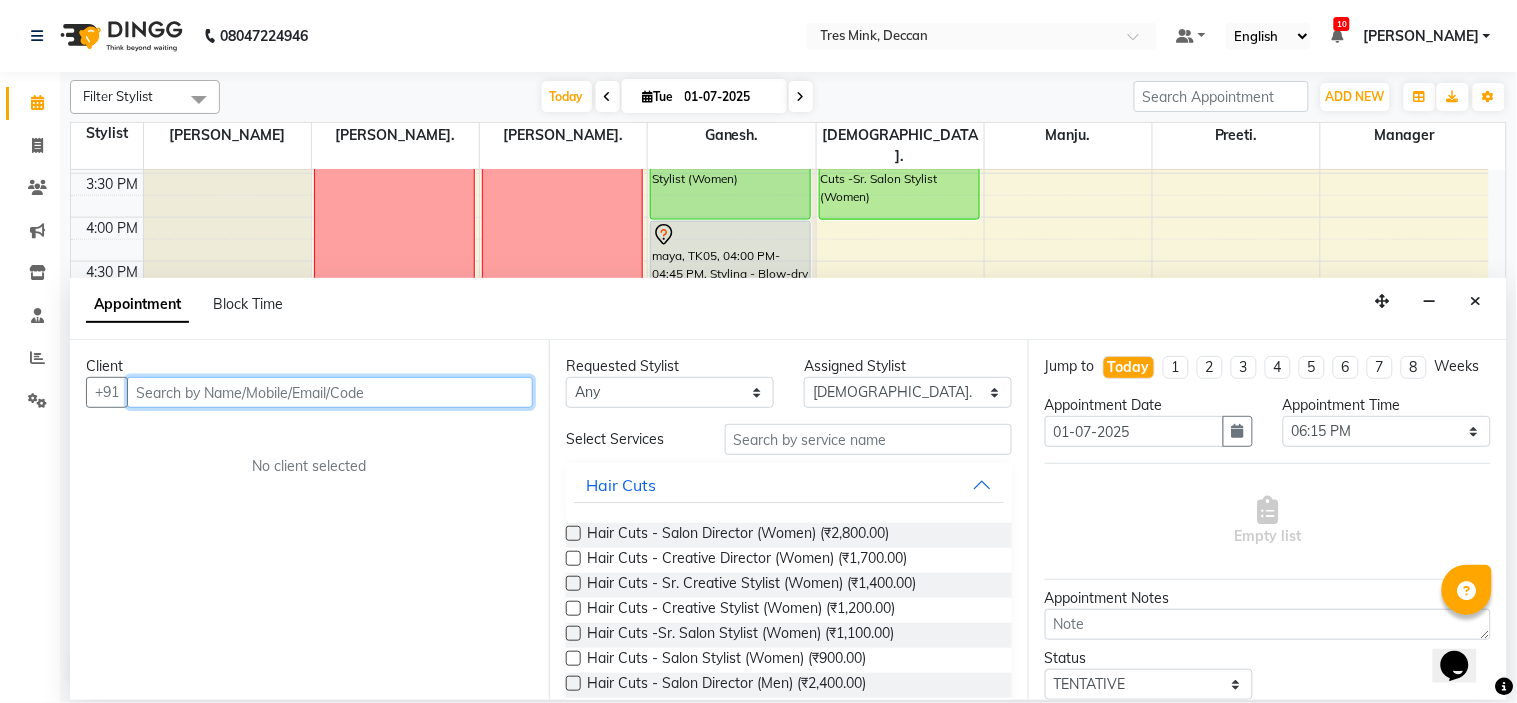 click at bounding box center (330, 392) 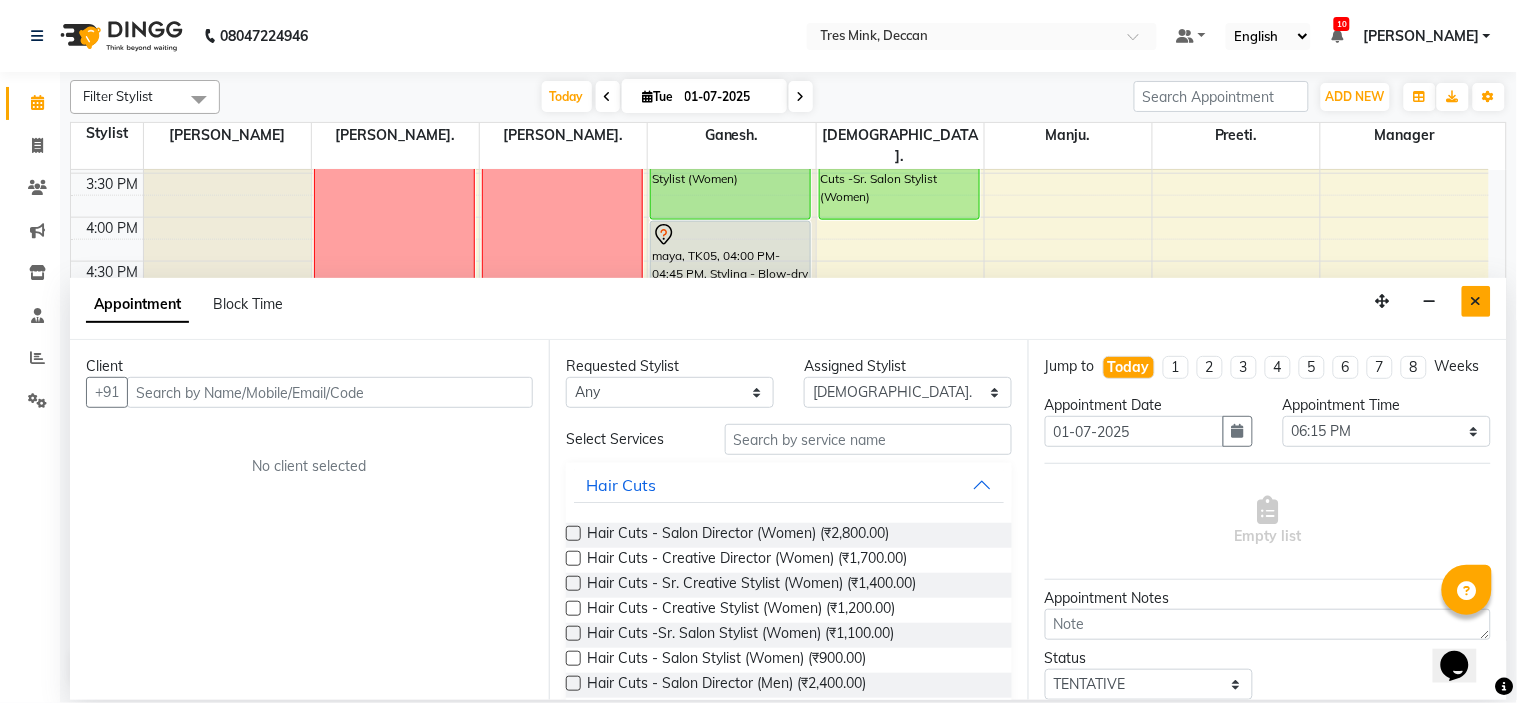 click at bounding box center [1476, 301] 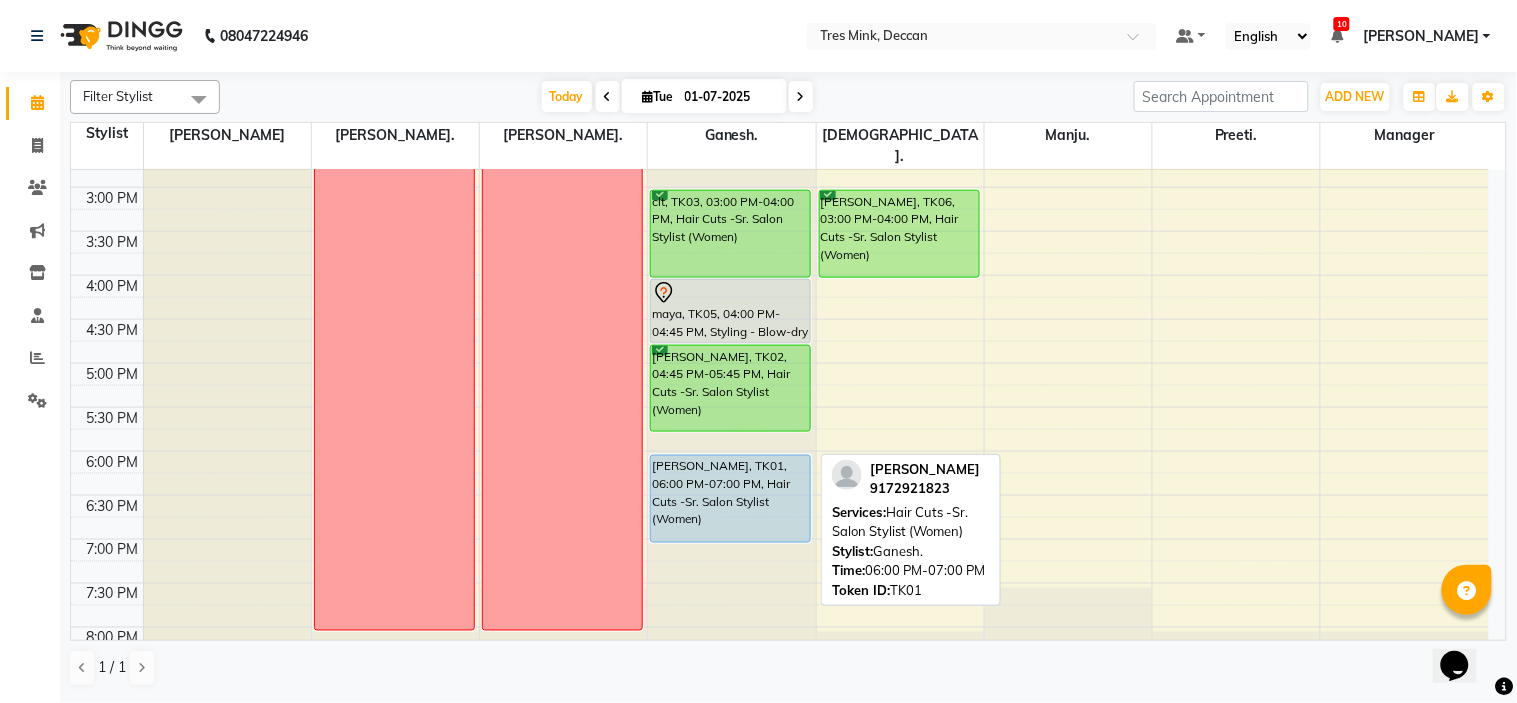 scroll, scrollTop: 545, scrollLeft: 0, axis: vertical 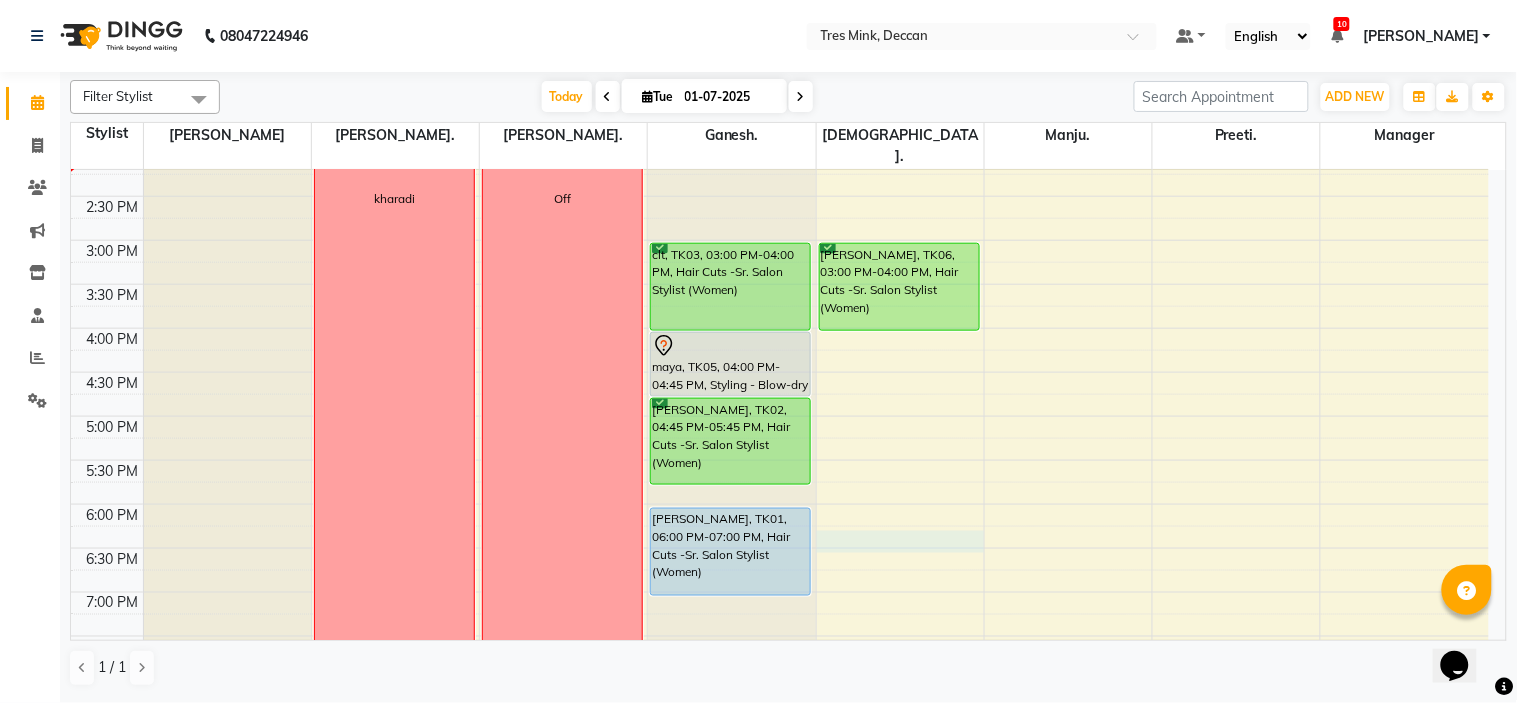 click on "8:00 AM 8:30 AM 9:00 AM 9:30 AM 10:00 AM 10:30 AM 11:00 AM 11:30 AM 12:00 PM 12:30 PM 1:00 PM 1:30 PM 2:00 PM 2:30 PM 3:00 PM 3:30 PM 4:00 PM 4:30 PM 5:00 PM 5:30 PM 6:00 PM 6:30 PM 7:00 PM 7:30 PM 8:00 PM 8:30 PM  kharadi   Off      clt, TK03, 03:00 PM-04:00 PM, Hair Cuts -Sr. Salon Stylist (Women)             maya, TK05, 04:00 PM-04:45 PM, Styling - Blow-dry with Shampoo     Shruti Bapat, TK02, 04:45 PM-05:45 PM, Hair Cuts -Sr. Salon Stylist (Women)    AMISHA JADHAV, TK01, 06:00 PM-07:00 PM, Hair Cuts -Sr. Salon Stylist (Women)     Ishwari Muley, TK04, 12:45 PM-01:15 PM, Styling - shampo and conditioner     Aishwarya Raje, TK06, 03:00 PM-04:00 PM, Hair Cuts -Sr. Salon Stylist (Women)" at bounding box center [780, 196] 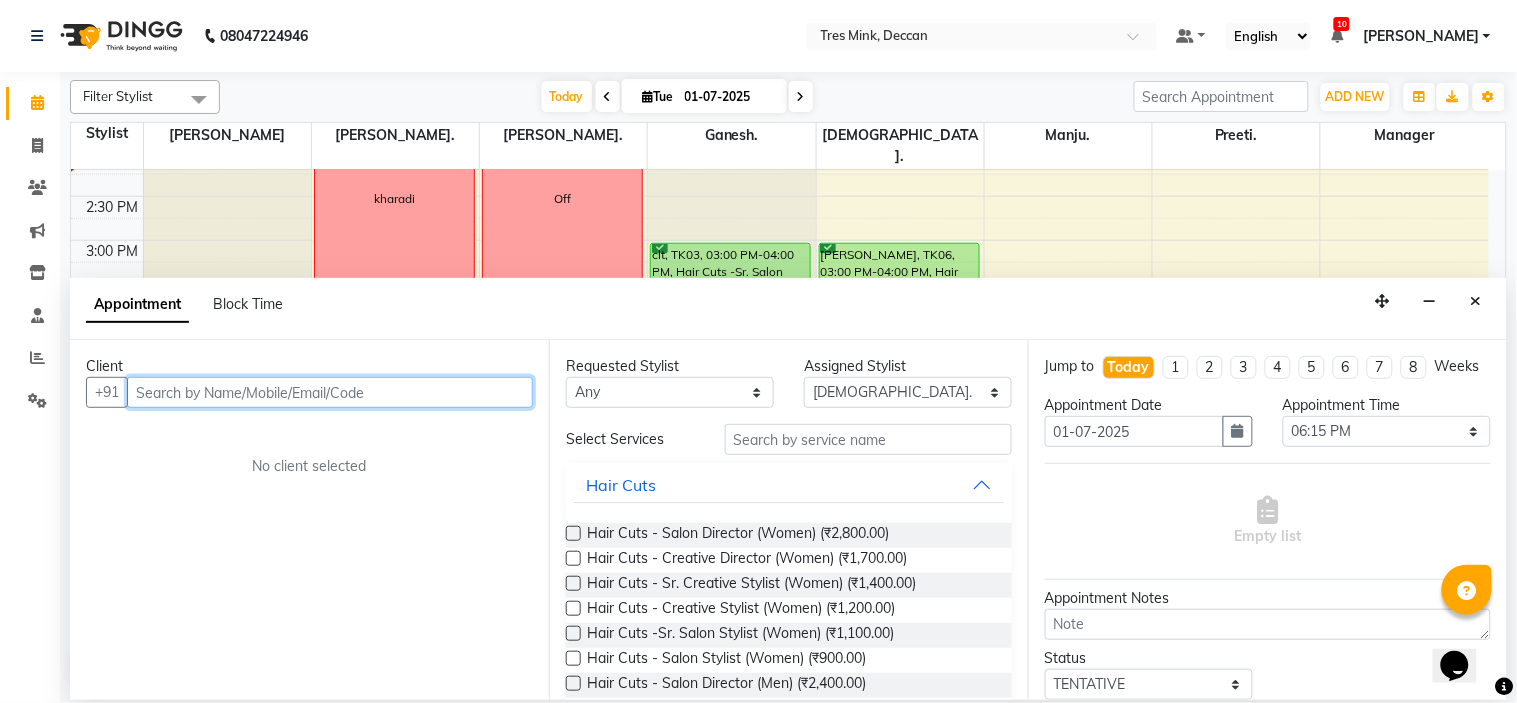 click at bounding box center (330, 392) 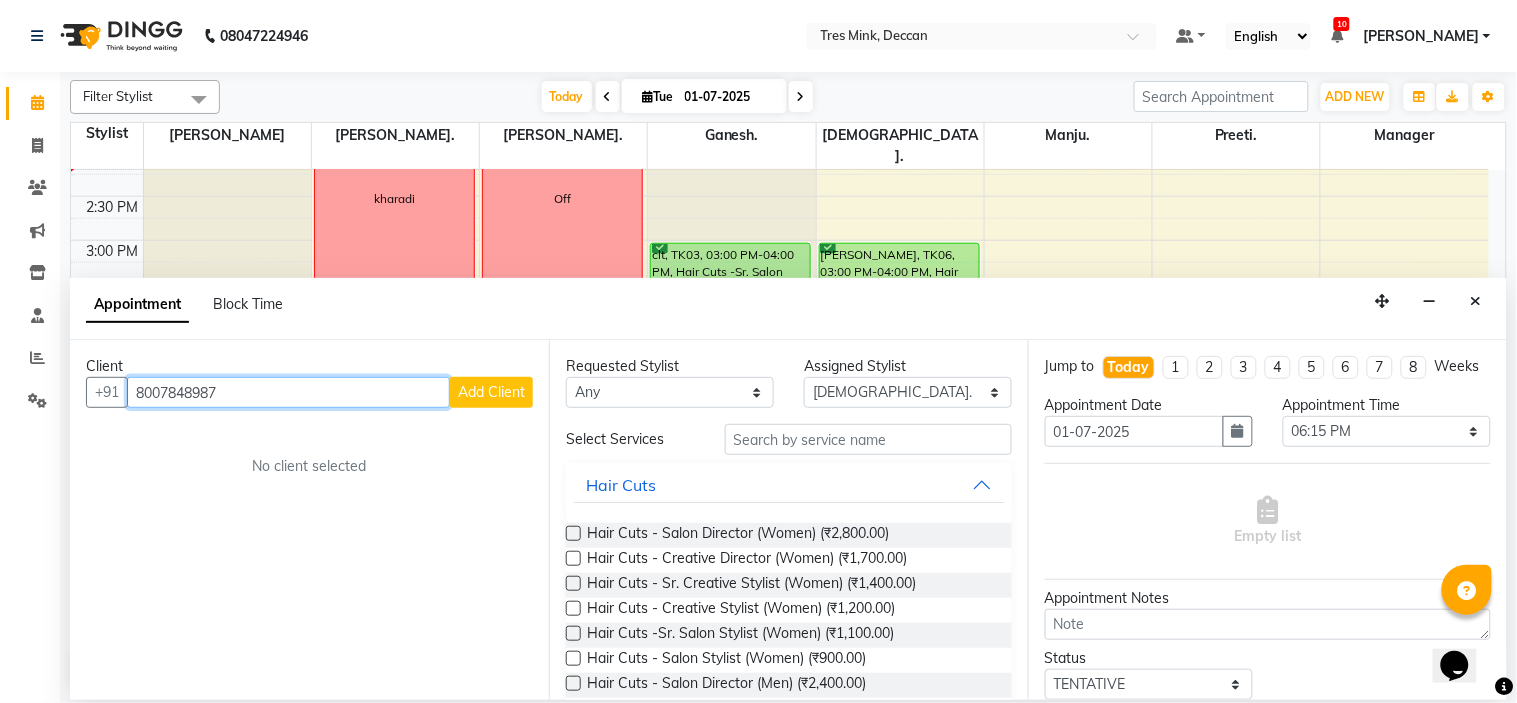 type on "8007848987" 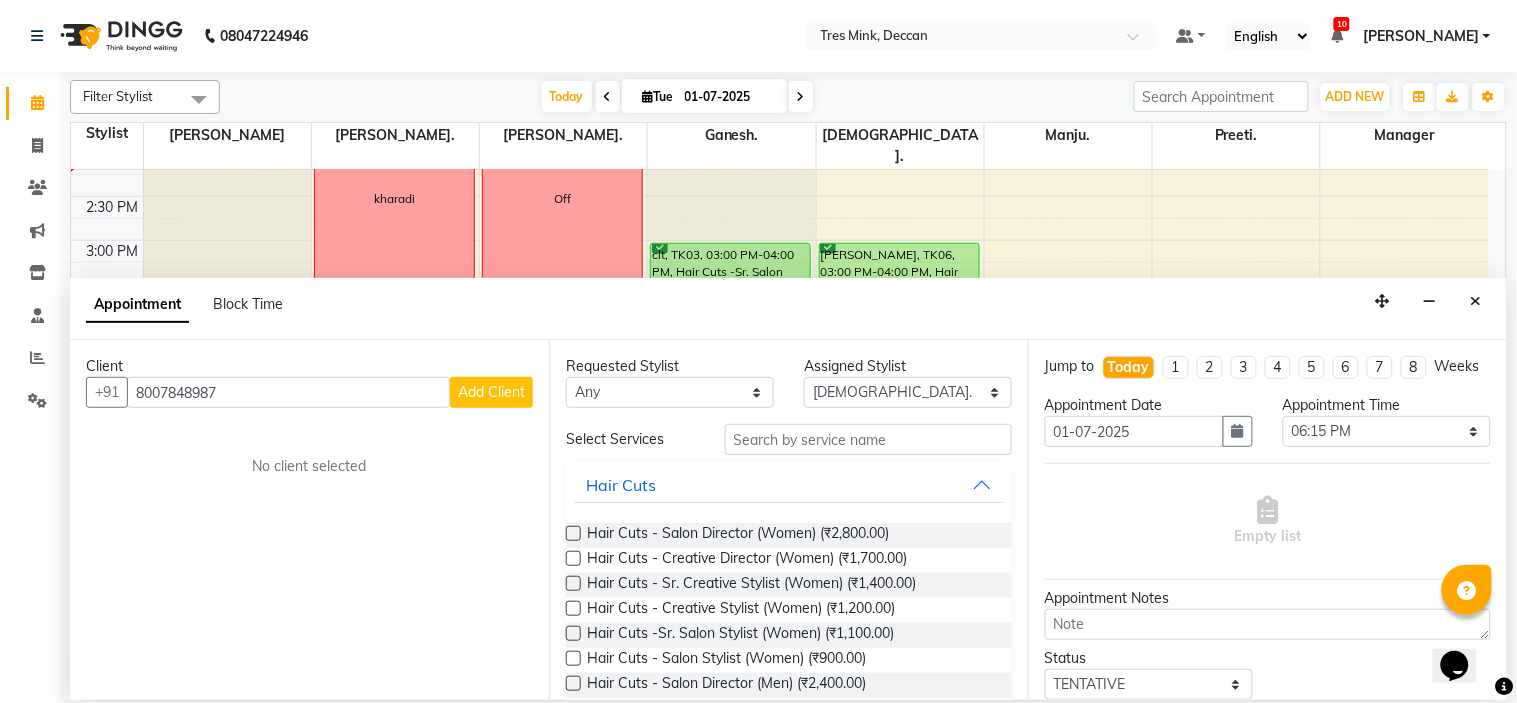 click on "Add Client" at bounding box center [491, 392] 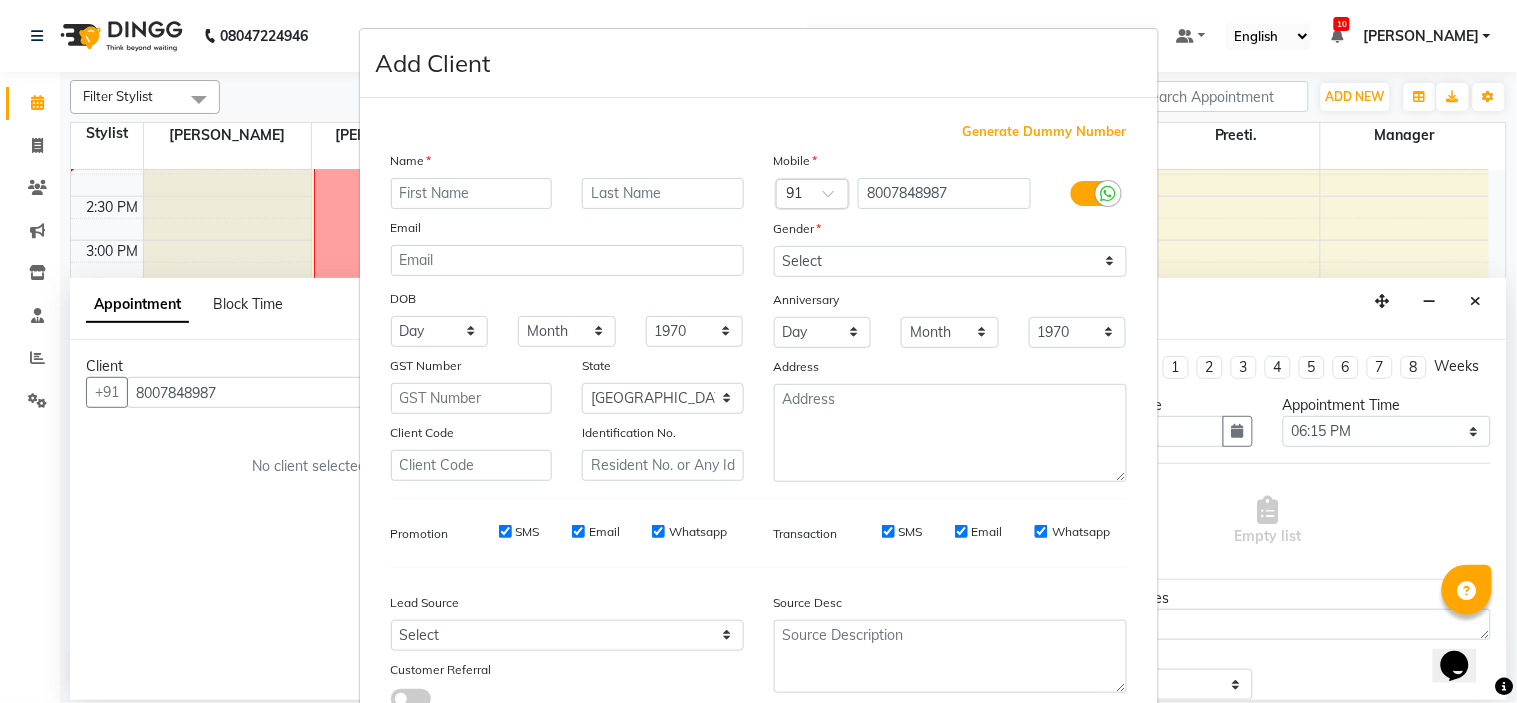 click at bounding box center (472, 193) 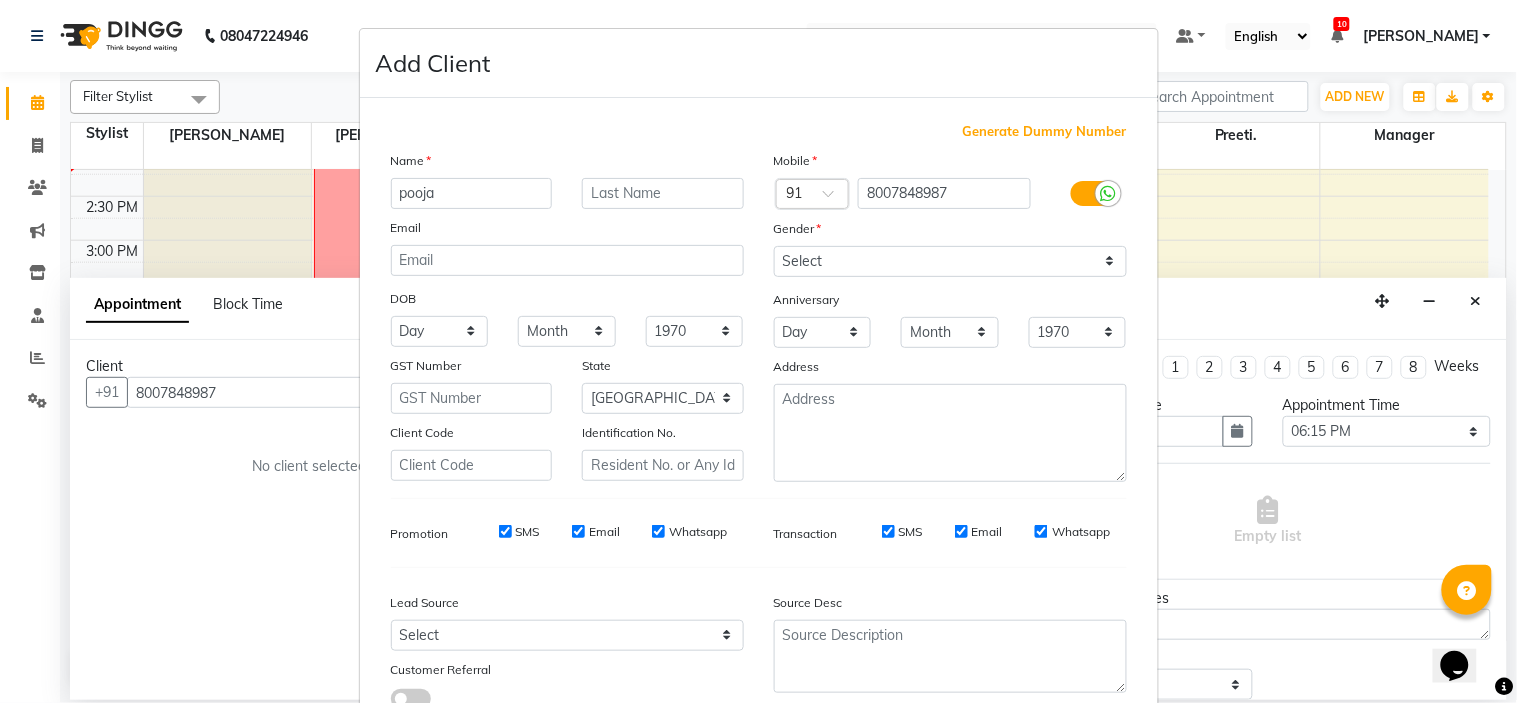type on "pooja" 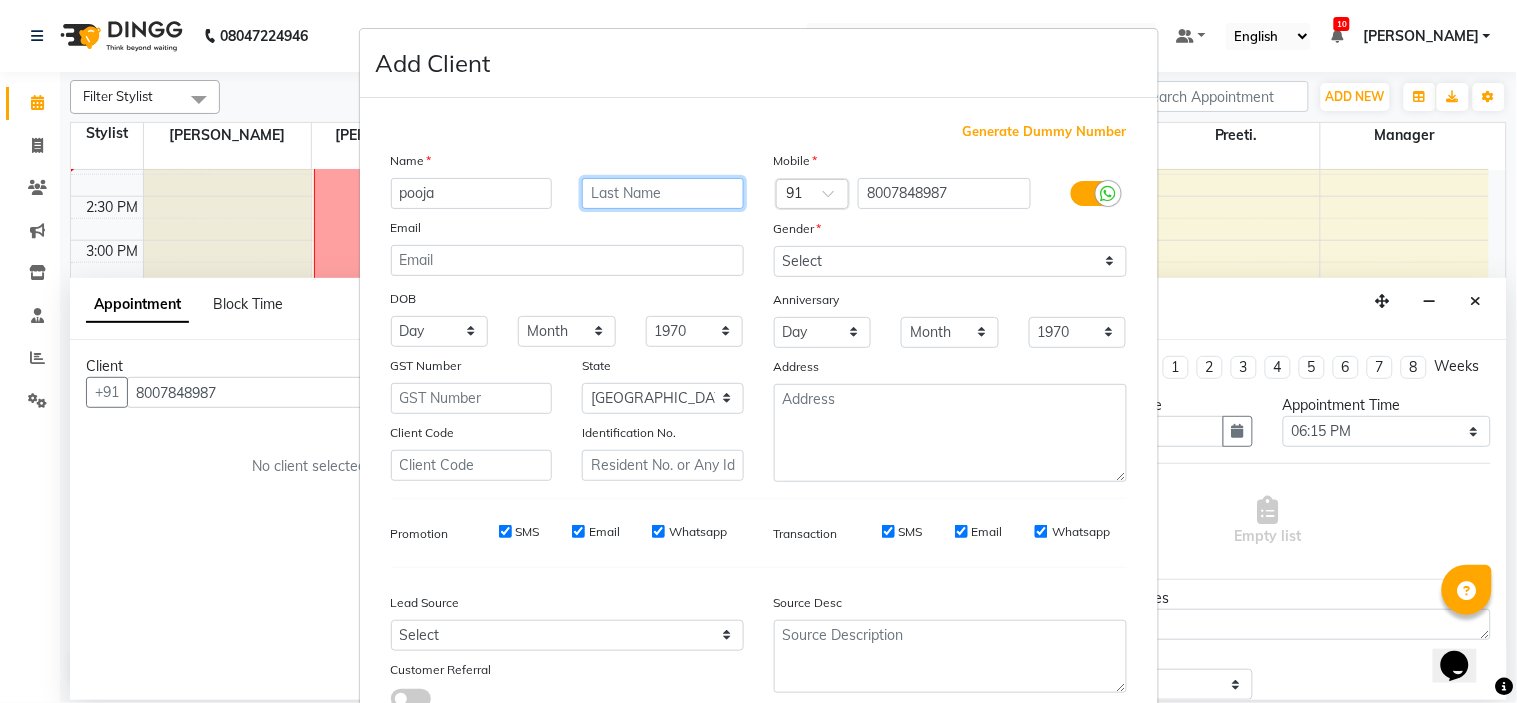 click at bounding box center (663, 193) 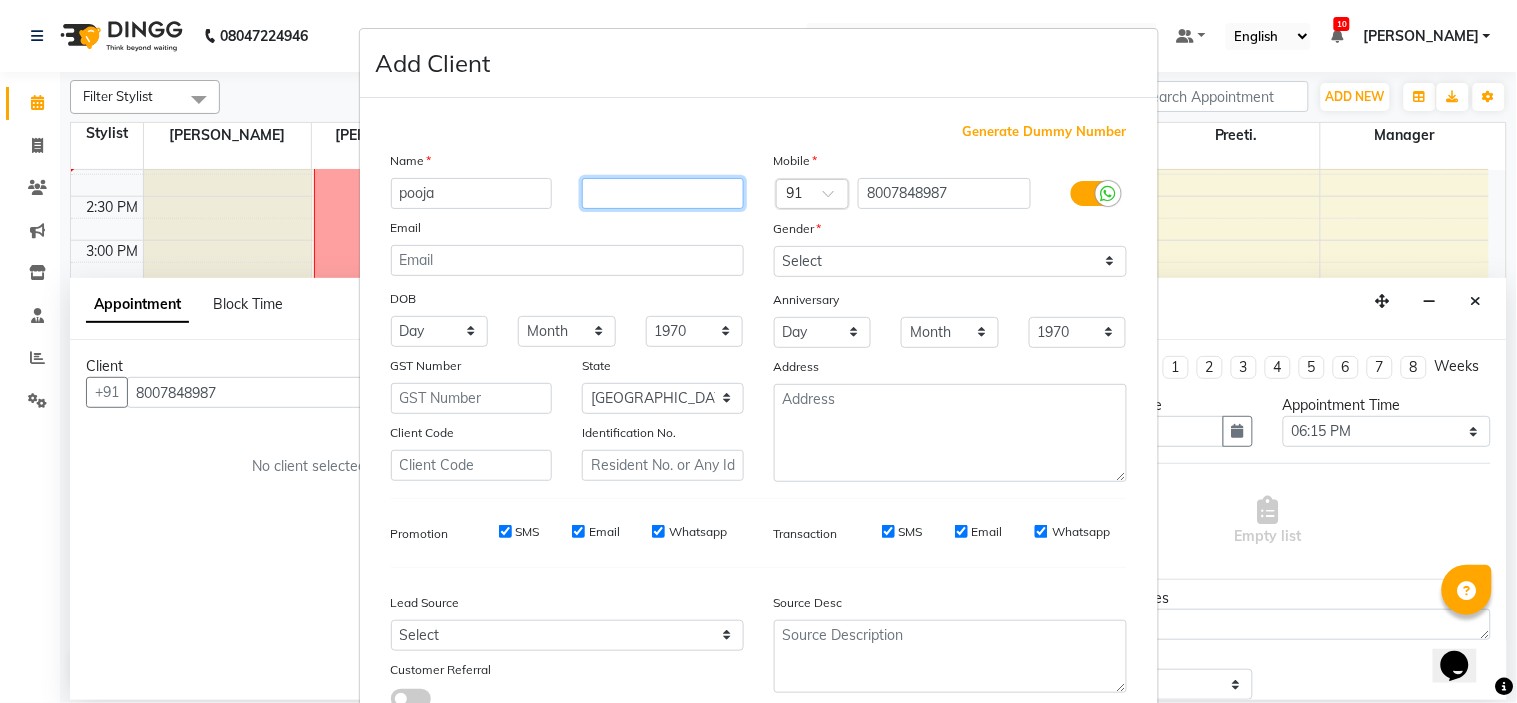 type on "v" 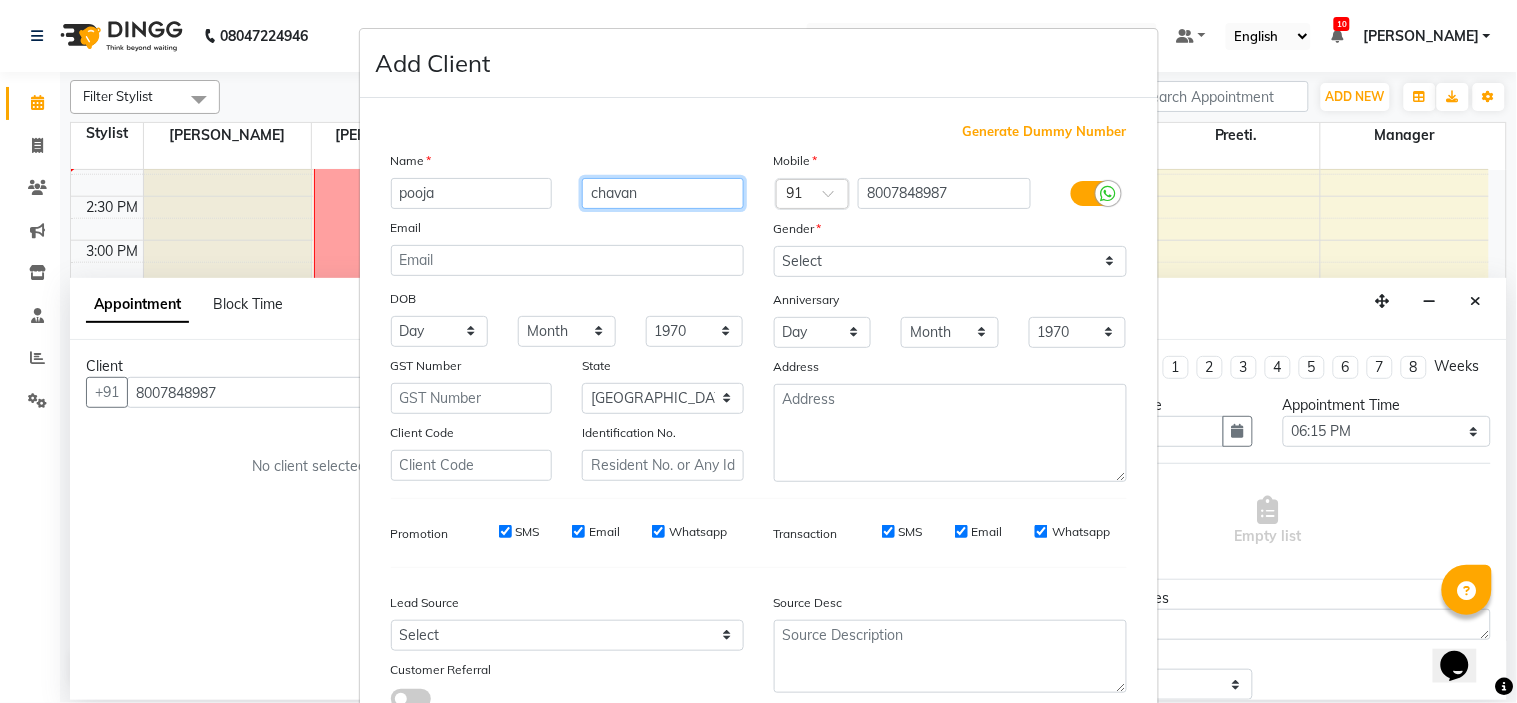 type on "chavan" 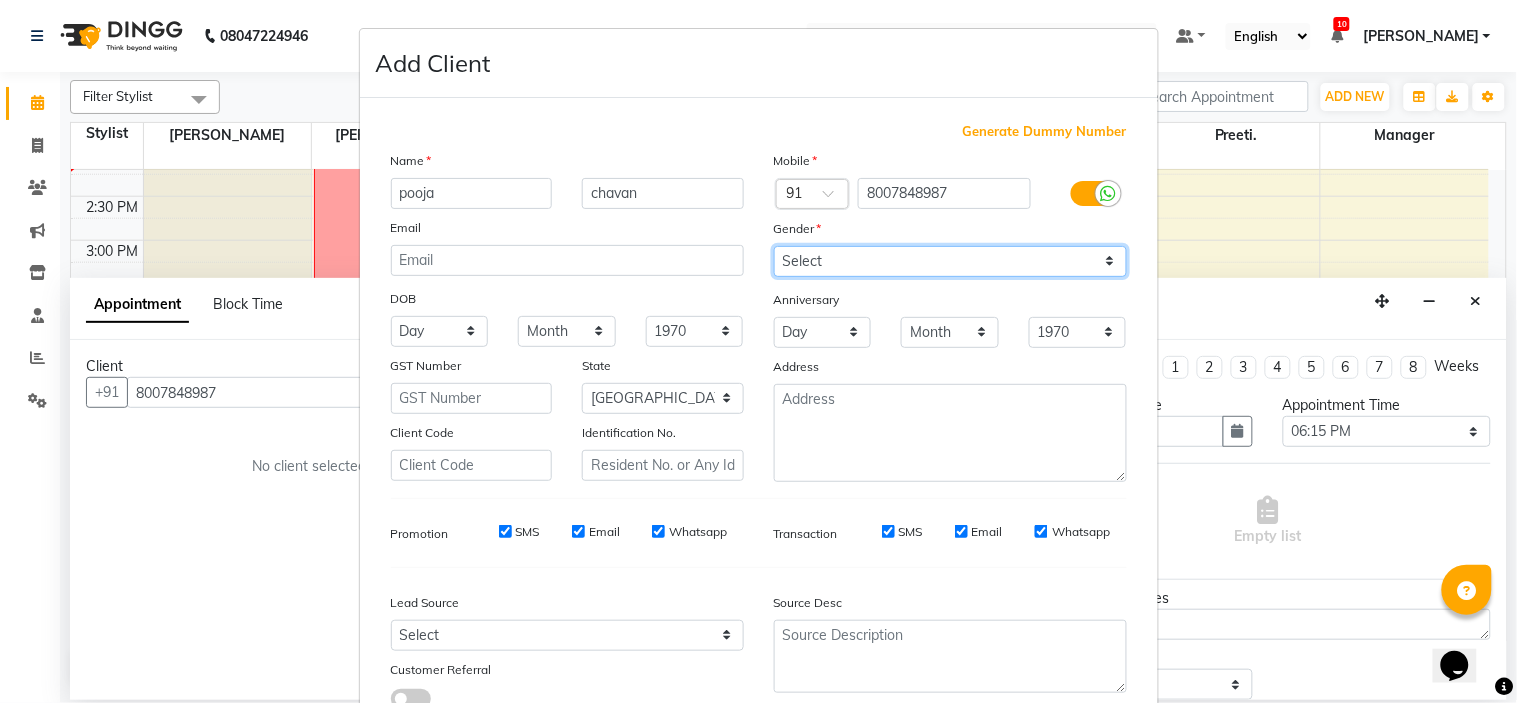 click on "Select Male Female Other Prefer Not To Say" at bounding box center (950, 261) 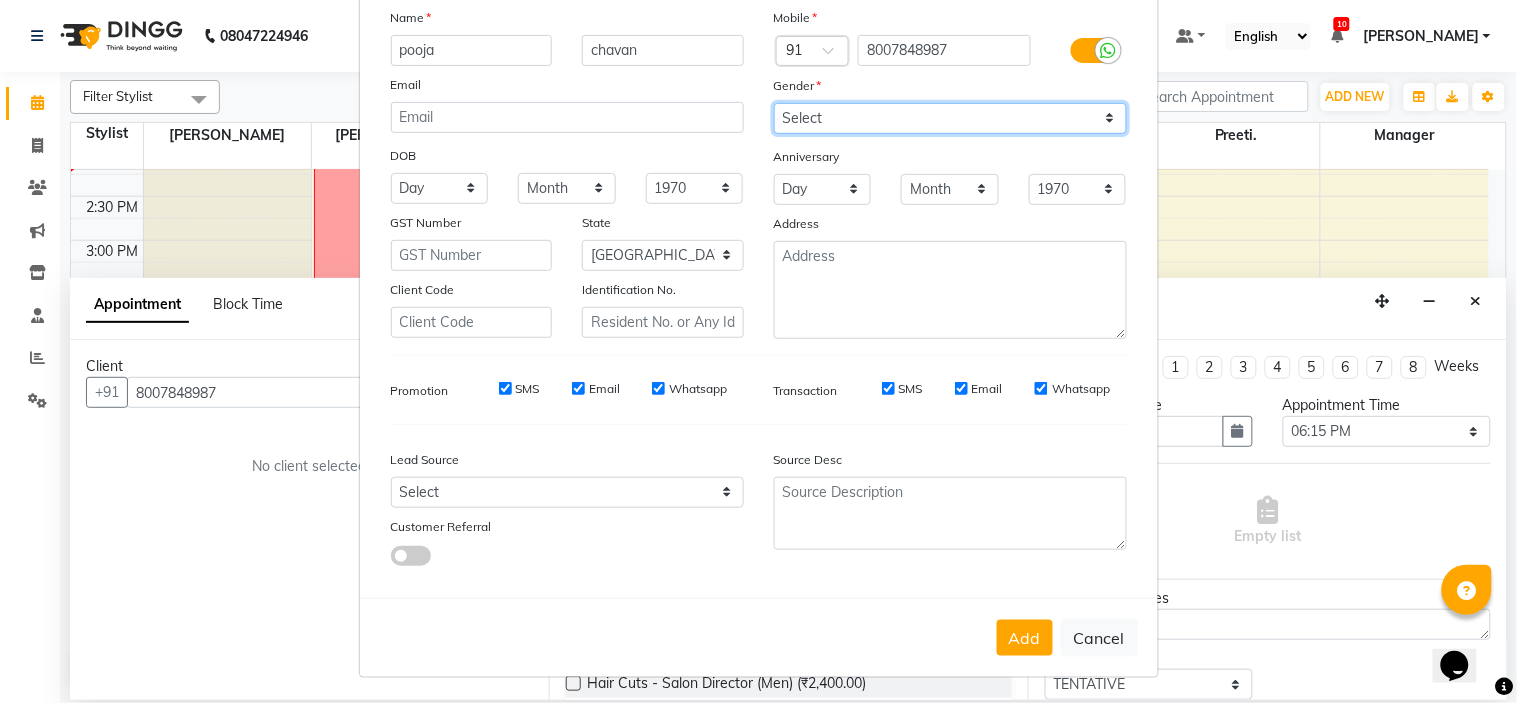 scroll, scrollTop: 147, scrollLeft: 0, axis: vertical 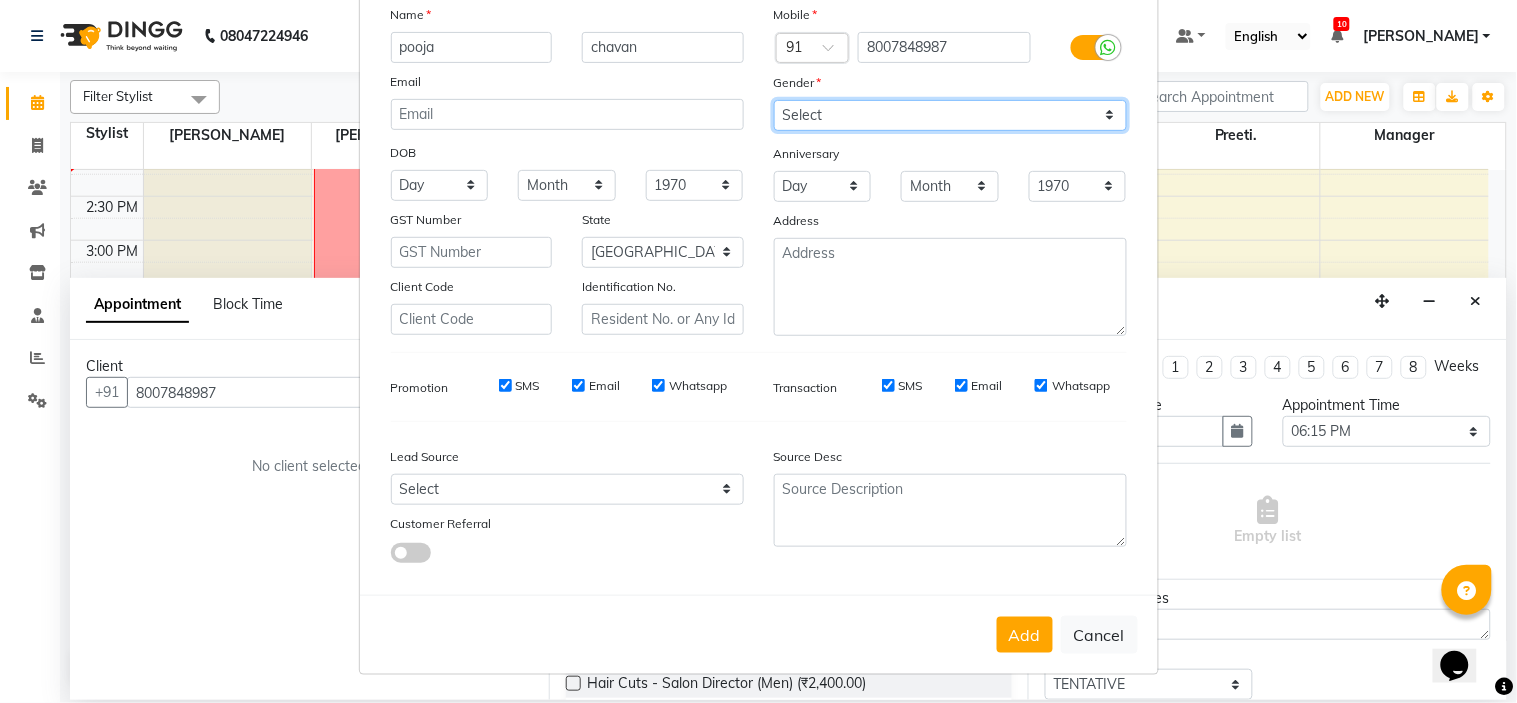 click on "Select Male Female Other Prefer Not To Say" at bounding box center [950, 115] 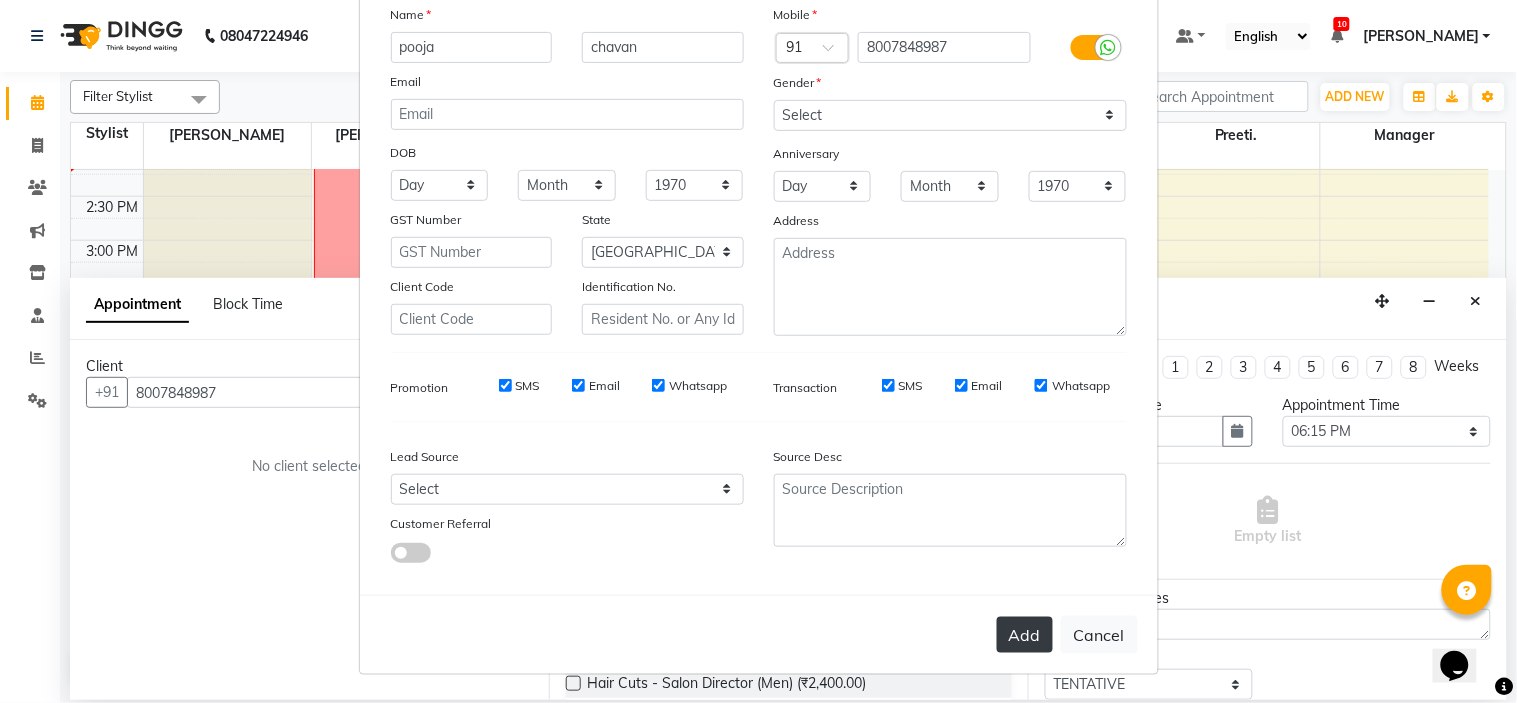 click on "Add" at bounding box center [1025, 635] 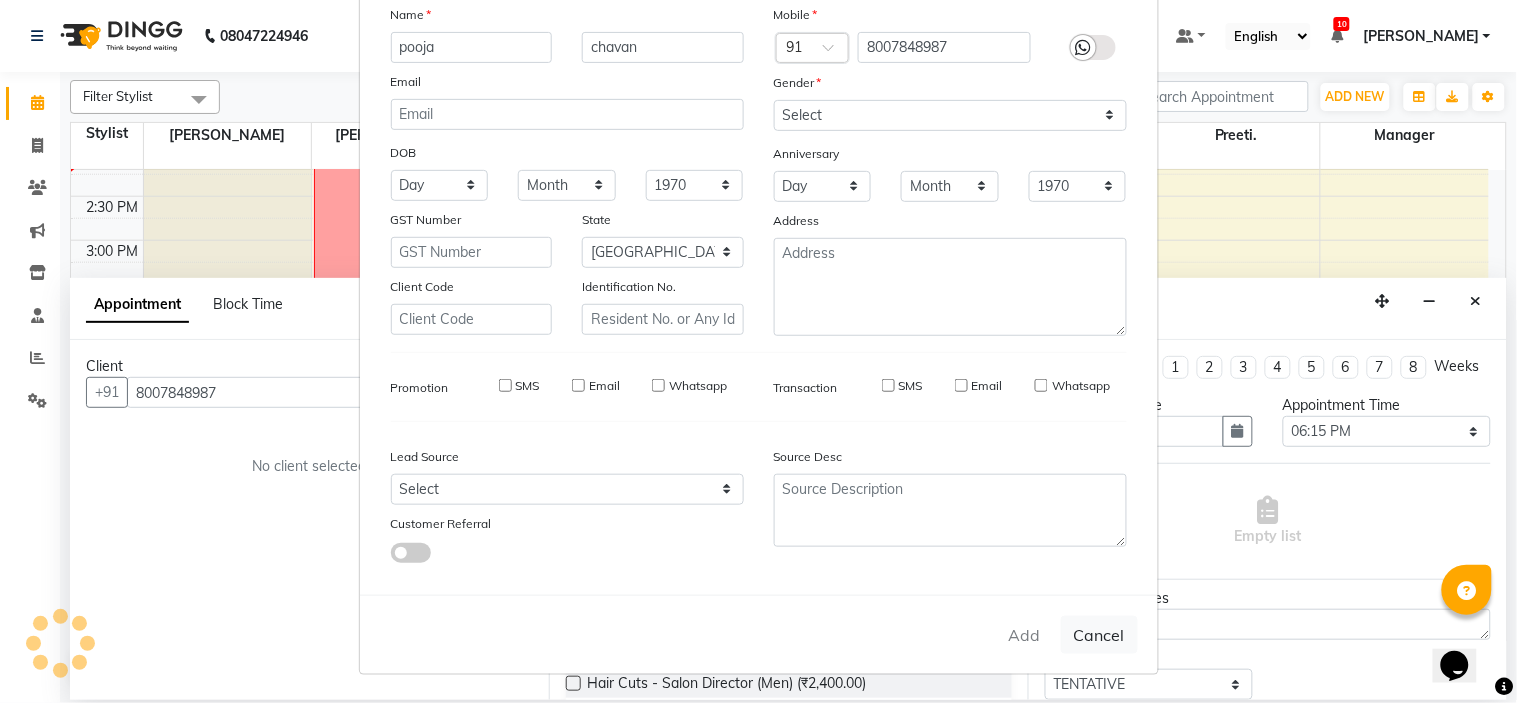 type 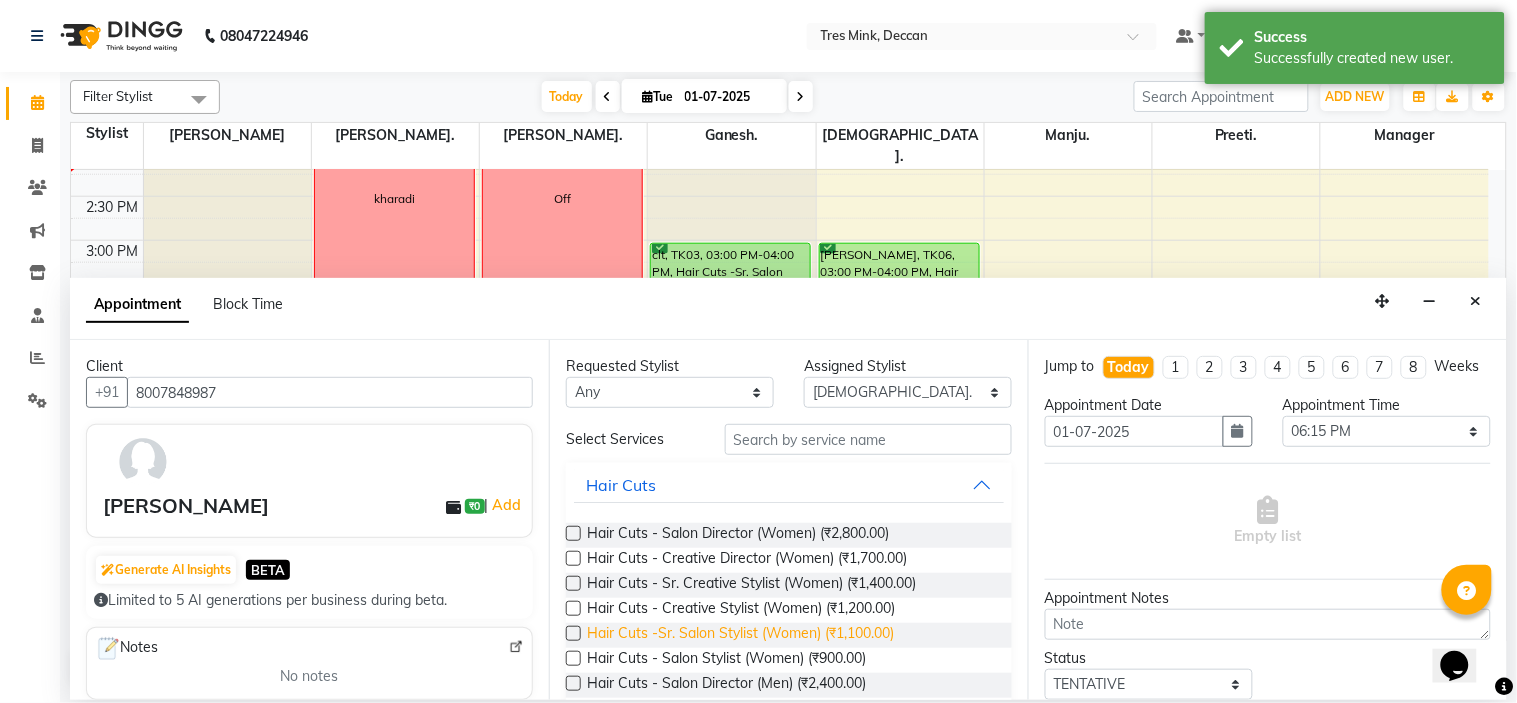 click on "Hair Cuts -Sr. Salon Stylist (Women) (₹1,100.00)" at bounding box center [740, 635] 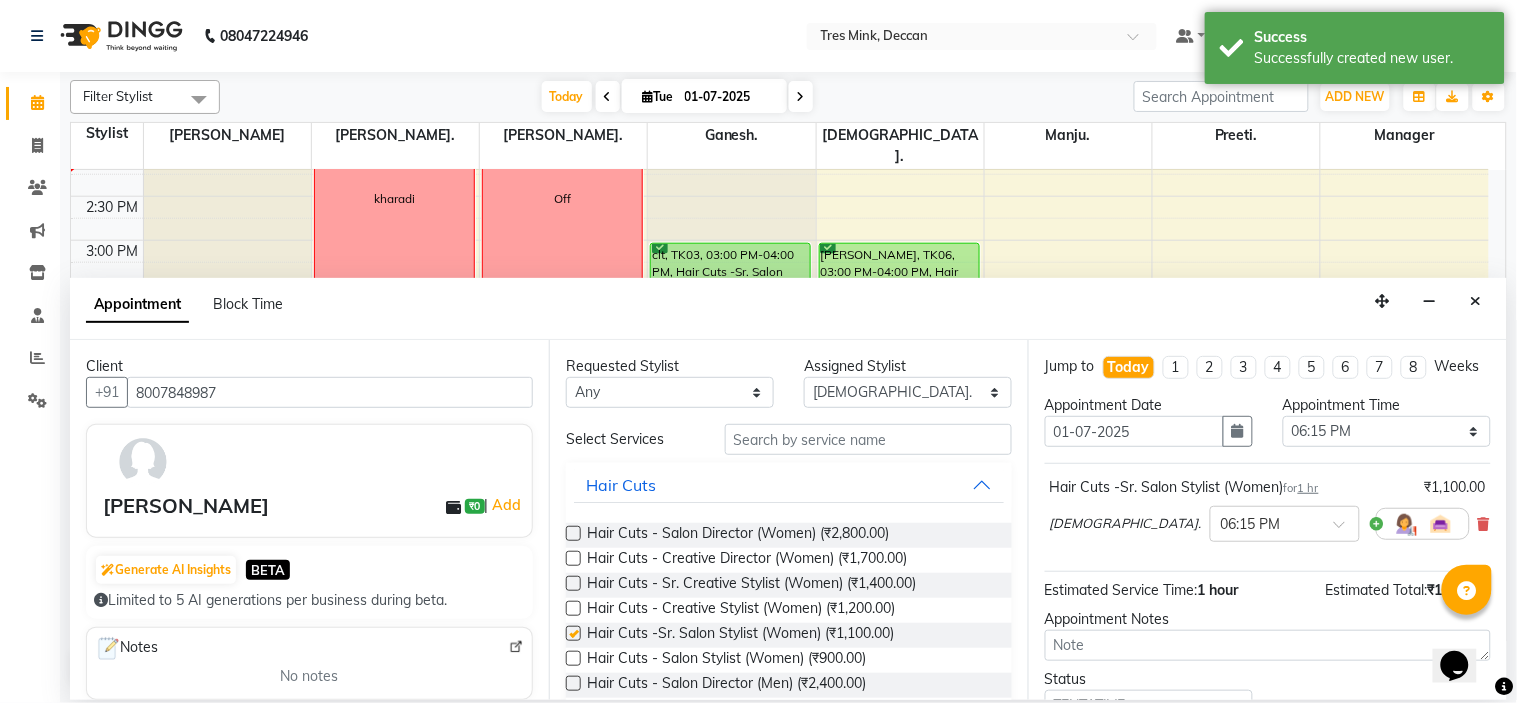 checkbox on "false" 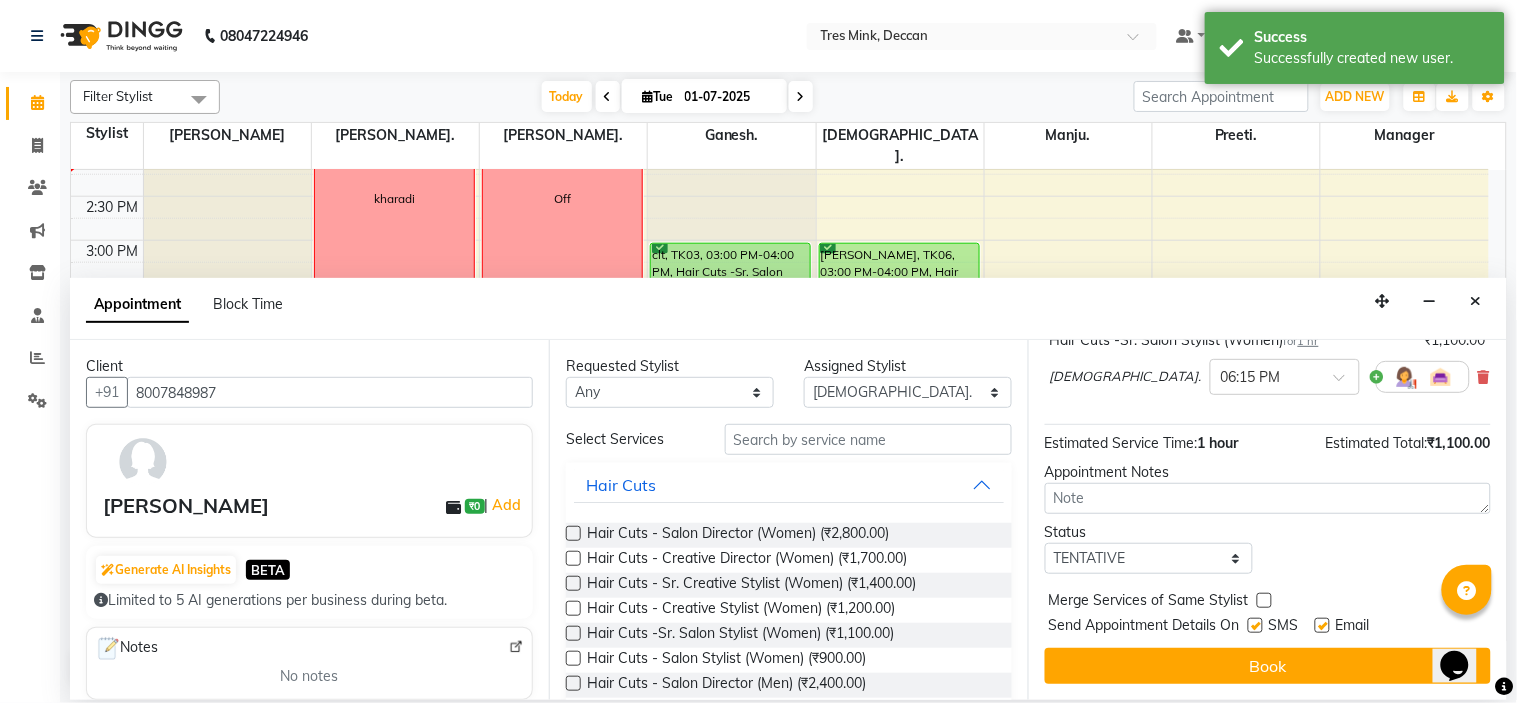 scroll, scrollTop: 166, scrollLeft: 0, axis: vertical 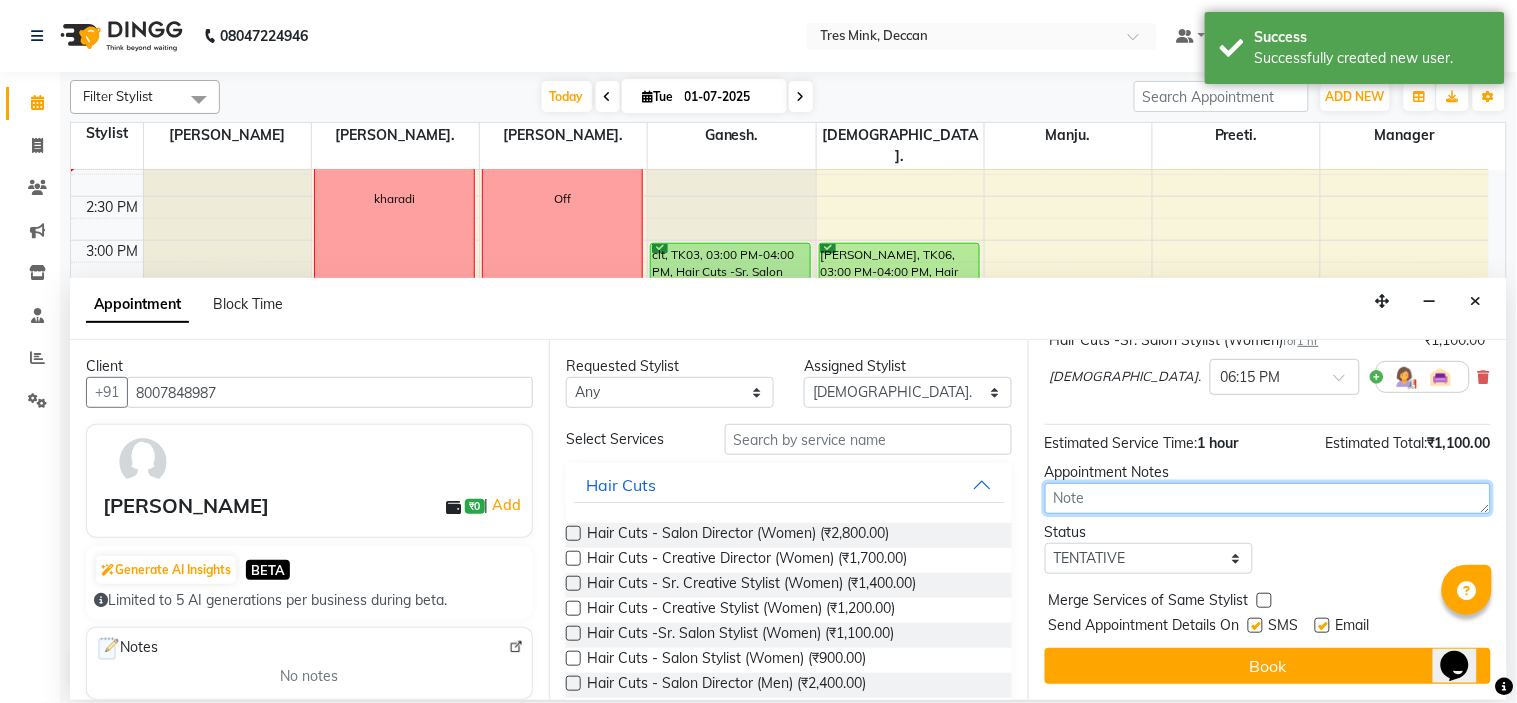 click at bounding box center [1268, 498] 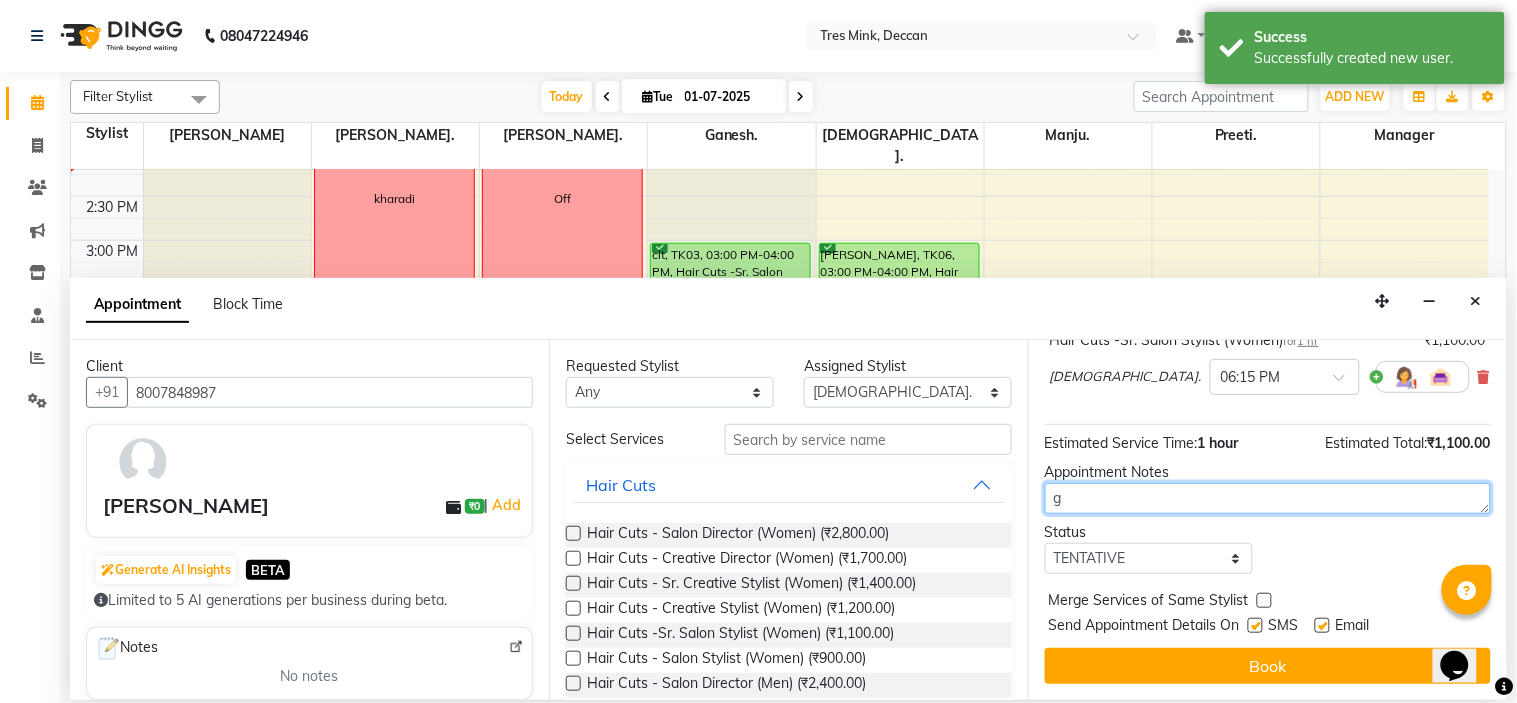 type on "g" 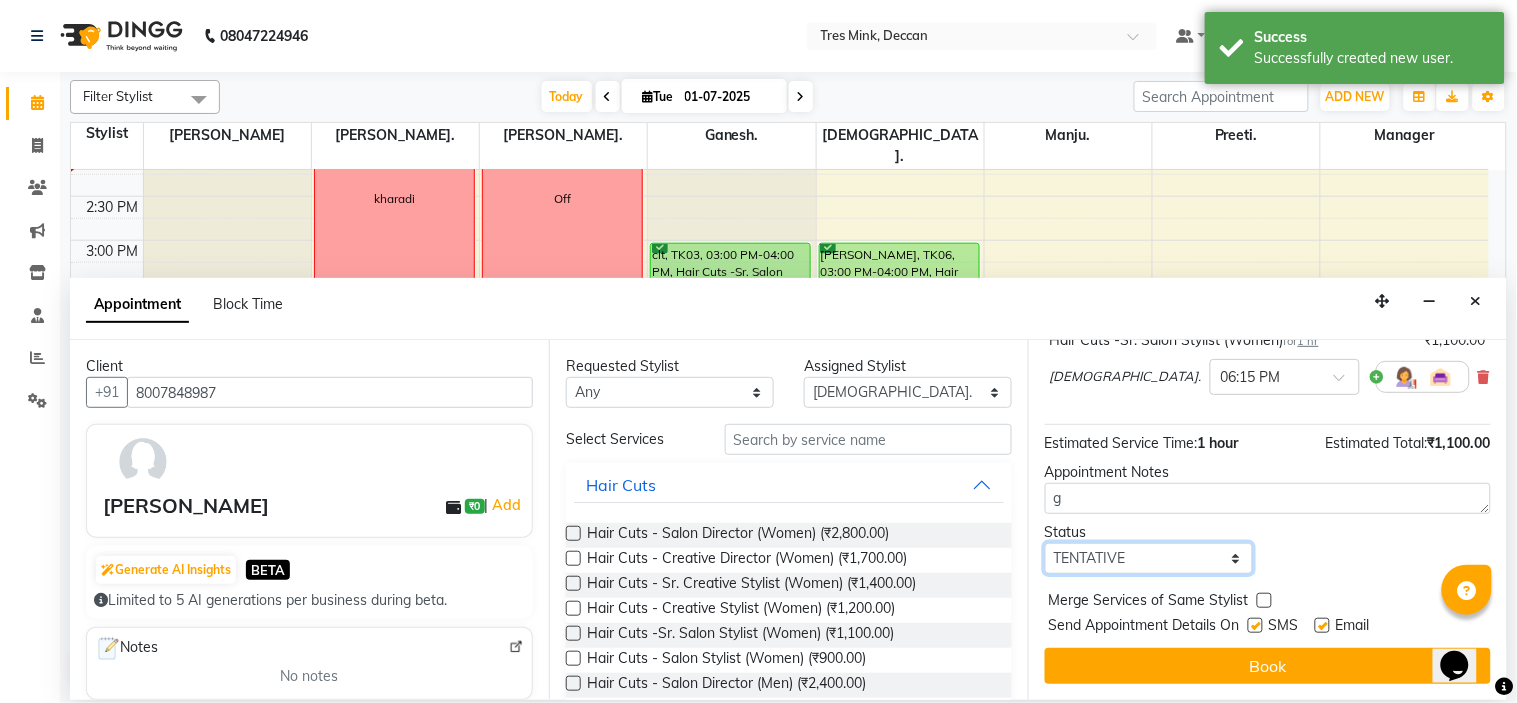 click on "Select TENTATIVE CONFIRM CHECK-IN UPCOMING" at bounding box center (1149, 558) 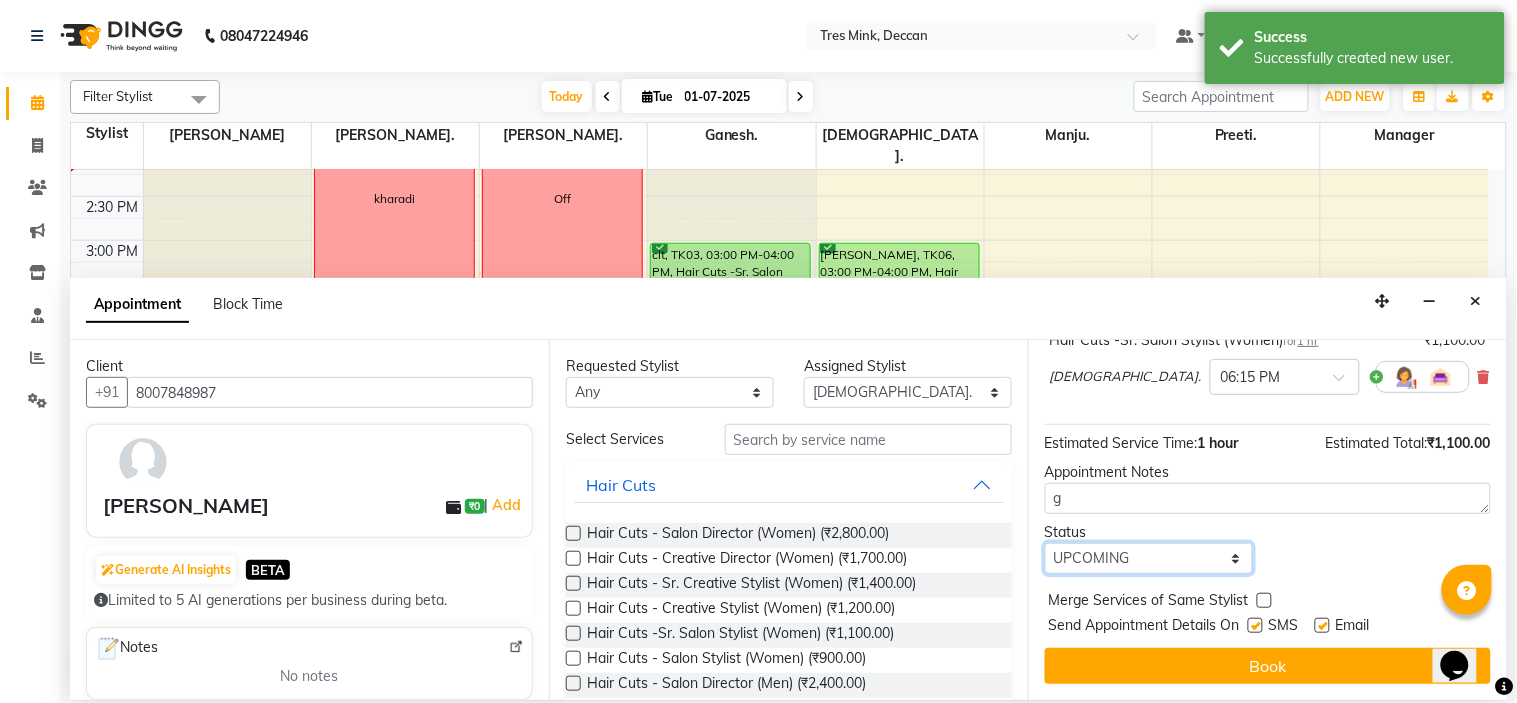 click on "Select TENTATIVE CONFIRM CHECK-IN UPCOMING" at bounding box center [1149, 558] 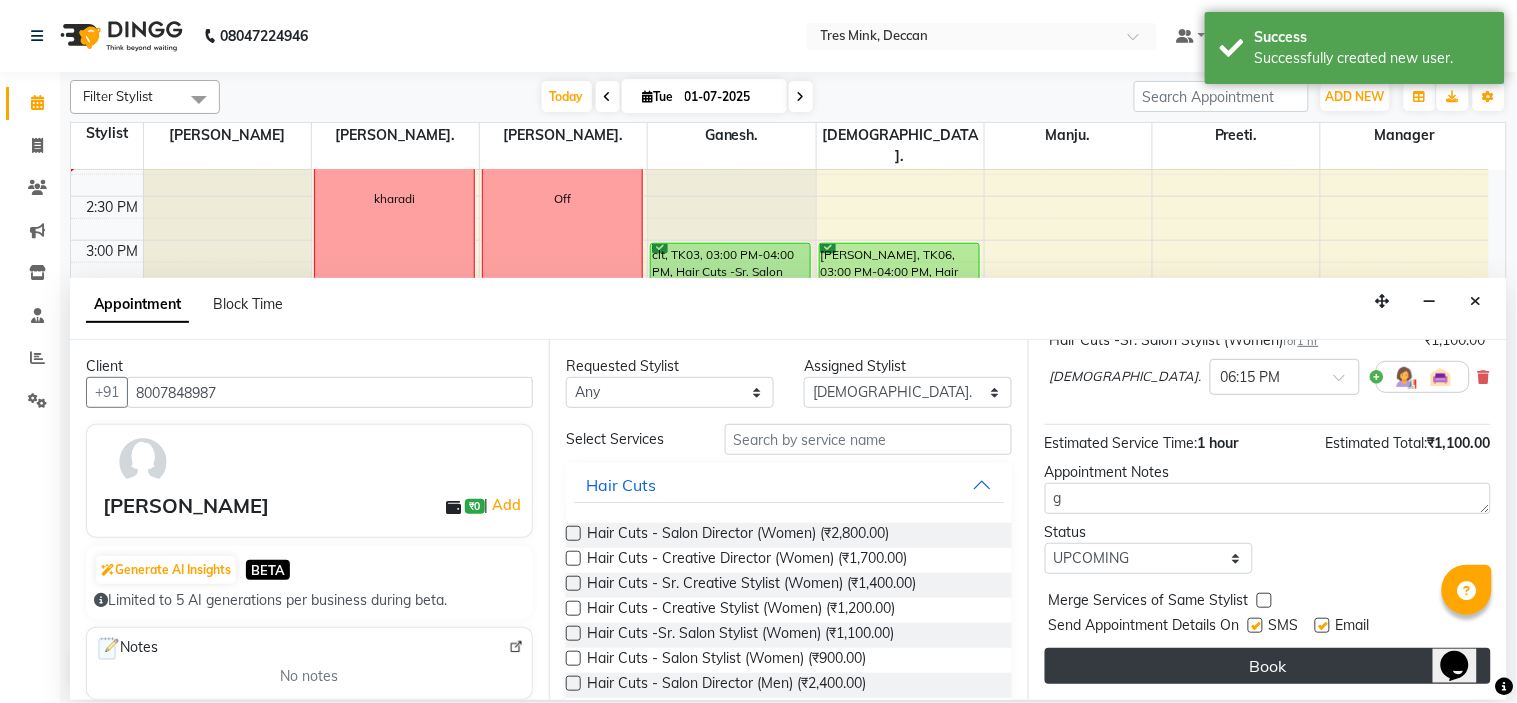 click on "Book" at bounding box center (1268, 666) 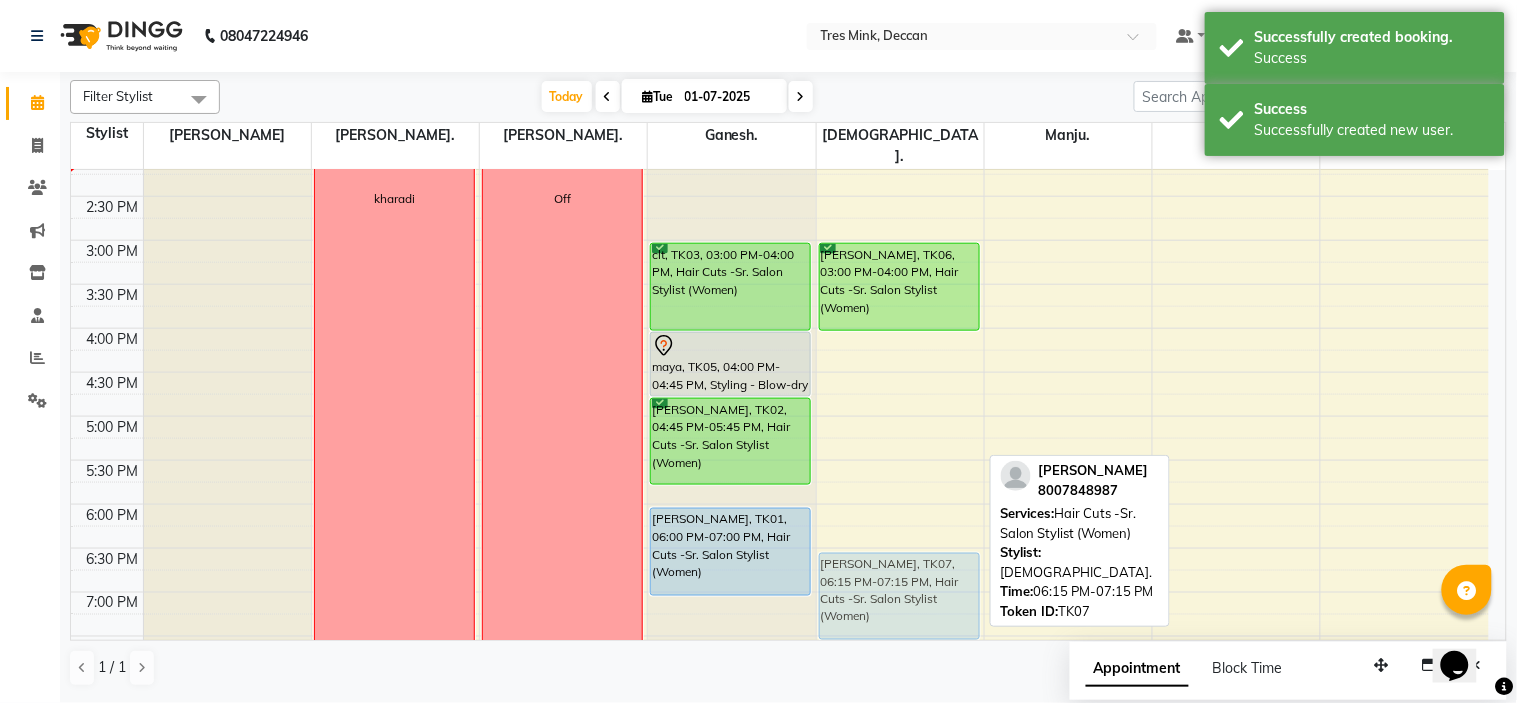 drag, startPoint x: 887, startPoint y: 535, endPoint x: 890, endPoint y: 555, distance: 20.22375 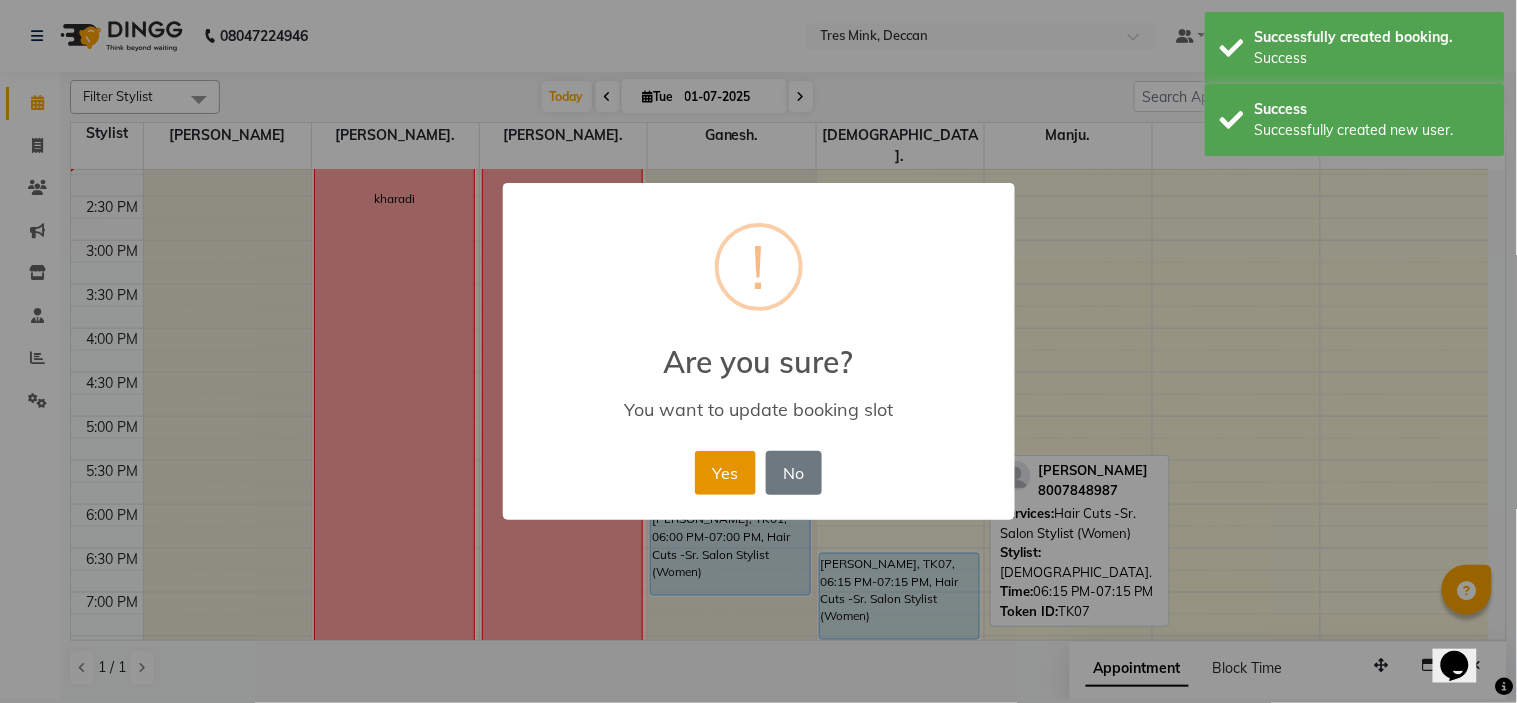 click on "Yes" at bounding box center (725, 473) 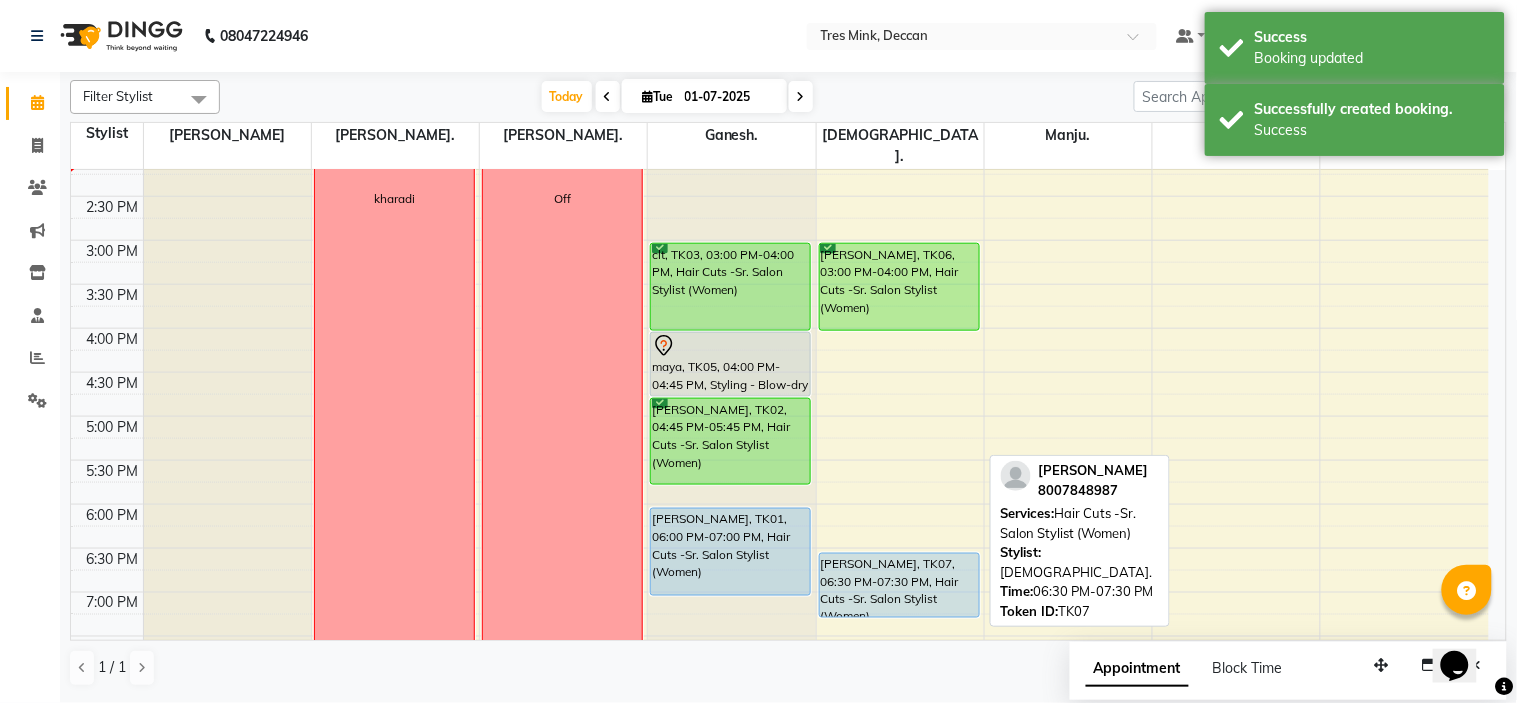 drag, startPoint x: 903, startPoint y: 616, endPoint x: 904, endPoint y: 592, distance: 24.020824 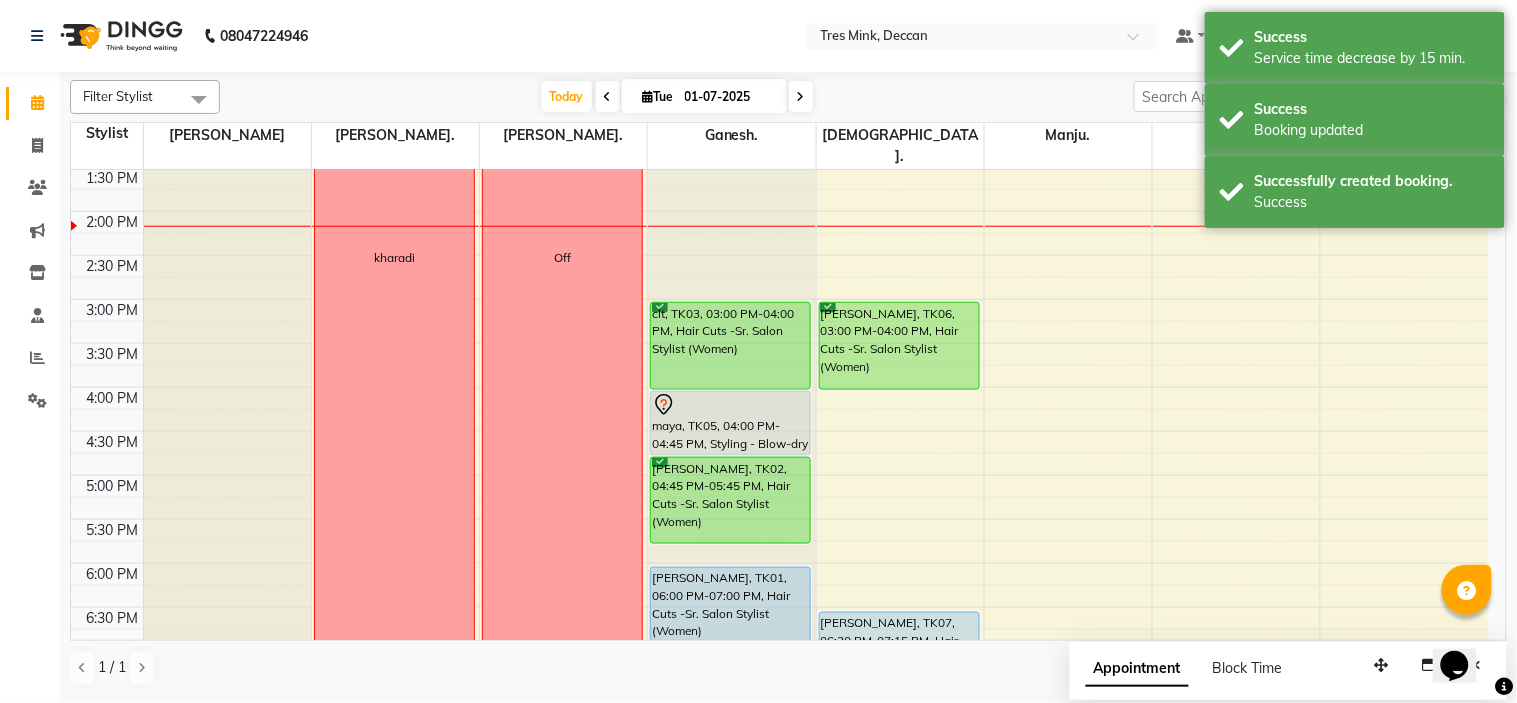 scroll, scrollTop: 434, scrollLeft: 0, axis: vertical 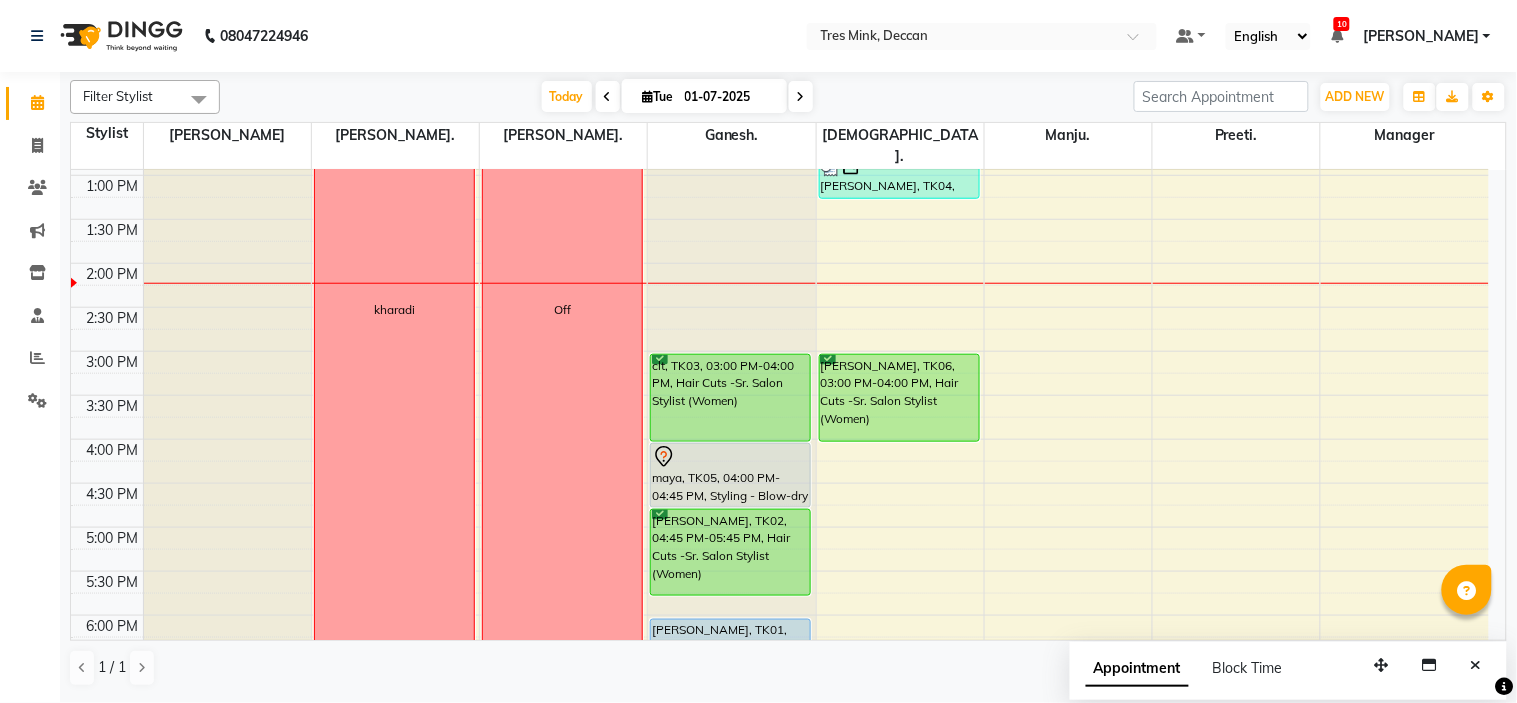 click on "Today  Tue 01-07-2025" at bounding box center (677, 97) 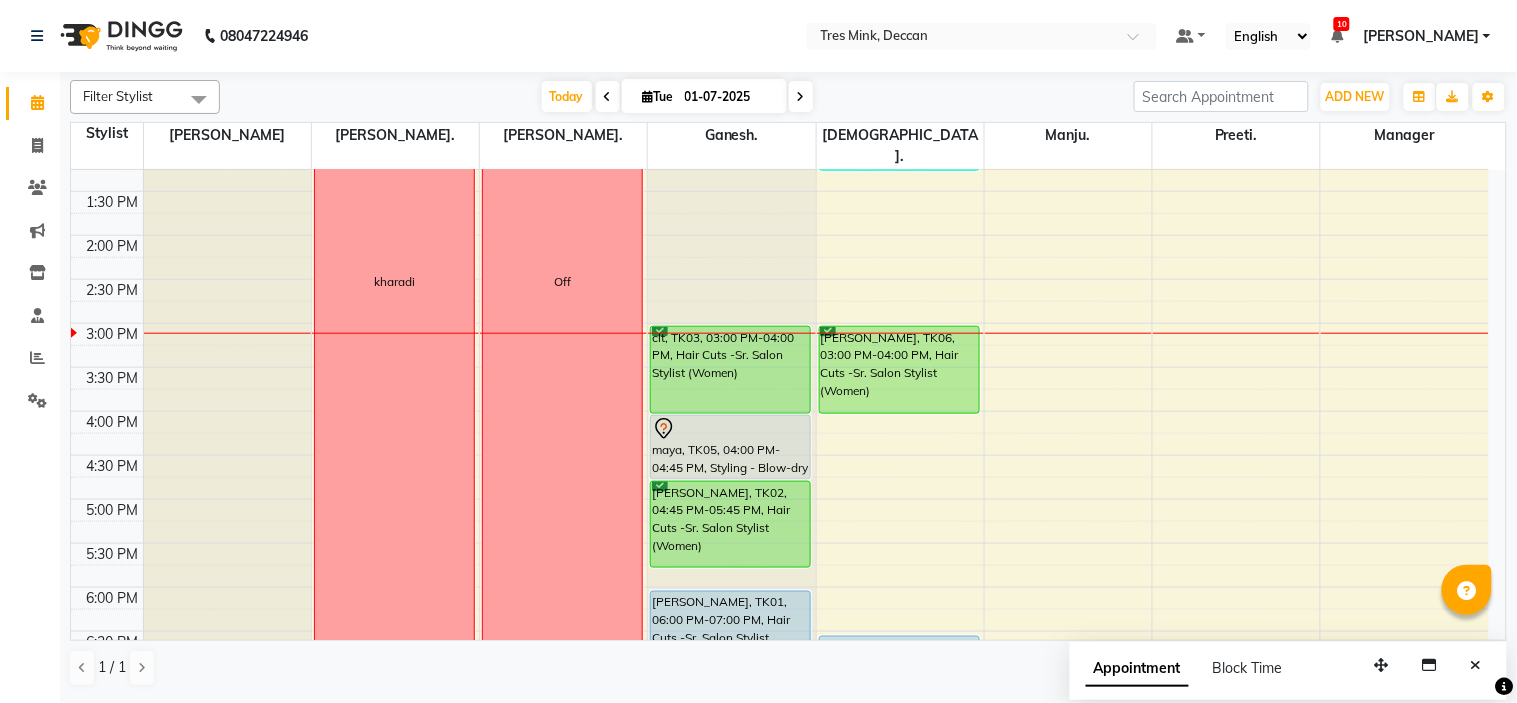 scroll, scrollTop: 411, scrollLeft: 0, axis: vertical 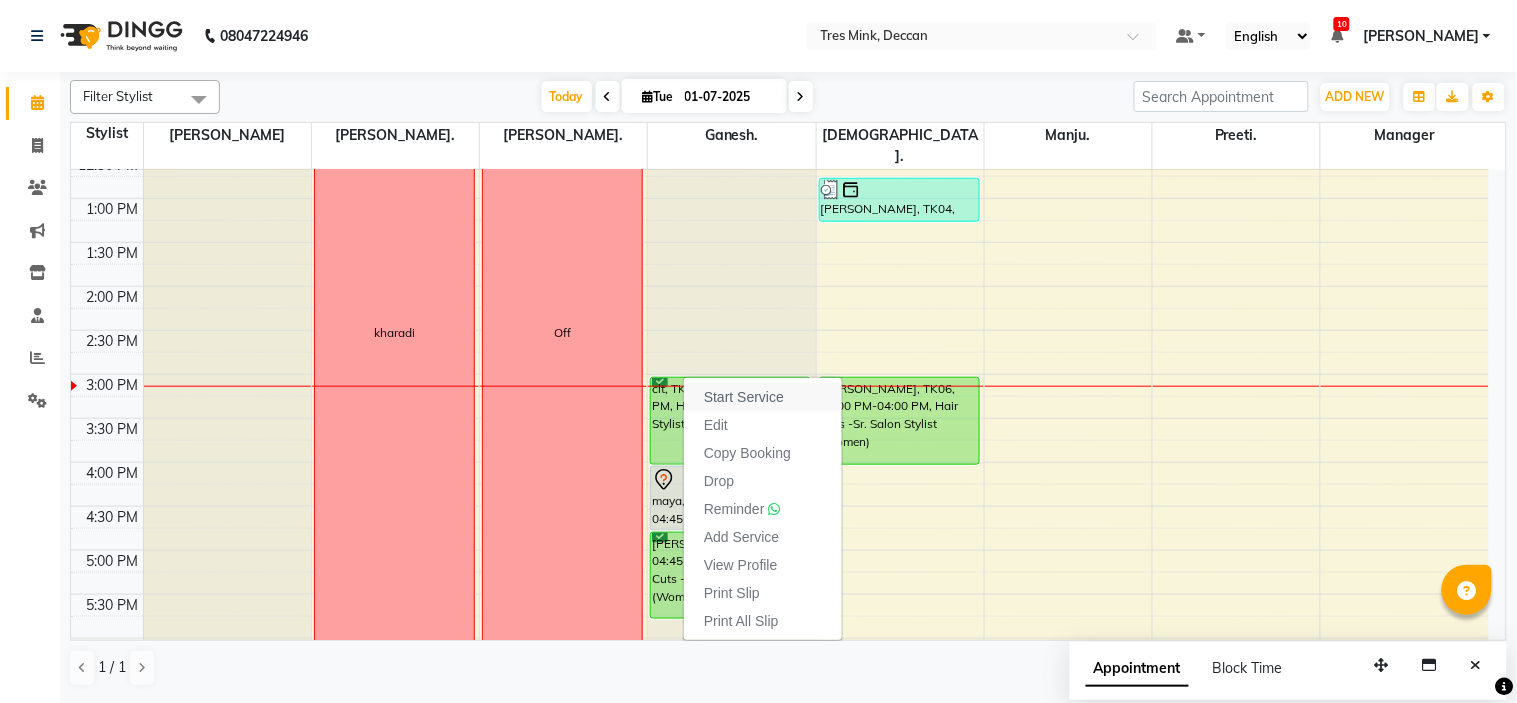 click on "Start Service" at bounding box center [744, 397] 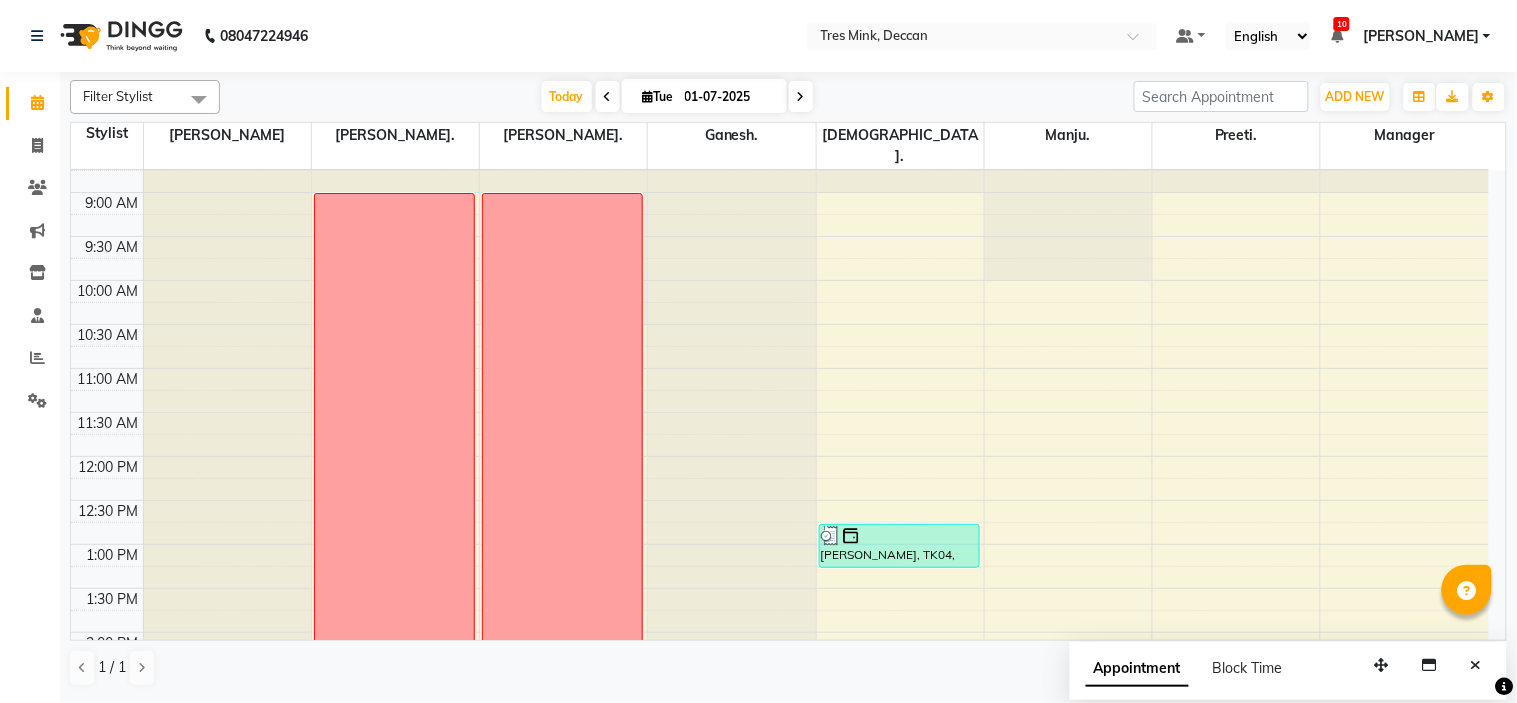 scroll, scrollTop: 0, scrollLeft: 0, axis: both 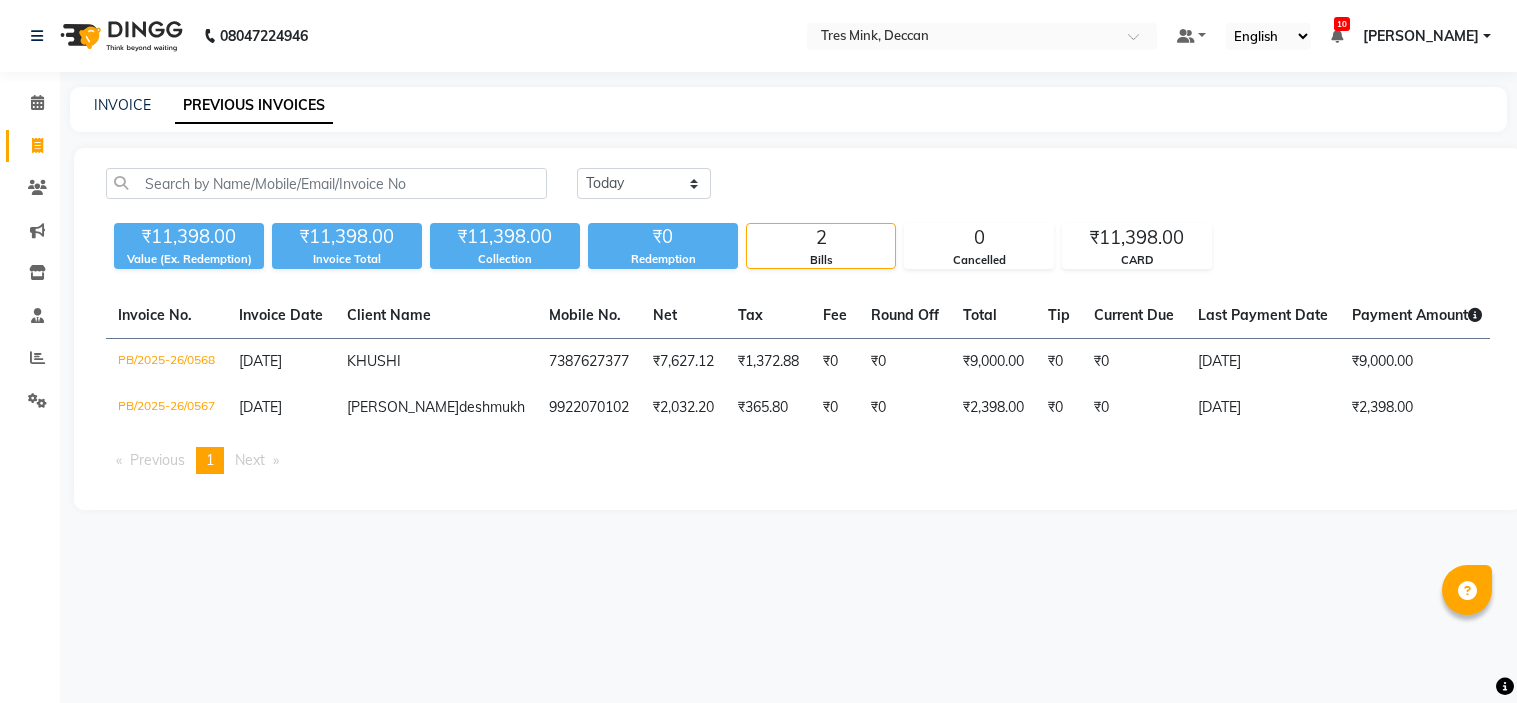 select on "[DATE]" 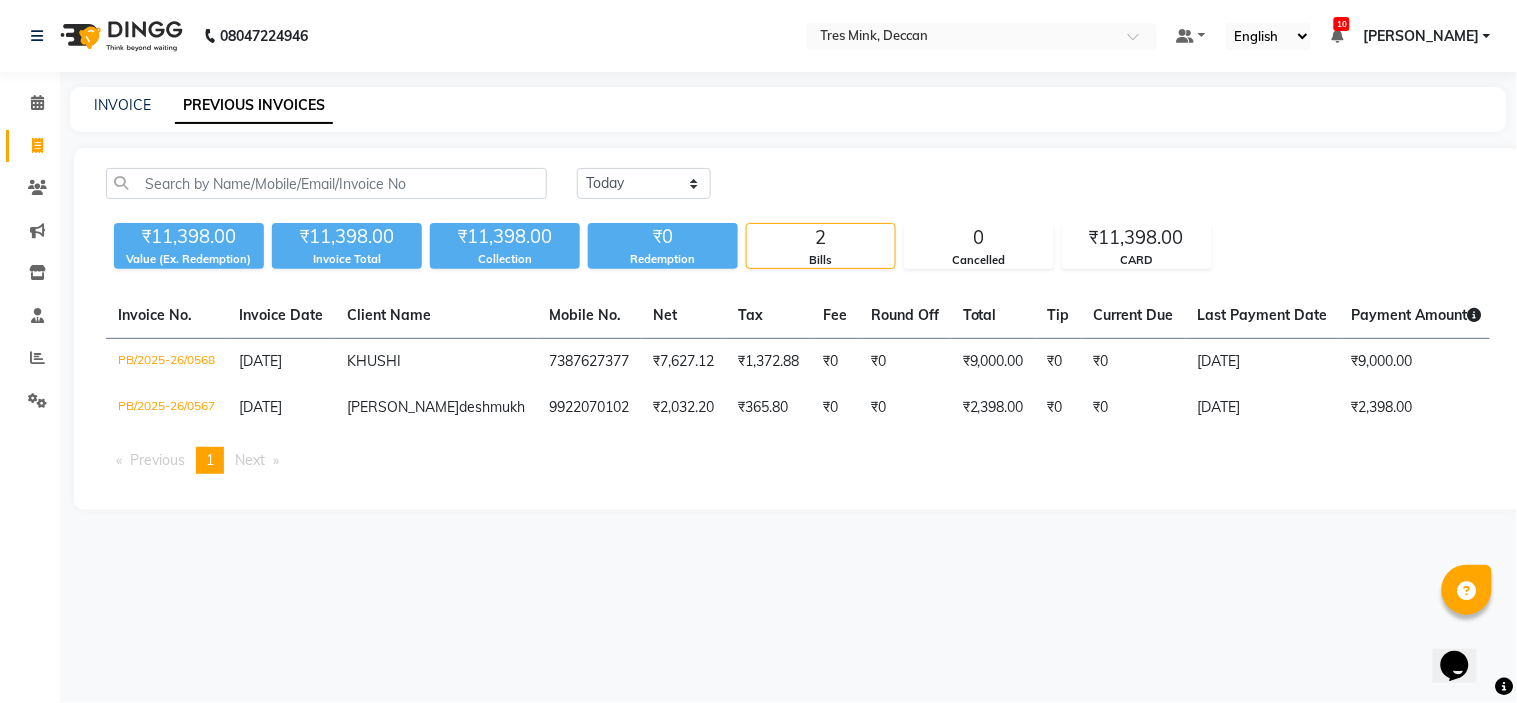 scroll, scrollTop: 0, scrollLeft: 0, axis: both 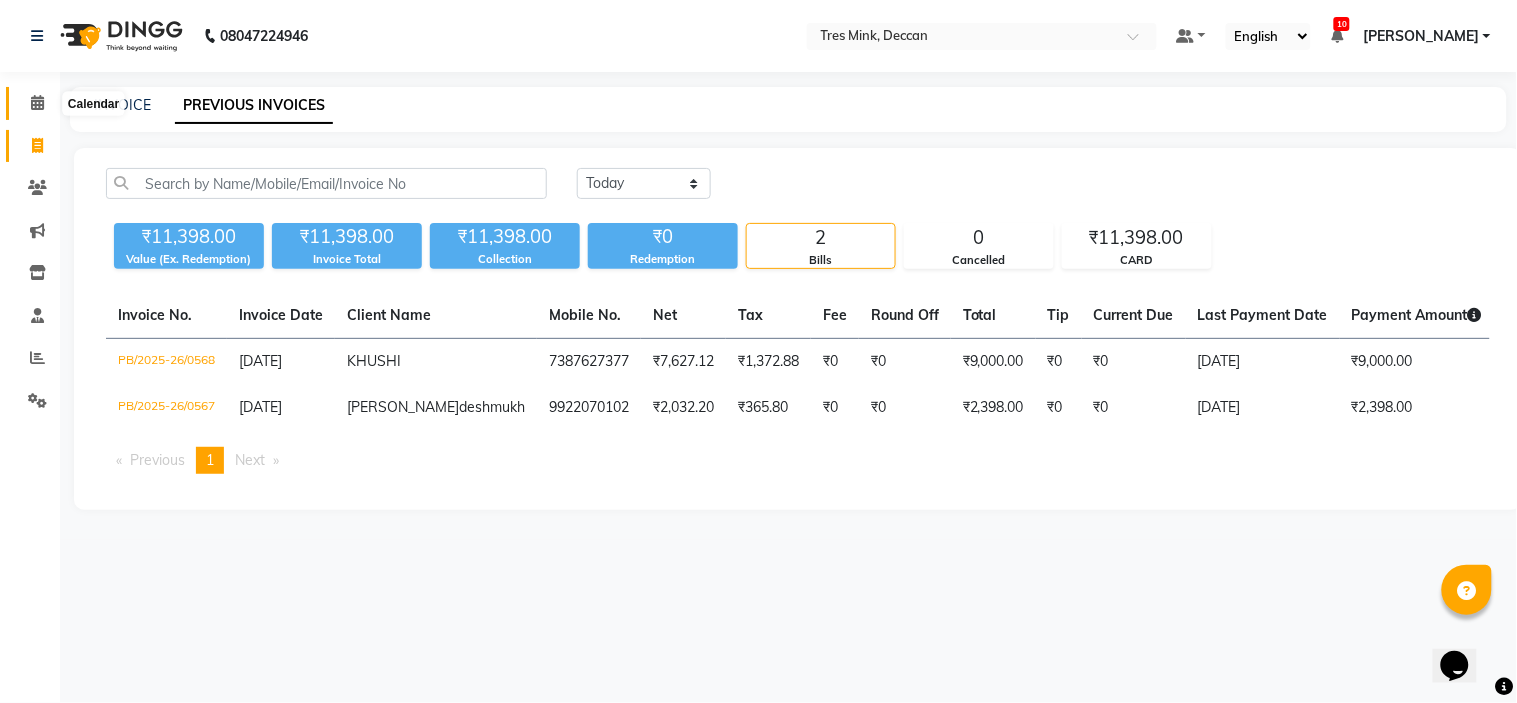 click 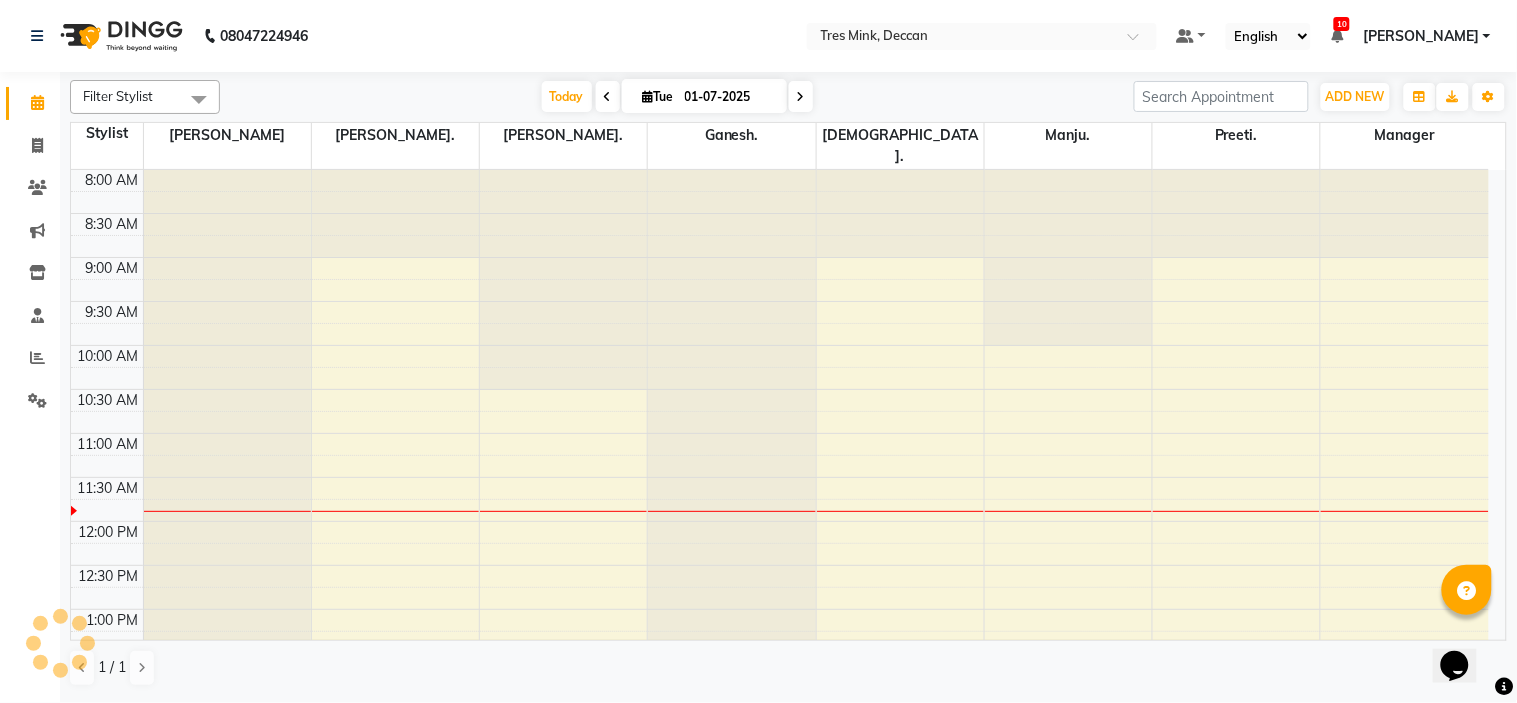 scroll, scrollTop: 0, scrollLeft: 0, axis: both 